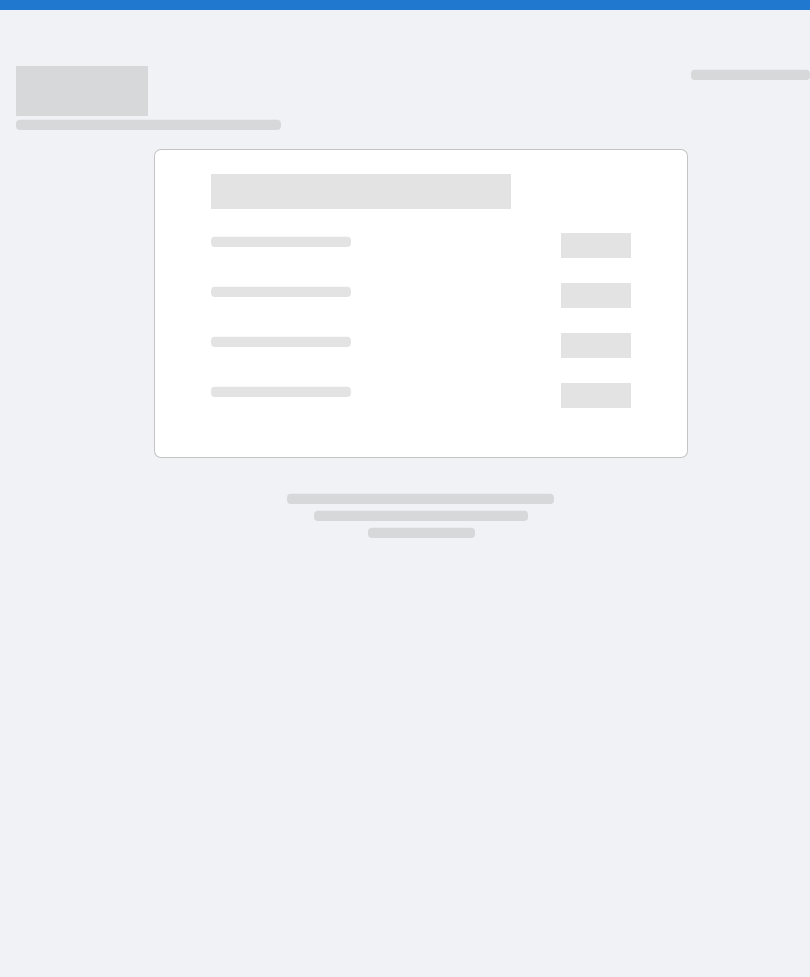 scroll, scrollTop: 0, scrollLeft: 0, axis: both 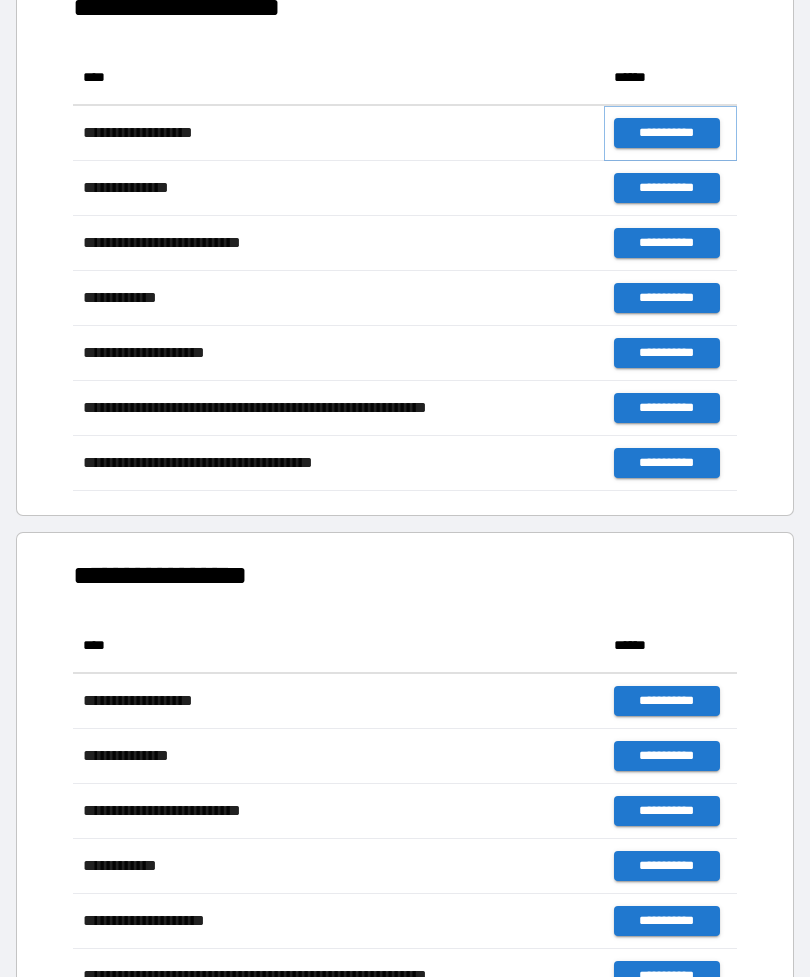 click on "**********" at bounding box center (666, 133) 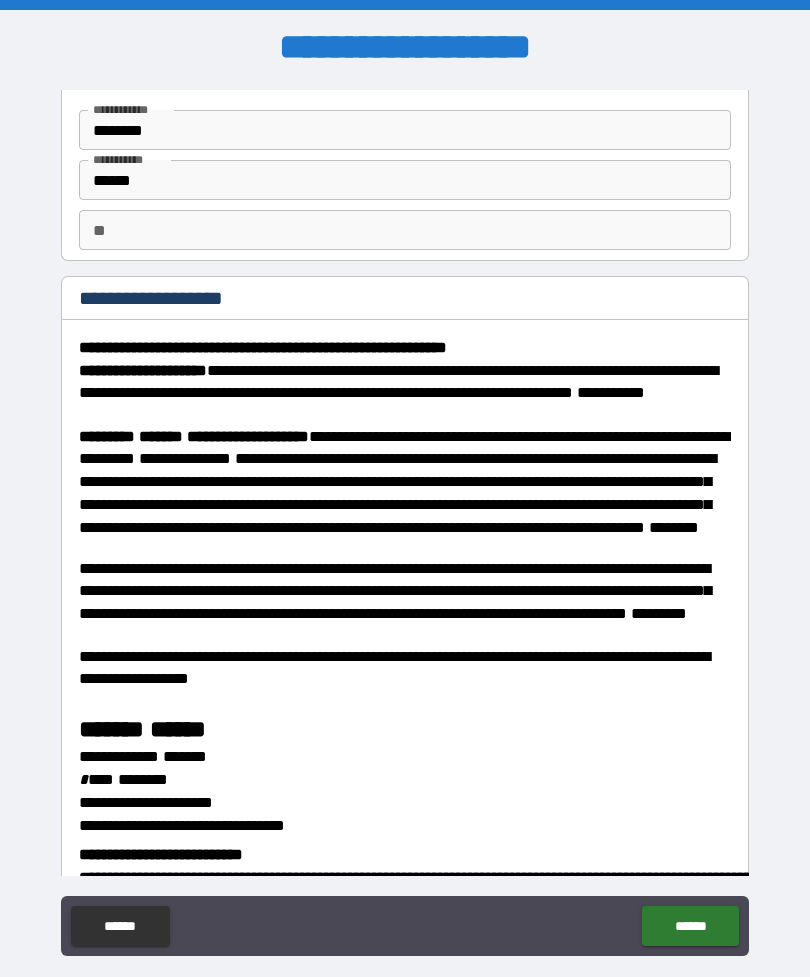 scroll, scrollTop: 74, scrollLeft: 0, axis: vertical 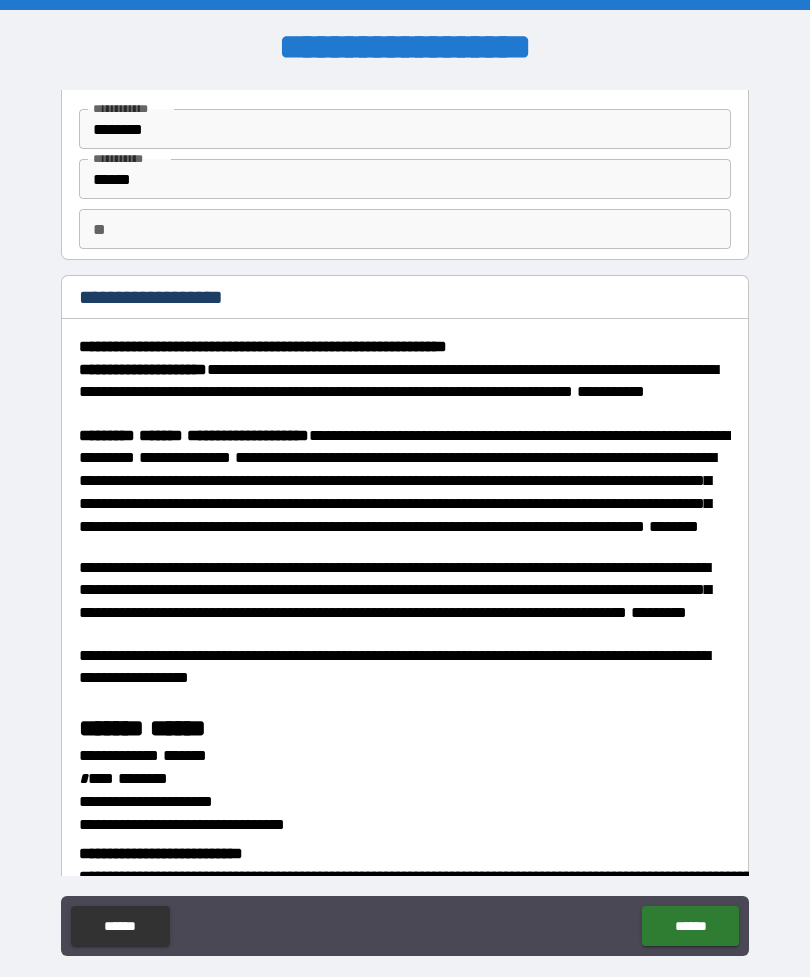 click on "**" at bounding box center (405, 229) 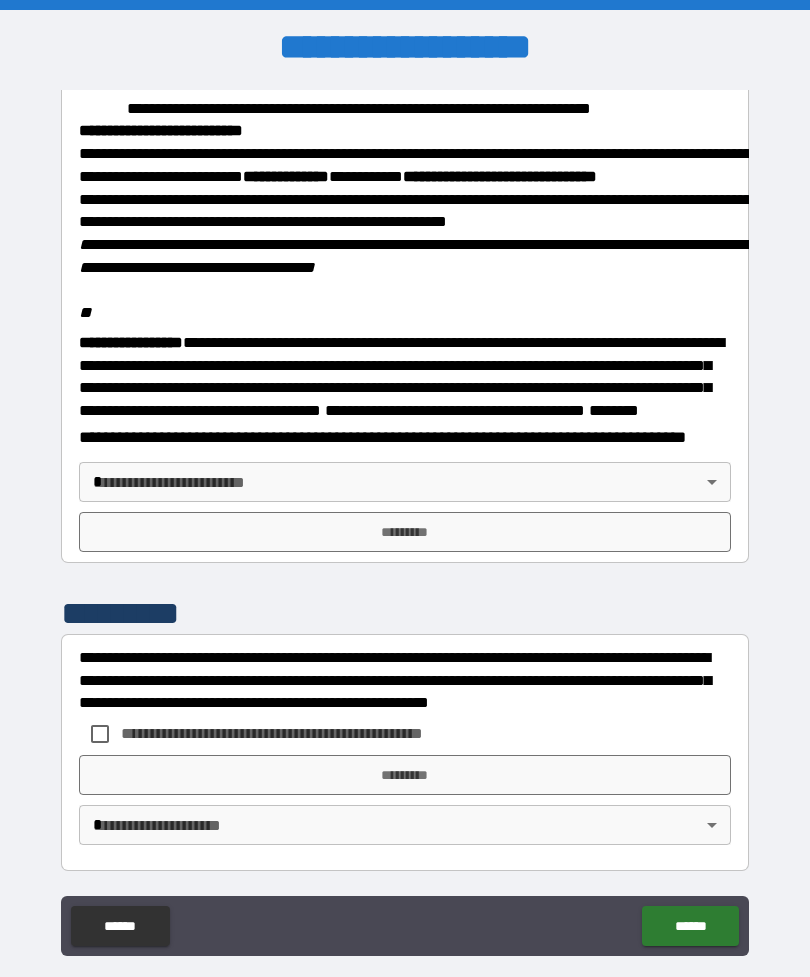 scroll, scrollTop: 2323, scrollLeft: 0, axis: vertical 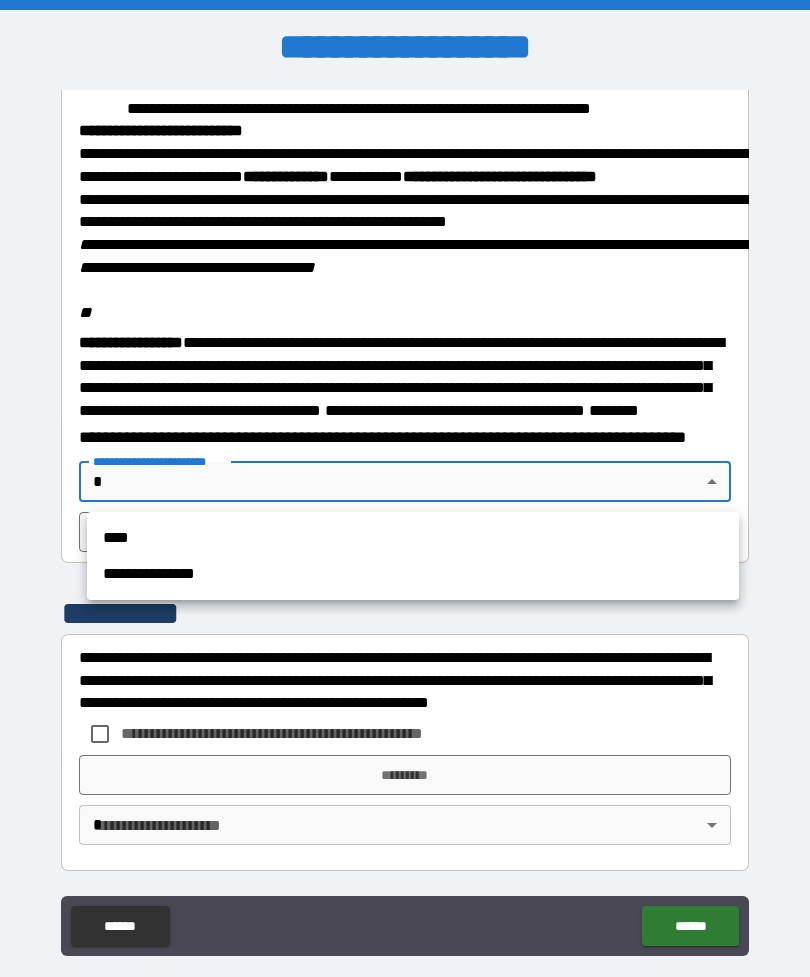 click on "**********" at bounding box center (413, 574) 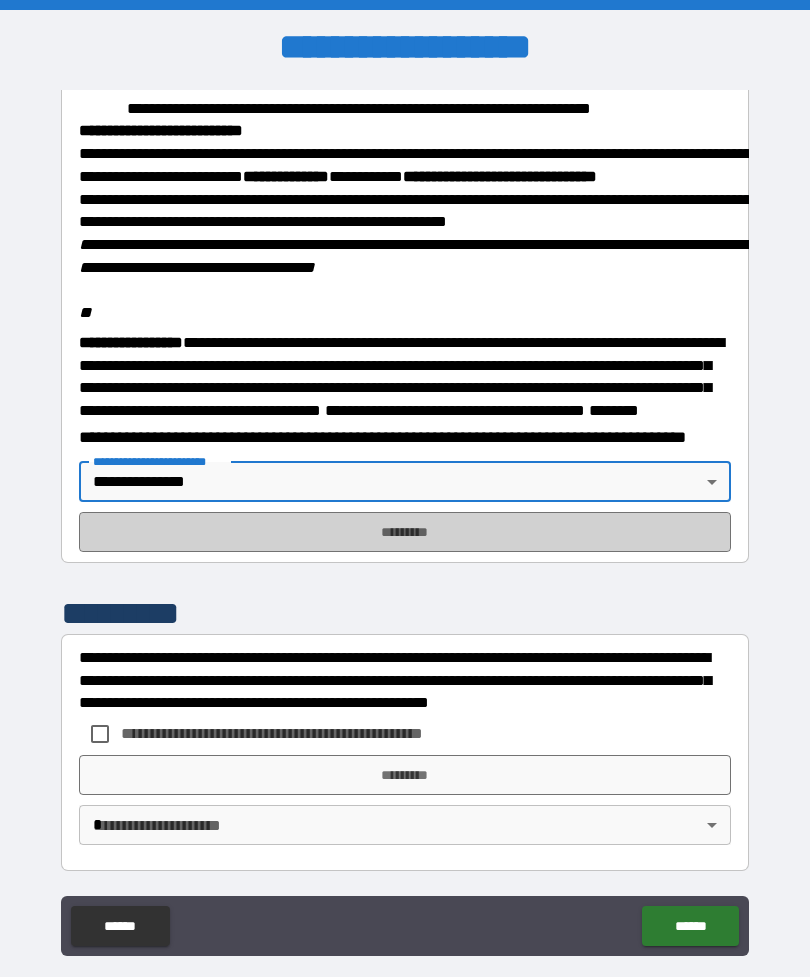click on "*********" at bounding box center [405, 532] 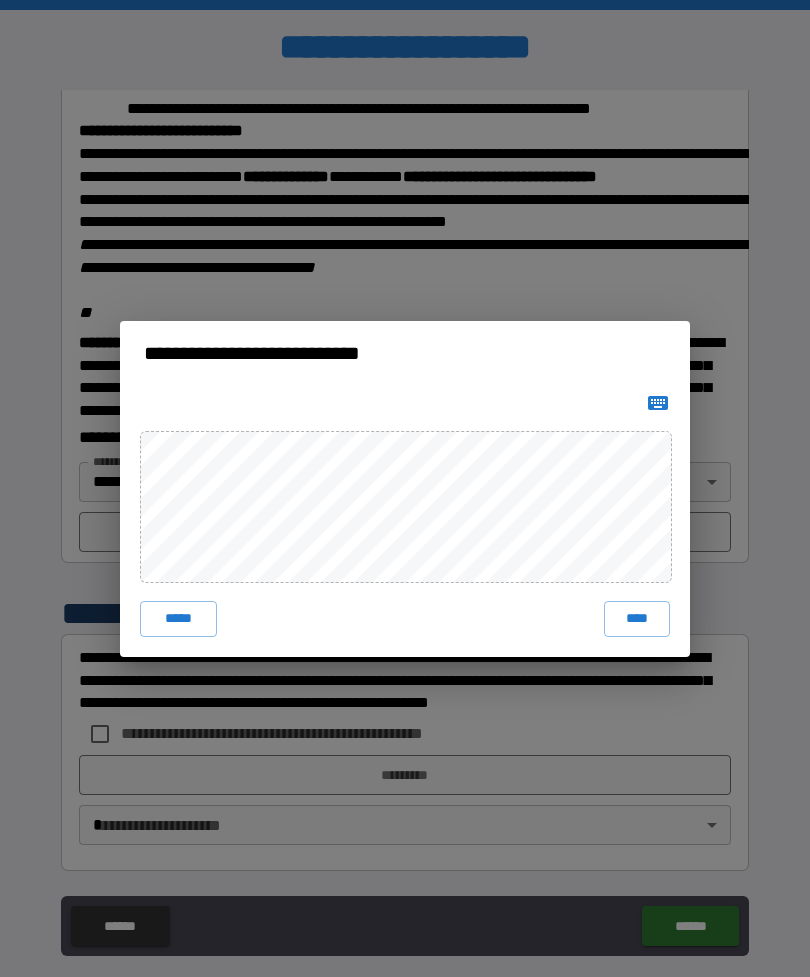 click 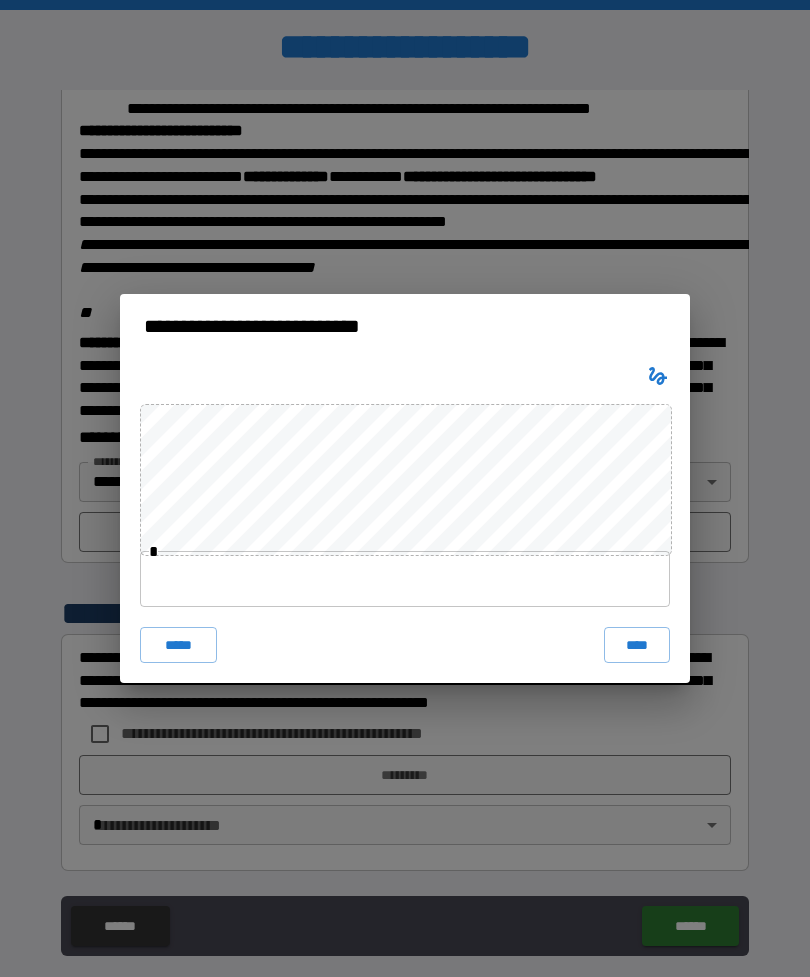 click on "****" at bounding box center (637, 645) 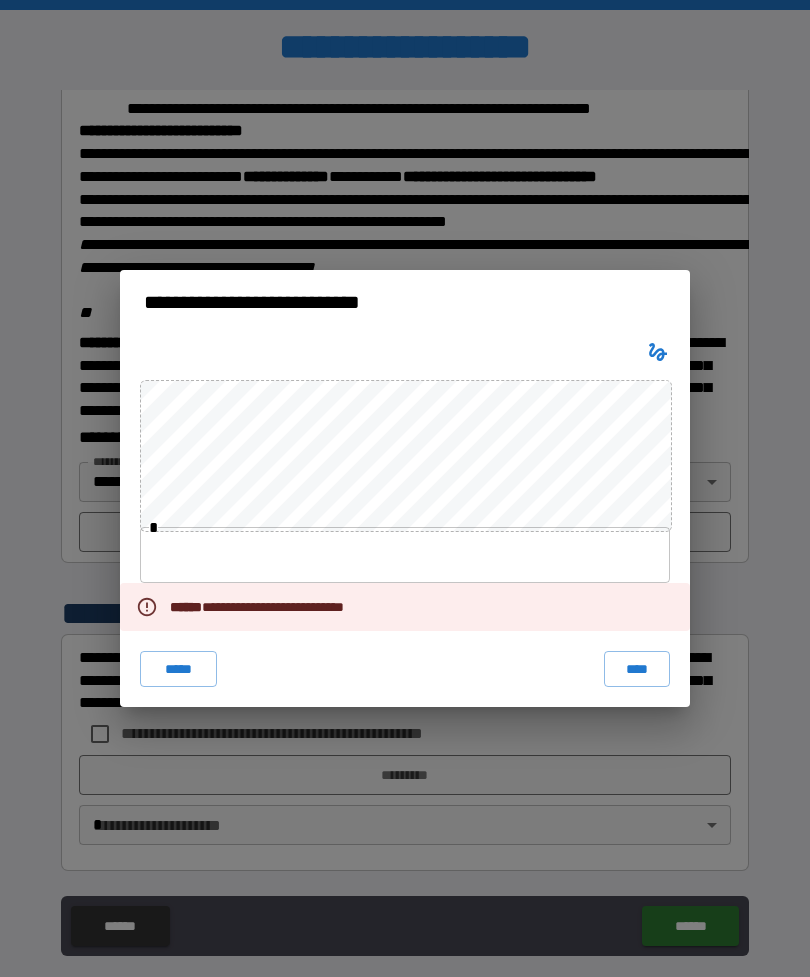 click on "****" at bounding box center [637, 669] 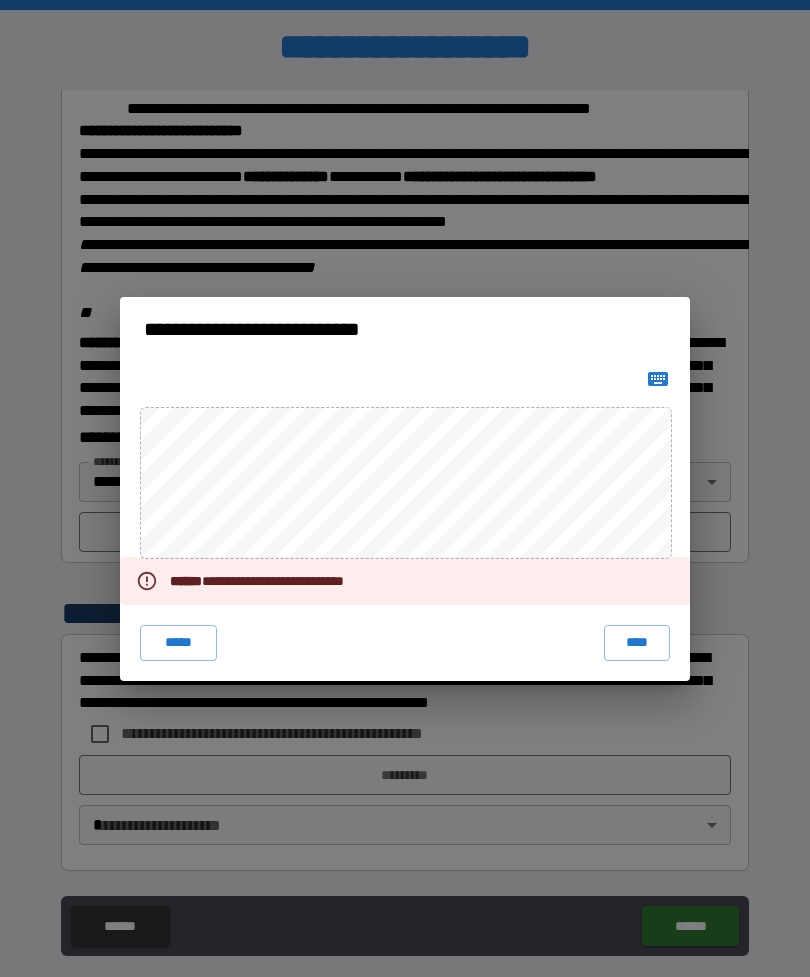 click on "****" at bounding box center (637, 643) 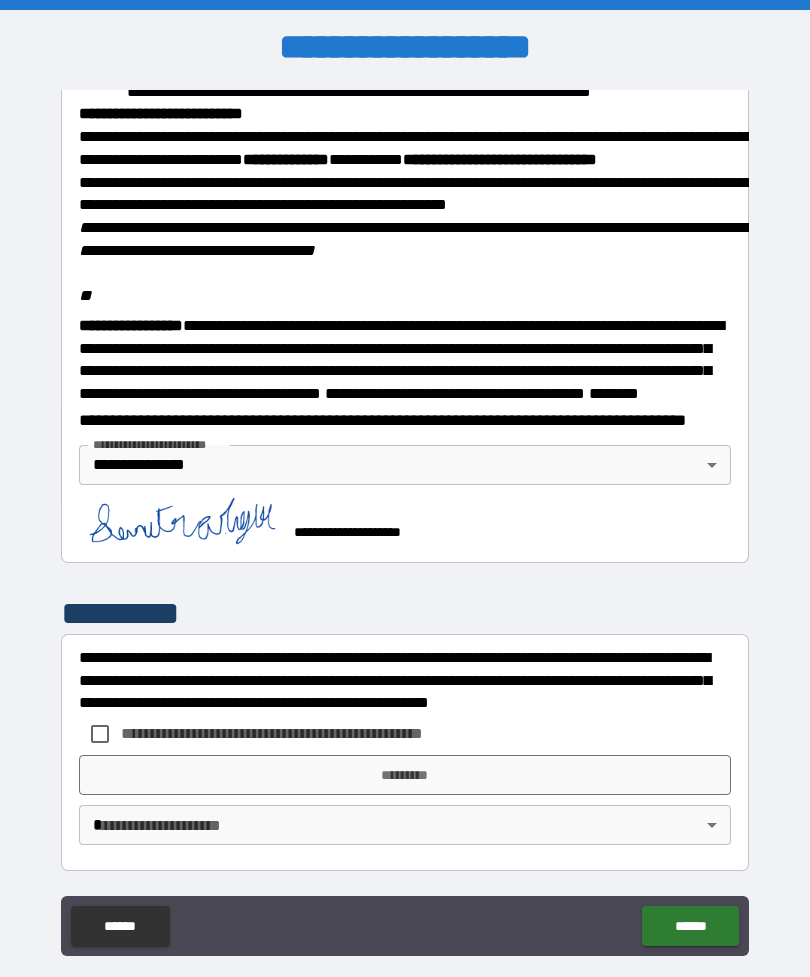 scroll, scrollTop: 2340, scrollLeft: 0, axis: vertical 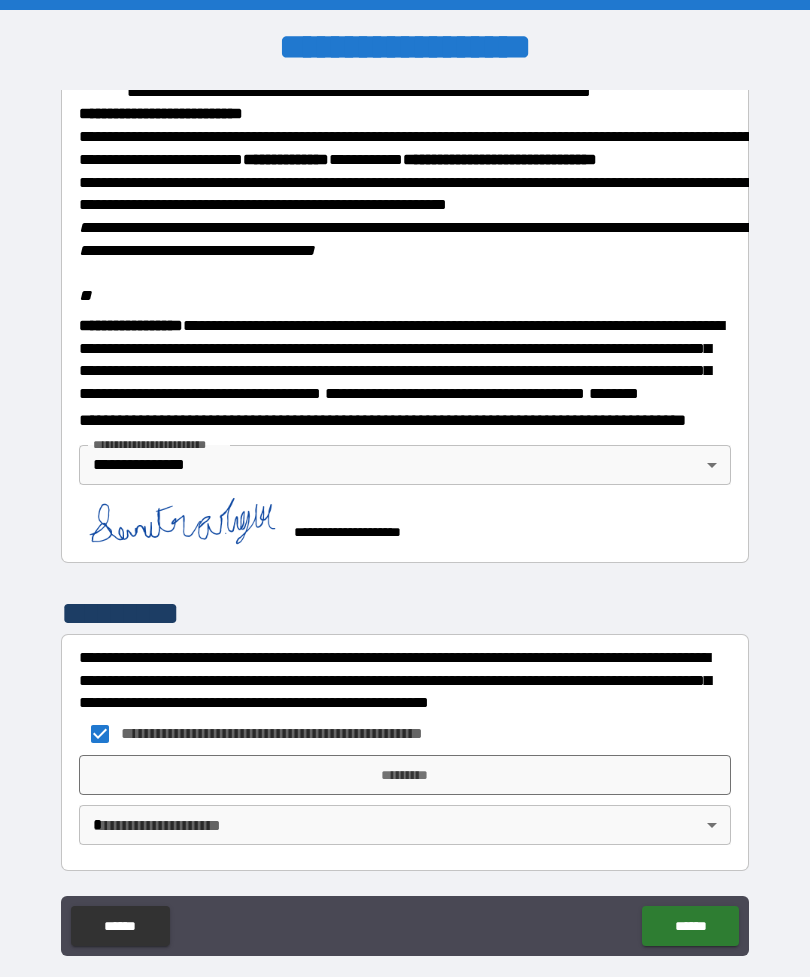 click on "*********" at bounding box center (405, 775) 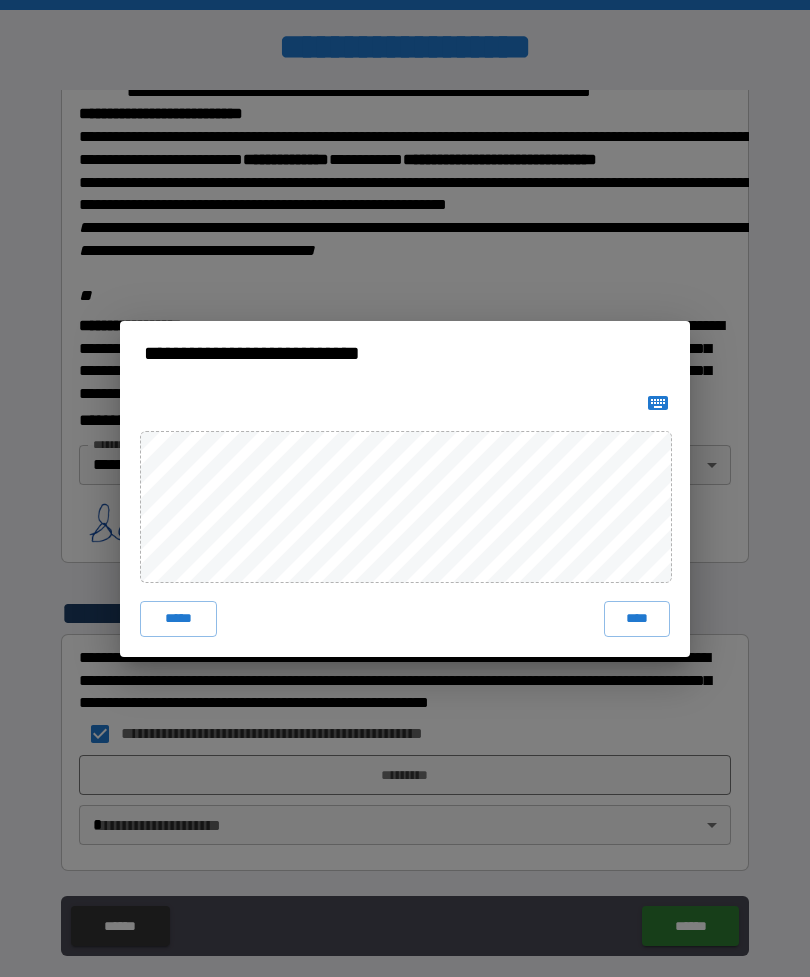 click on "****" at bounding box center (637, 619) 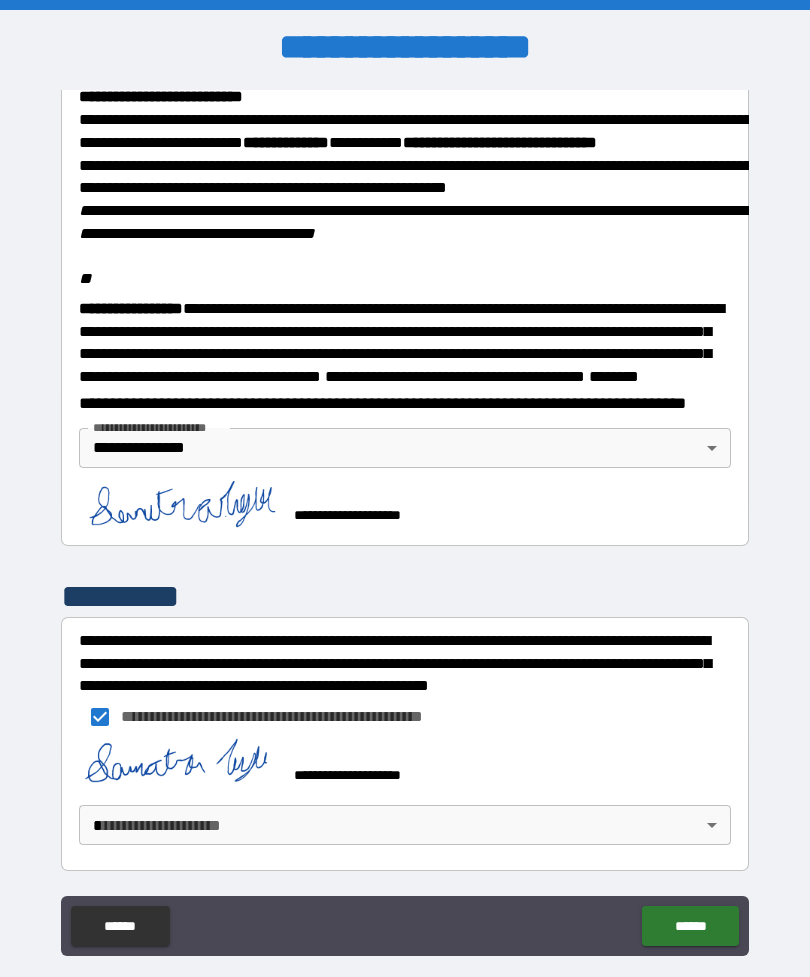 scroll, scrollTop: 2330, scrollLeft: 0, axis: vertical 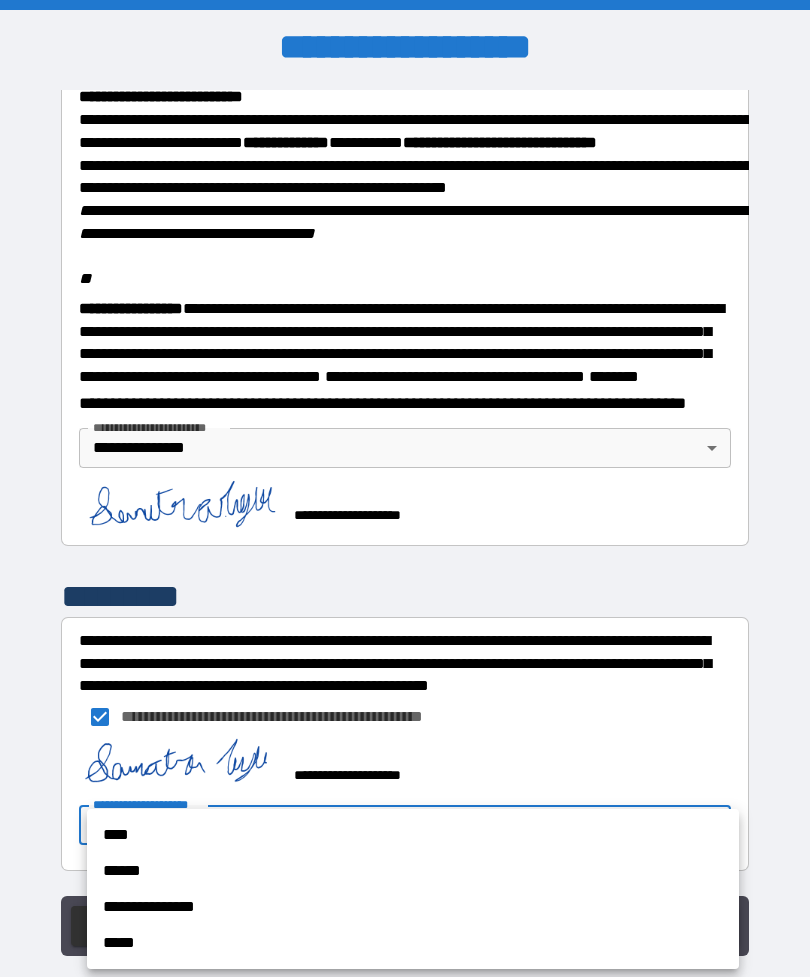 click on "**********" at bounding box center (413, 907) 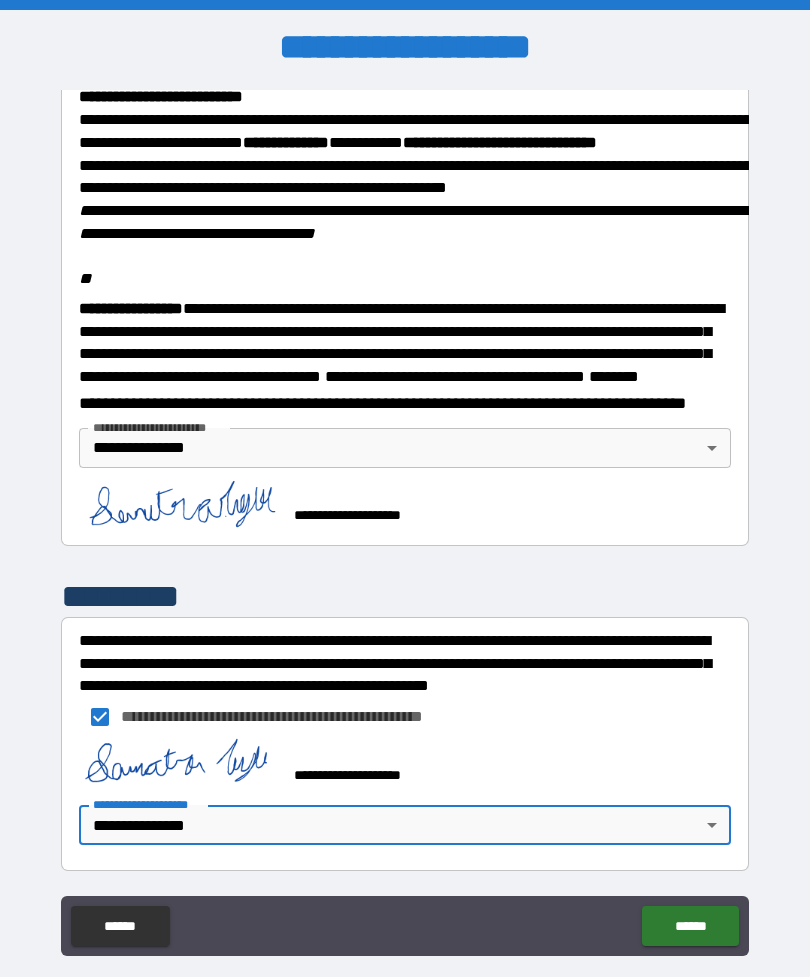 type on "**********" 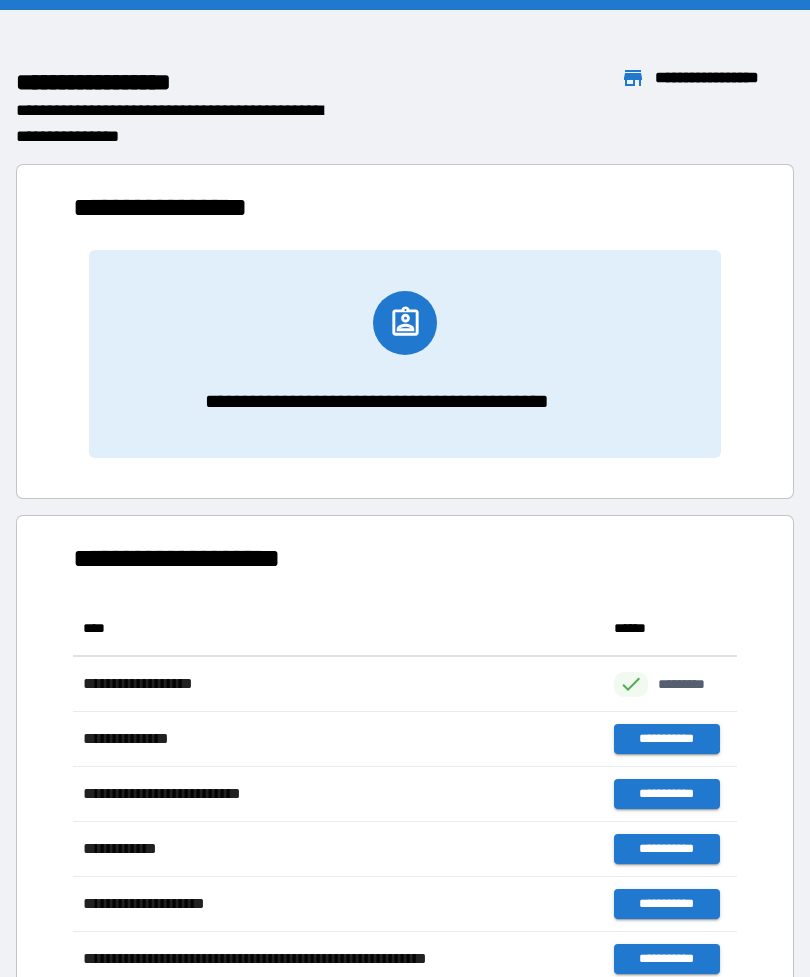 scroll, scrollTop: 1, scrollLeft: 1, axis: both 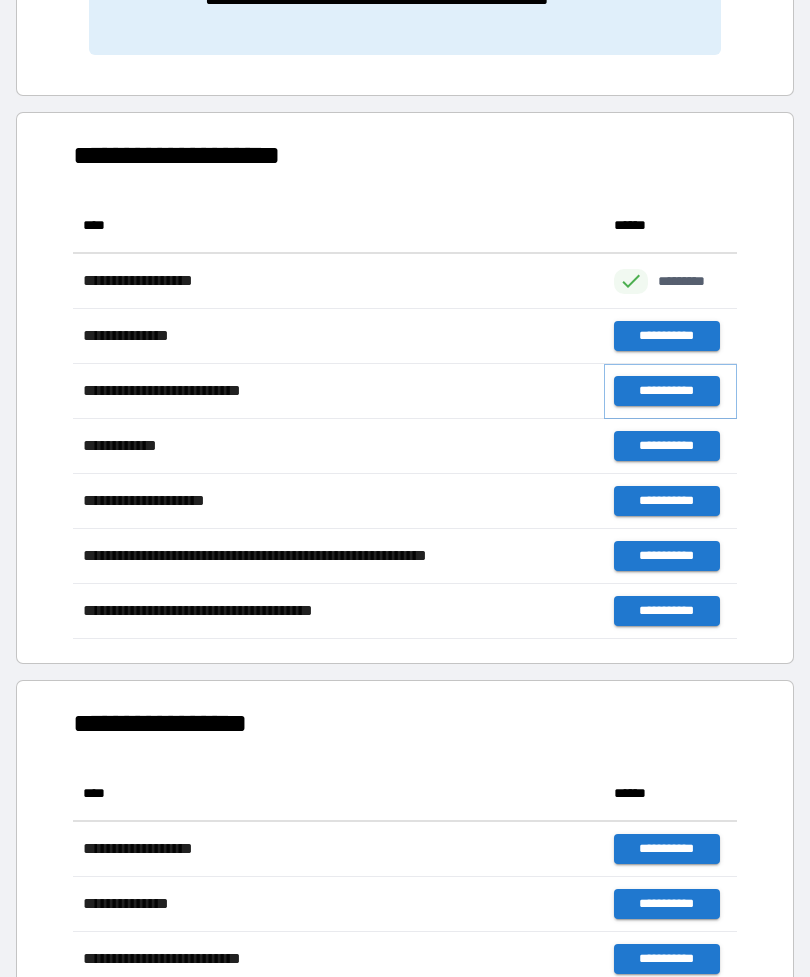 click on "**********" at bounding box center [666, 391] 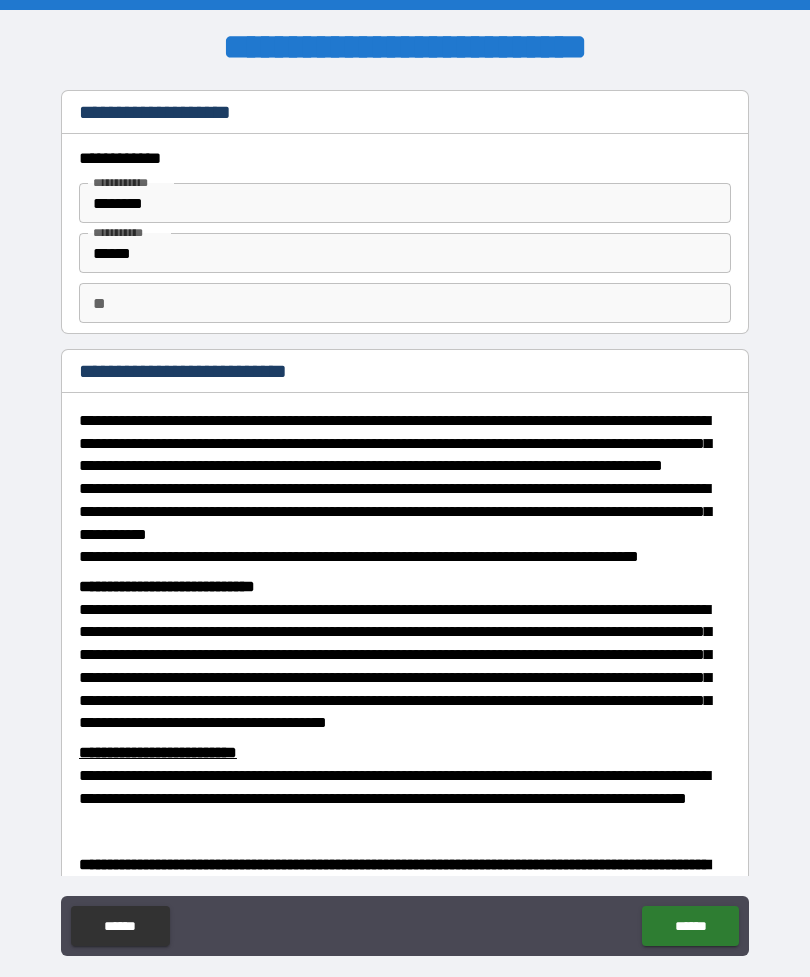 click on "**" at bounding box center (405, 303) 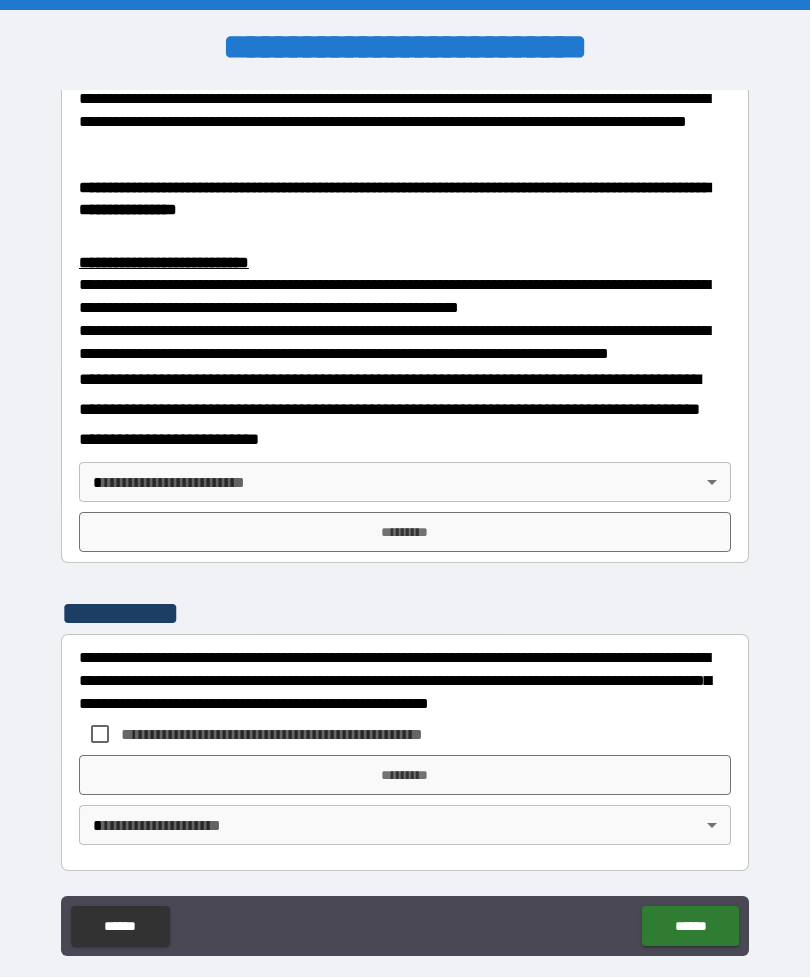 scroll, scrollTop: 748, scrollLeft: 0, axis: vertical 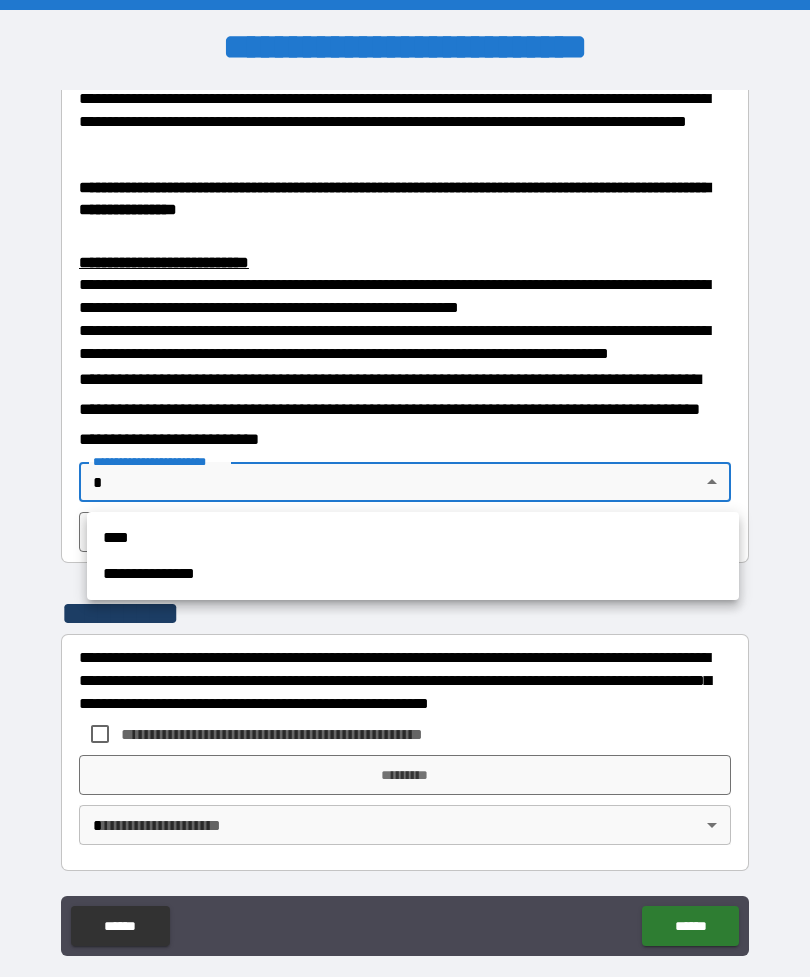 click on "**********" at bounding box center [413, 574] 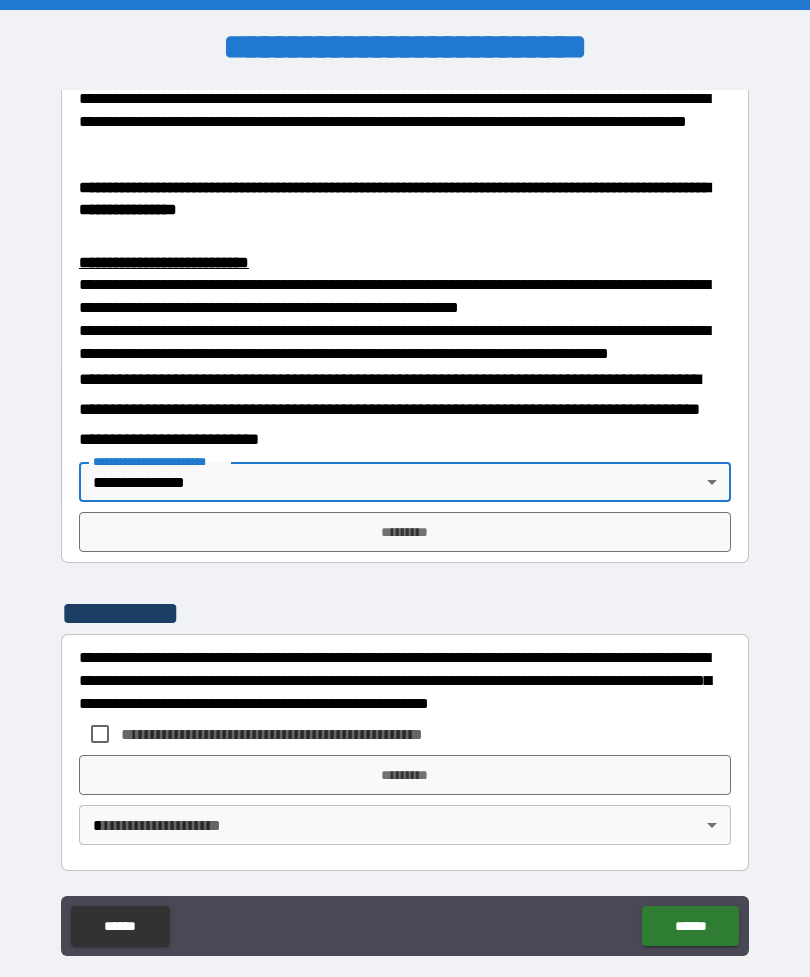 click on "*********" at bounding box center (405, 532) 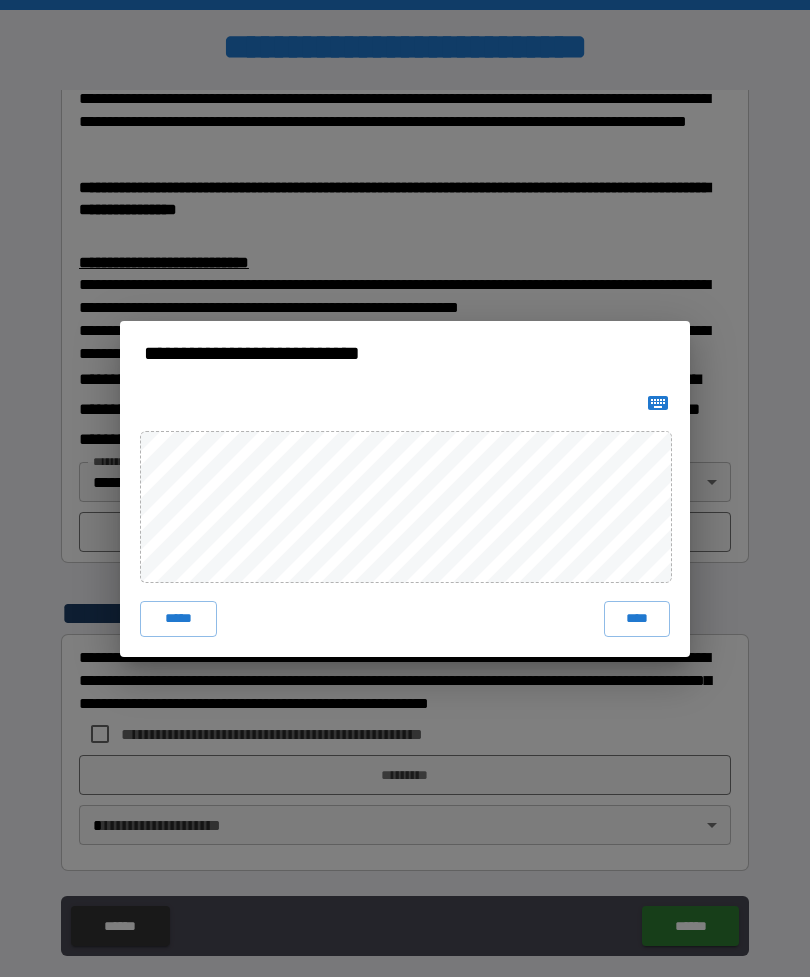click on "****" at bounding box center (637, 619) 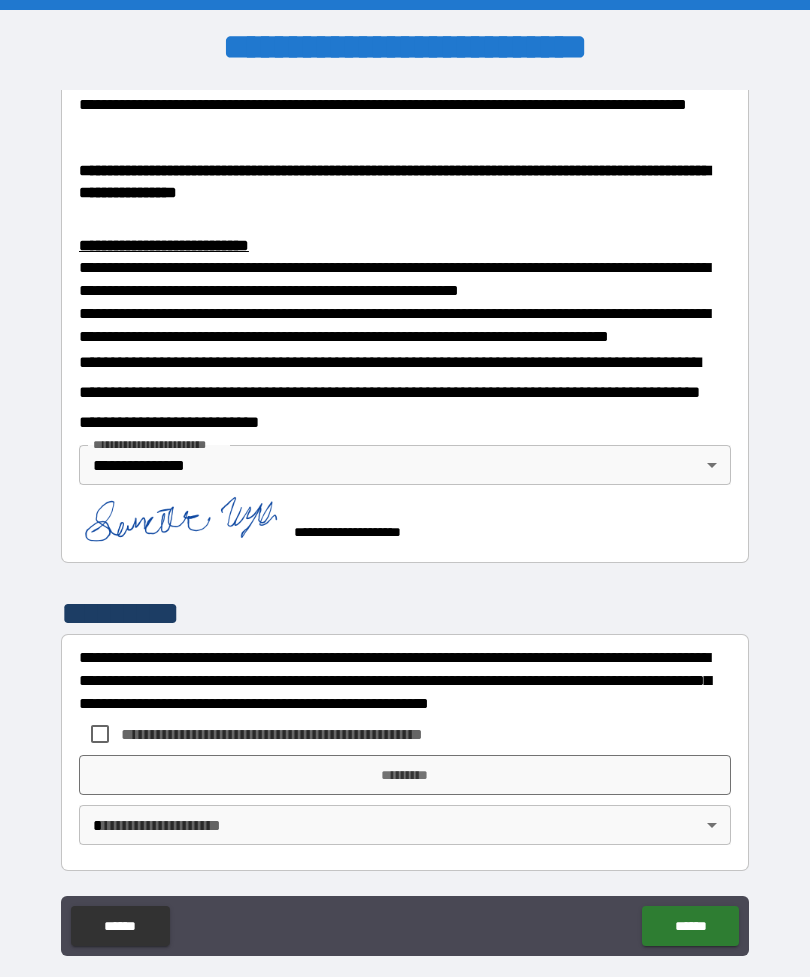 scroll, scrollTop: 738, scrollLeft: 0, axis: vertical 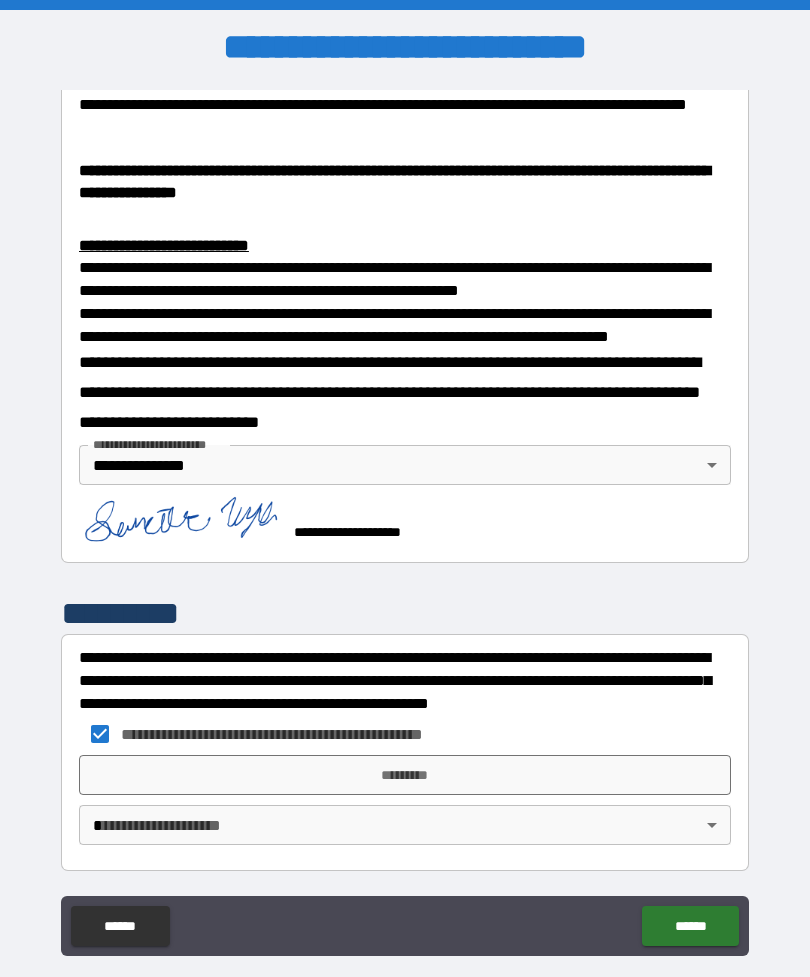click on "*********" at bounding box center (405, 775) 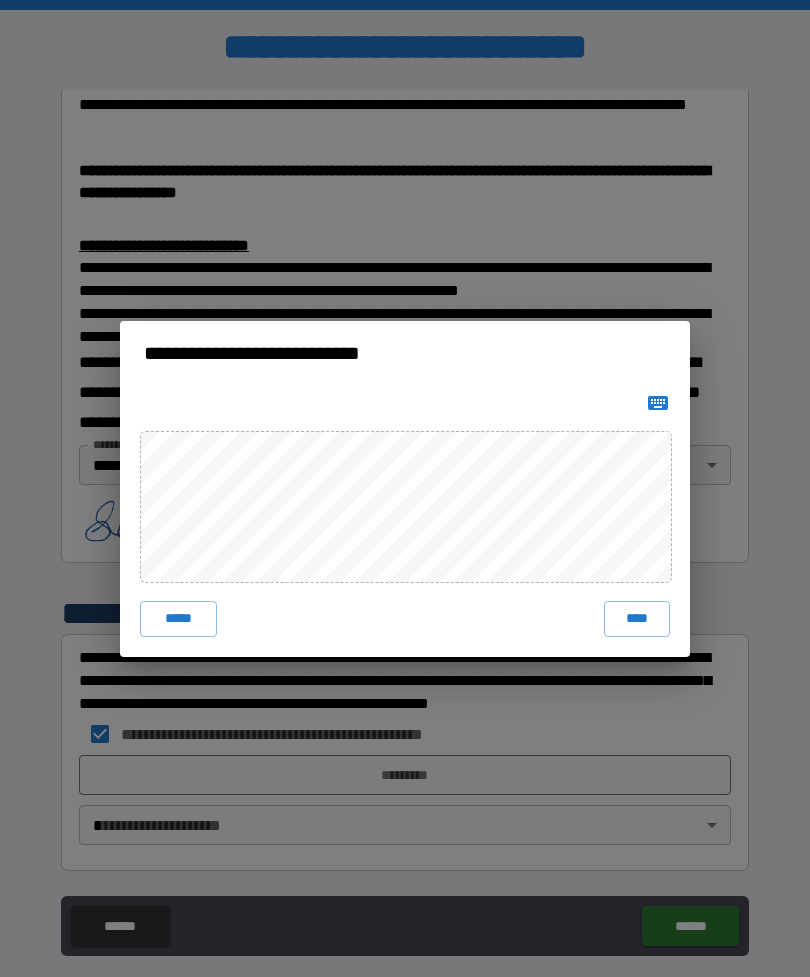 click on "****" at bounding box center (637, 619) 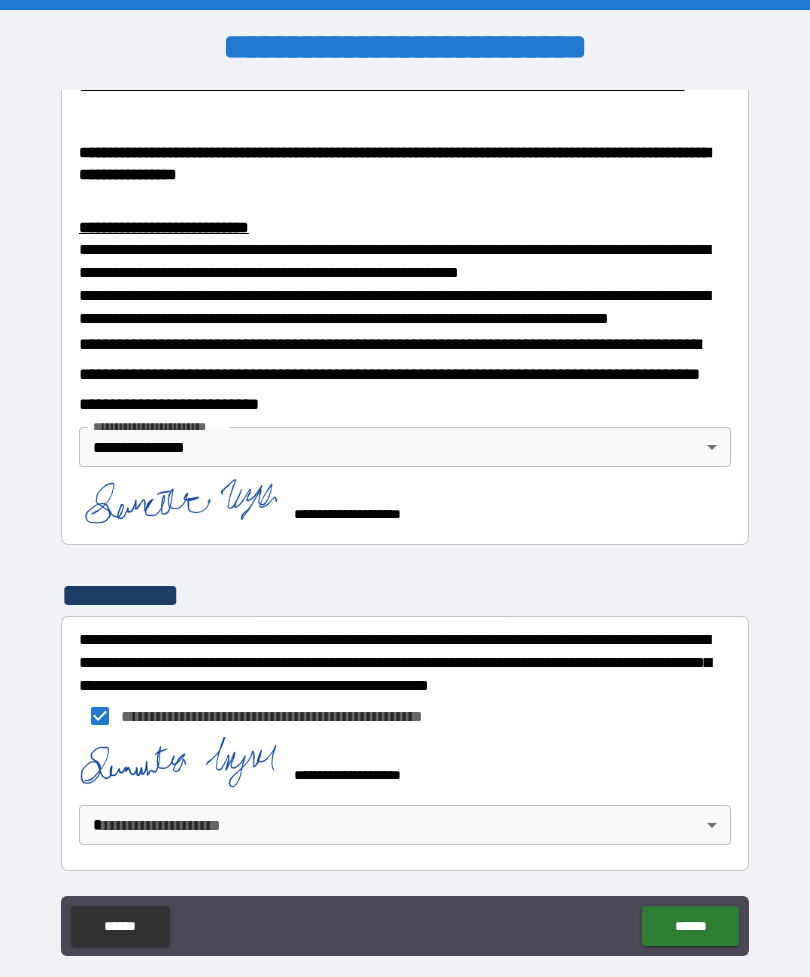 click on "**********" at bounding box center [405, 520] 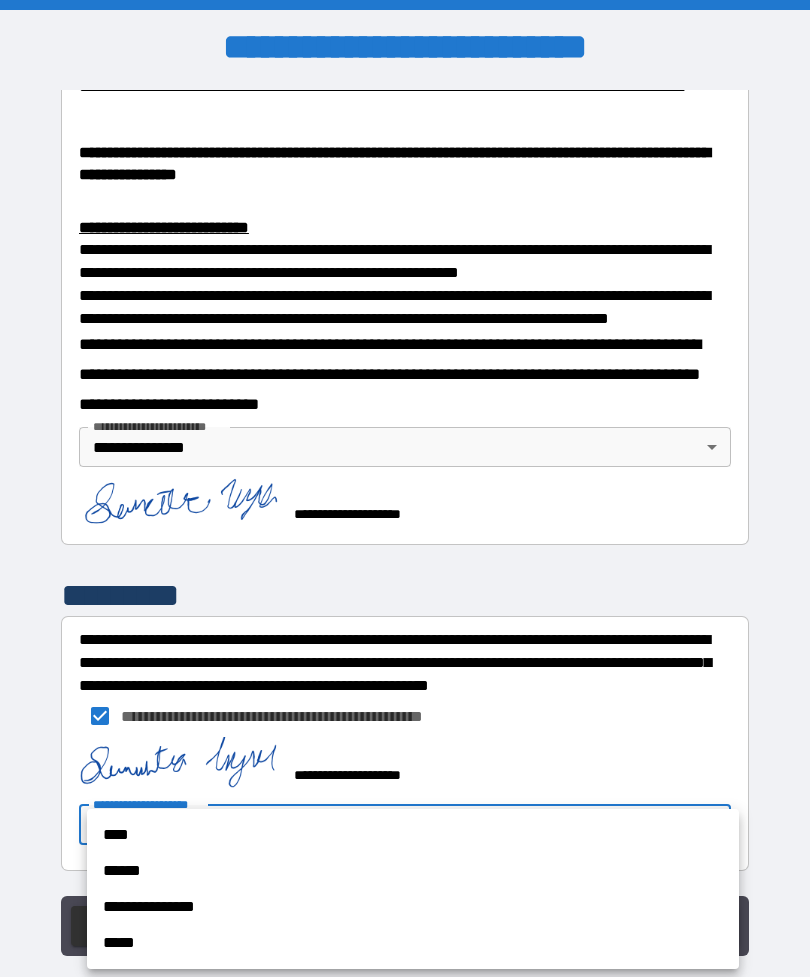 click on "**********" at bounding box center [413, 907] 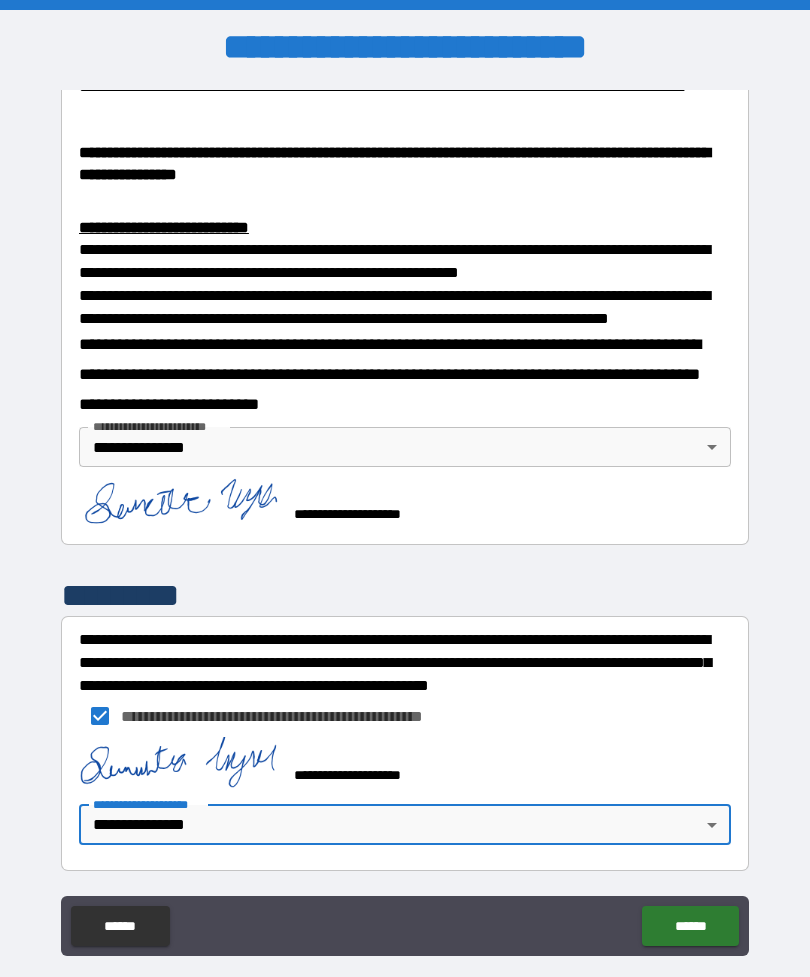 click on "******" at bounding box center [690, 926] 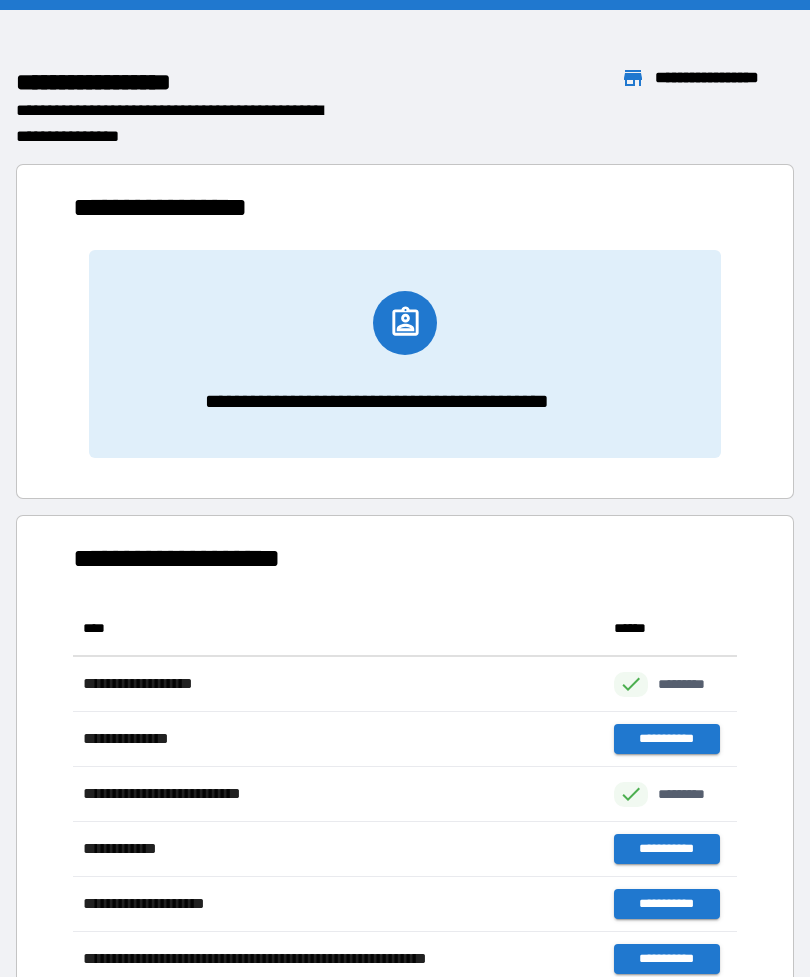 scroll, scrollTop: 1, scrollLeft: 1, axis: both 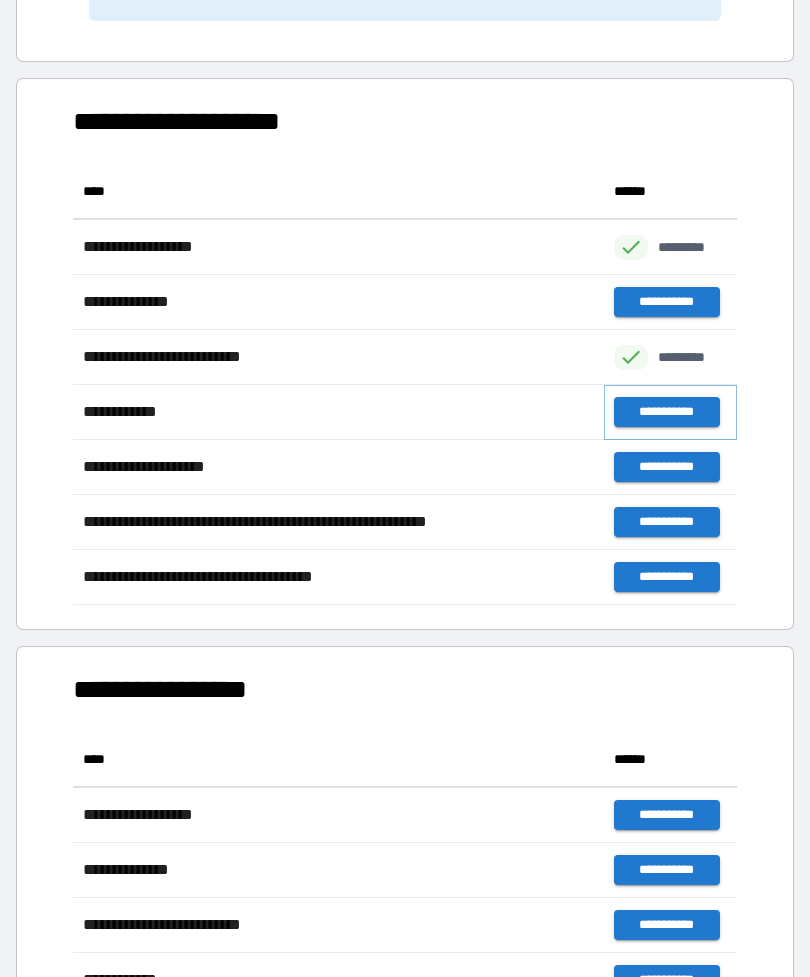 click on "**********" at bounding box center (666, 412) 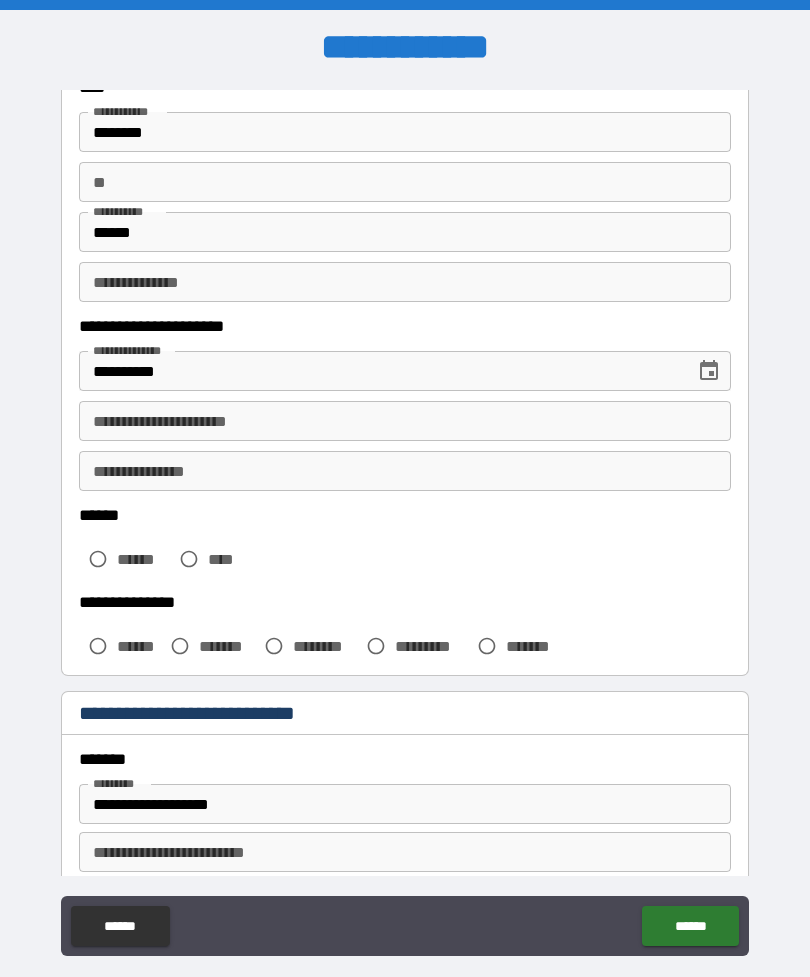 scroll, scrollTop: 128, scrollLeft: 0, axis: vertical 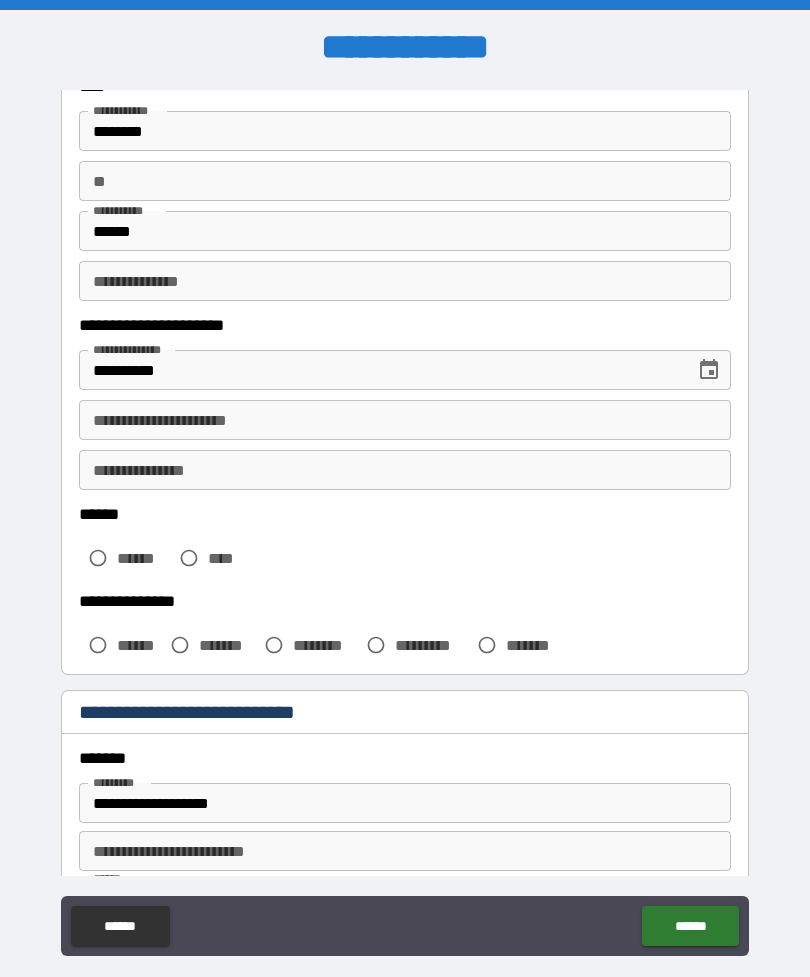 click on "**********" at bounding box center (405, 281) 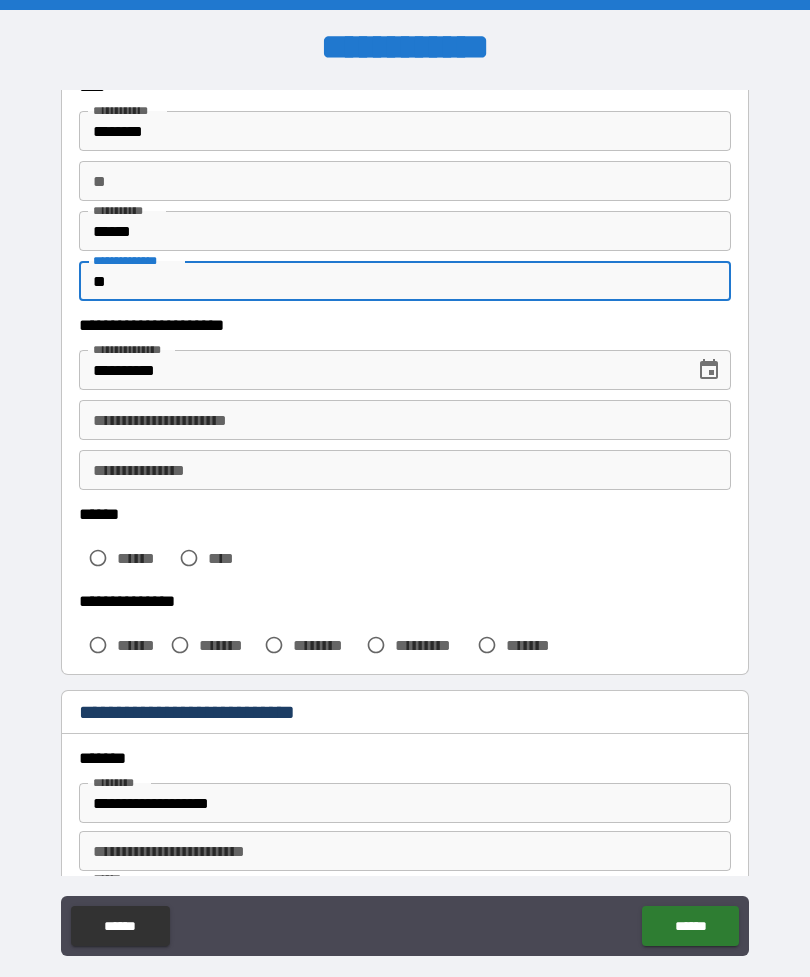 type on "*" 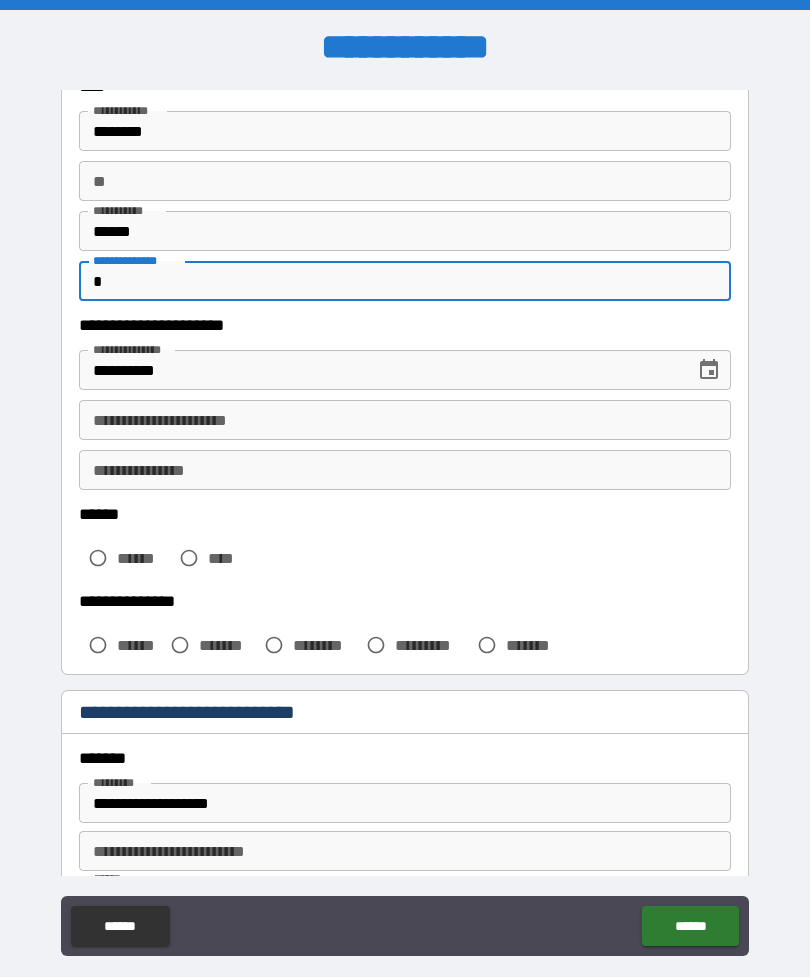 type 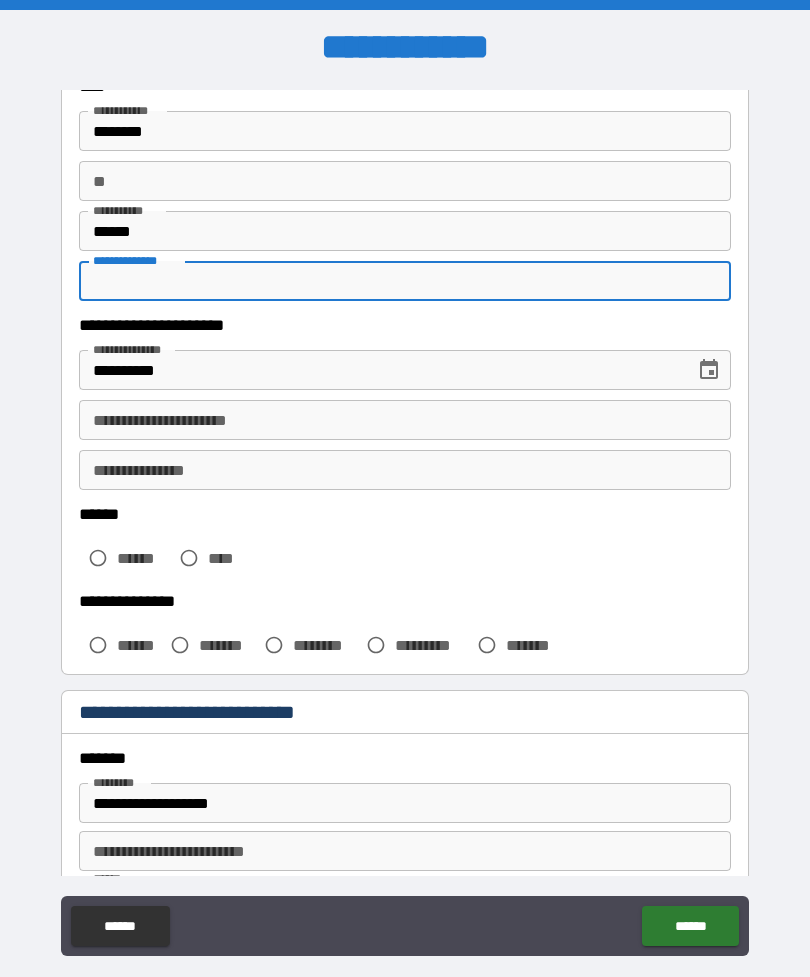 click on "**********" at bounding box center [405, 420] 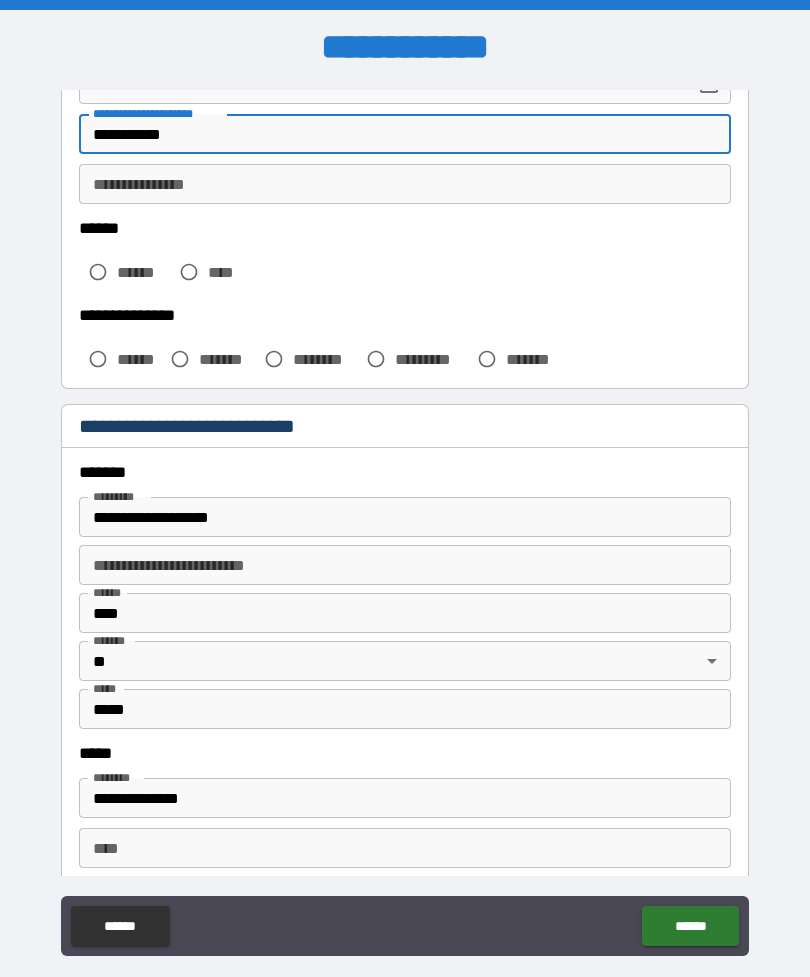 scroll, scrollTop: 422, scrollLeft: 0, axis: vertical 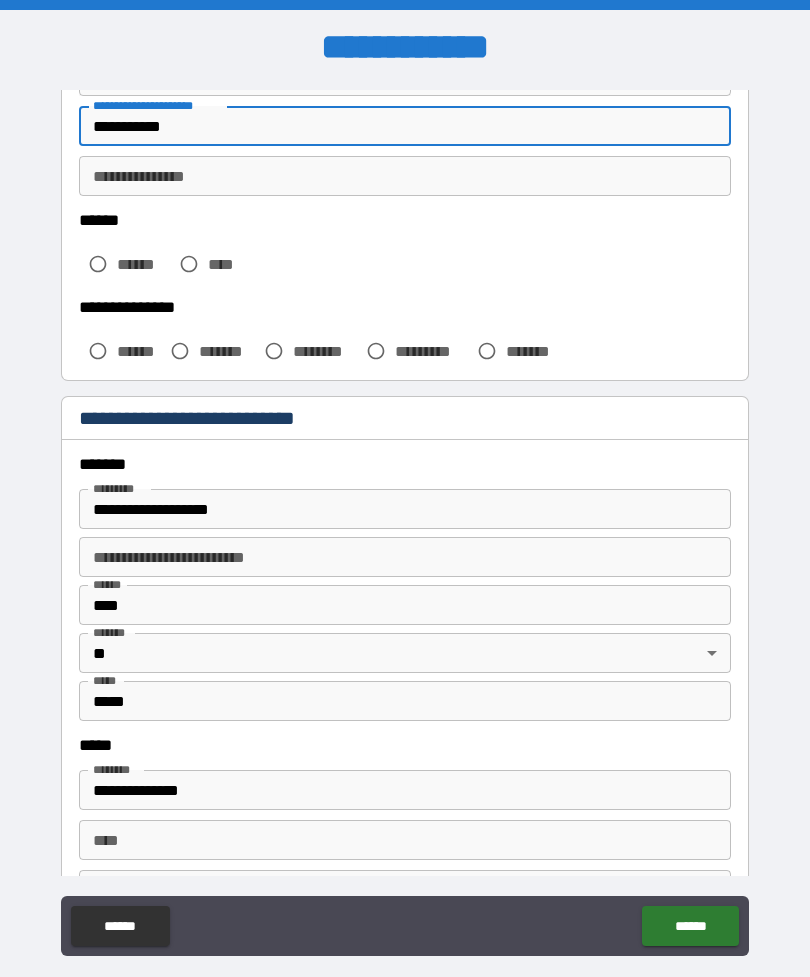 type on "**********" 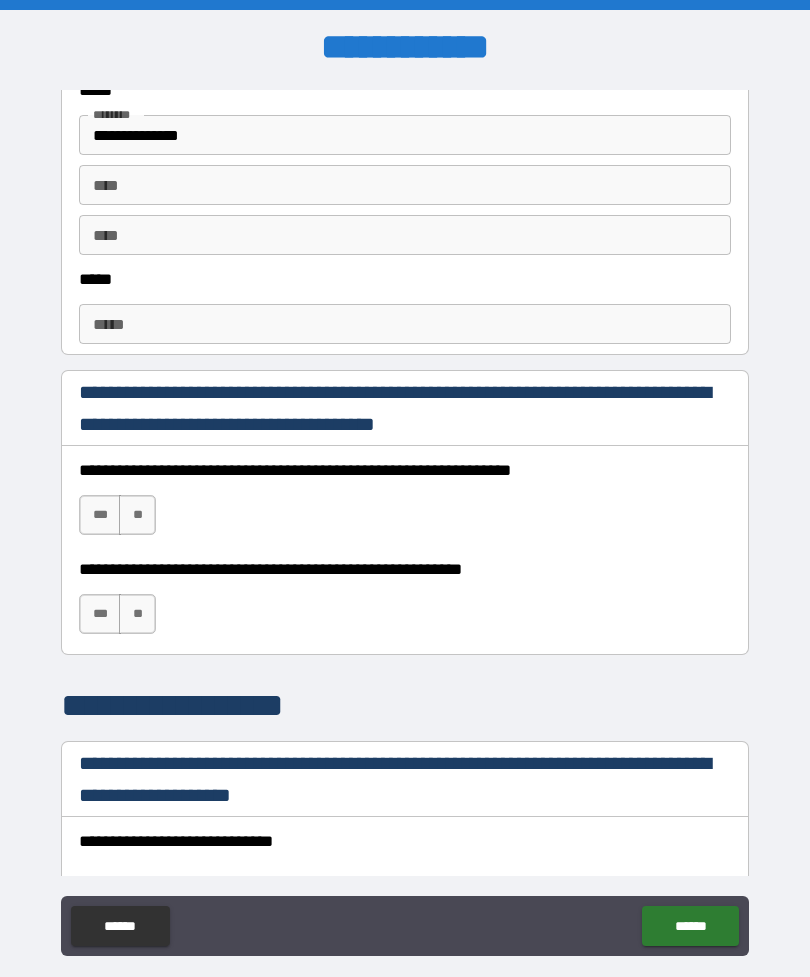 scroll, scrollTop: 1079, scrollLeft: 0, axis: vertical 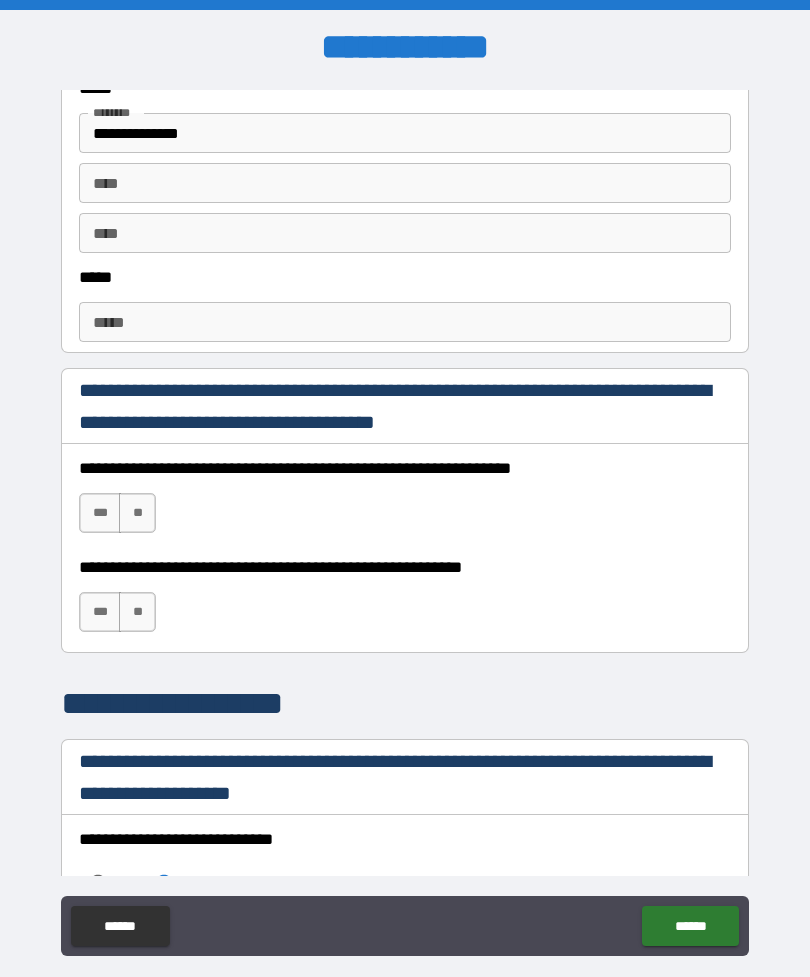 click on "*****" at bounding box center [405, 322] 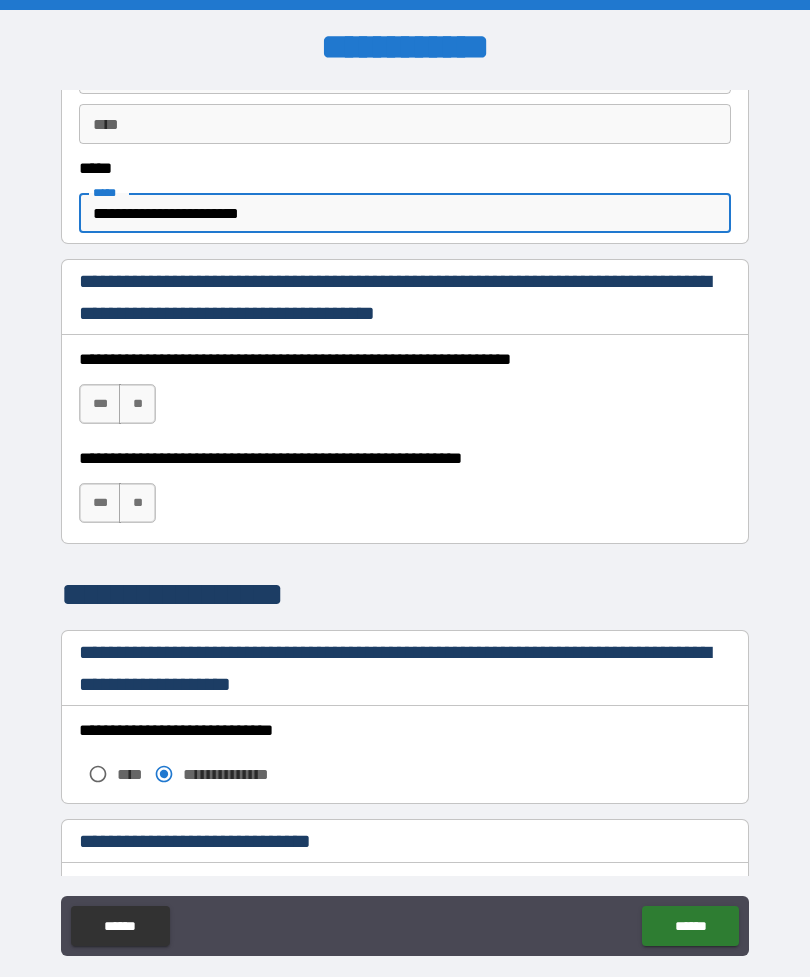 scroll, scrollTop: 1227, scrollLeft: 0, axis: vertical 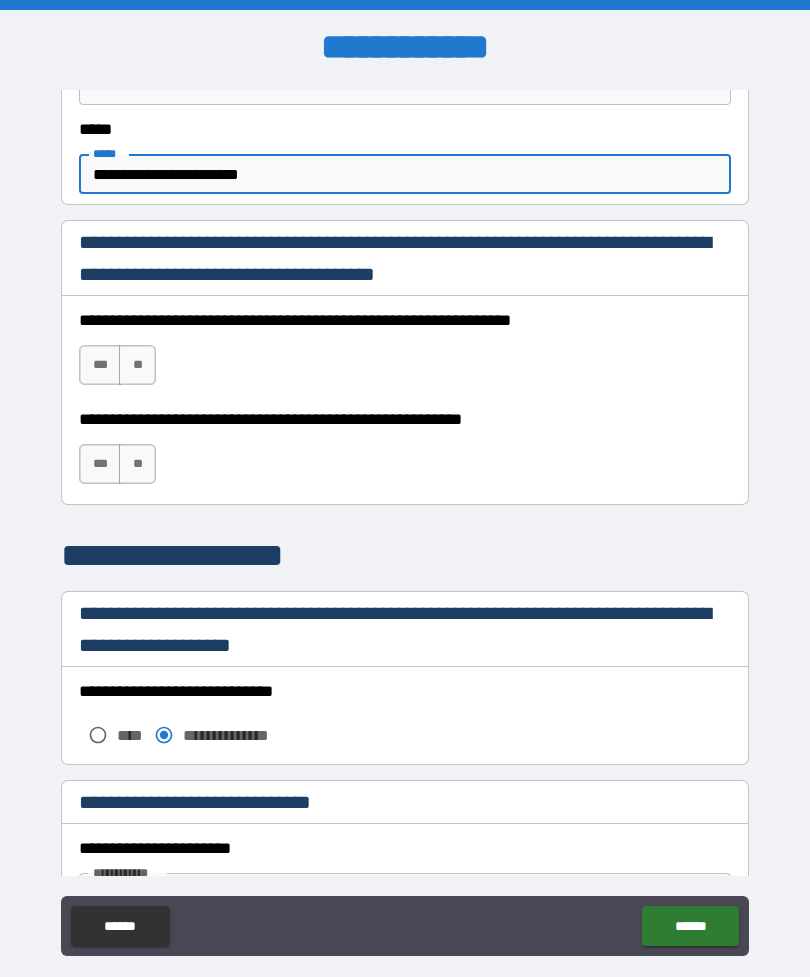 type on "**********" 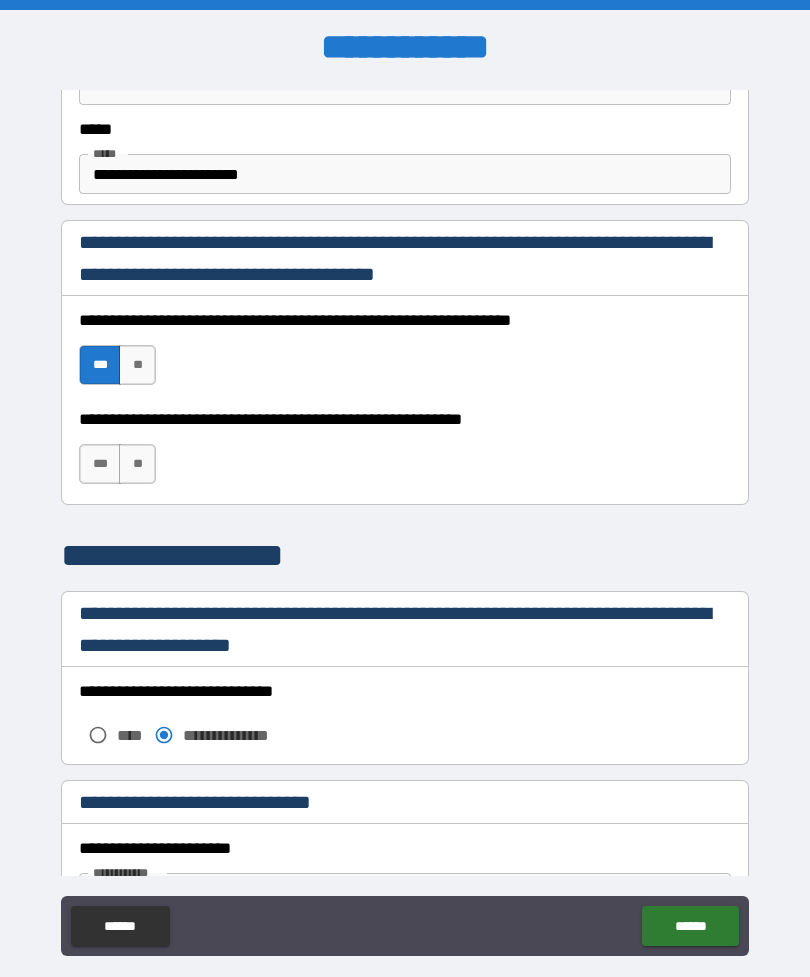 click on "***" at bounding box center [100, 464] 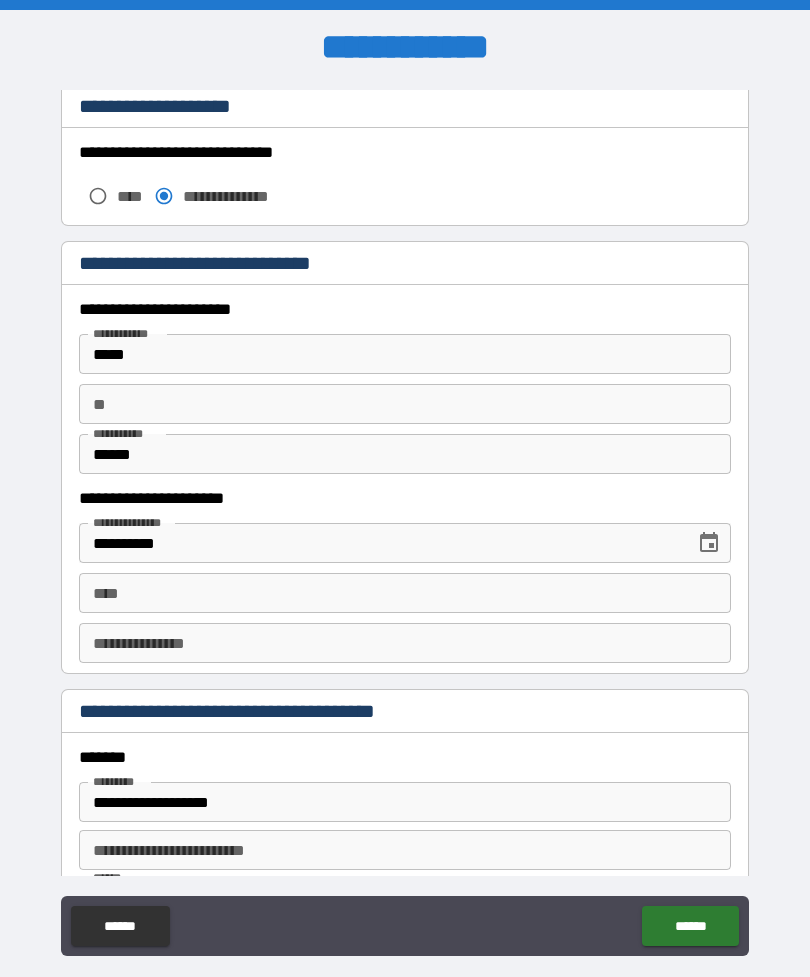 scroll, scrollTop: 1767, scrollLeft: 0, axis: vertical 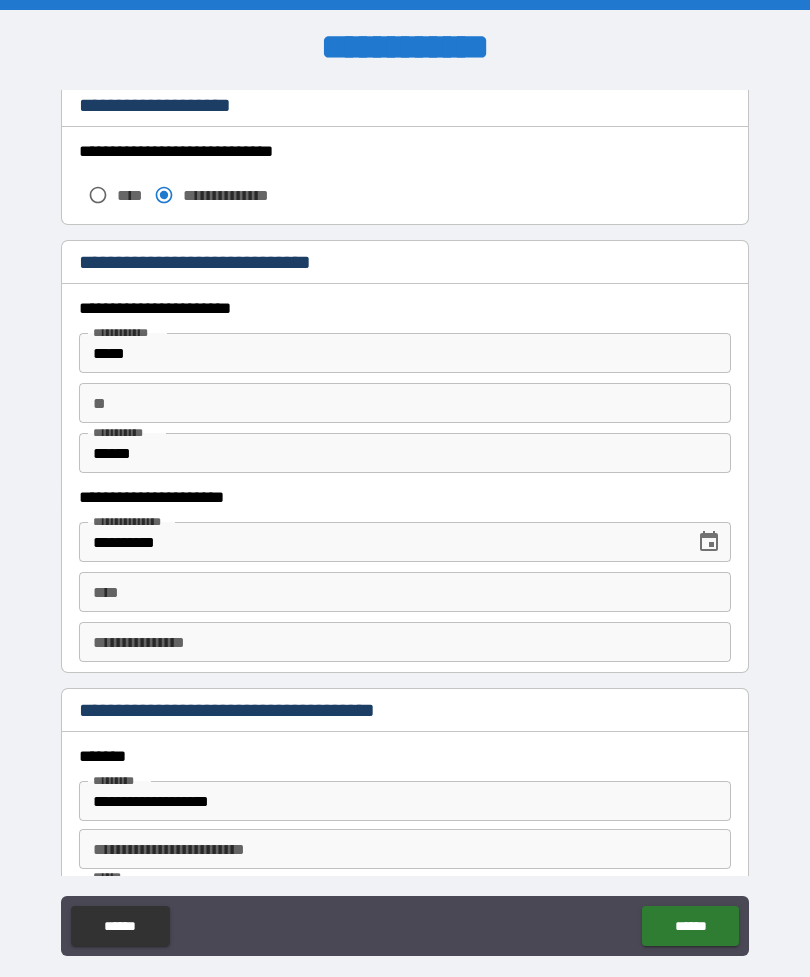 click on "*****" at bounding box center [405, 353] 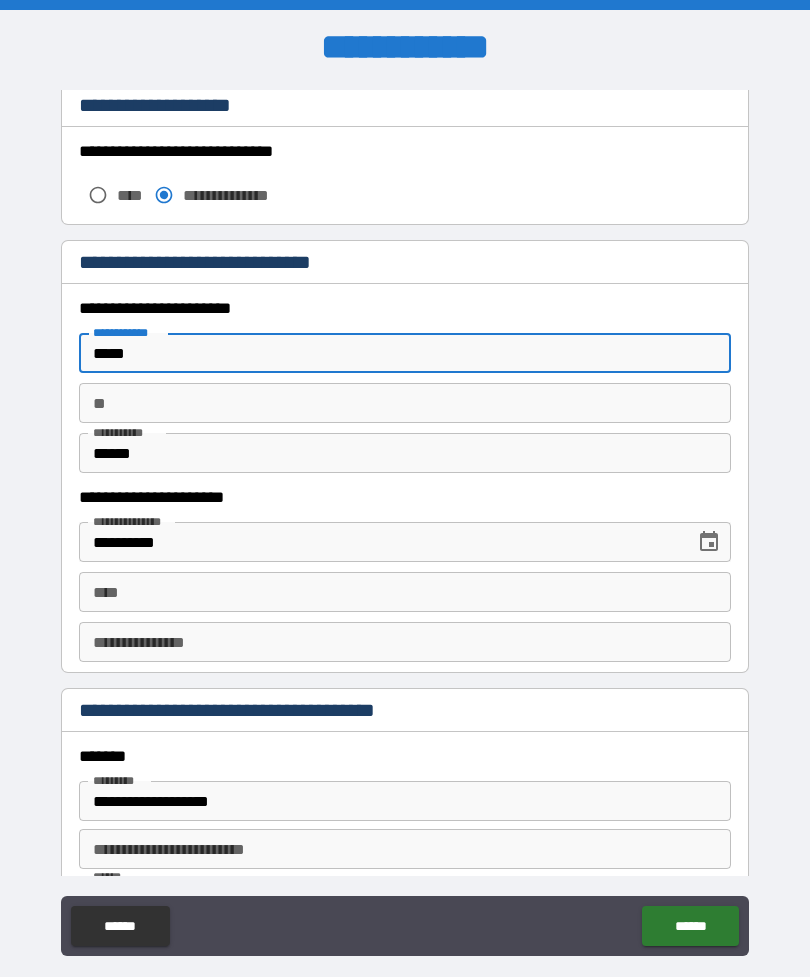 click on "*****" at bounding box center (405, 353) 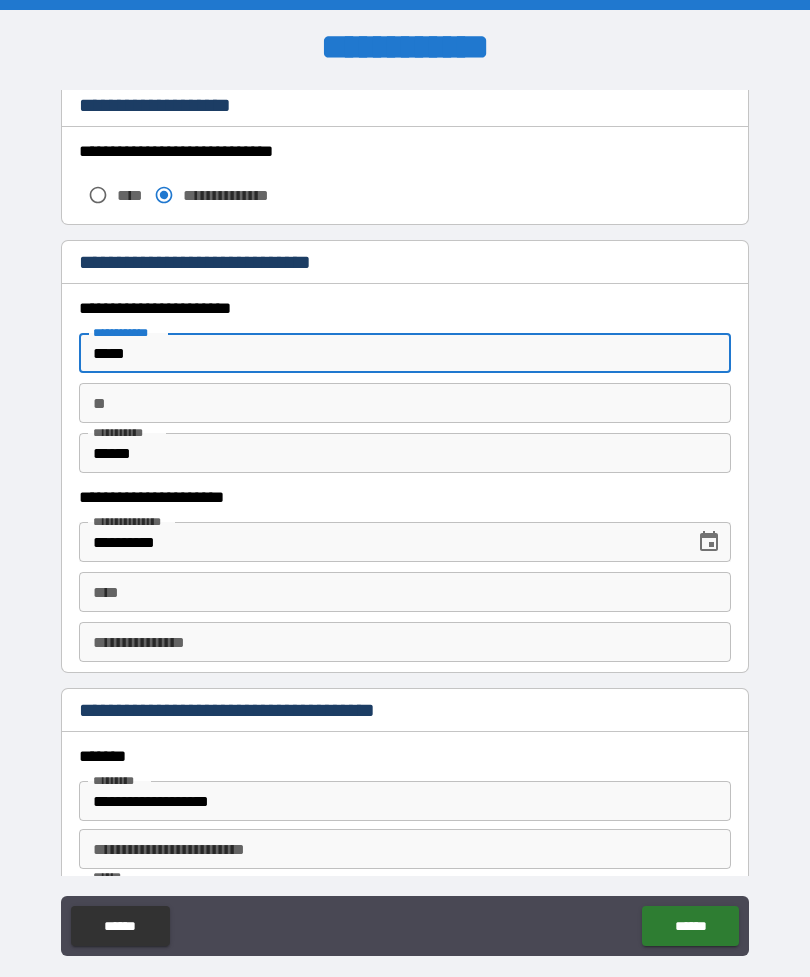 click on "*****" at bounding box center (405, 353) 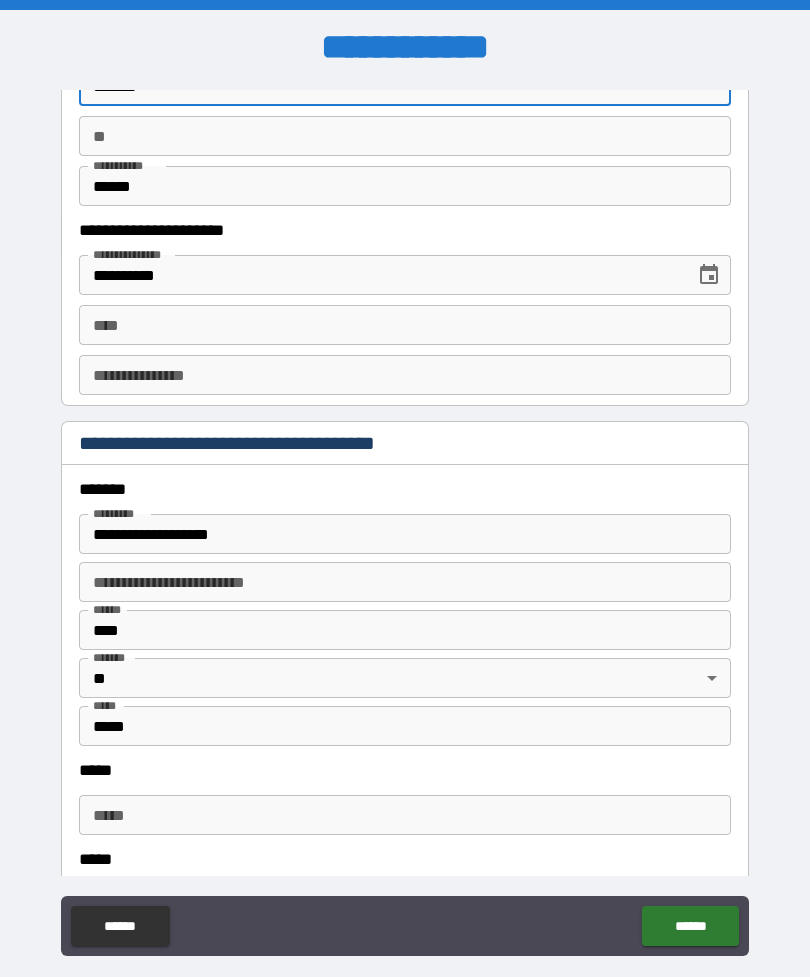 scroll, scrollTop: 2039, scrollLeft: 0, axis: vertical 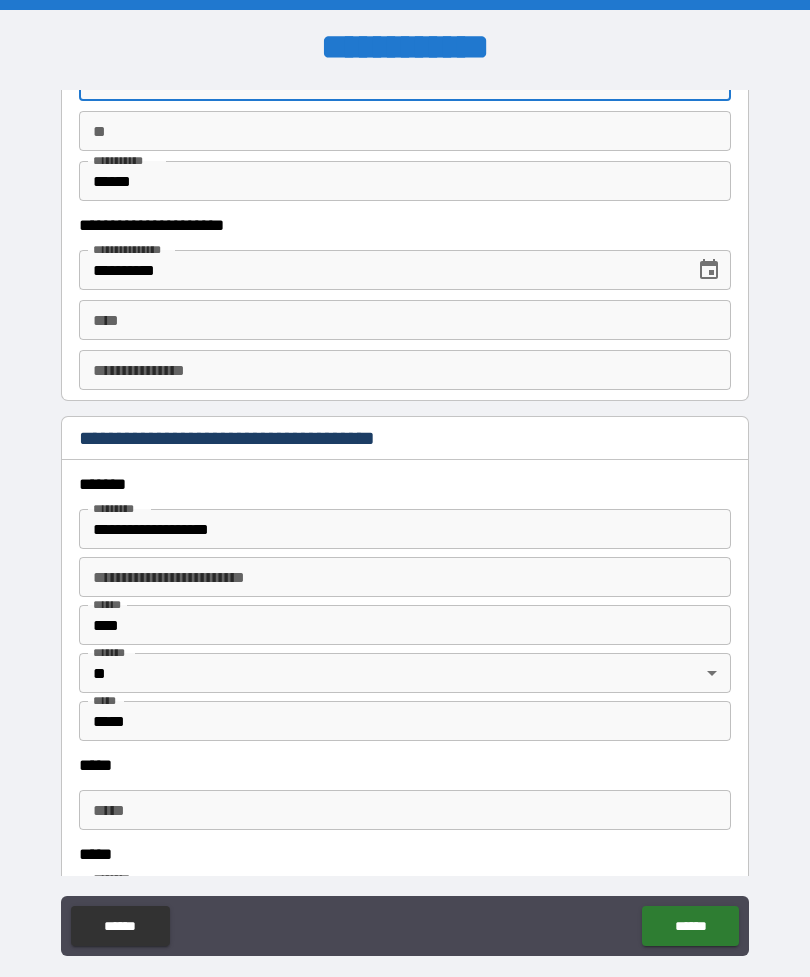 type on "*******" 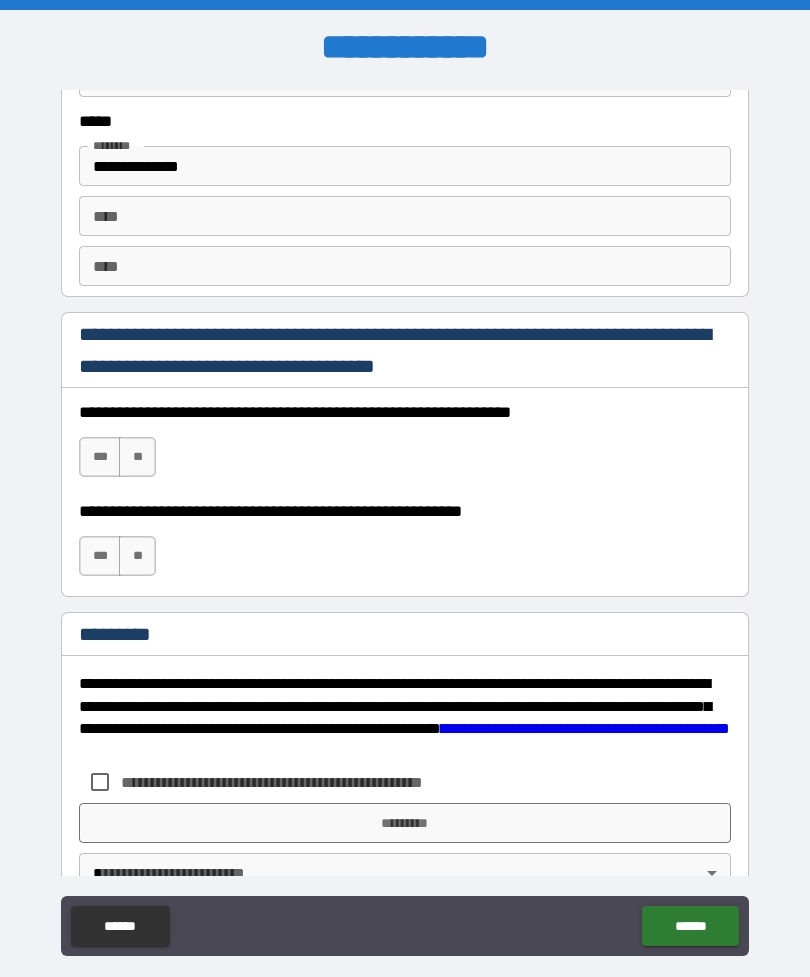 scroll, scrollTop: 2773, scrollLeft: 0, axis: vertical 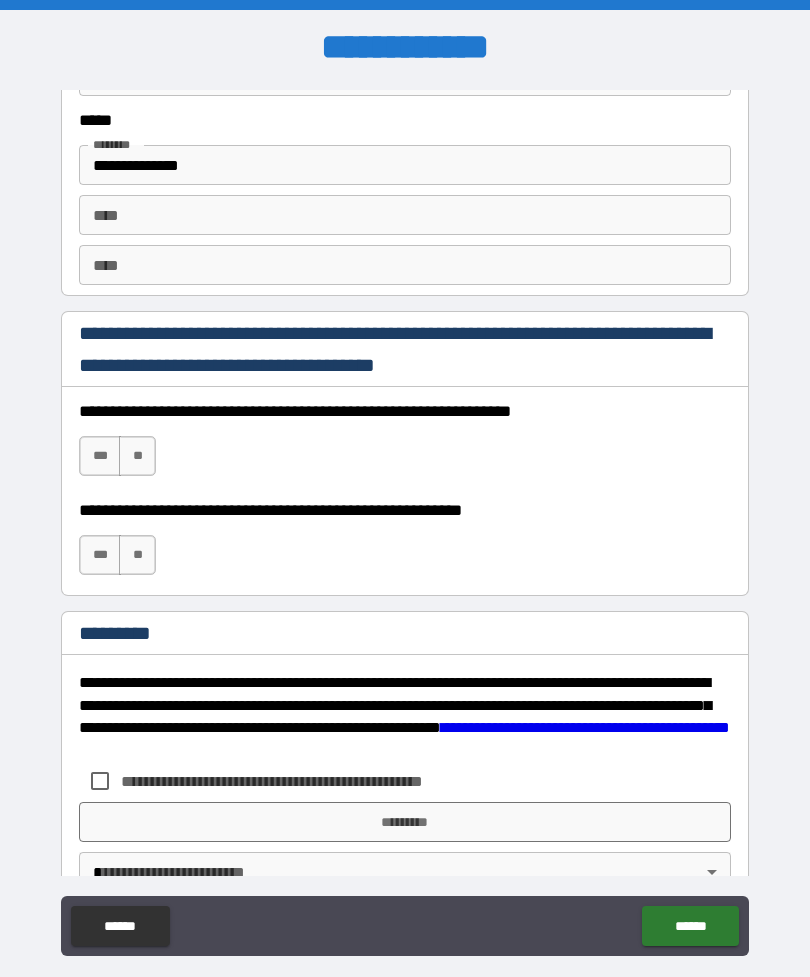 type on "**********" 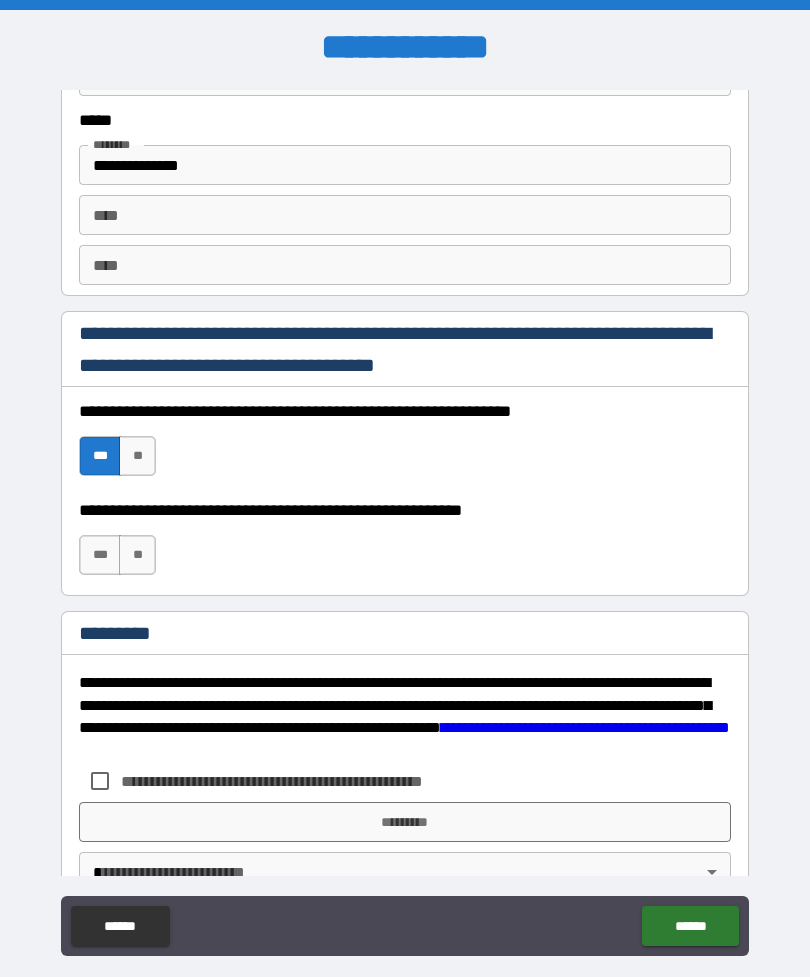 click on "***" at bounding box center [100, 555] 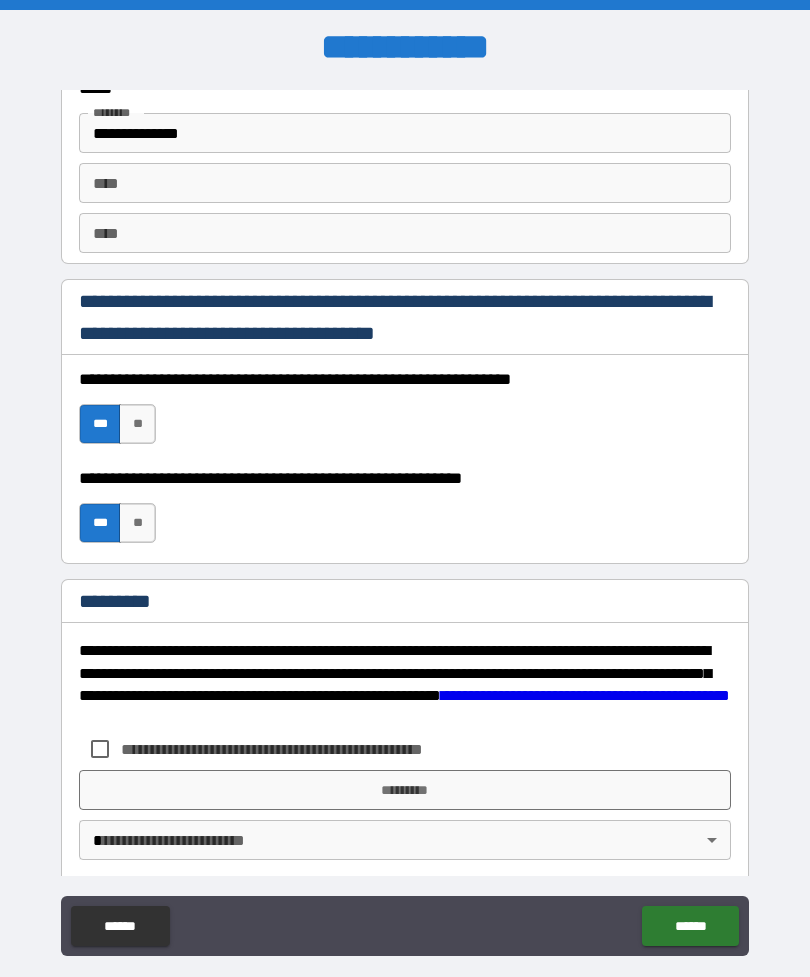 scroll, scrollTop: 2804, scrollLeft: 0, axis: vertical 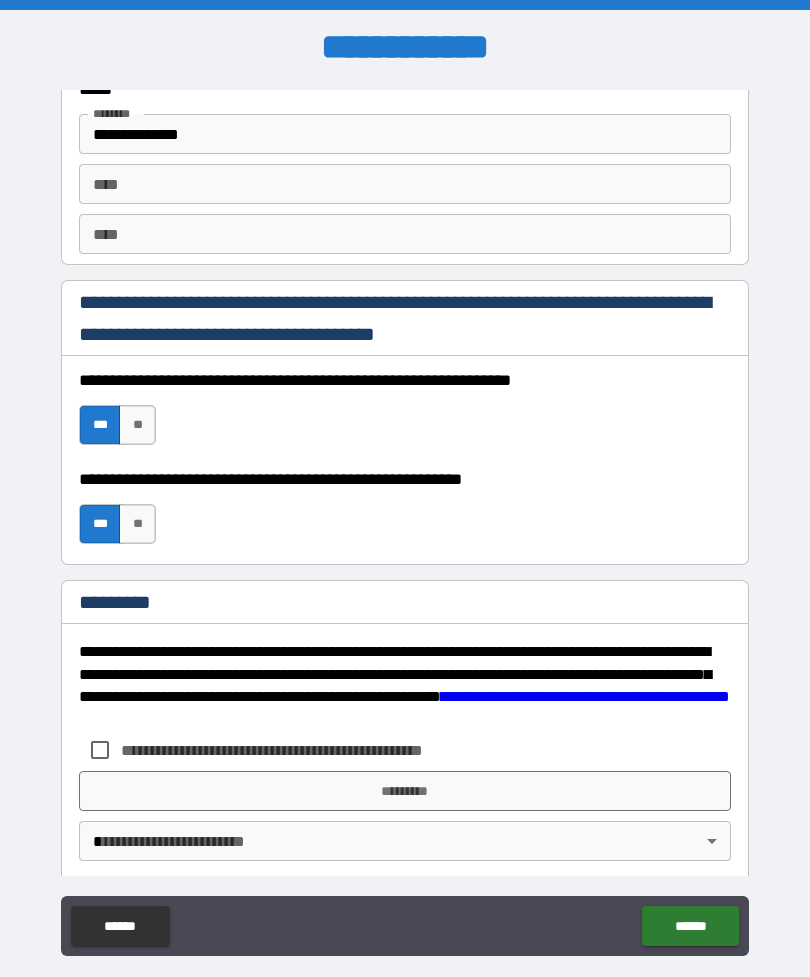 click on "**" at bounding box center (137, 524) 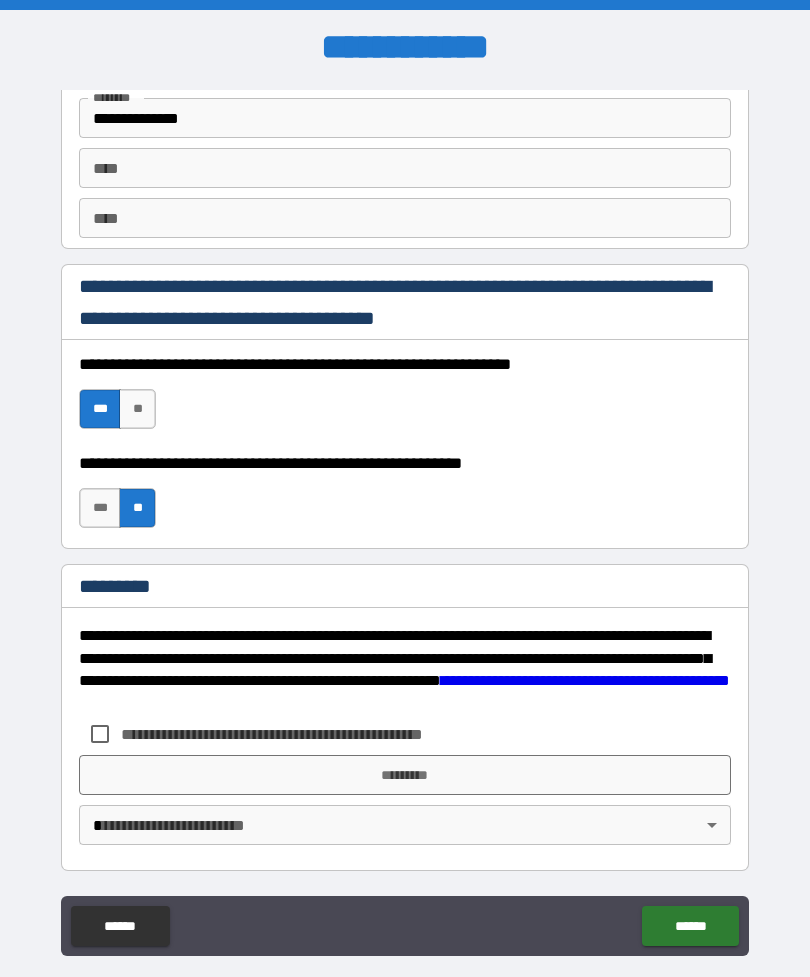 scroll, scrollTop: 2820, scrollLeft: 0, axis: vertical 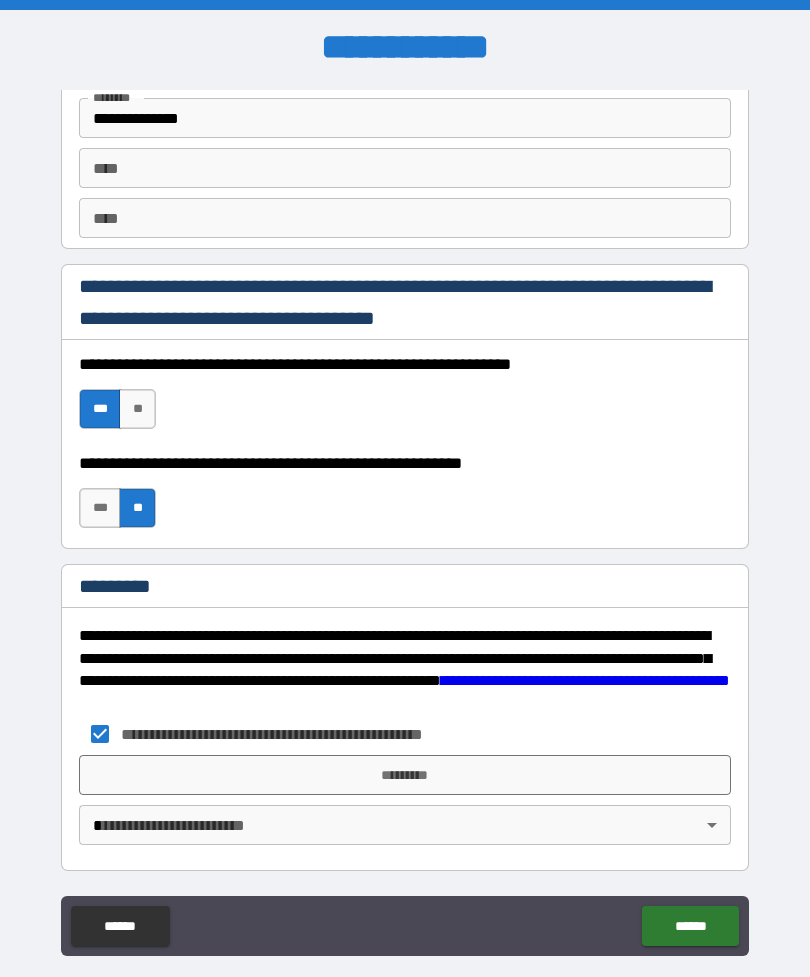 click on "*********" at bounding box center [405, 775] 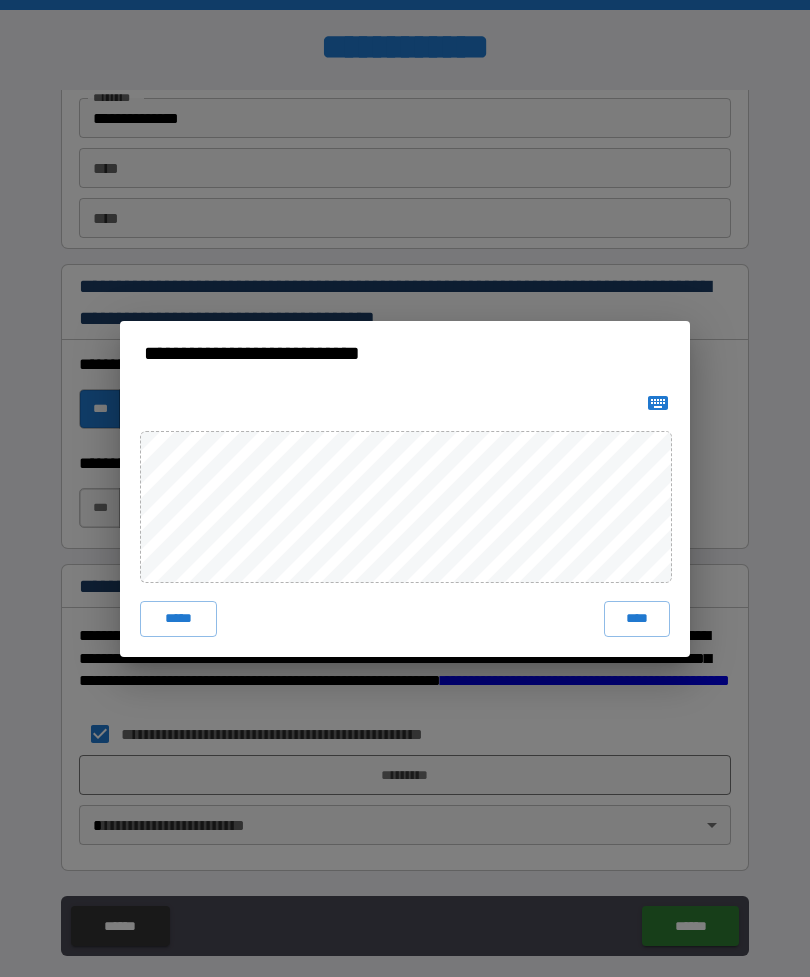 click on "****" at bounding box center (637, 619) 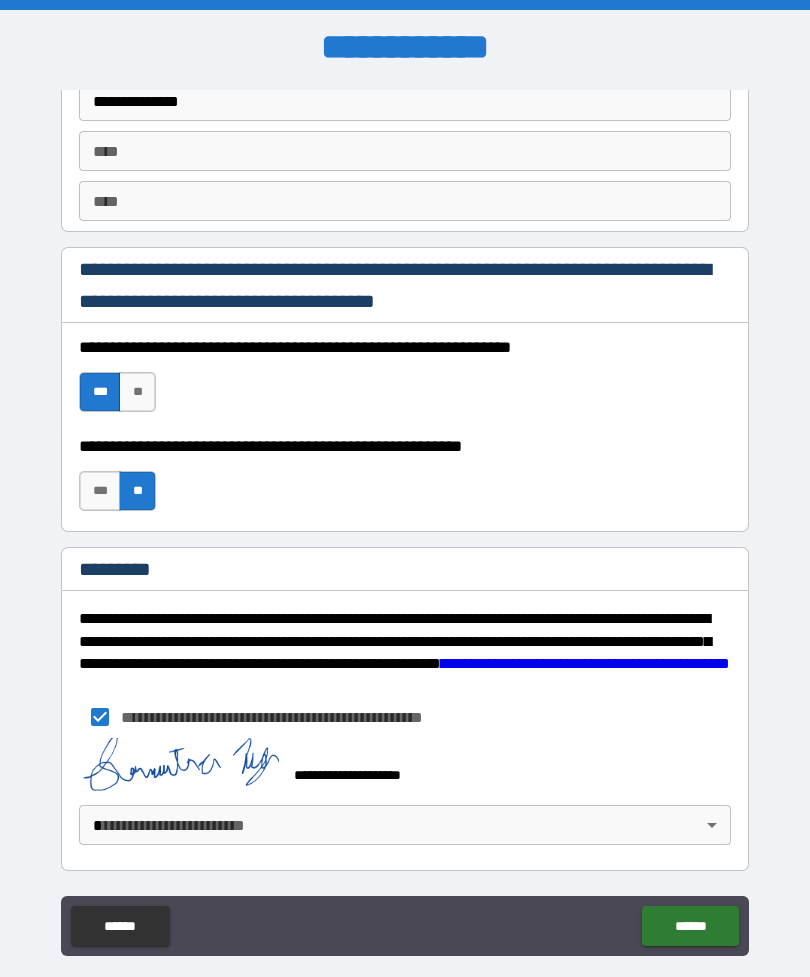 scroll, scrollTop: 2837, scrollLeft: 0, axis: vertical 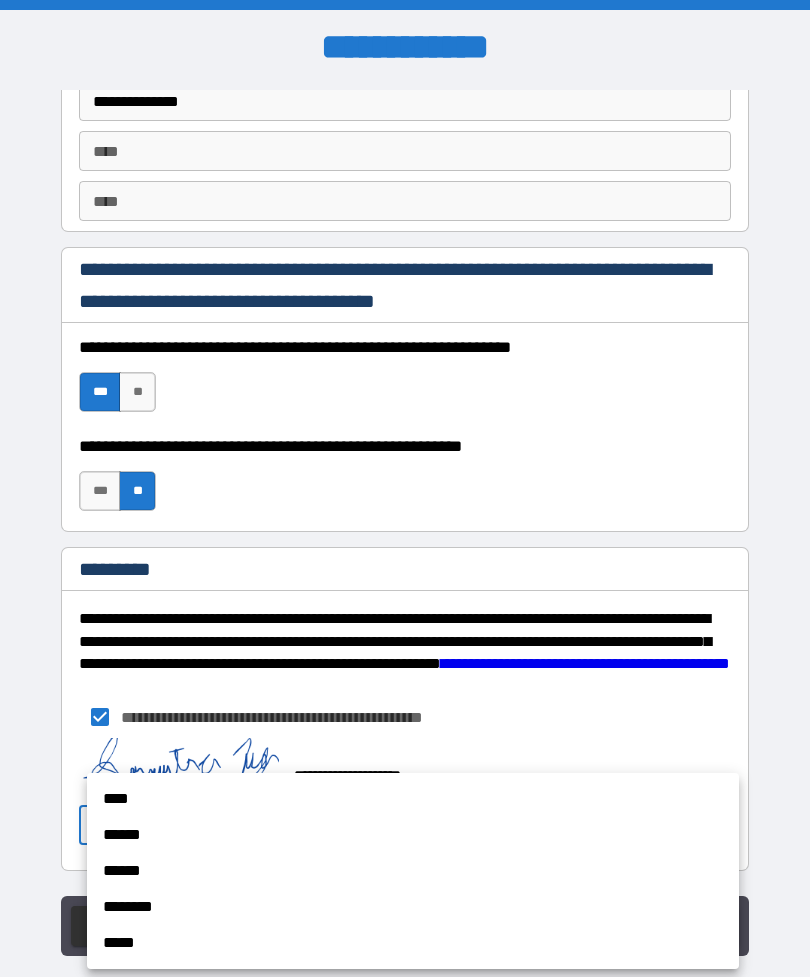 click on "******" at bounding box center (413, 835) 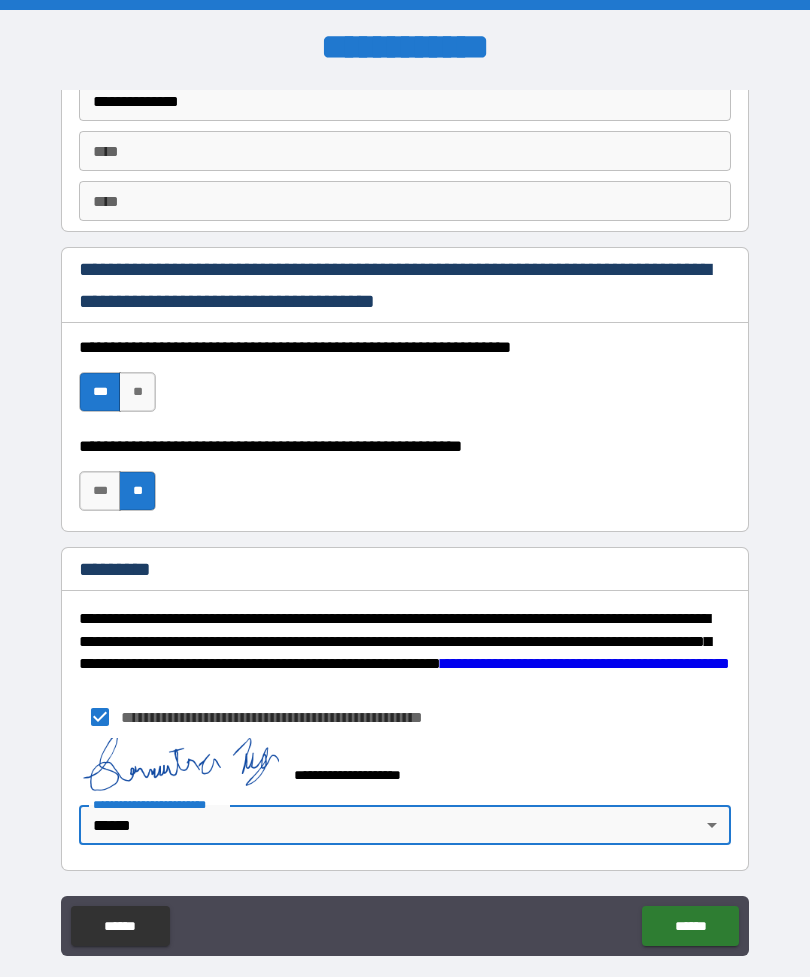 click on "******" at bounding box center (690, 926) 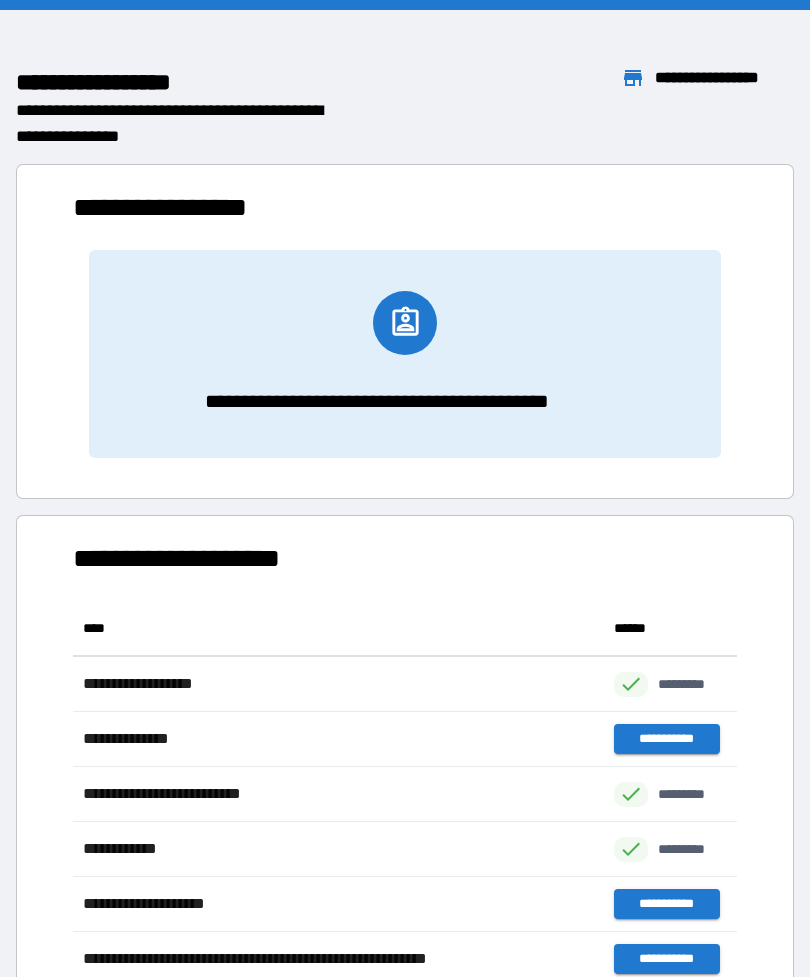 scroll, scrollTop: 1, scrollLeft: 1, axis: both 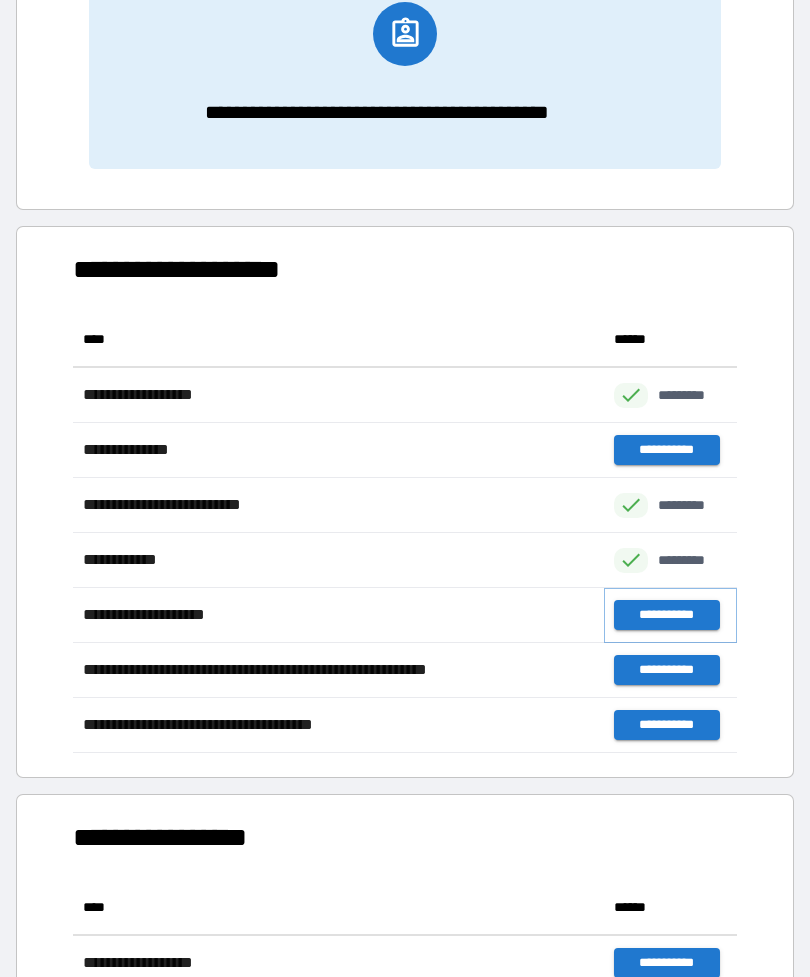 click on "**********" at bounding box center (666, 615) 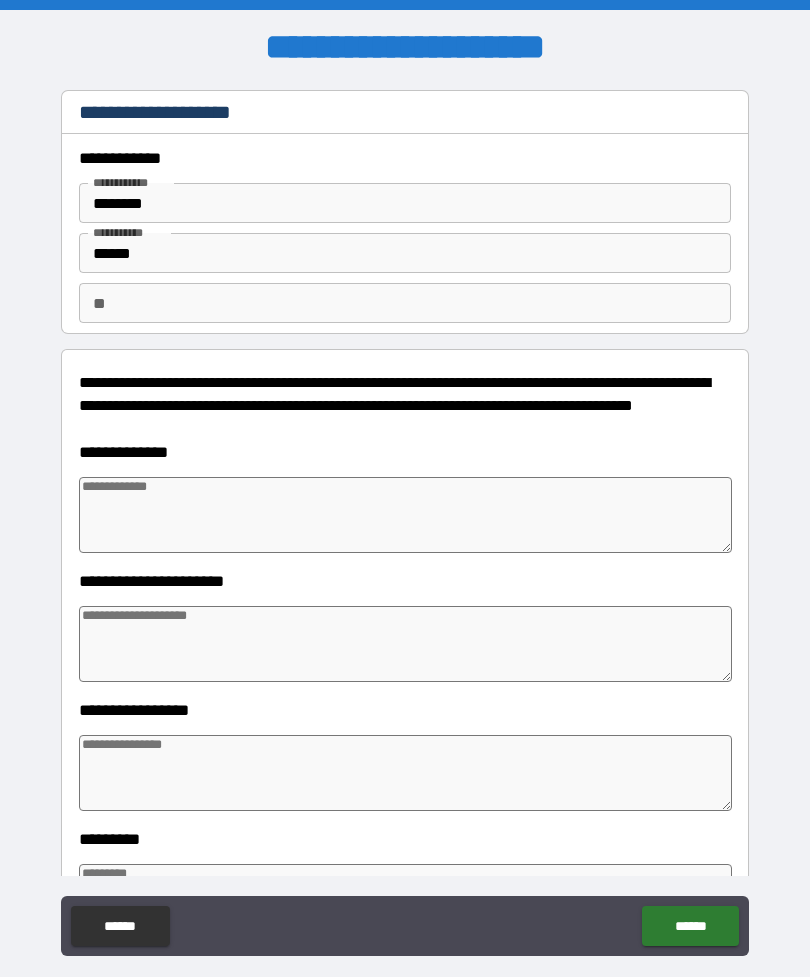 click at bounding box center (405, 515) 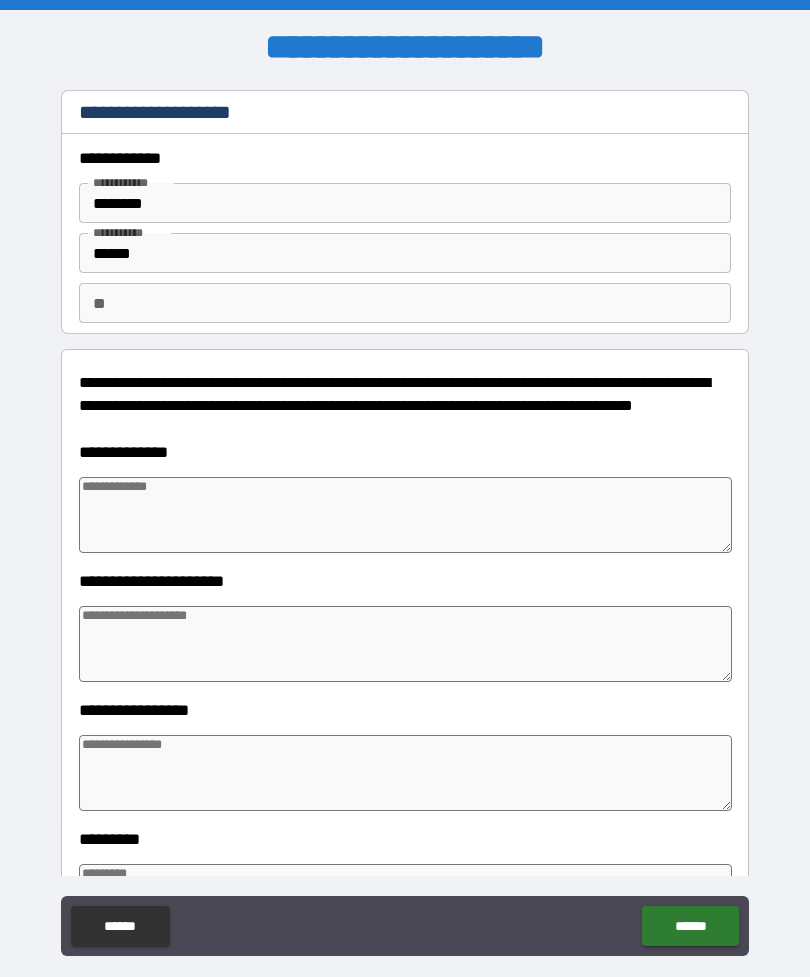 type on "*" 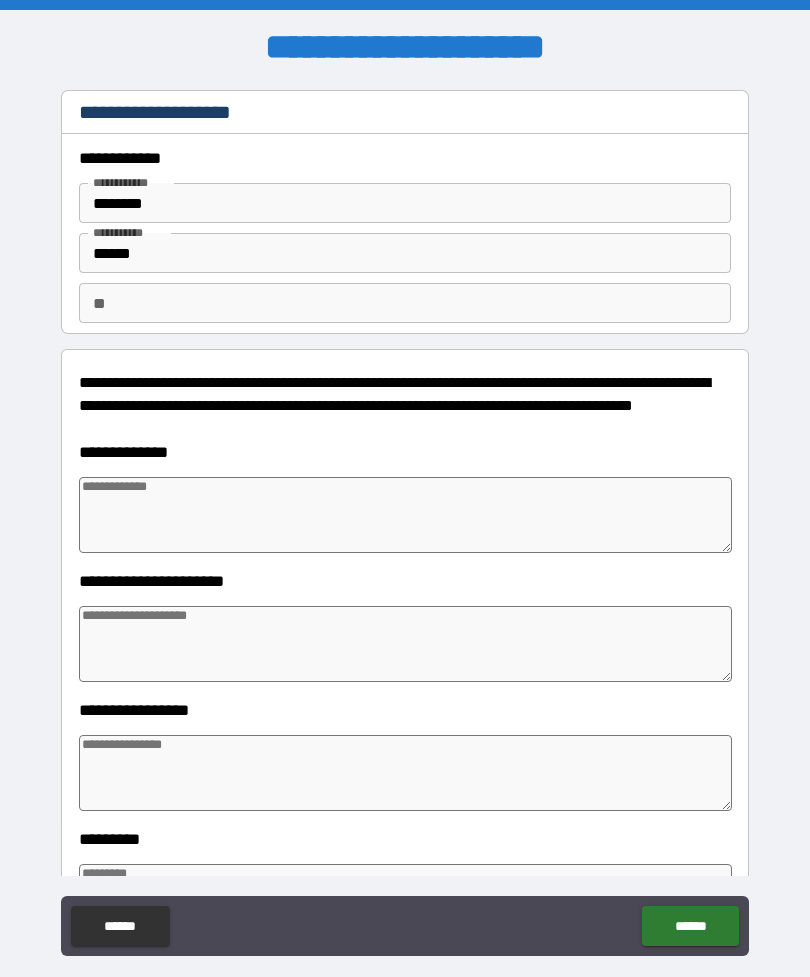 type on "*" 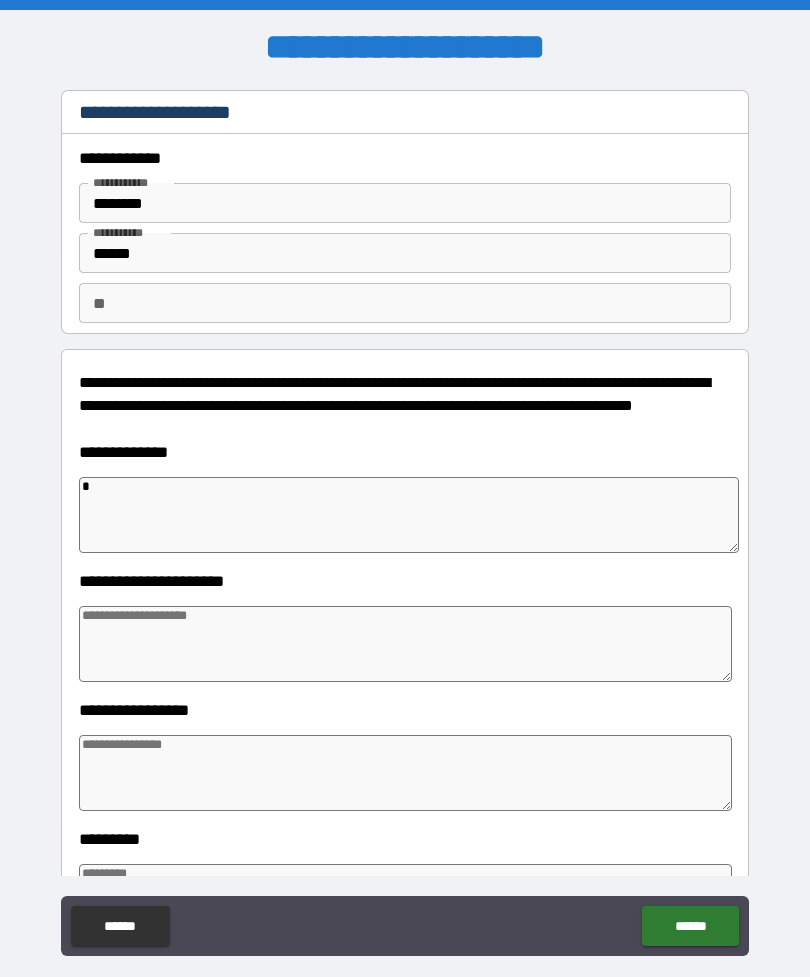 type on "*" 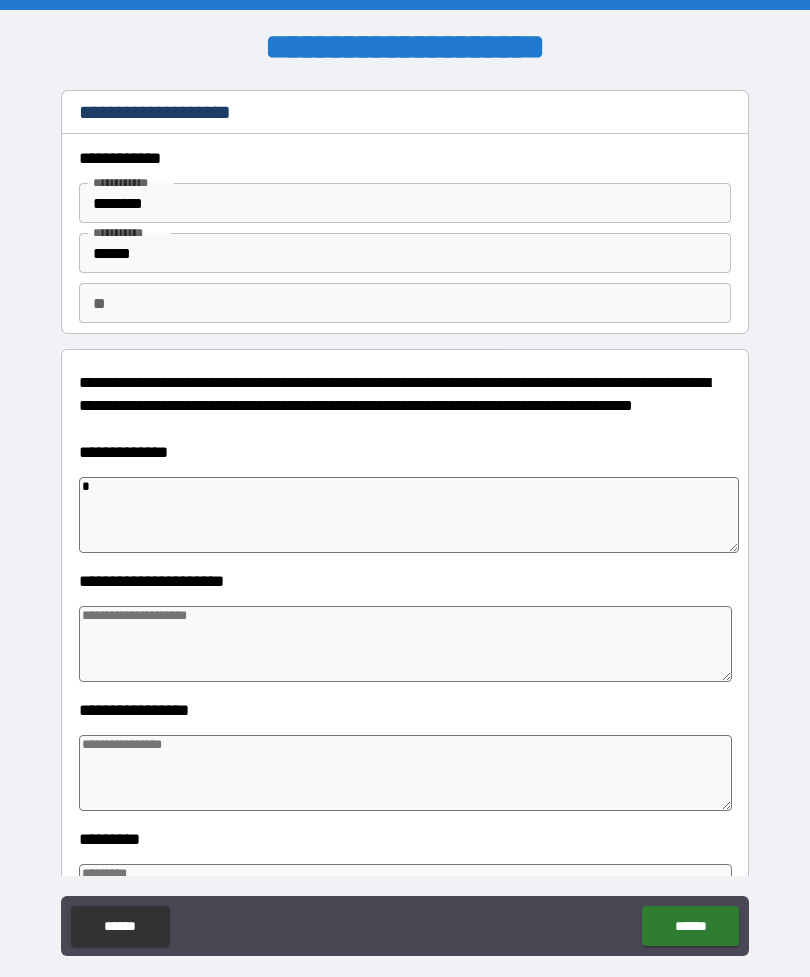 type on "*" 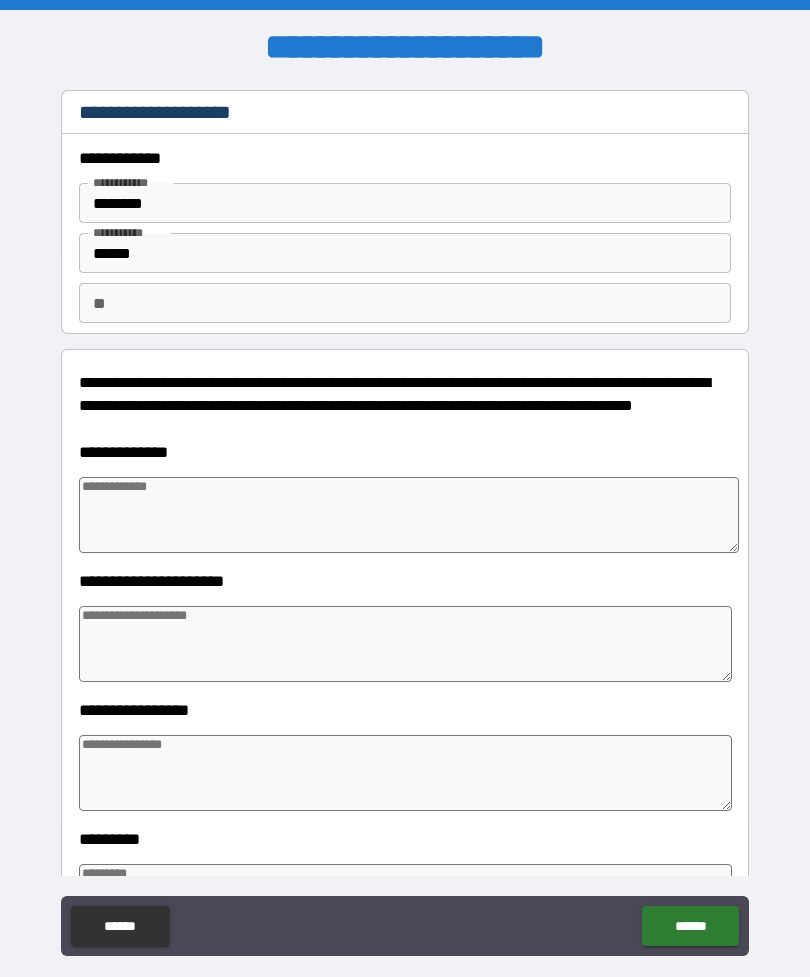 type on "*" 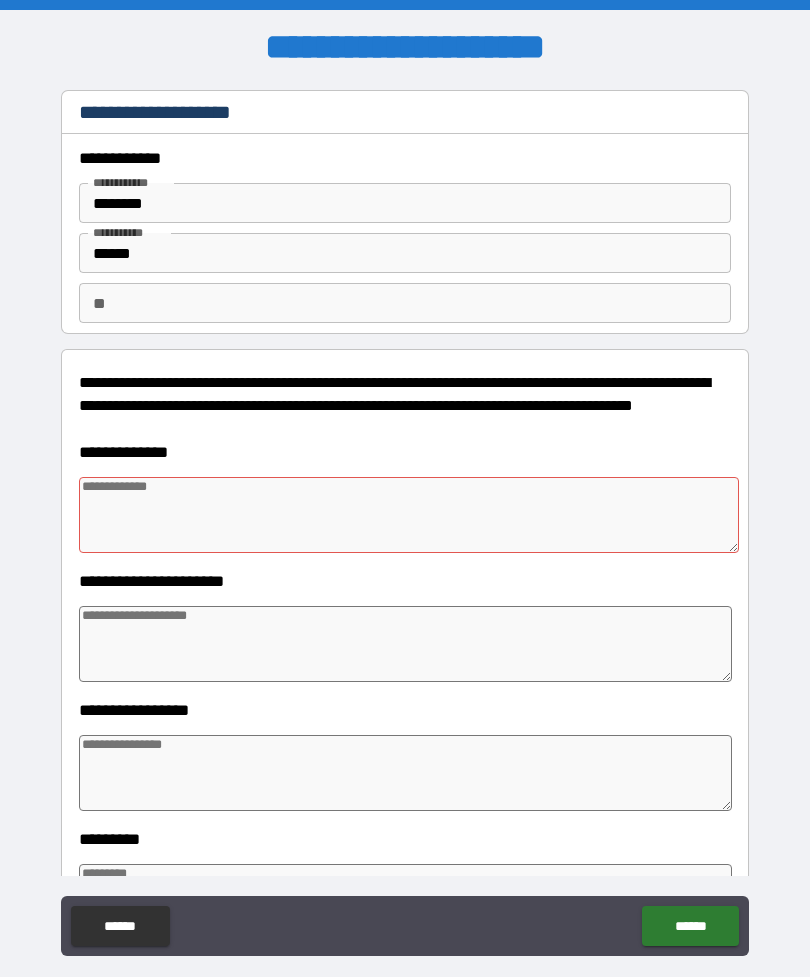 type on "*" 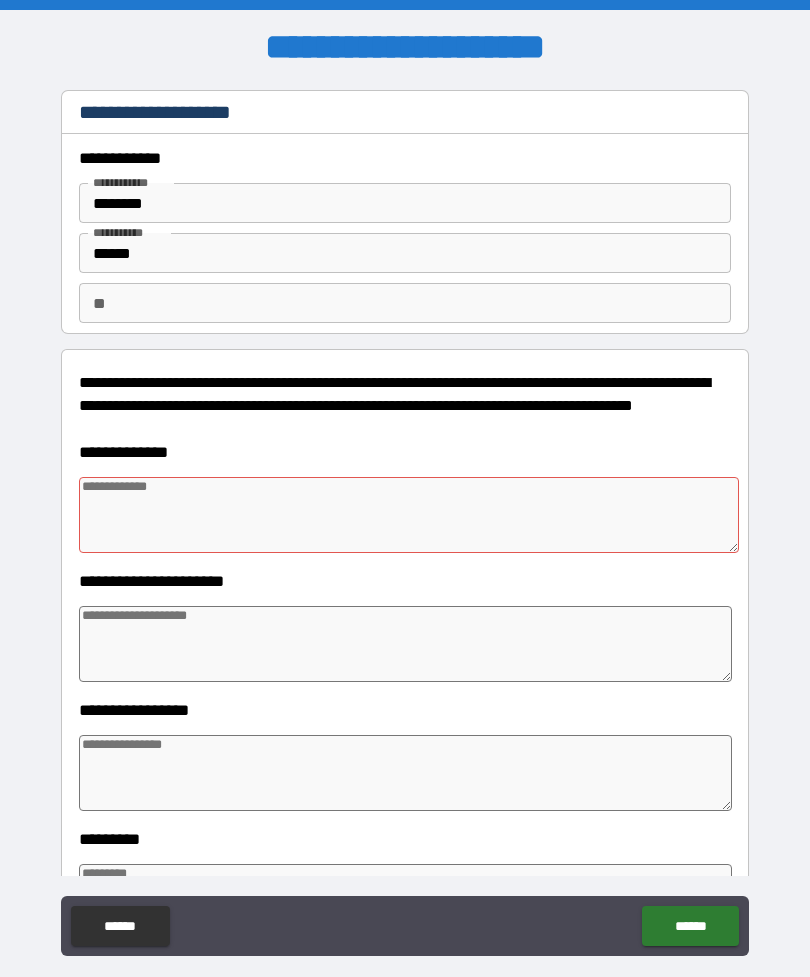 type on "*" 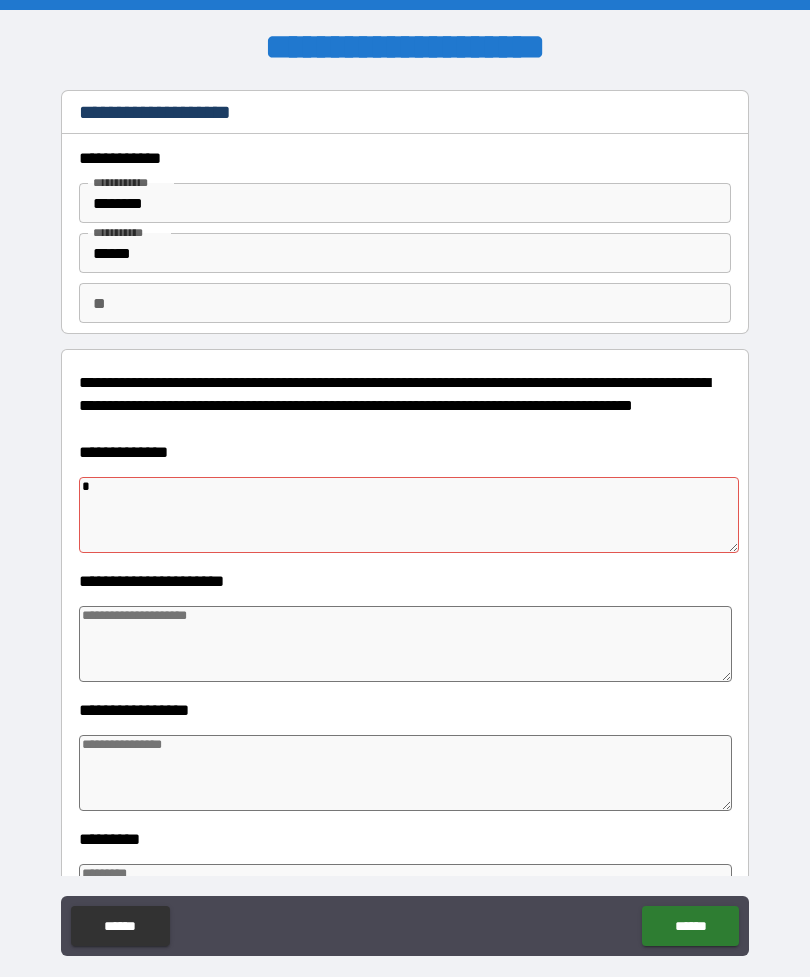 type on "*" 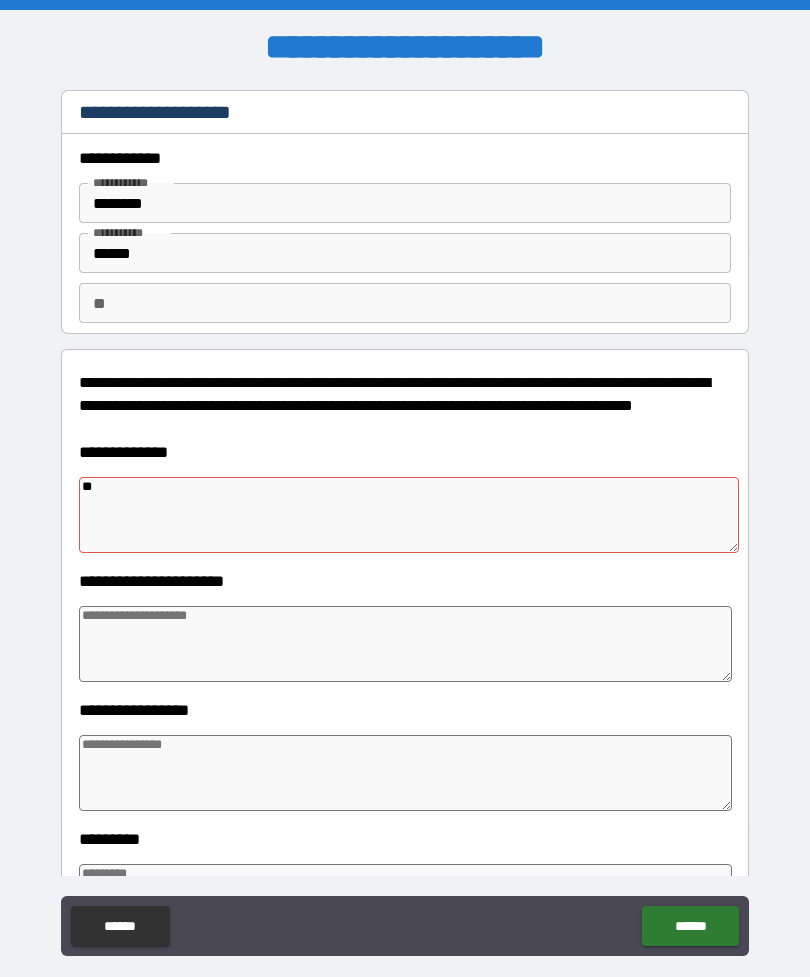 type on "*" 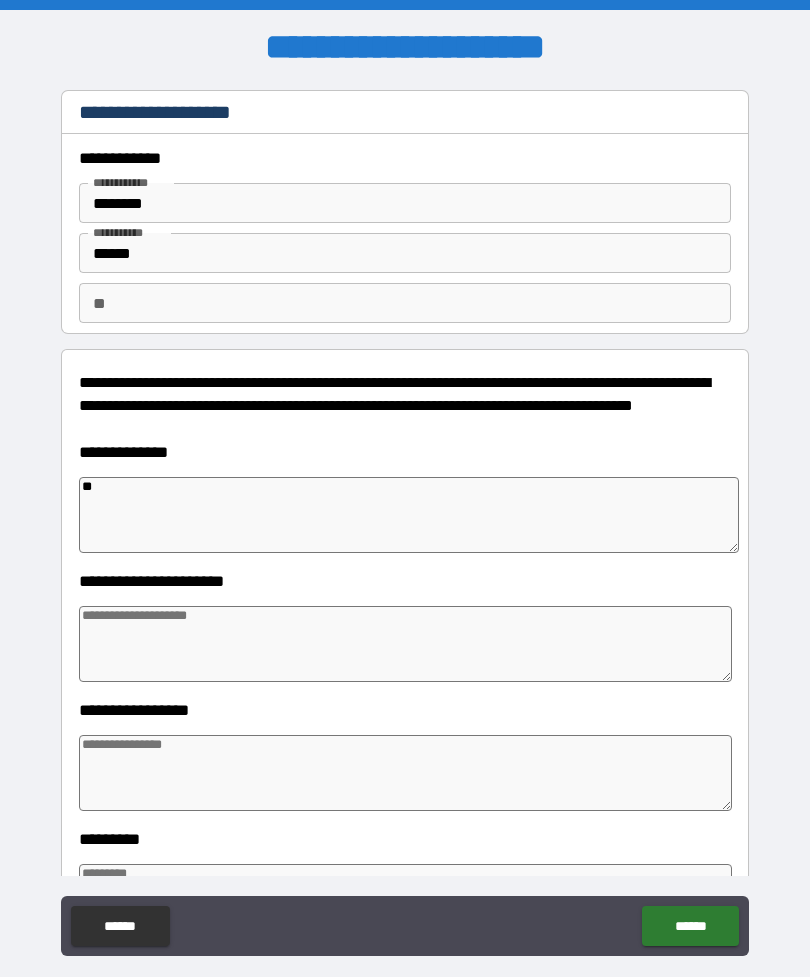type on "*" 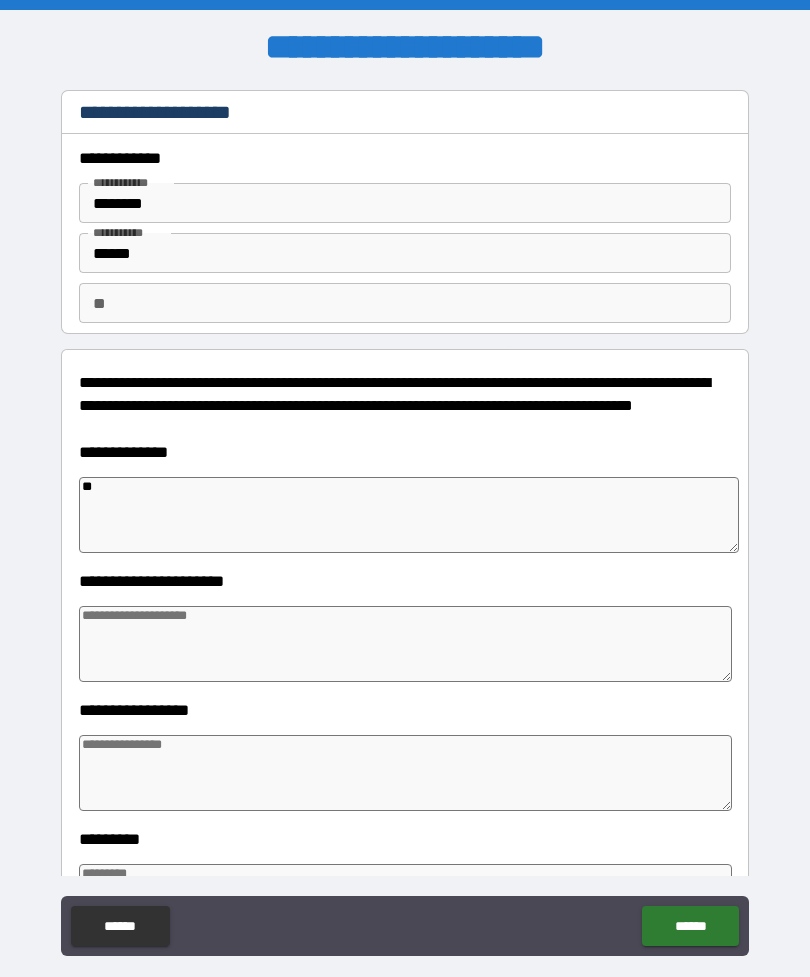 type on "*" 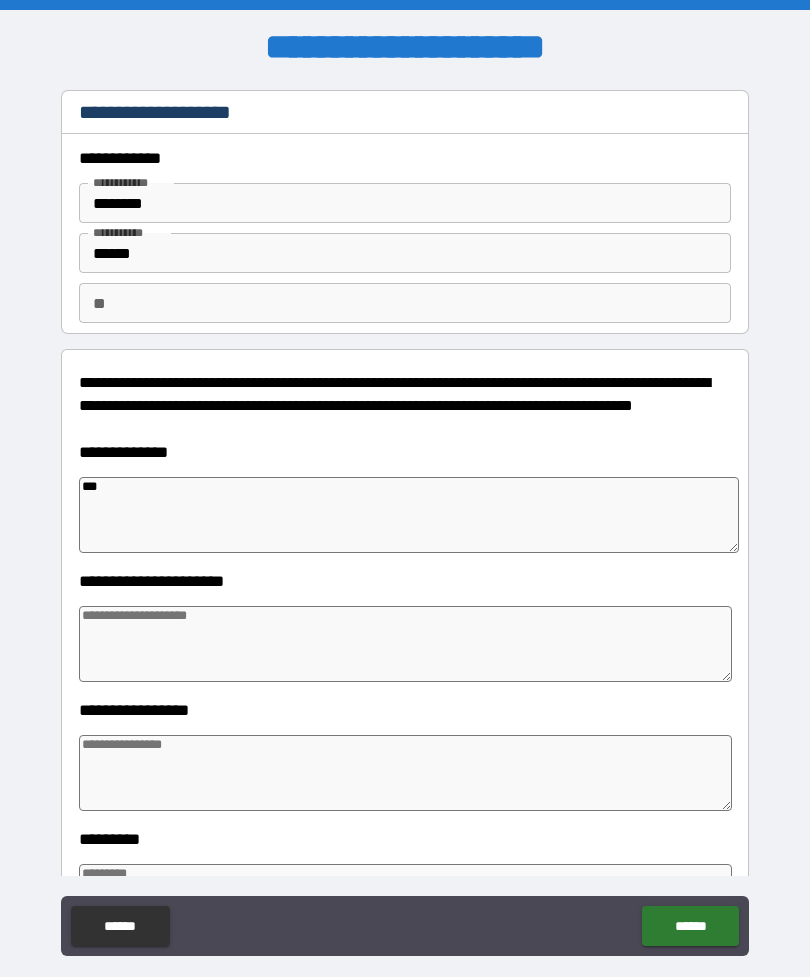 type on "*" 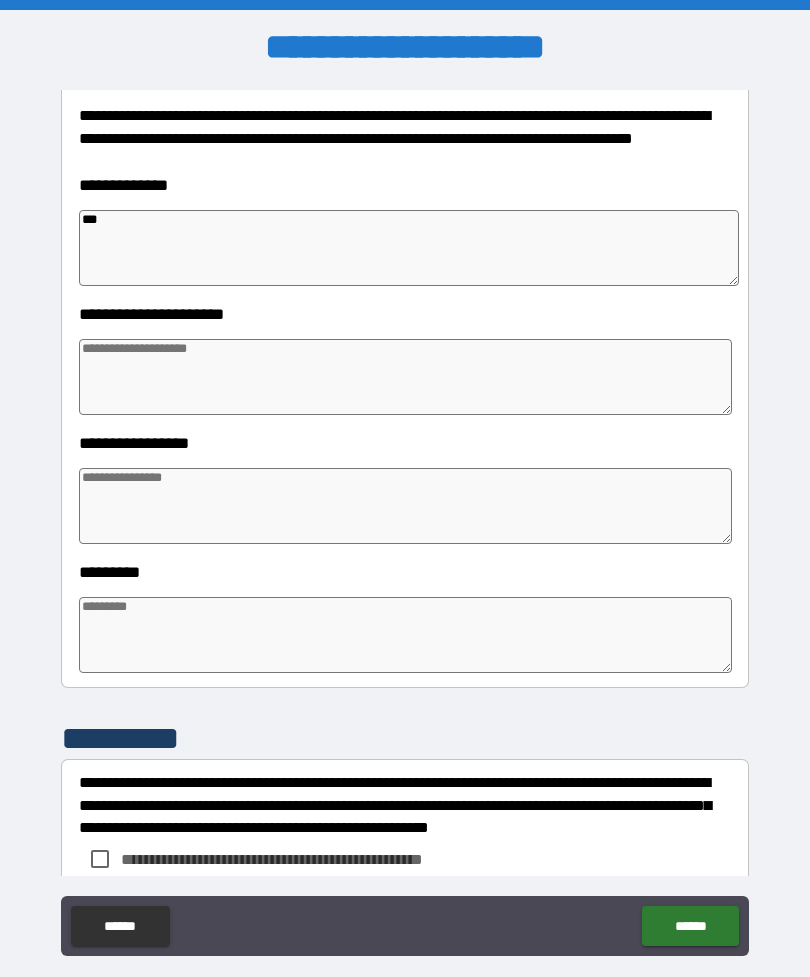 scroll, scrollTop: 268, scrollLeft: 0, axis: vertical 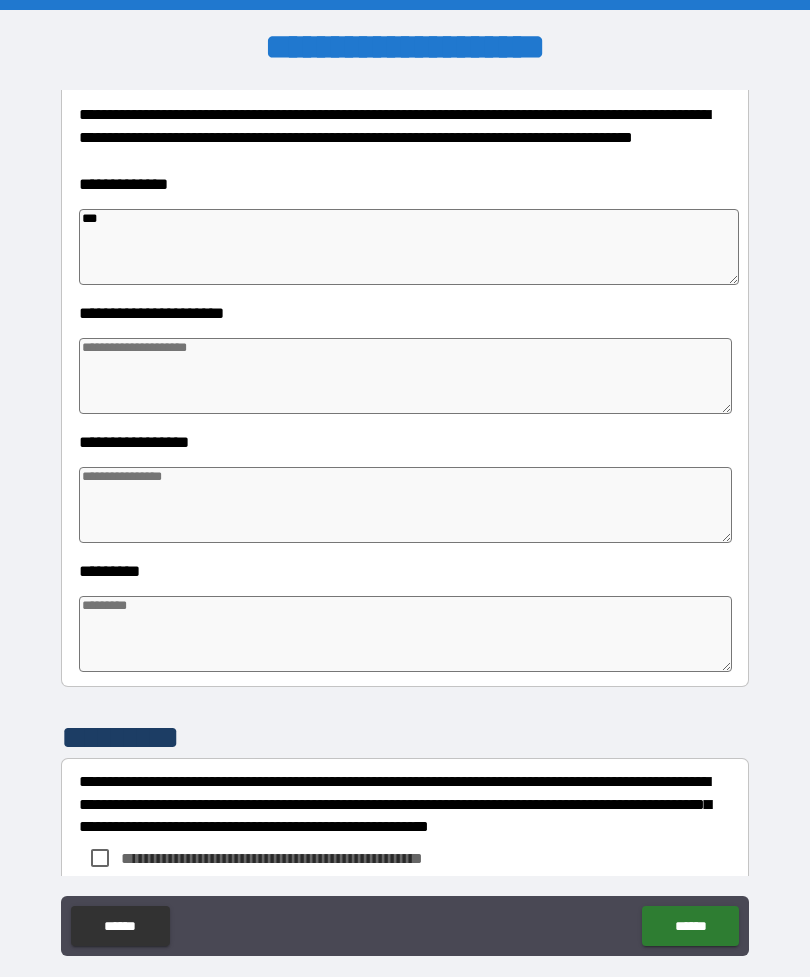 type on "***" 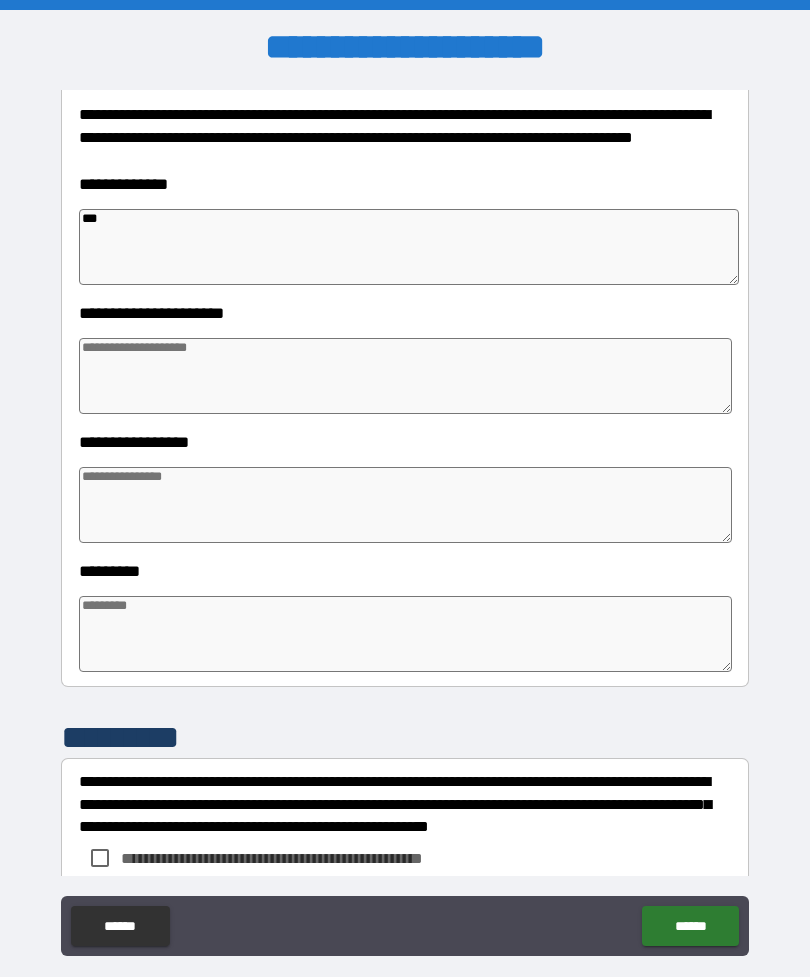 type on "*" 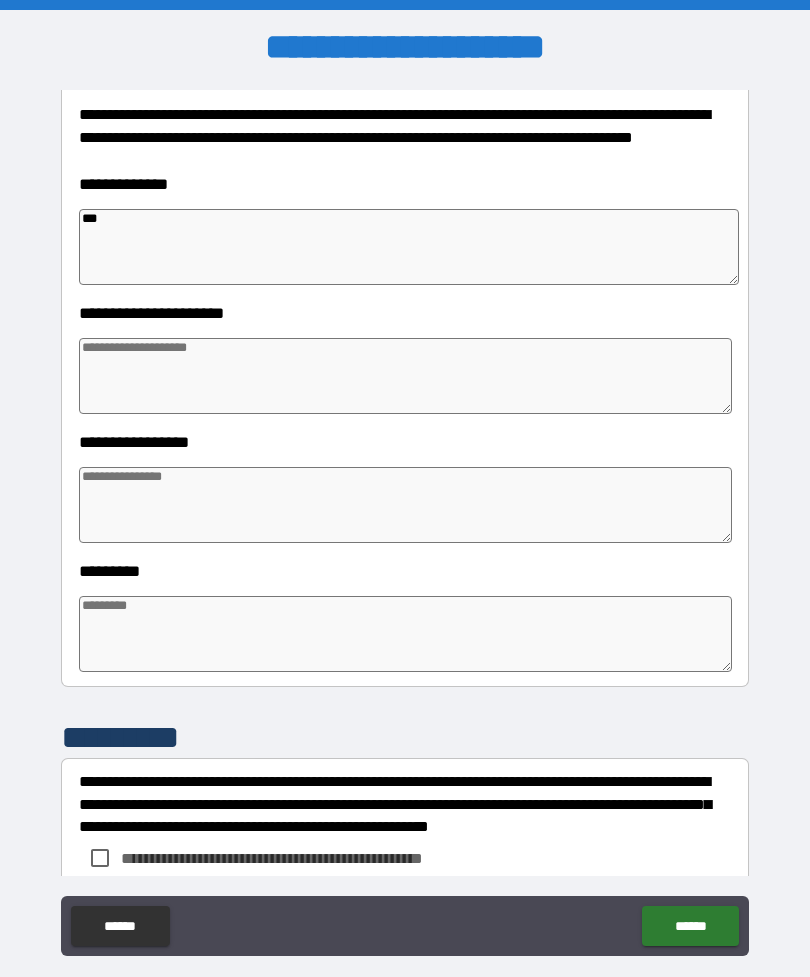type on "*" 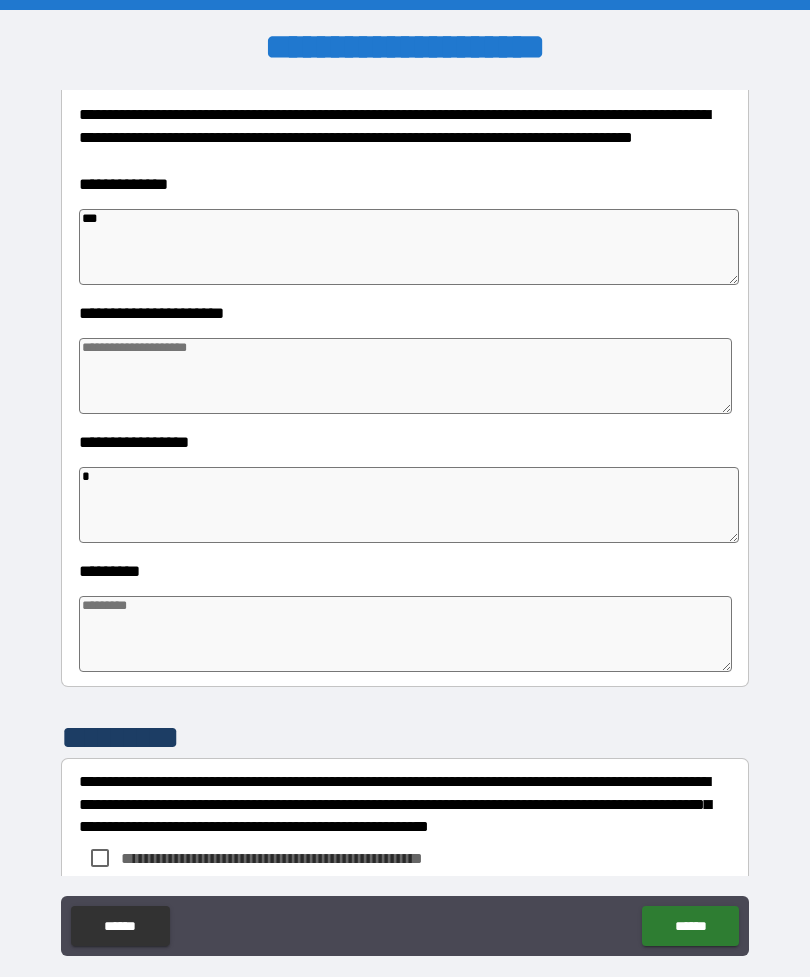 type on "*" 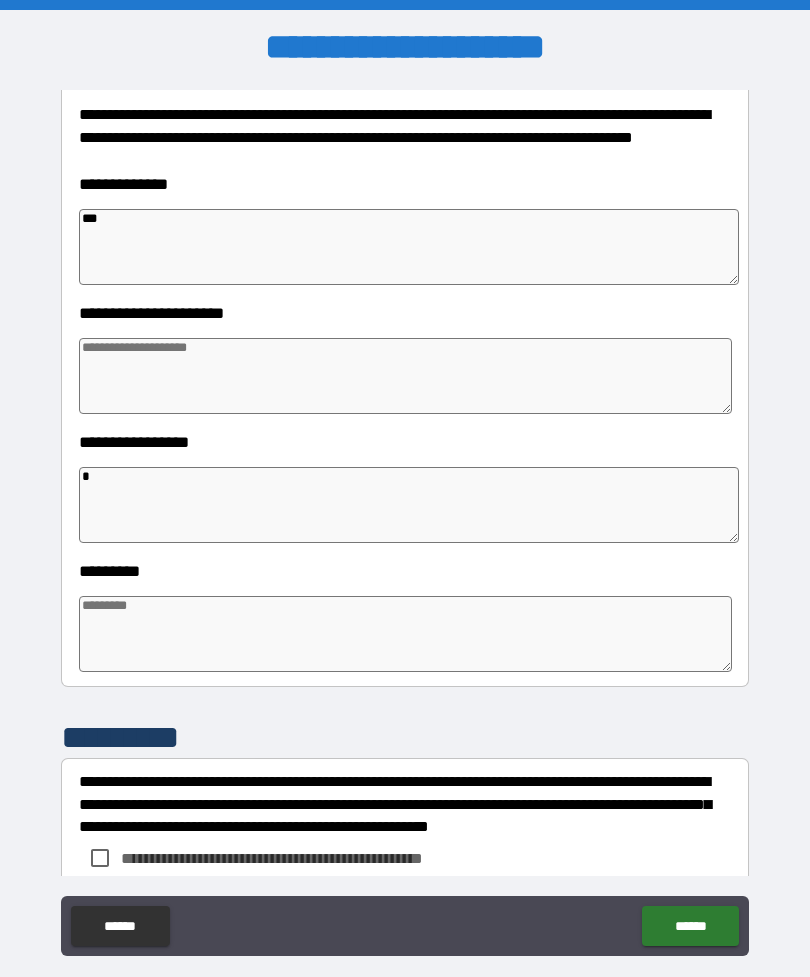 type on "*" 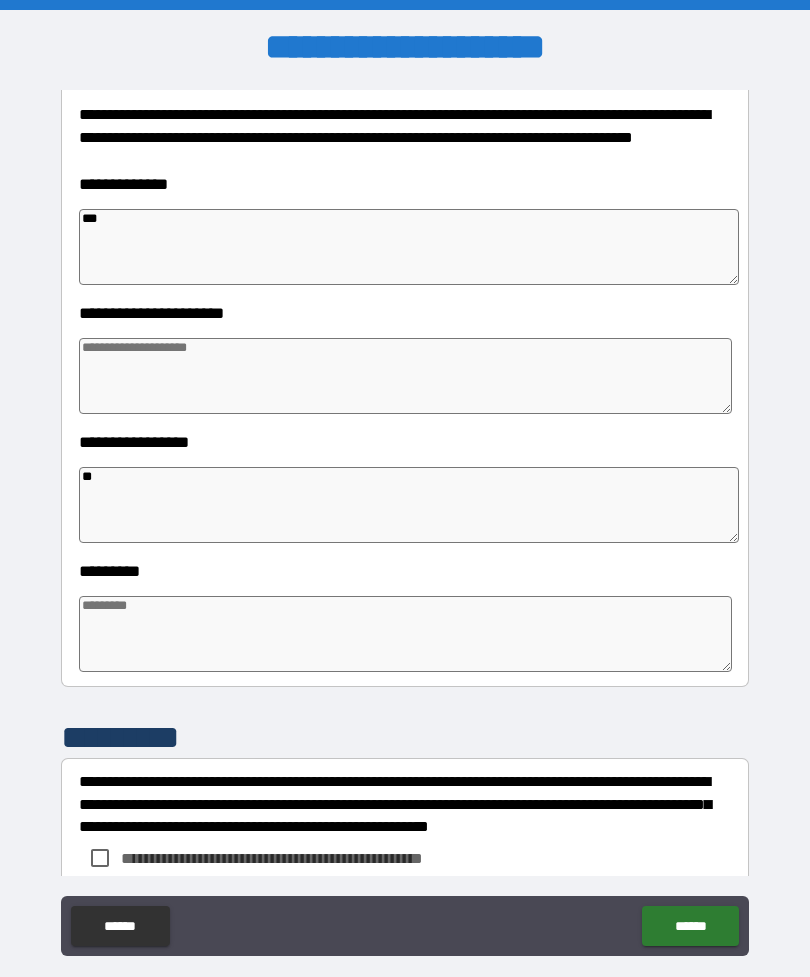 type on "*" 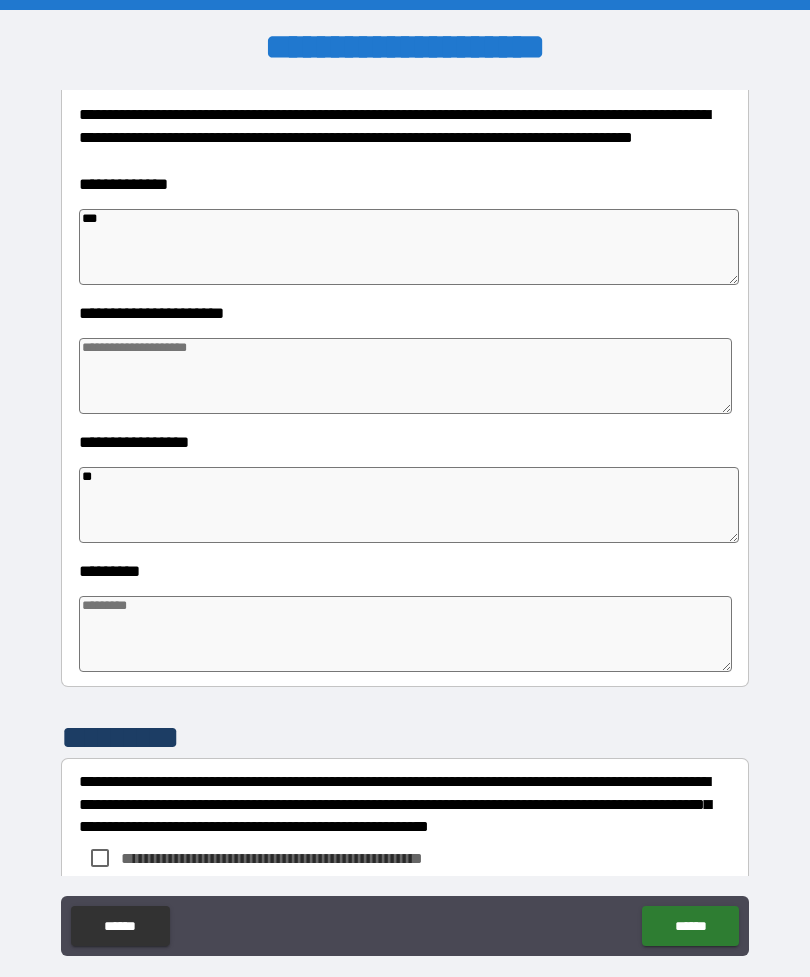 type on "*" 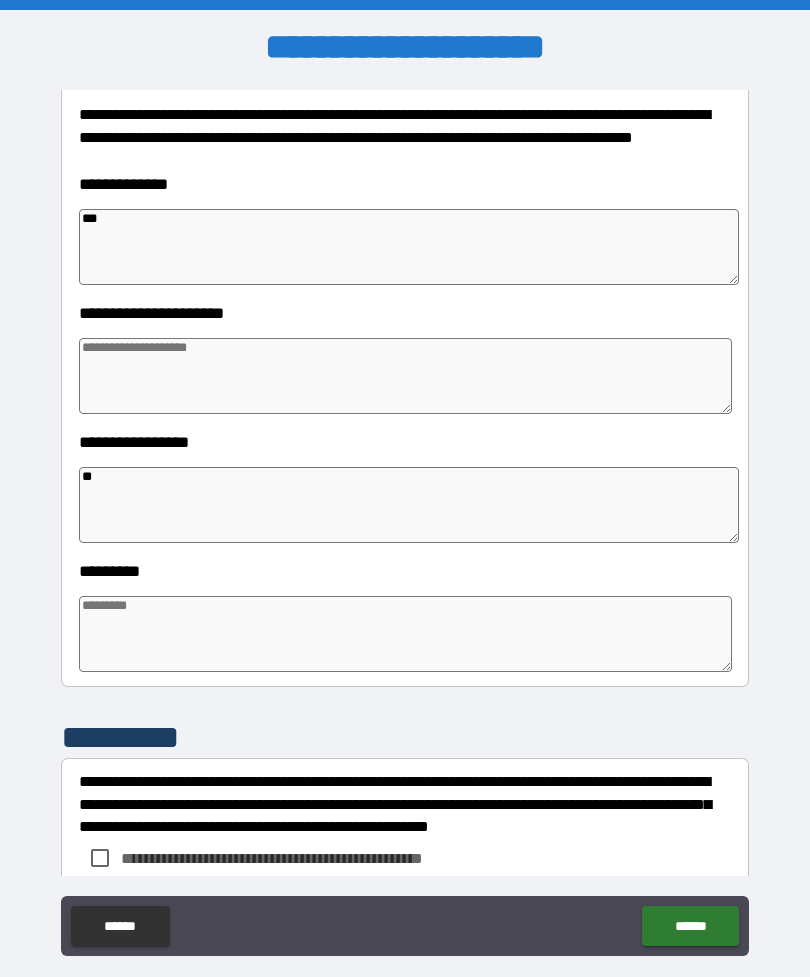 type on "*" 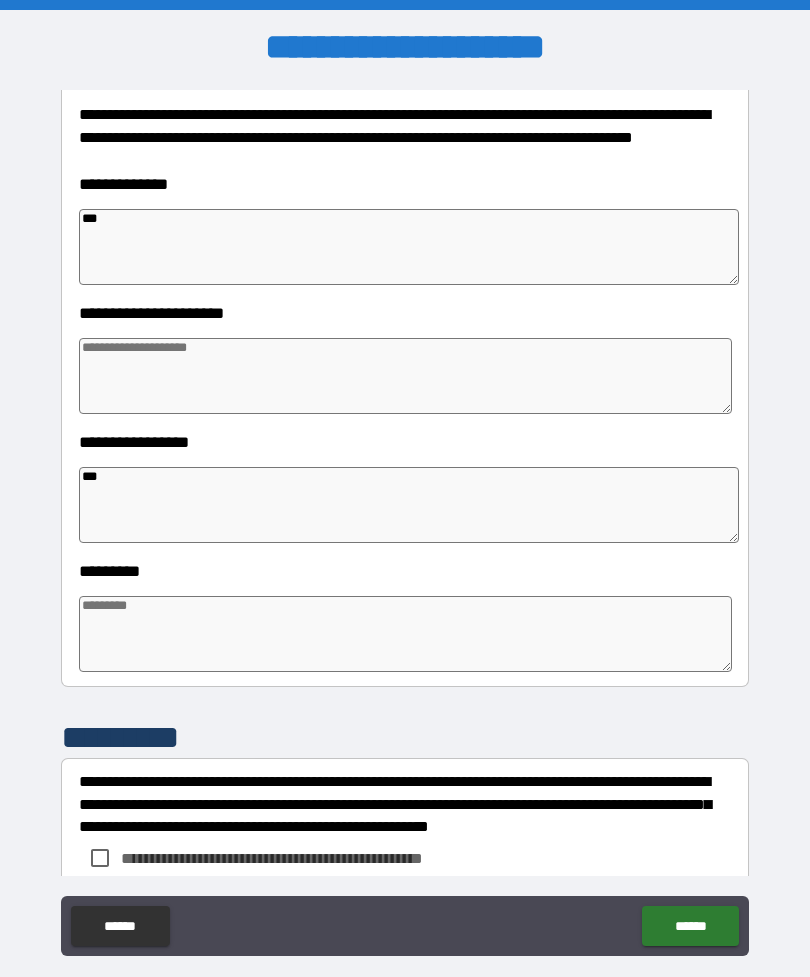 type on "*" 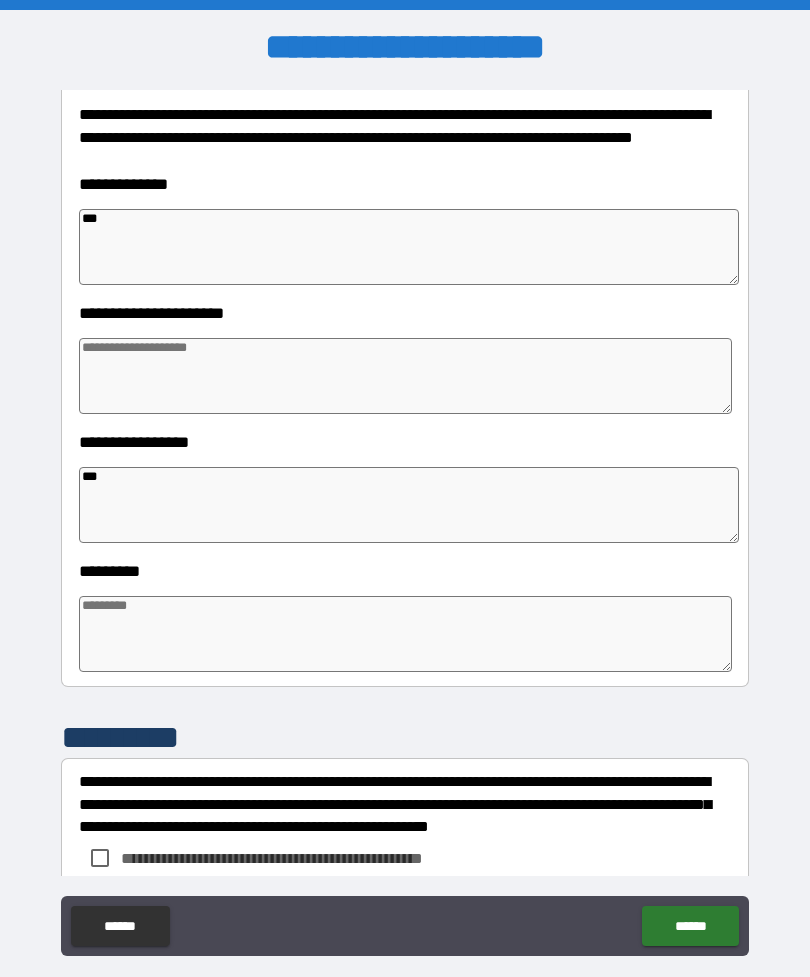 type on "*" 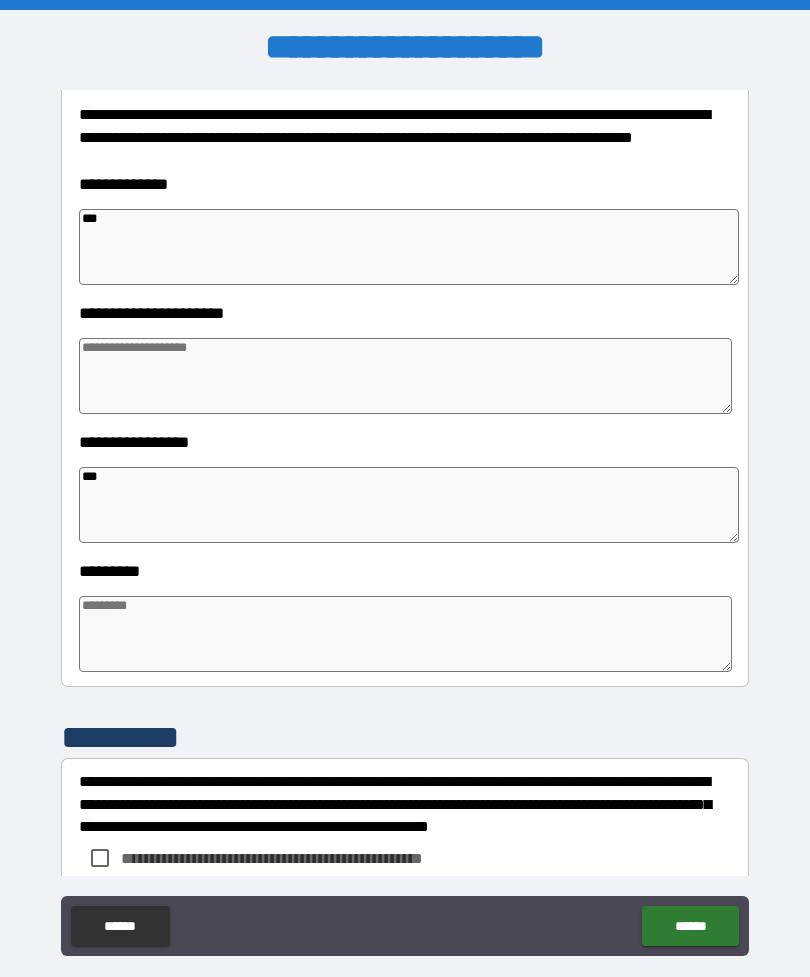 type on "*" 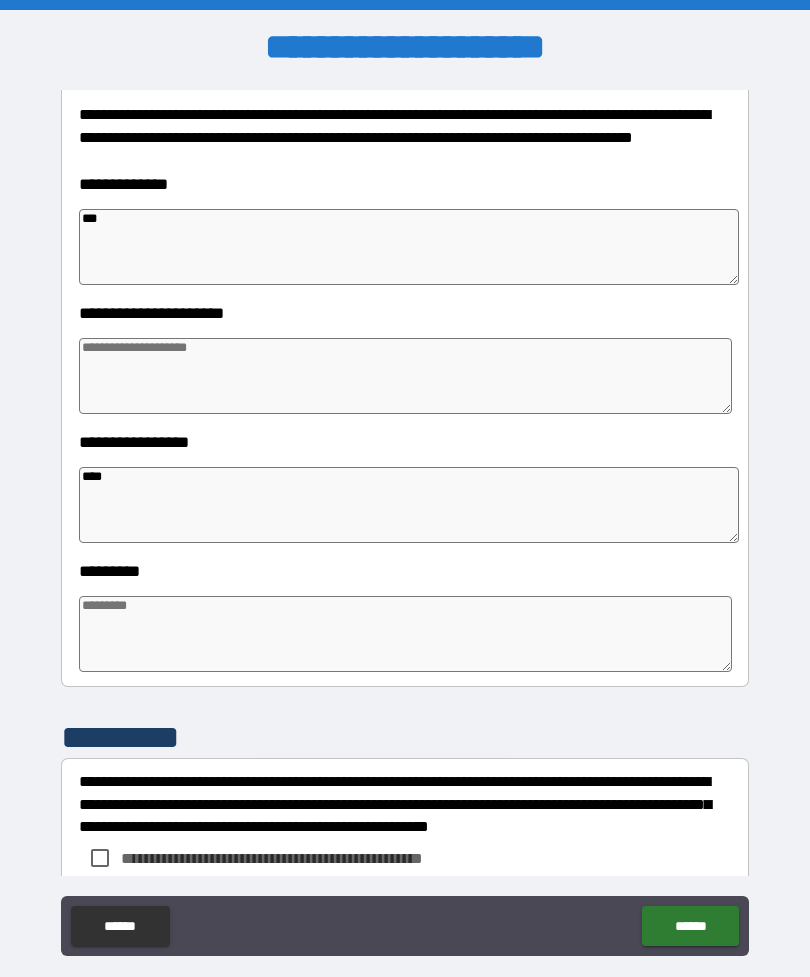 type on "*" 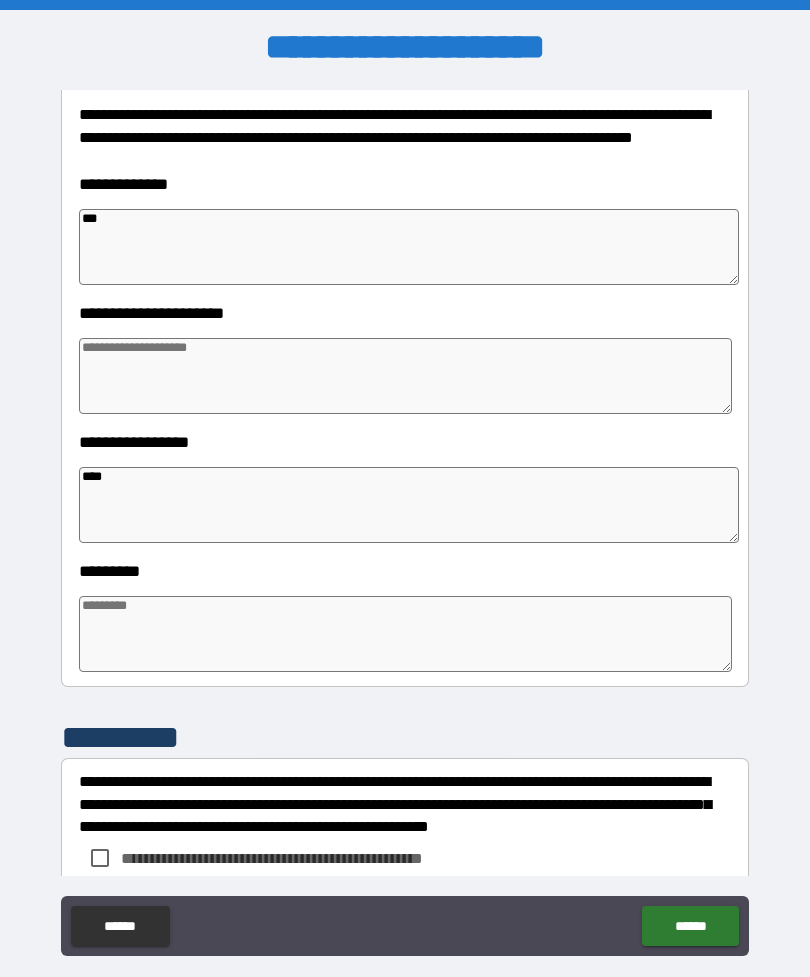 type on "*" 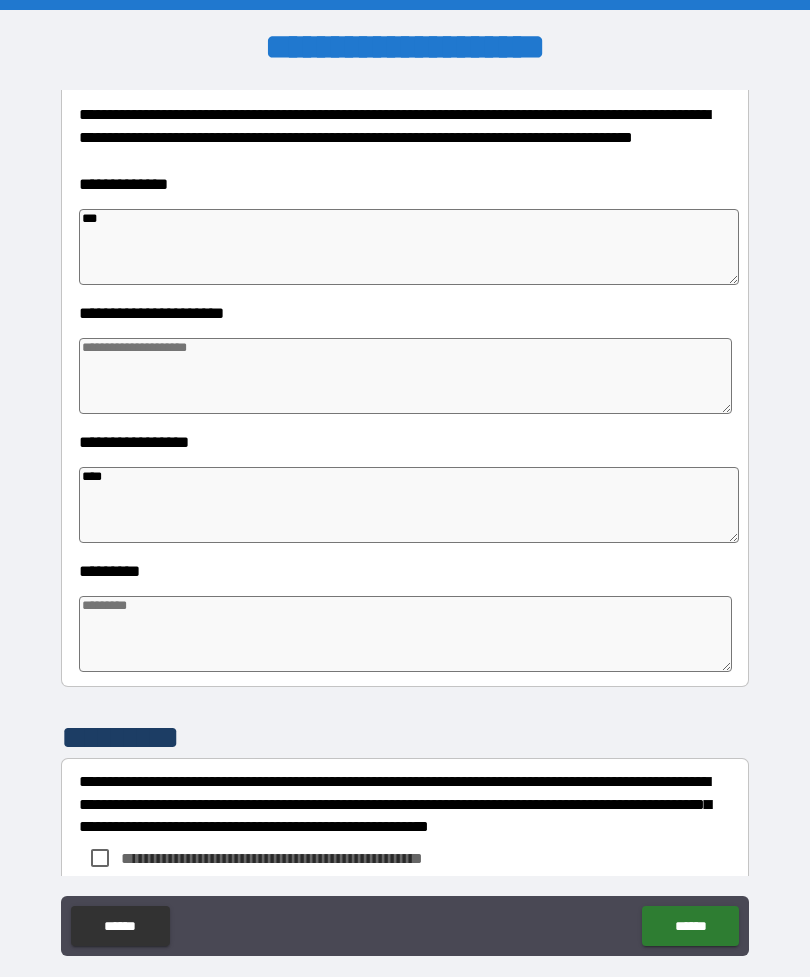 type on "*" 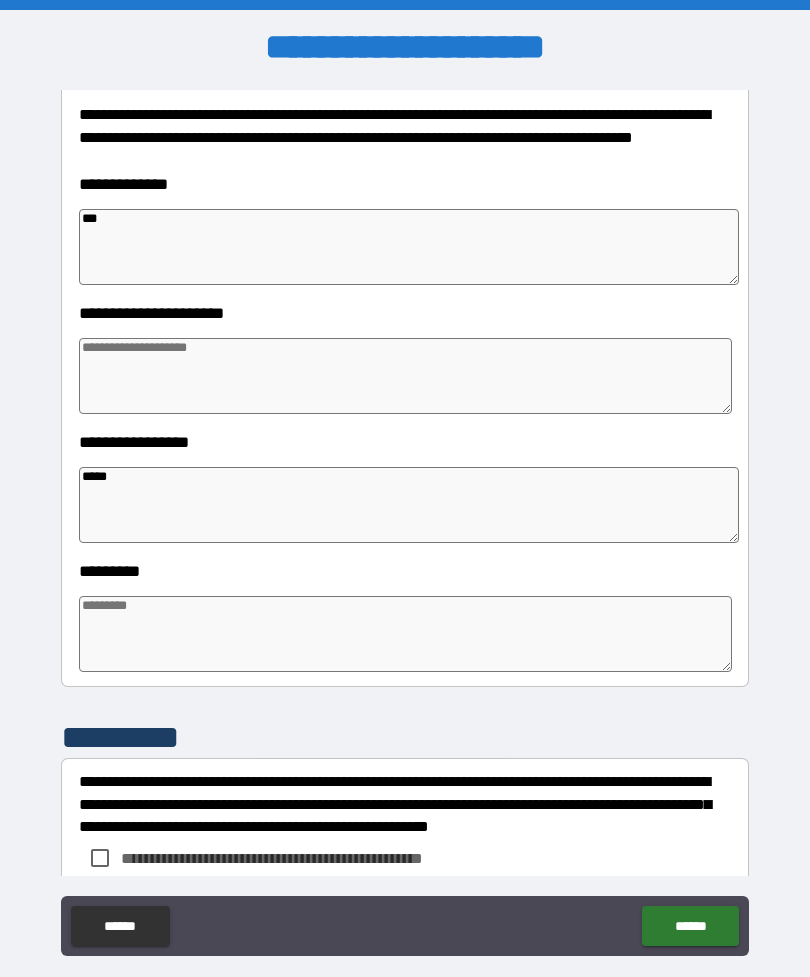 type on "*" 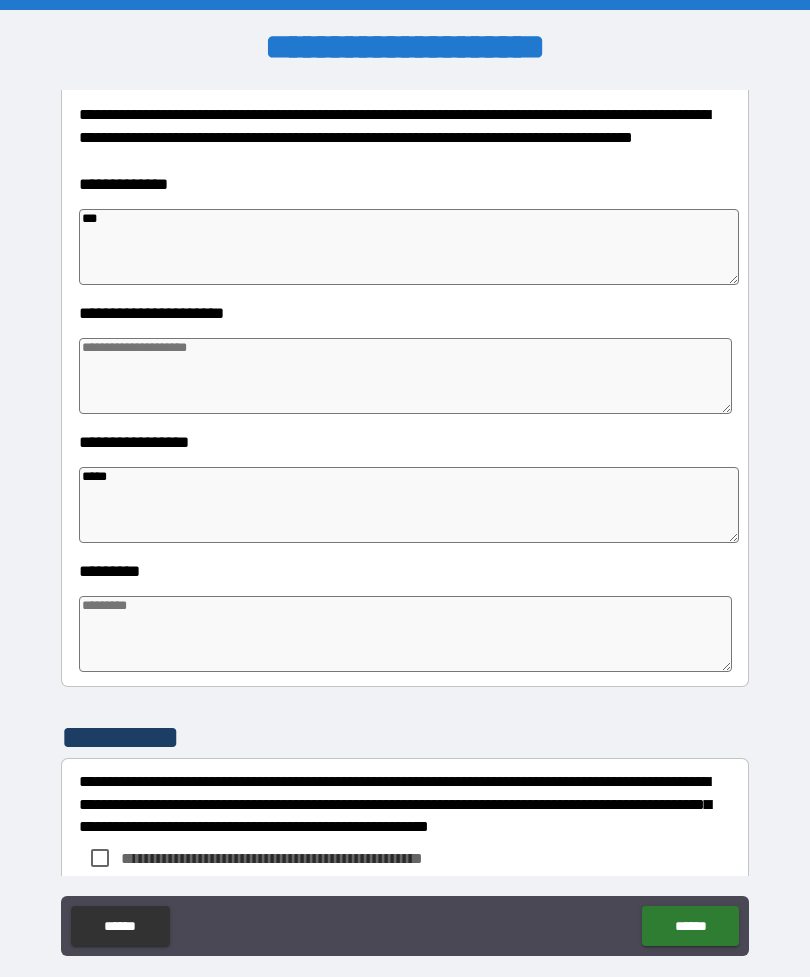type on "*****" 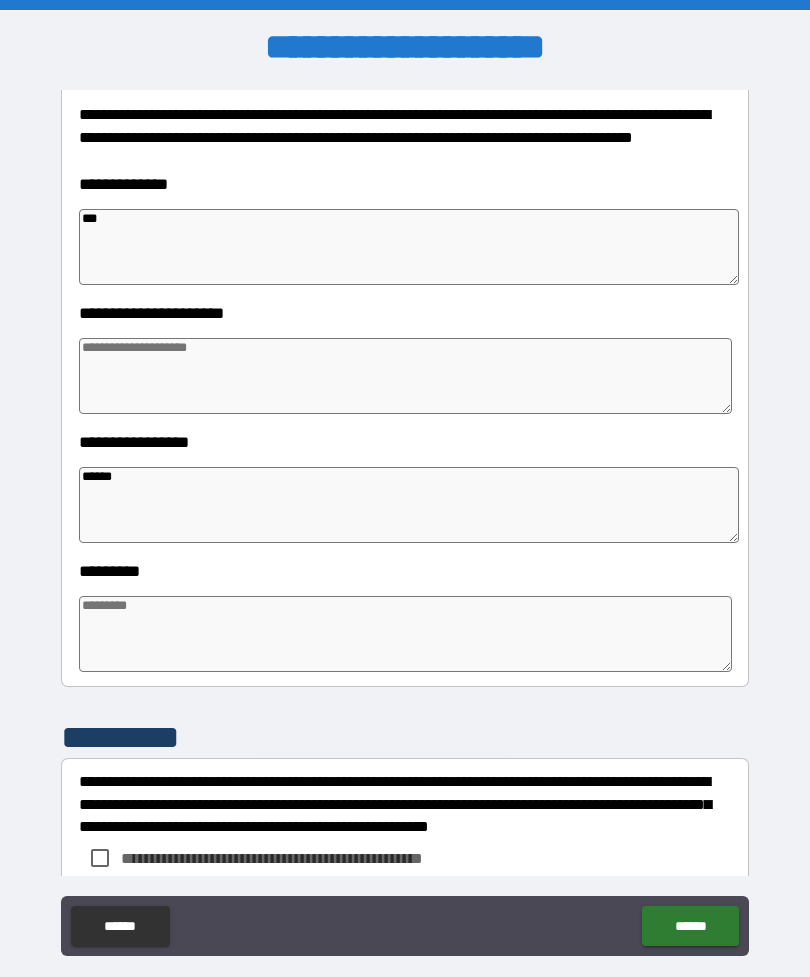 type on "*" 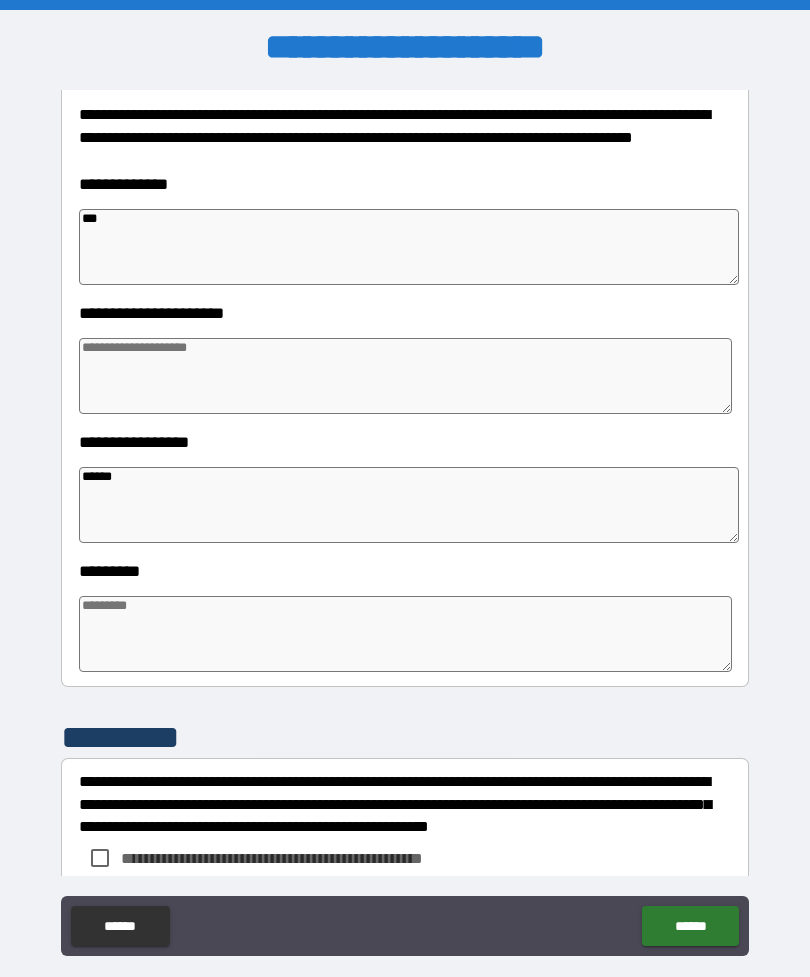 type on "*******" 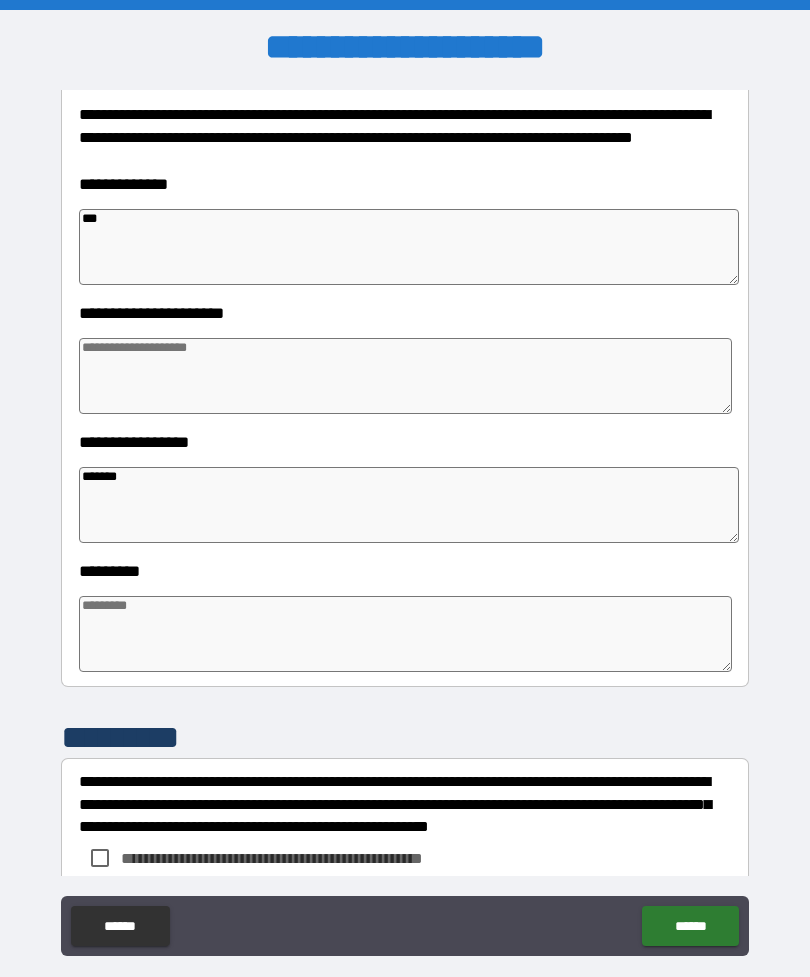 type on "*" 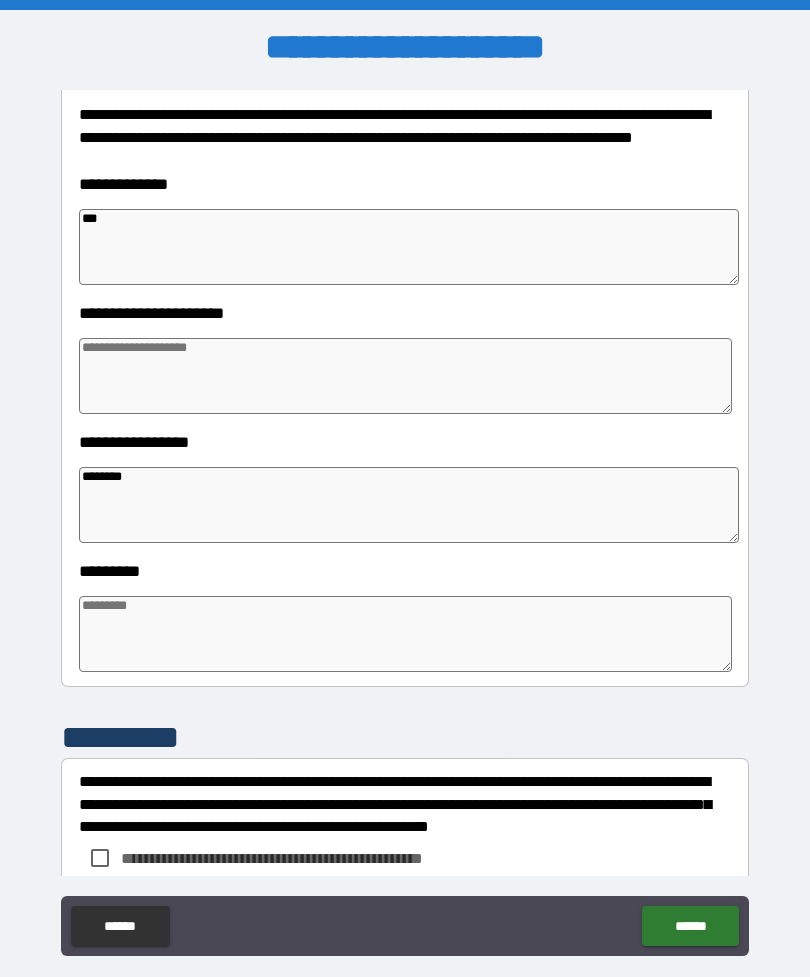 type on "*" 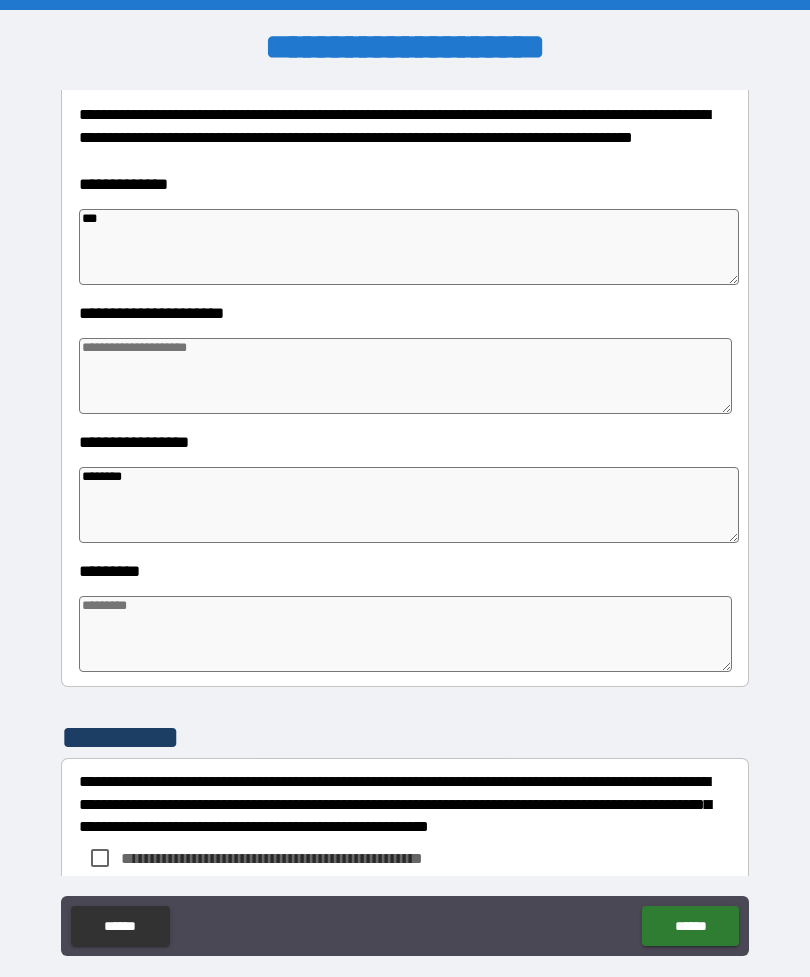 type on "*" 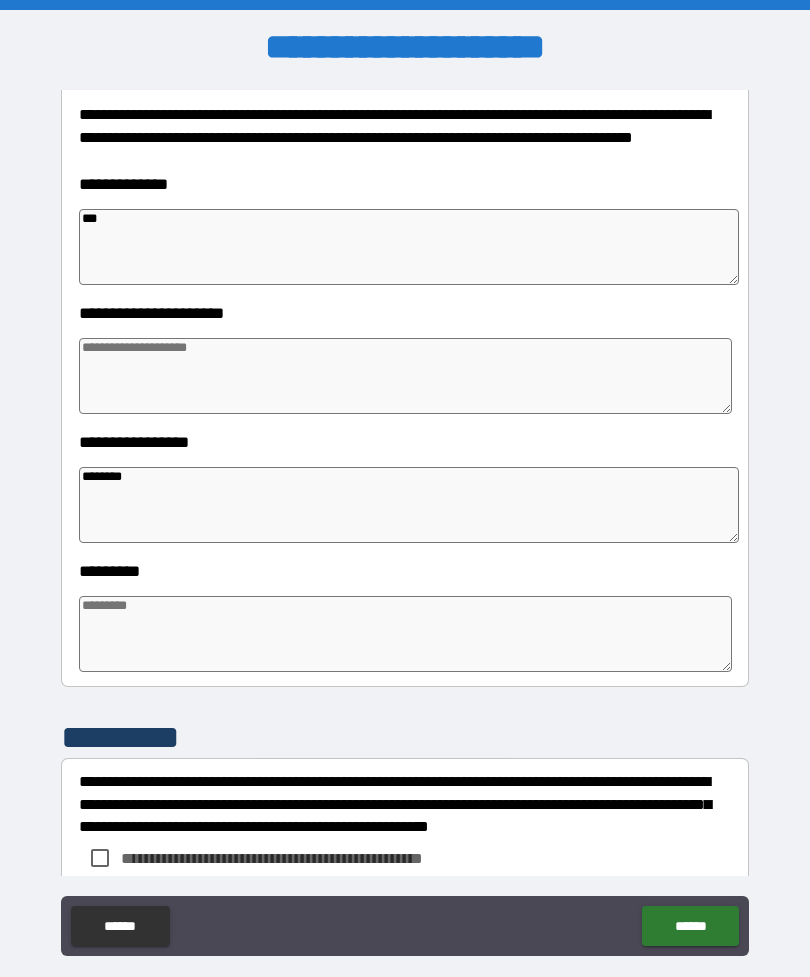 type on "*" 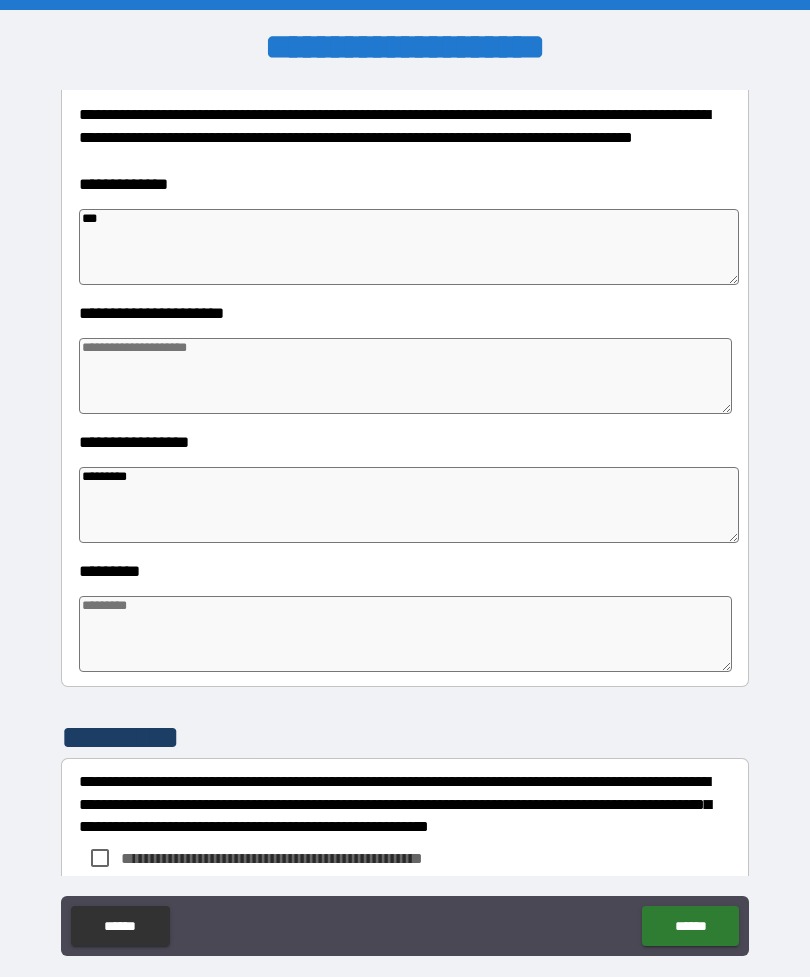 type on "*" 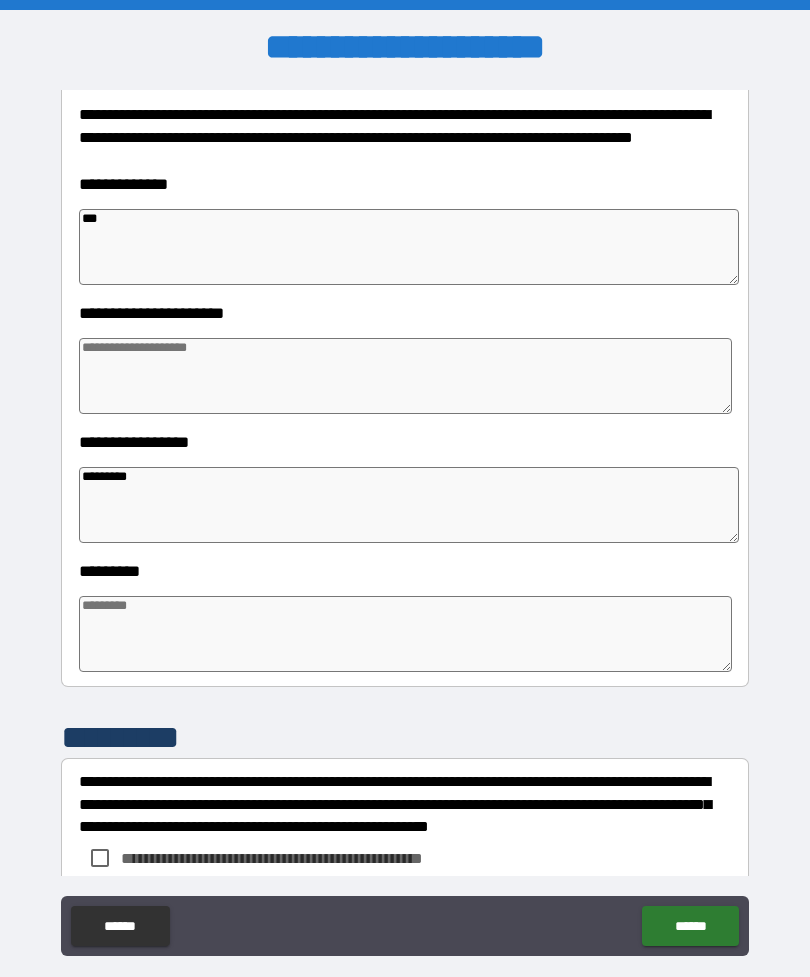 type on "*" 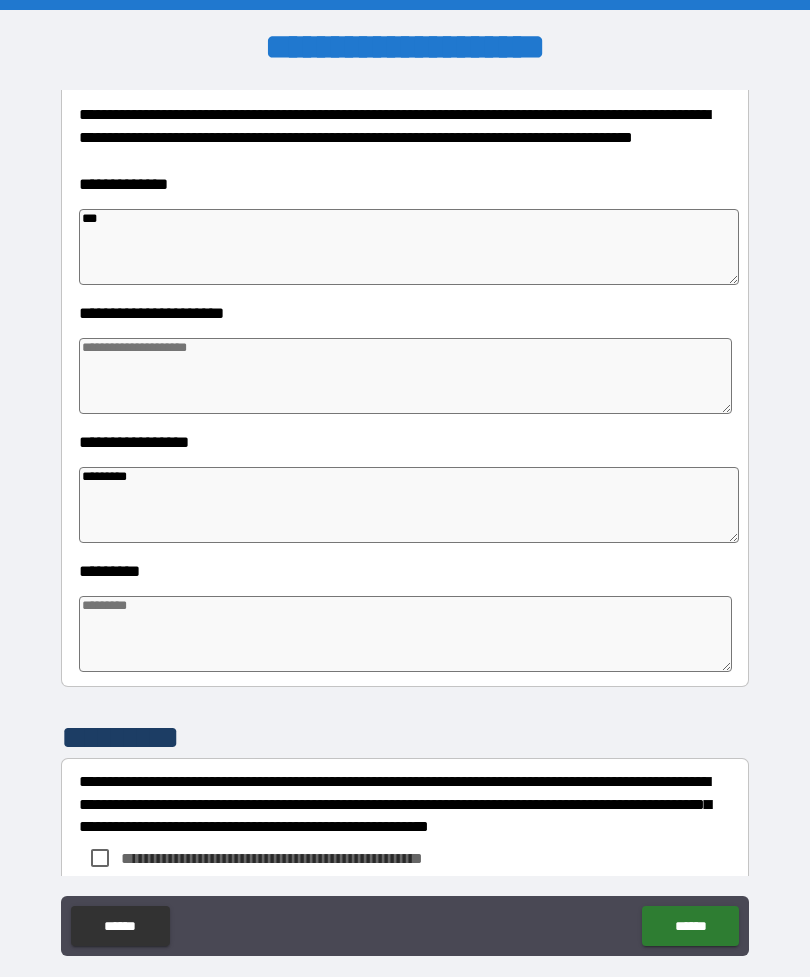 type on "*" 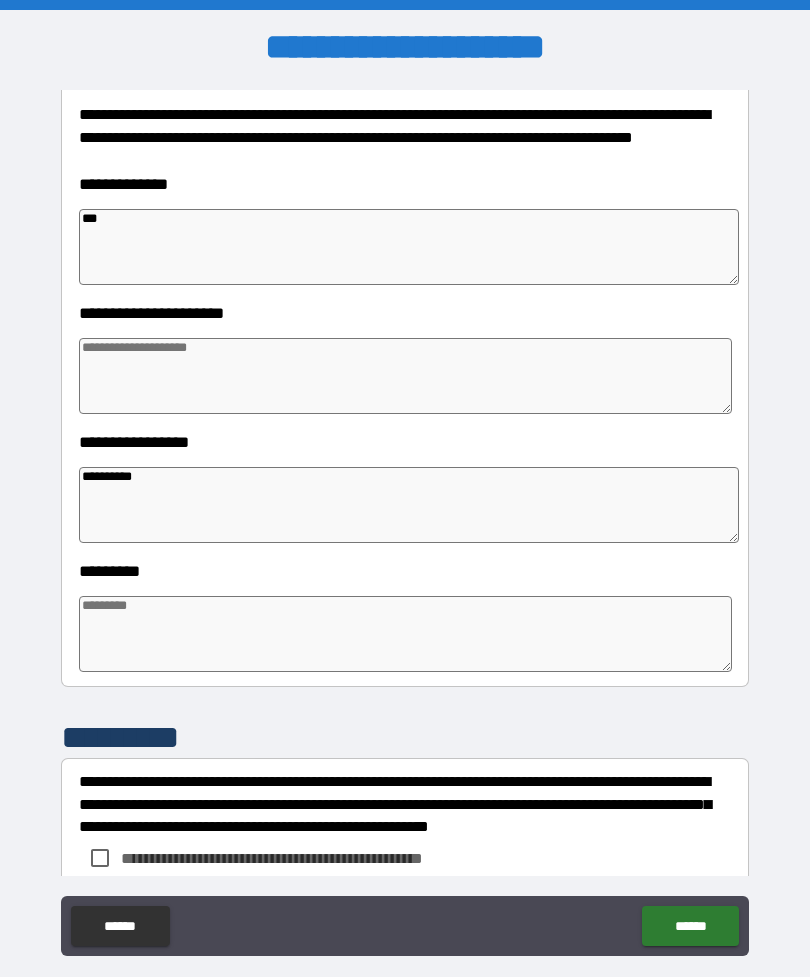 type on "*" 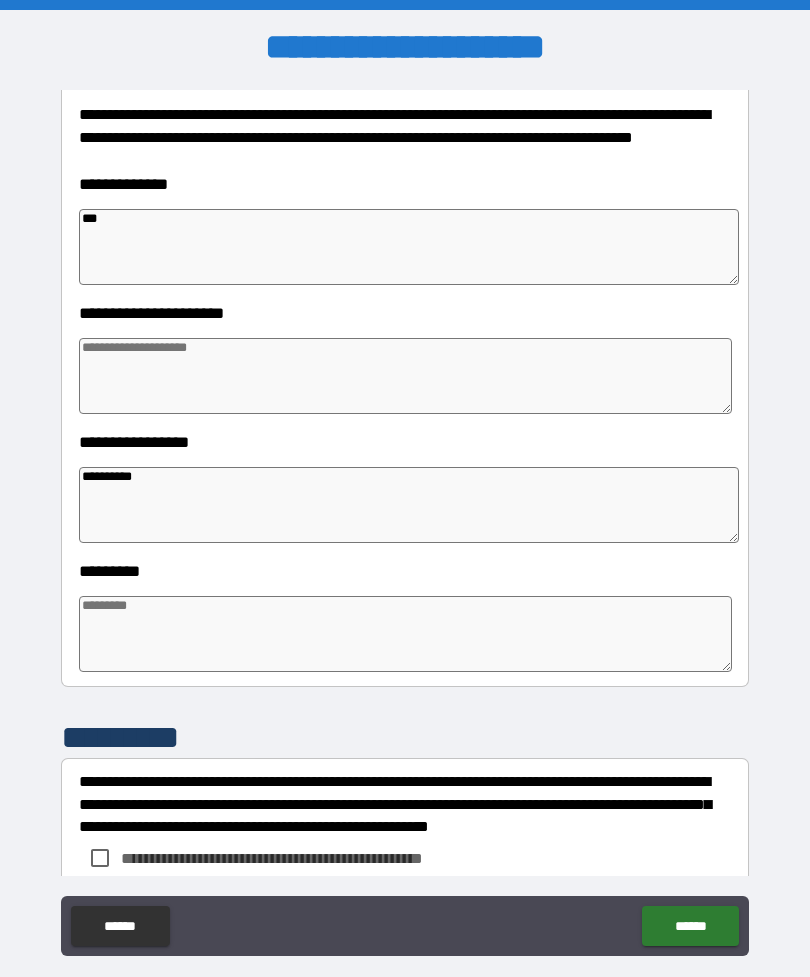 type on "*" 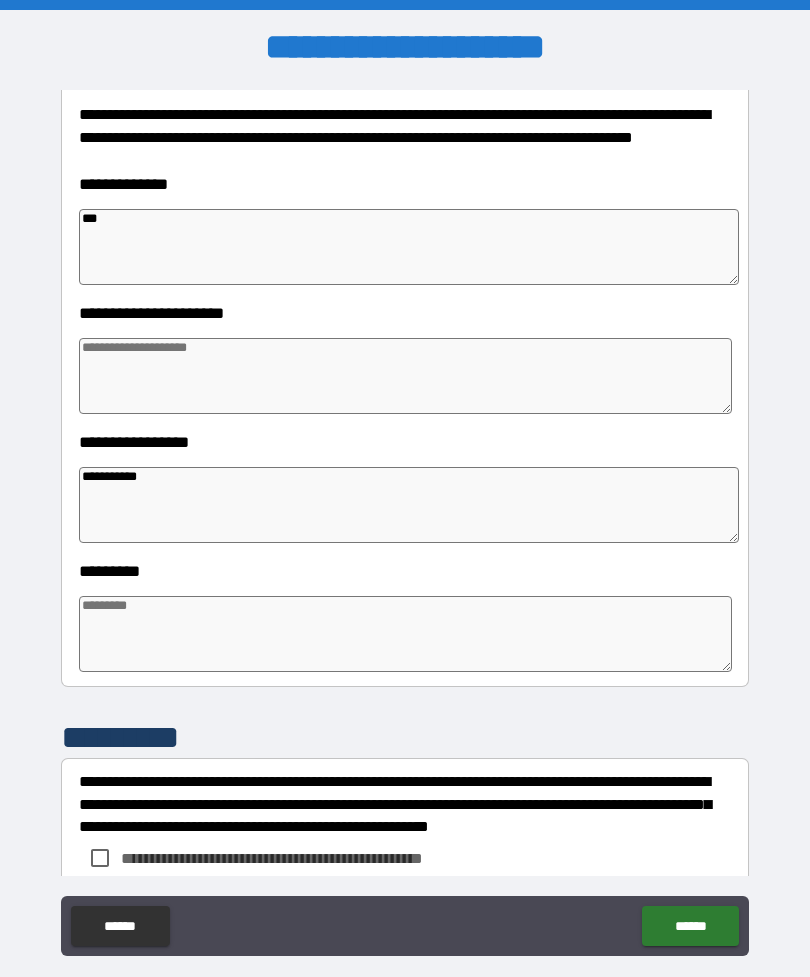type on "*" 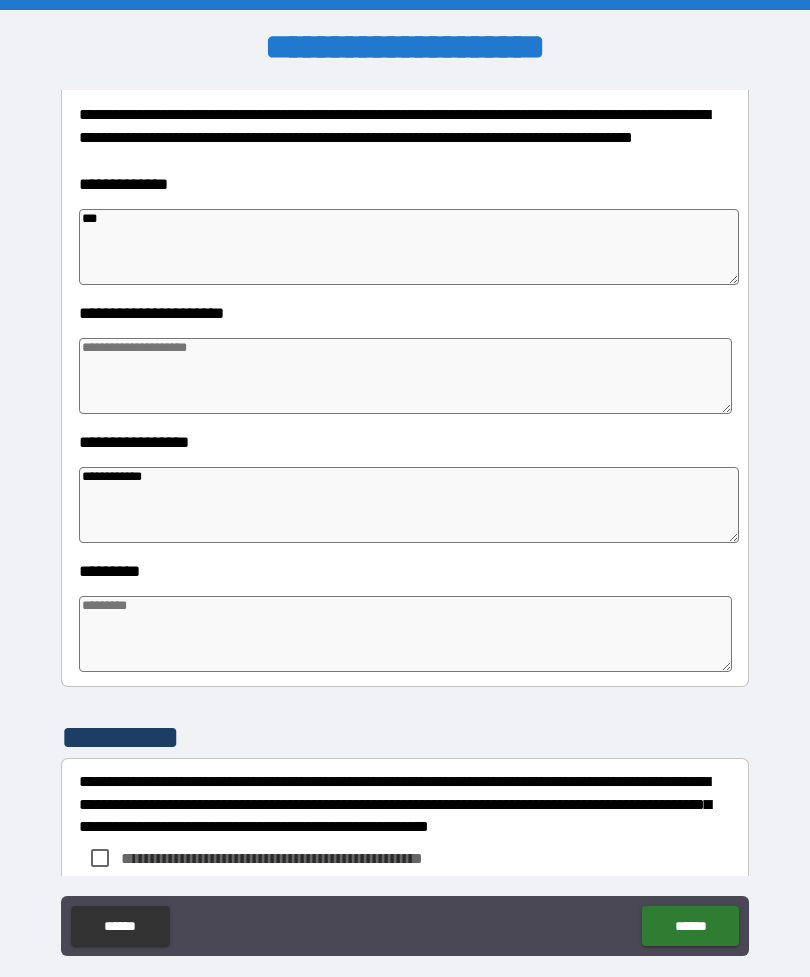 type on "*" 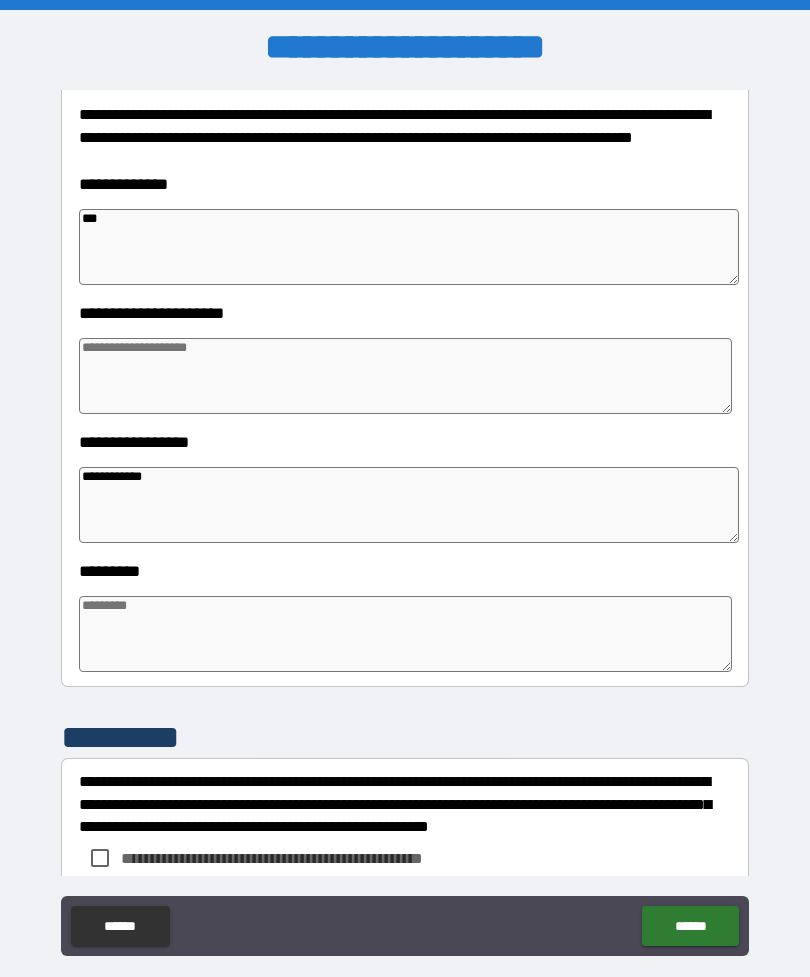 type on "*" 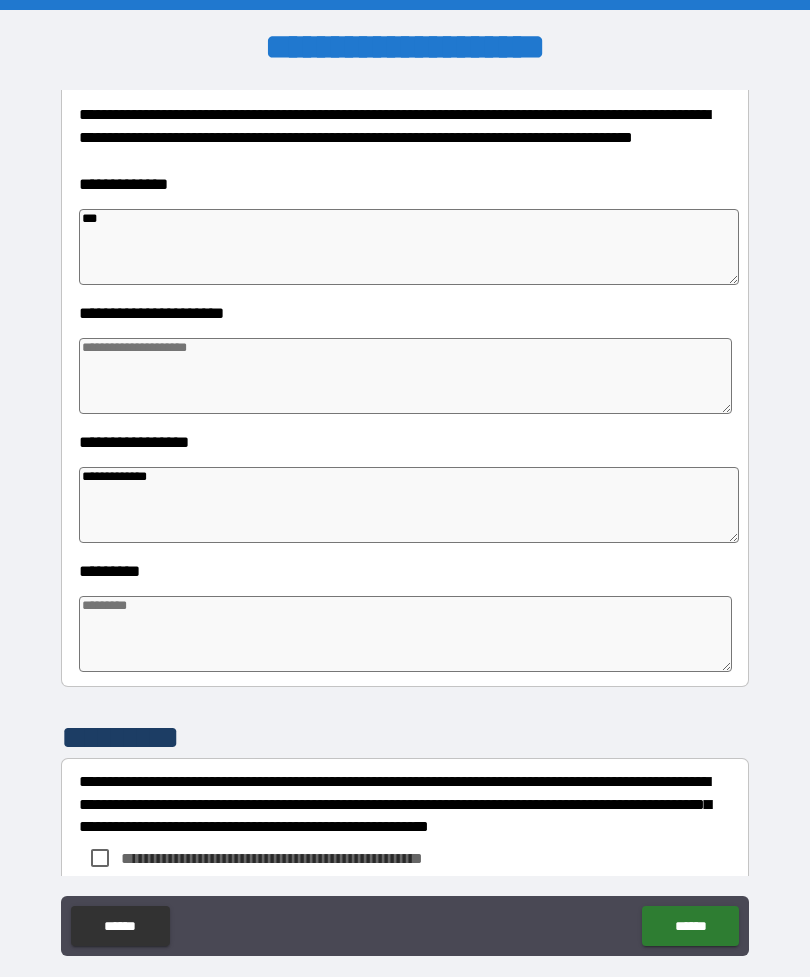 type on "**********" 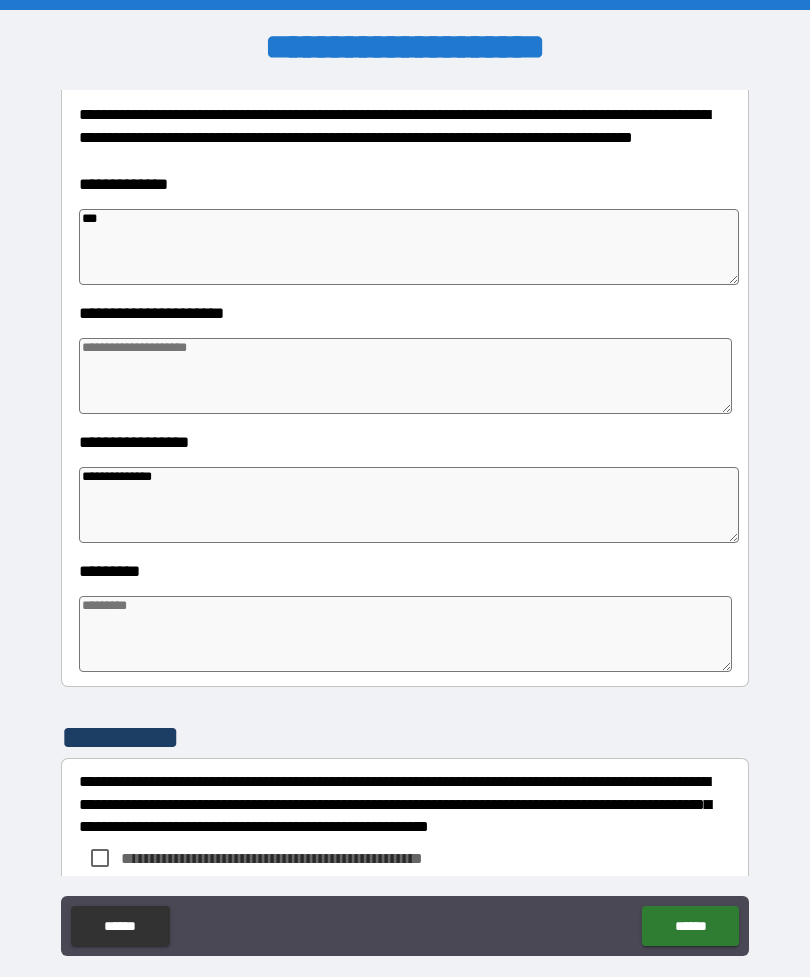type on "*" 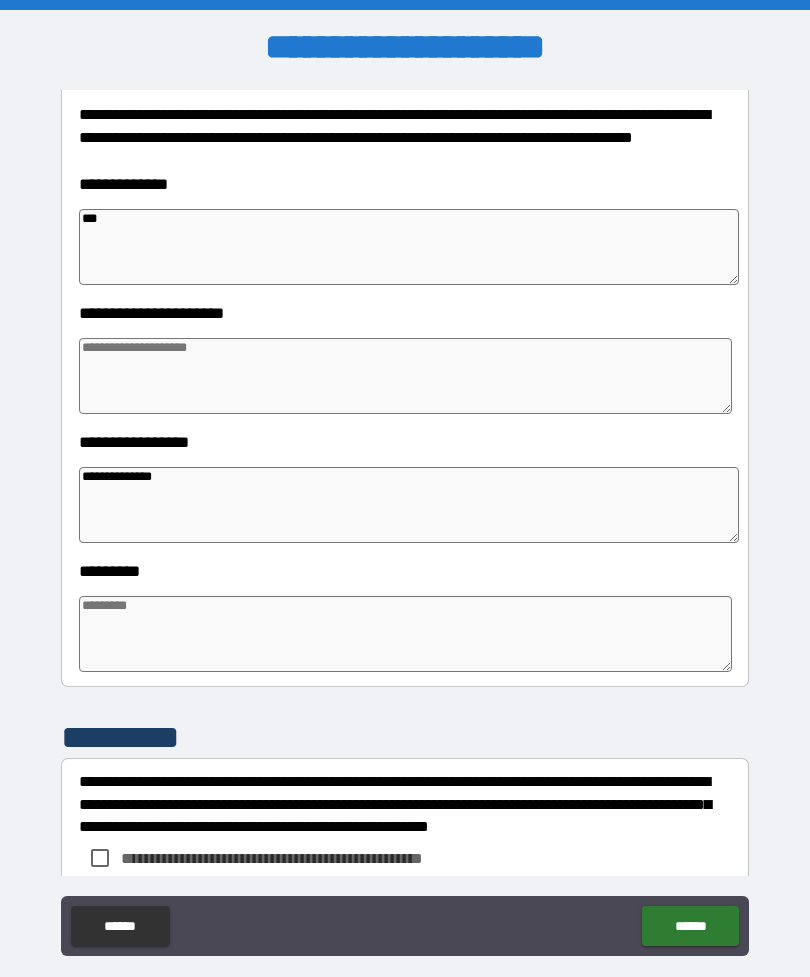type on "*" 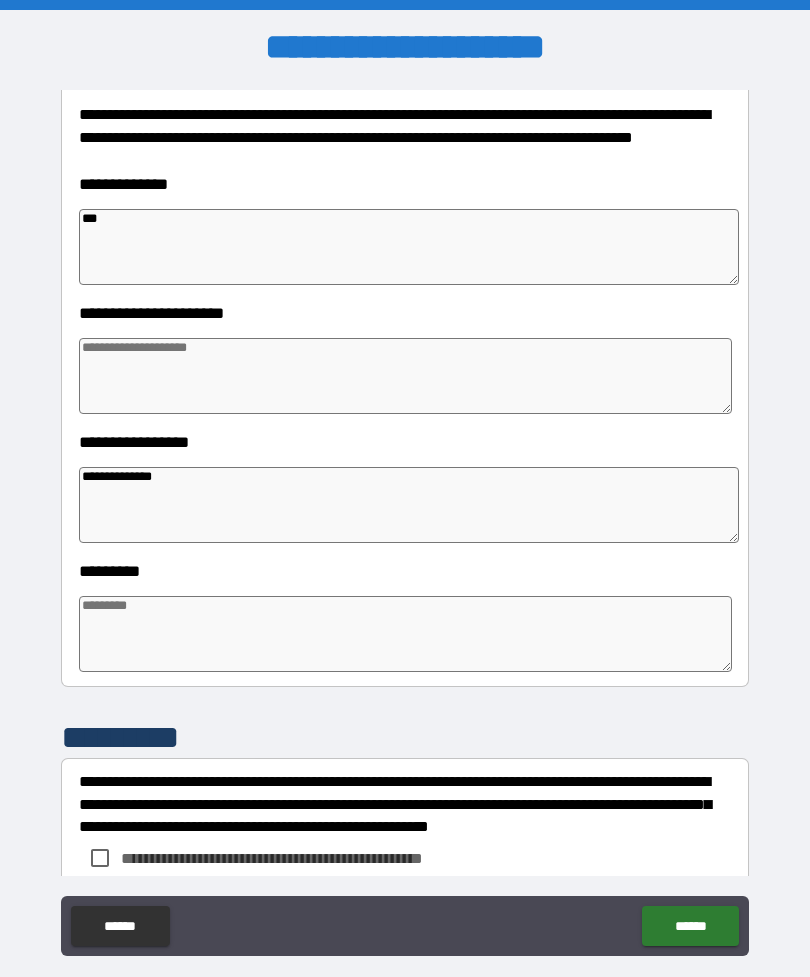 type on "*" 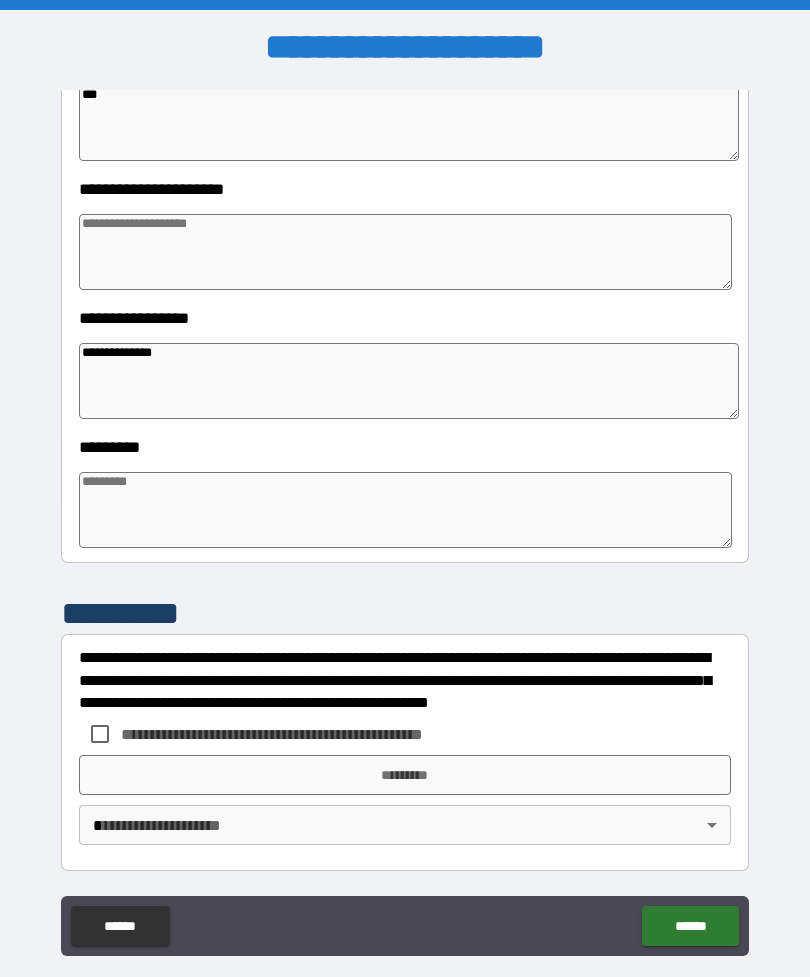 scroll, scrollTop: 392, scrollLeft: 0, axis: vertical 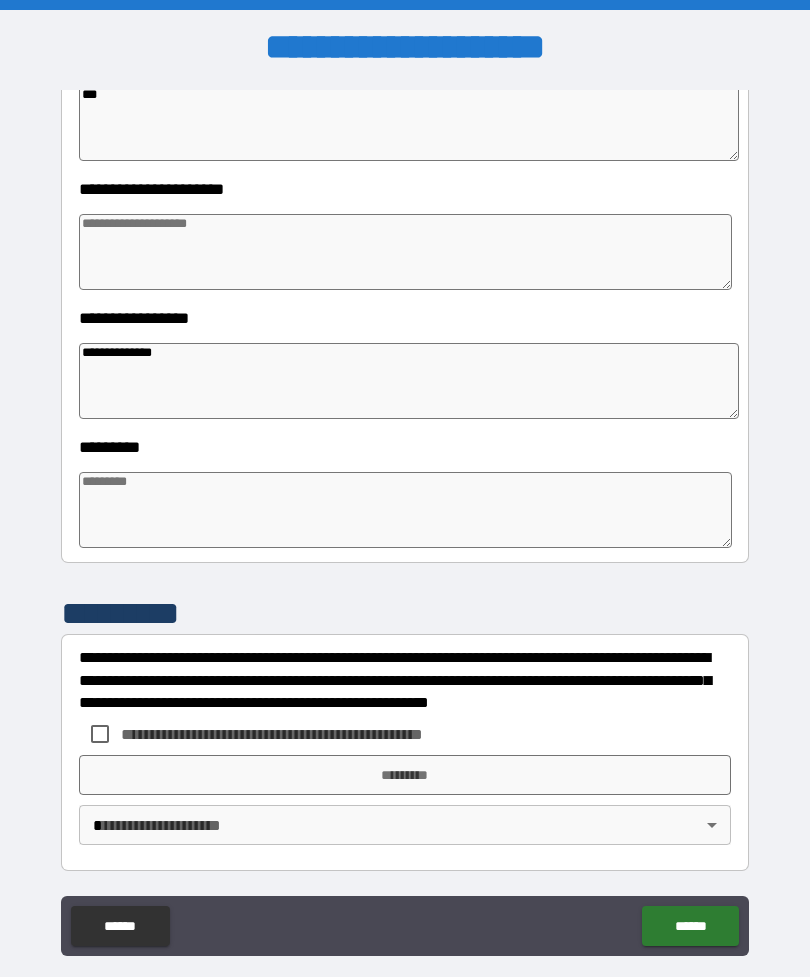type on "**********" 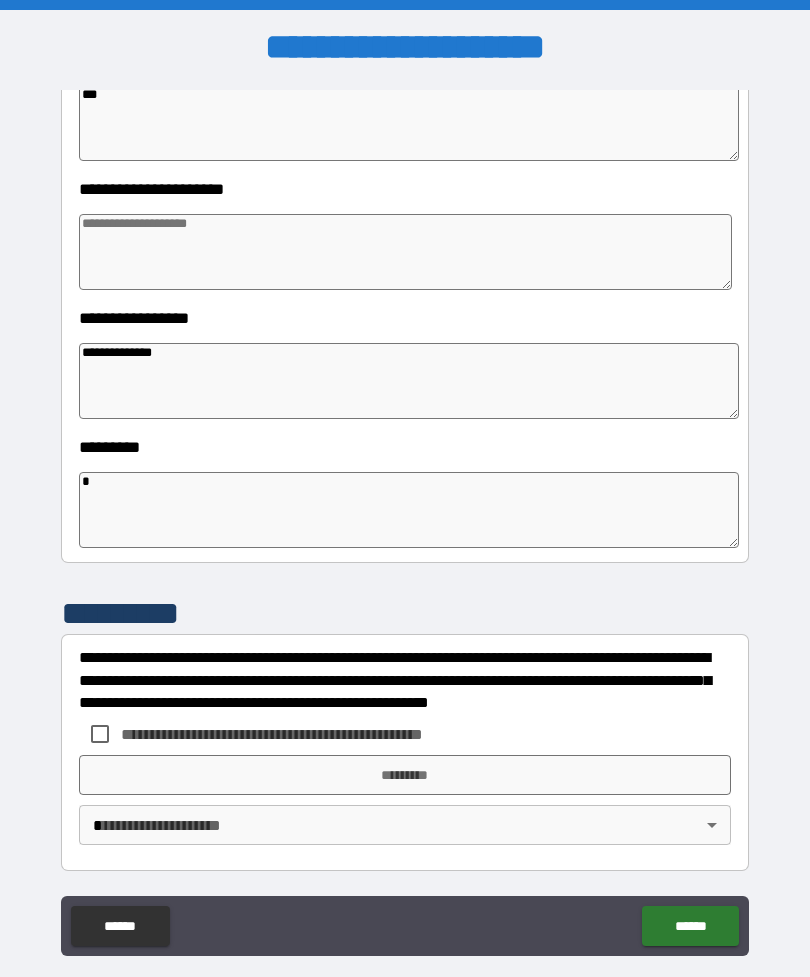 type on "*" 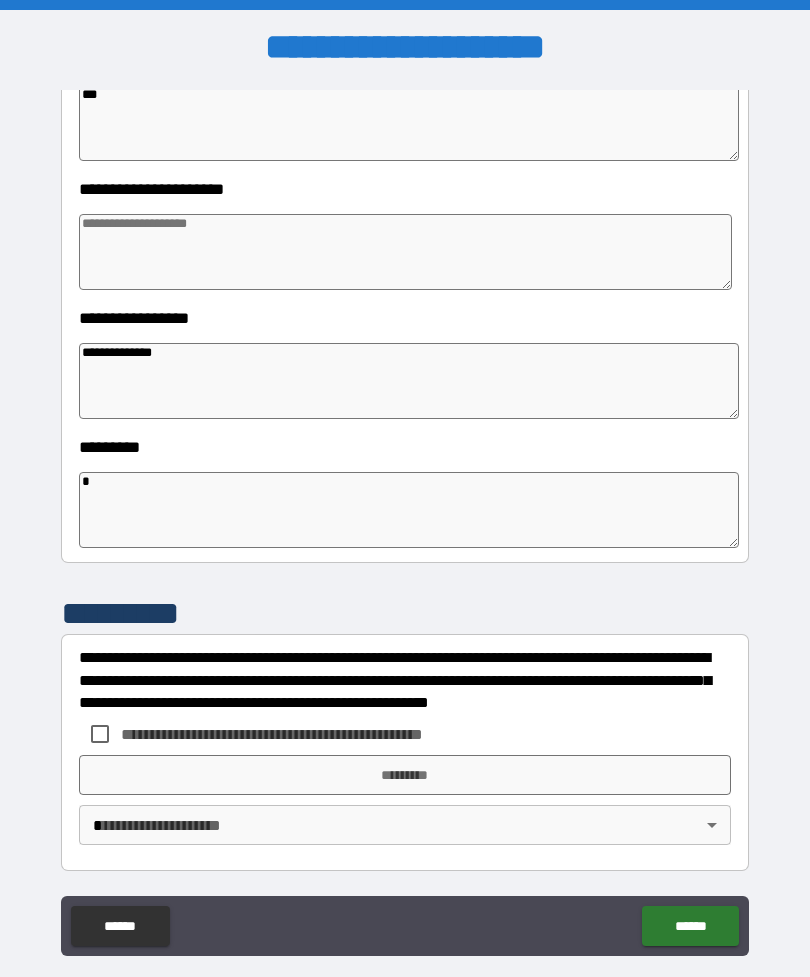 type on "*" 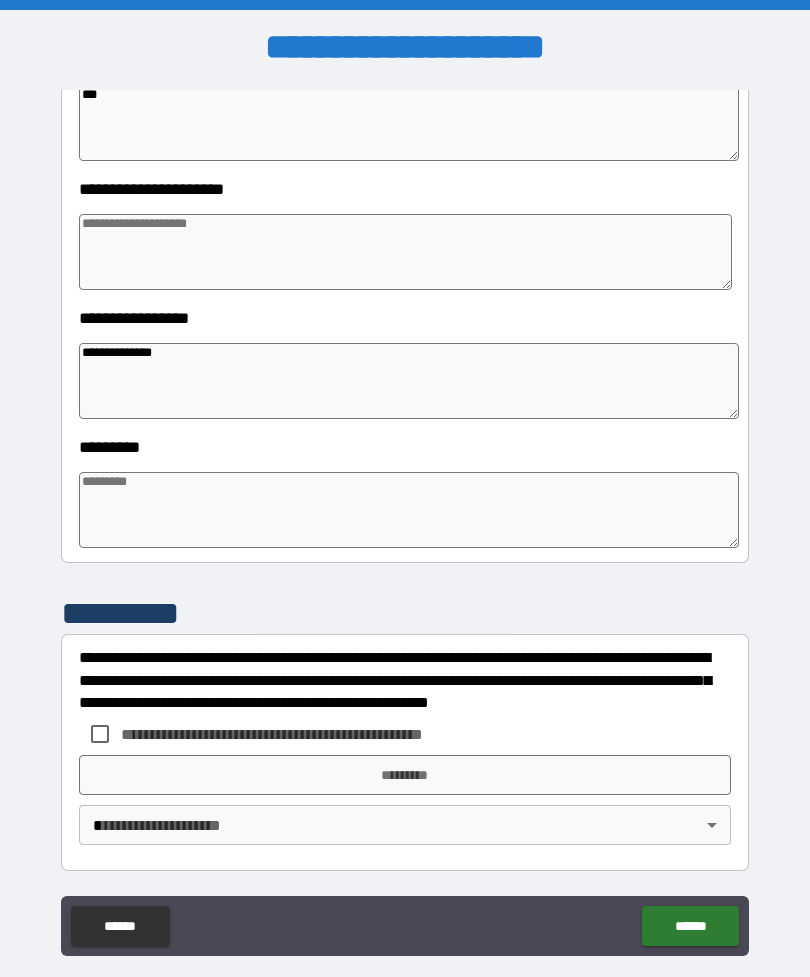 type on "*" 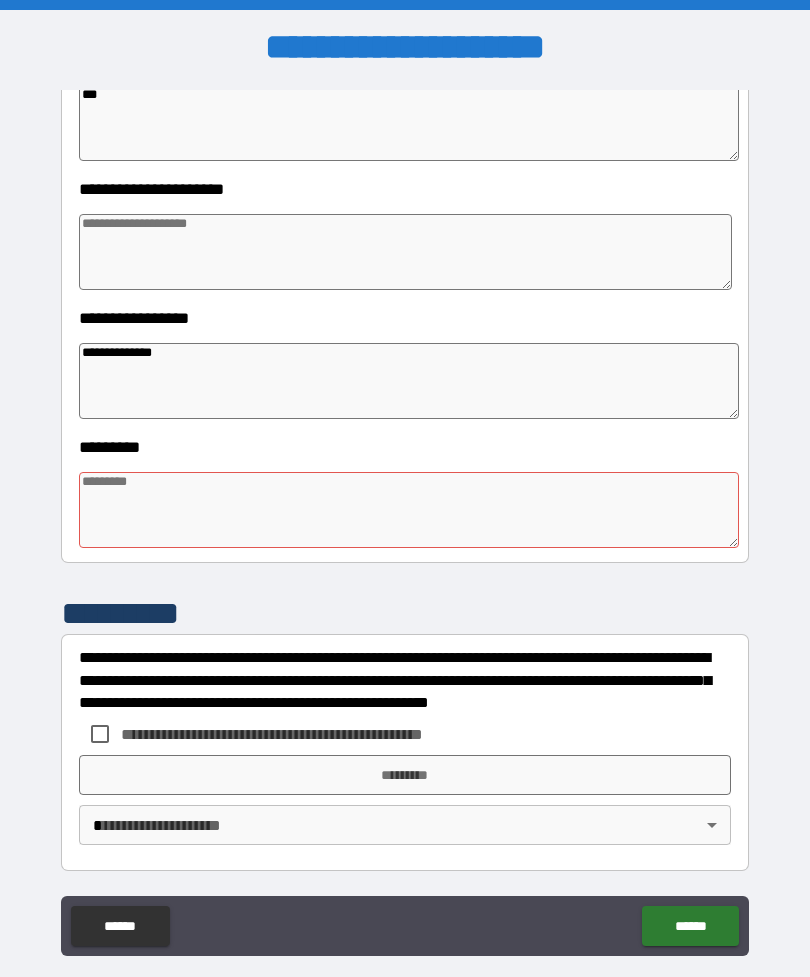 type on "*" 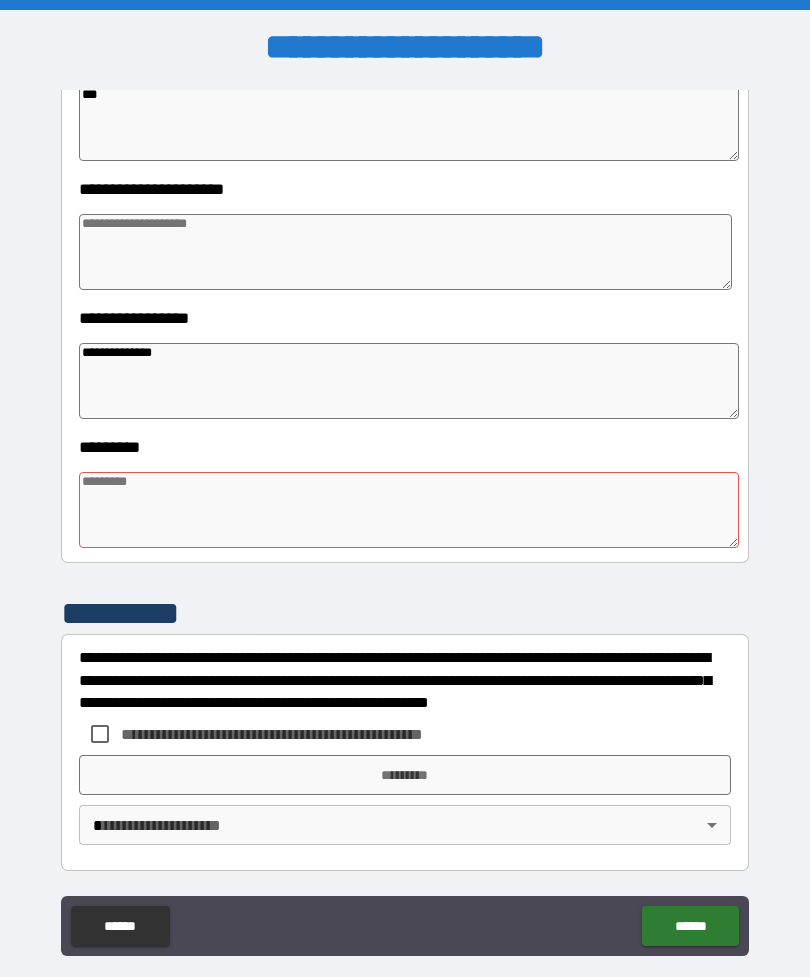 type on "*" 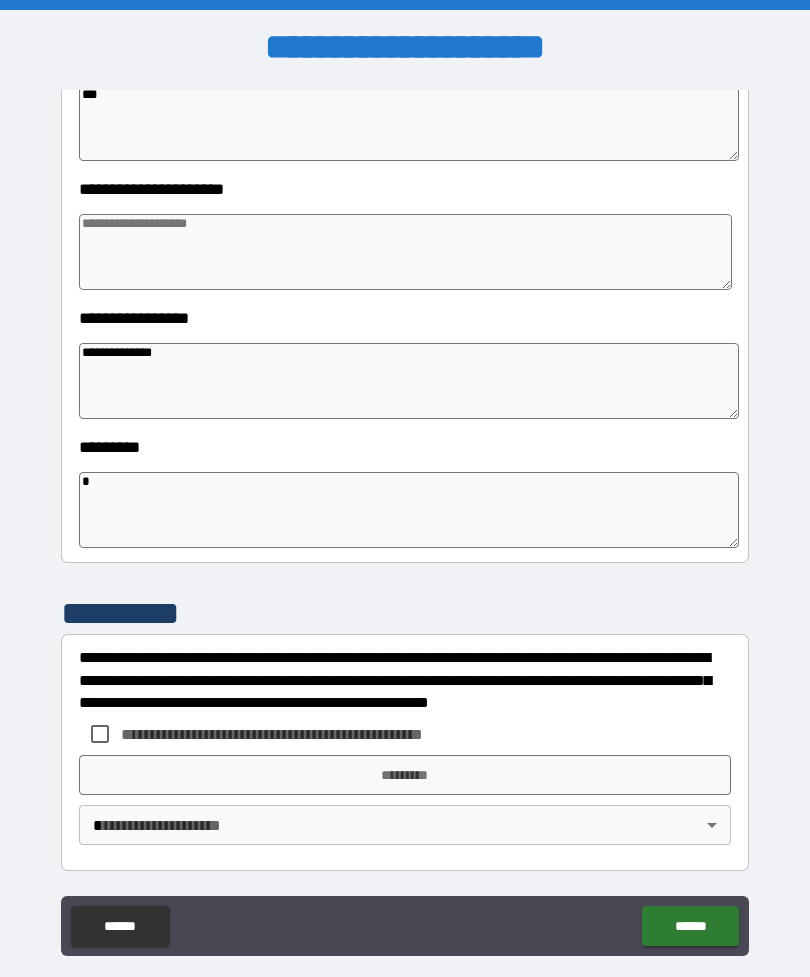 type on "*" 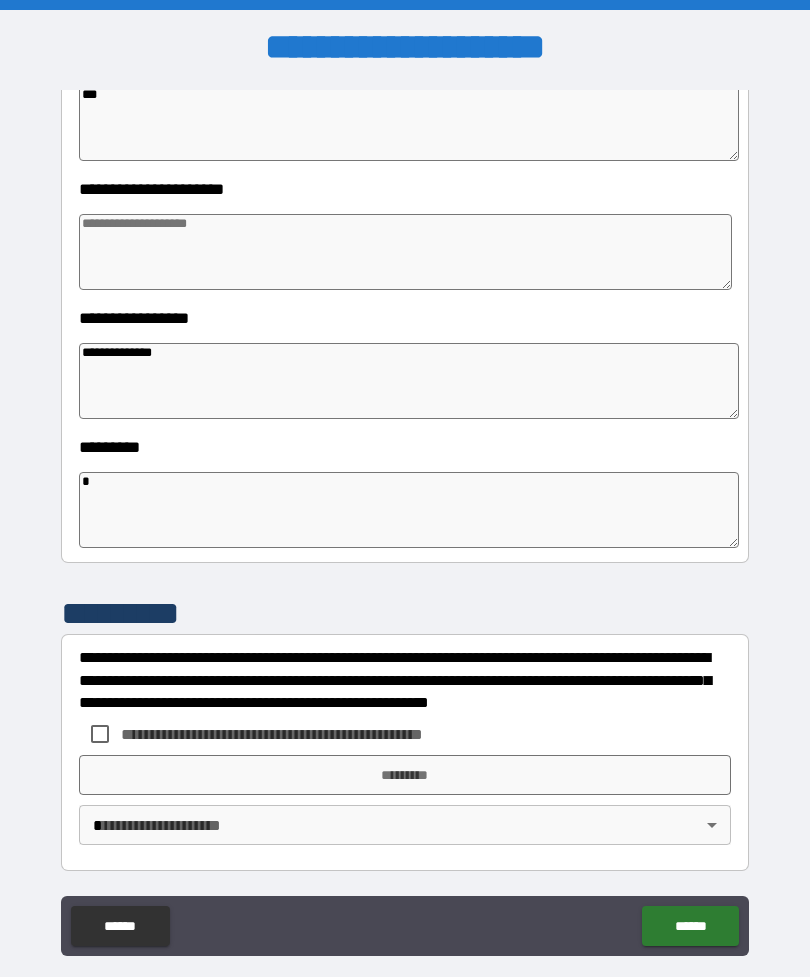 type on "*" 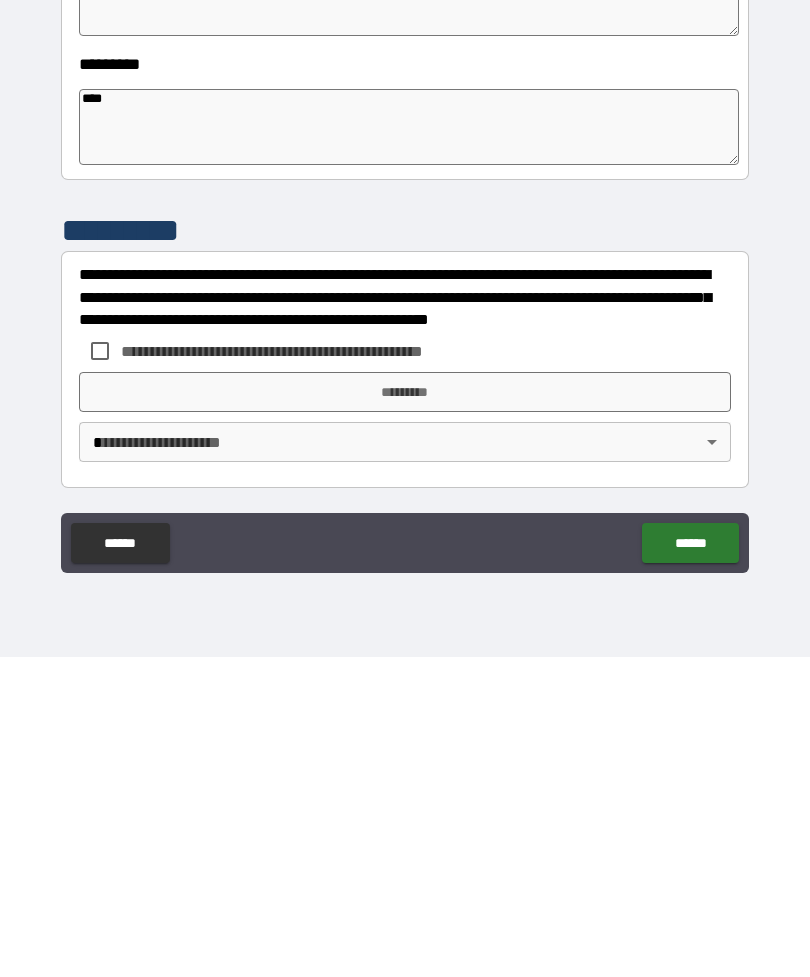 scroll, scrollTop: 64, scrollLeft: 0, axis: vertical 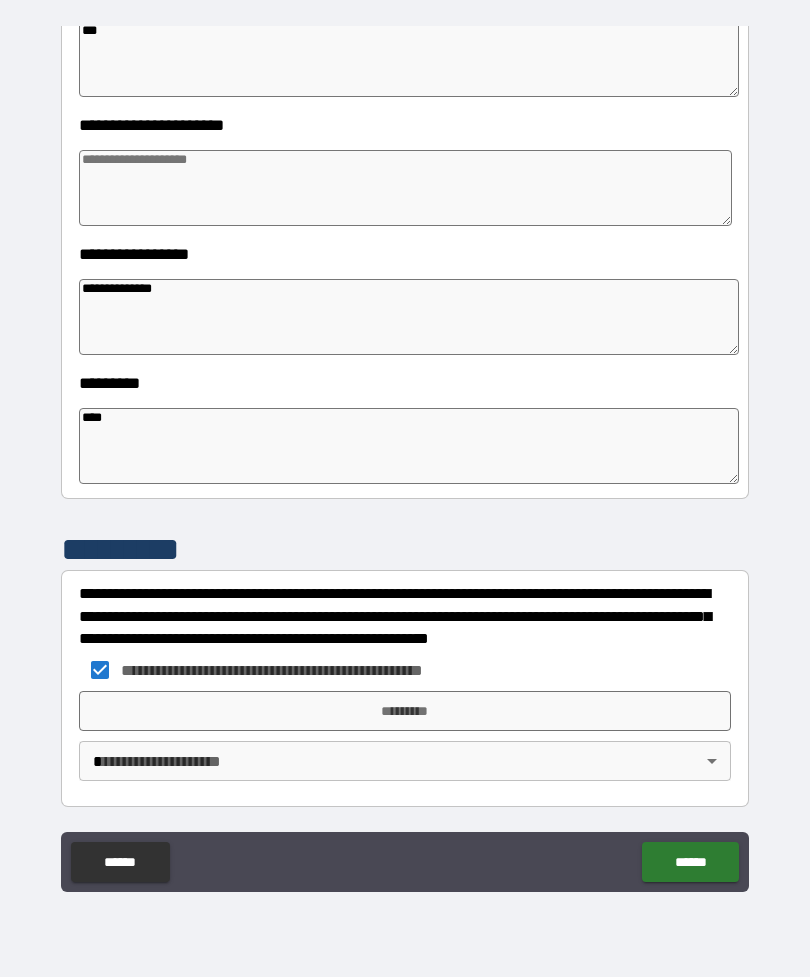 click on "*********" at bounding box center [405, 711] 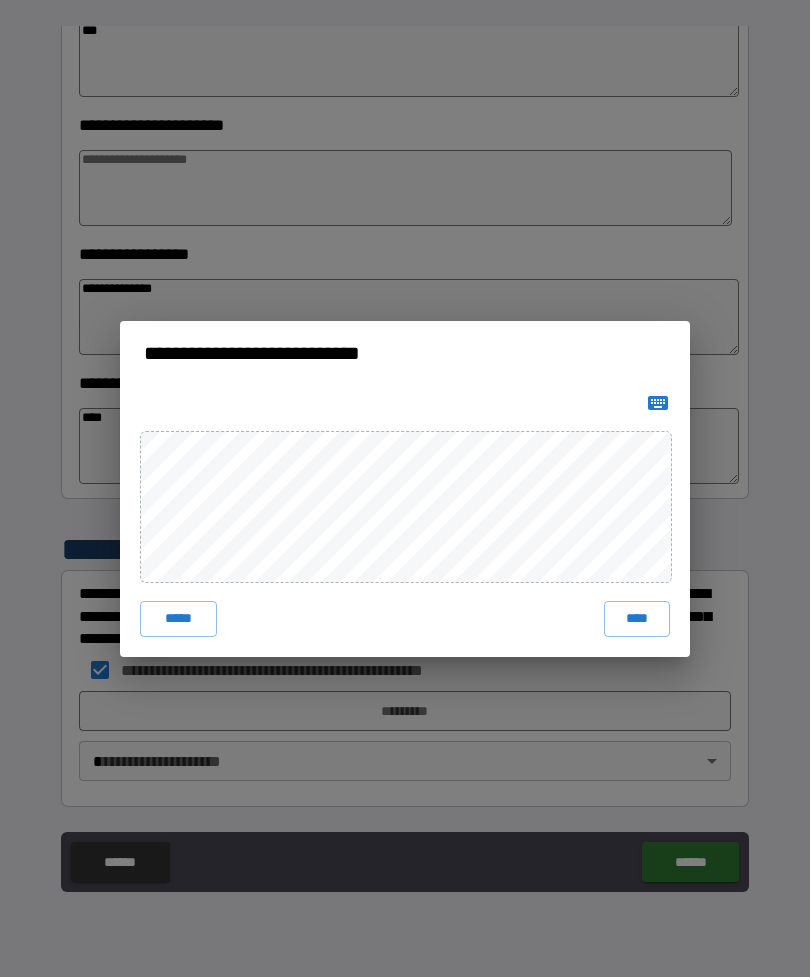 click on "****" at bounding box center [637, 619] 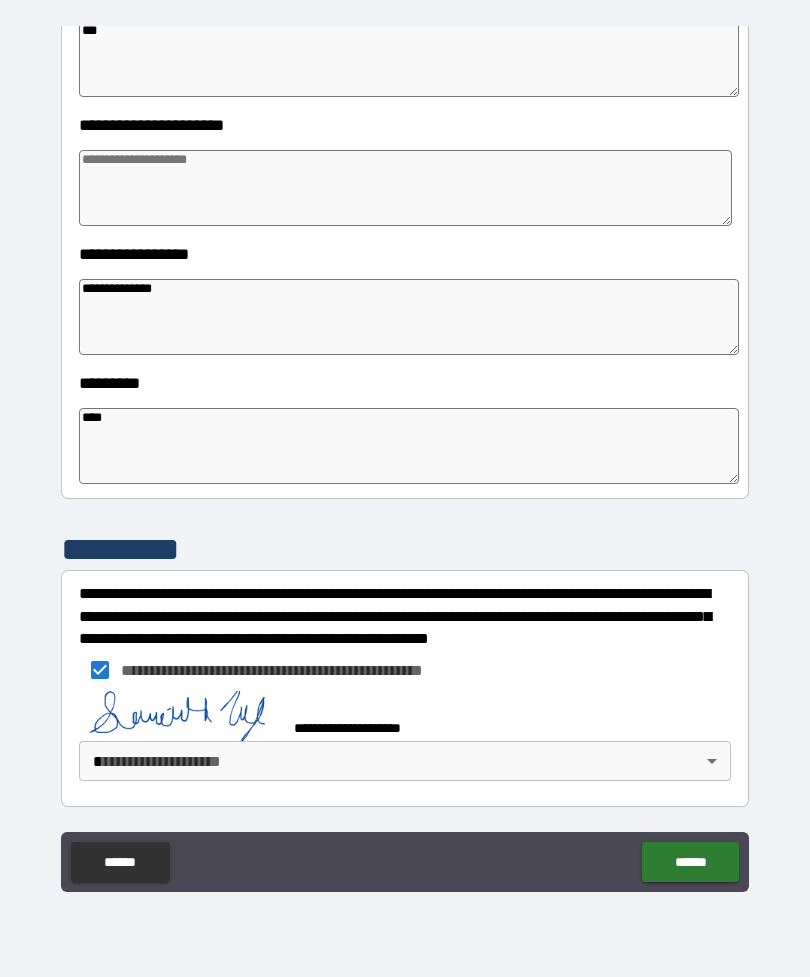 scroll, scrollTop: 382, scrollLeft: 0, axis: vertical 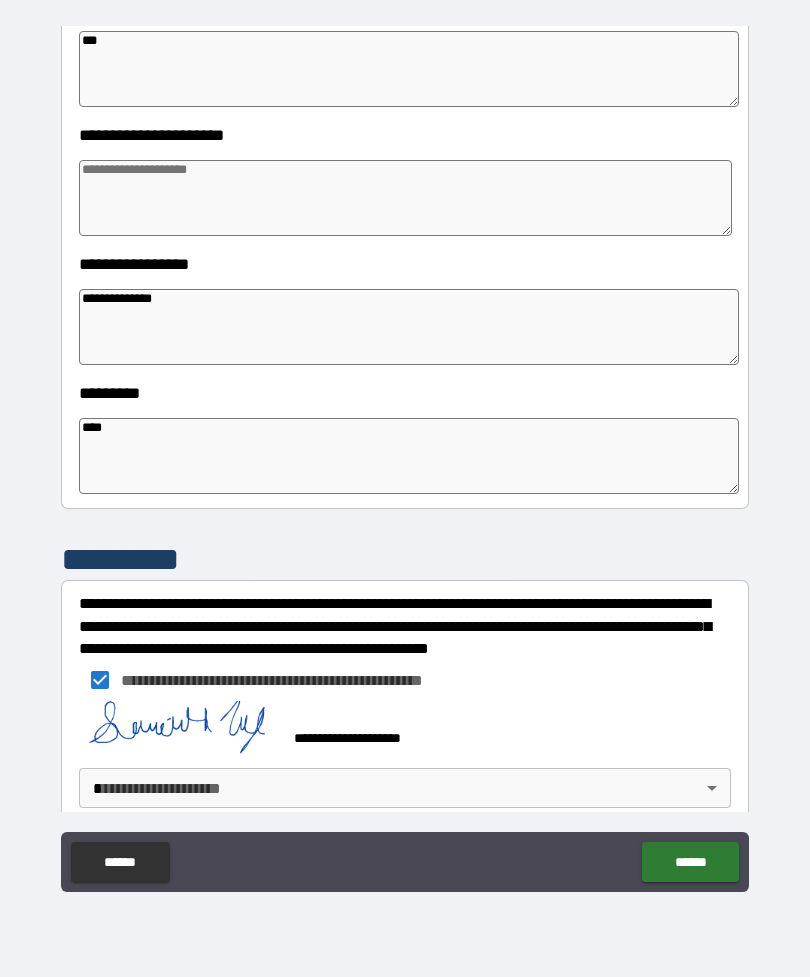 click on "**********" at bounding box center (405, 456) 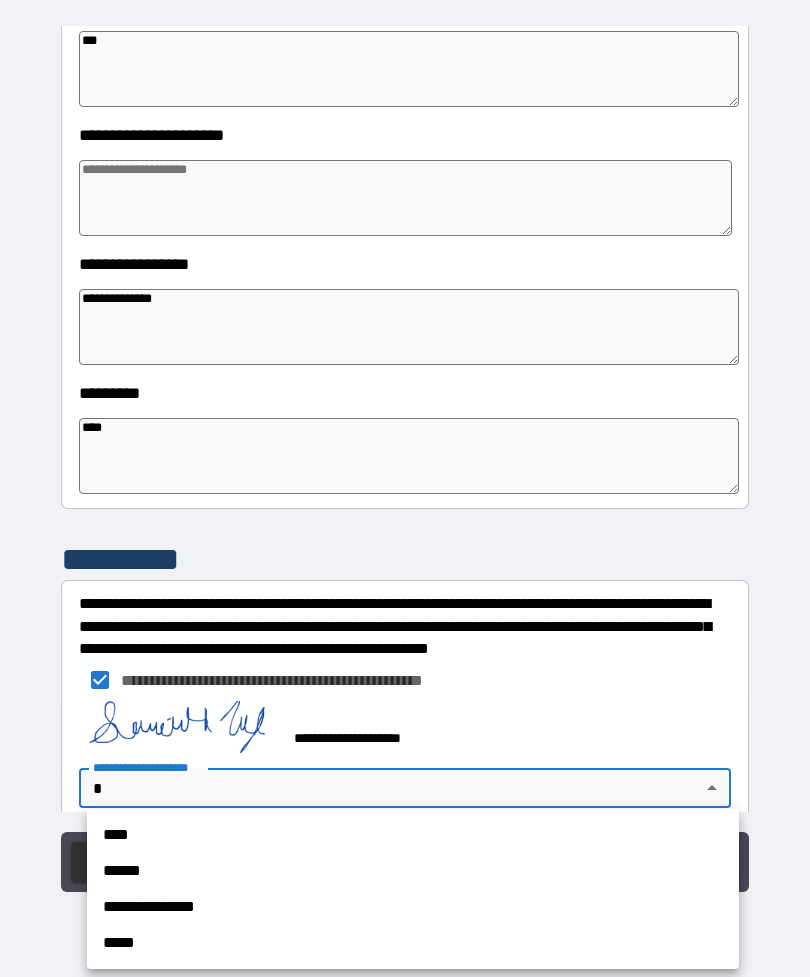 click on "**********" at bounding box center (413, 907) 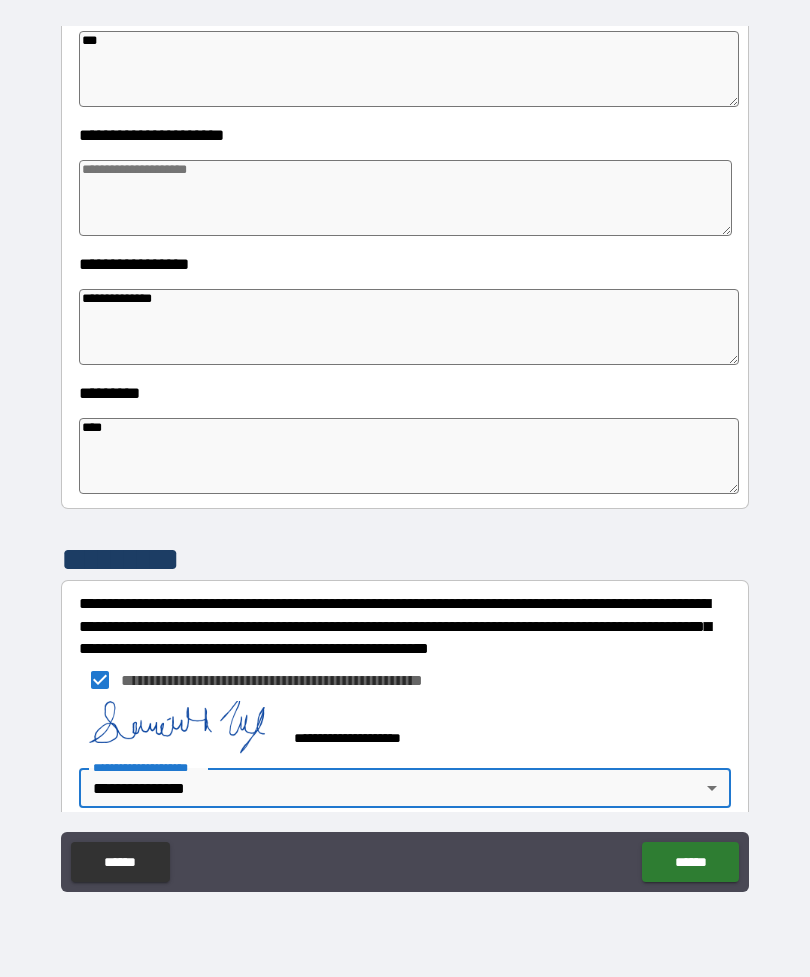 click on "******" at bounding box center (690, 862) 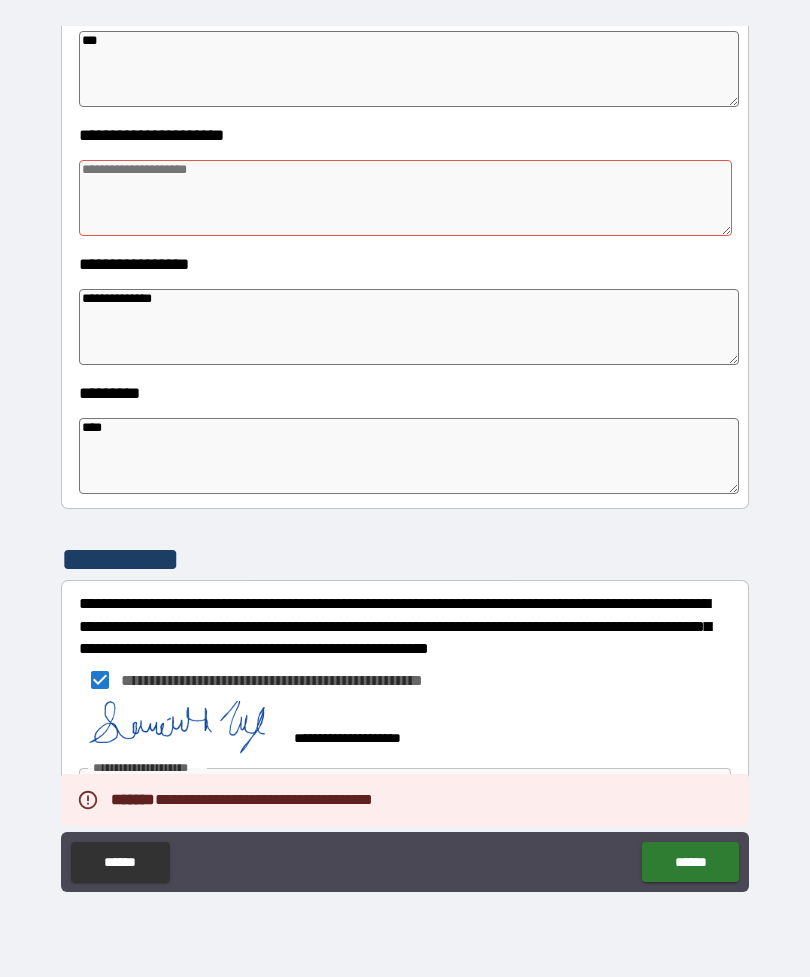 click at bounding box center [405, 198] 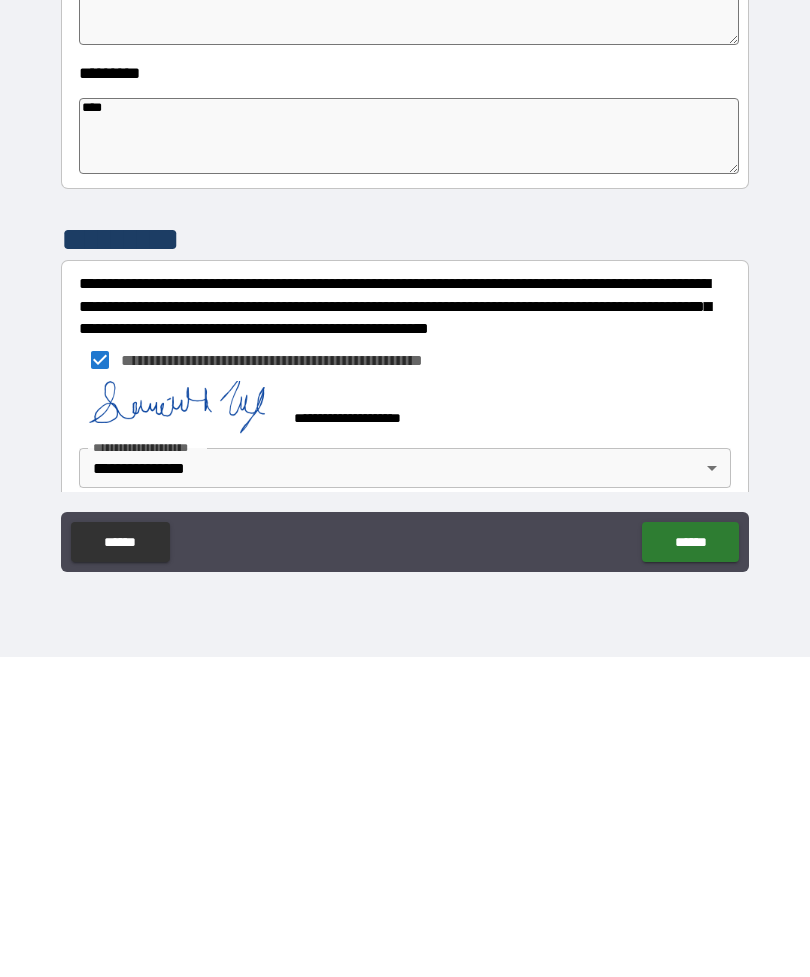 click on "******" at bounding box center (690, 862) 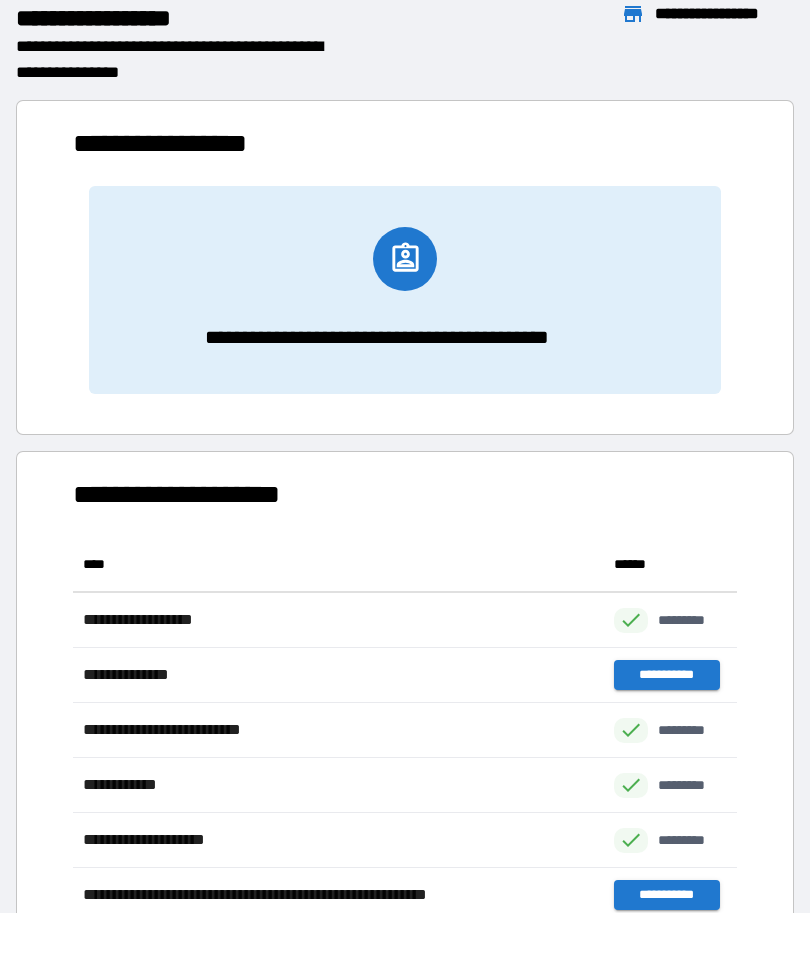 scroll, scrollTop: 441, scrollLeft: 664, axis: both 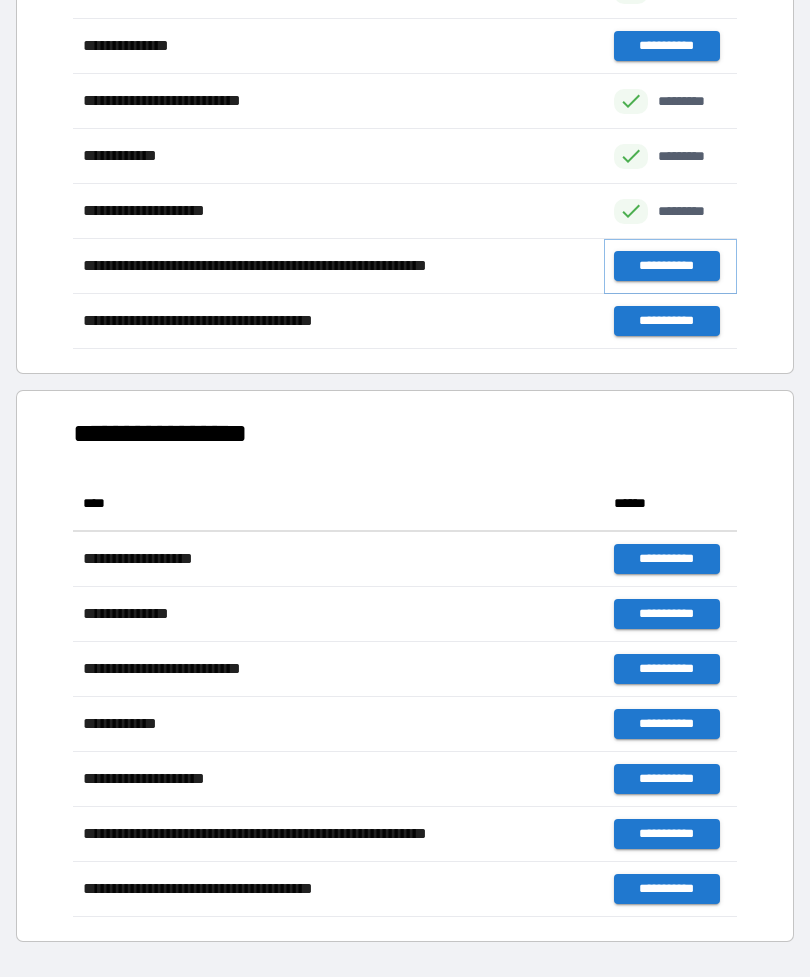 click on "**********" at bounding box center (666, 266) 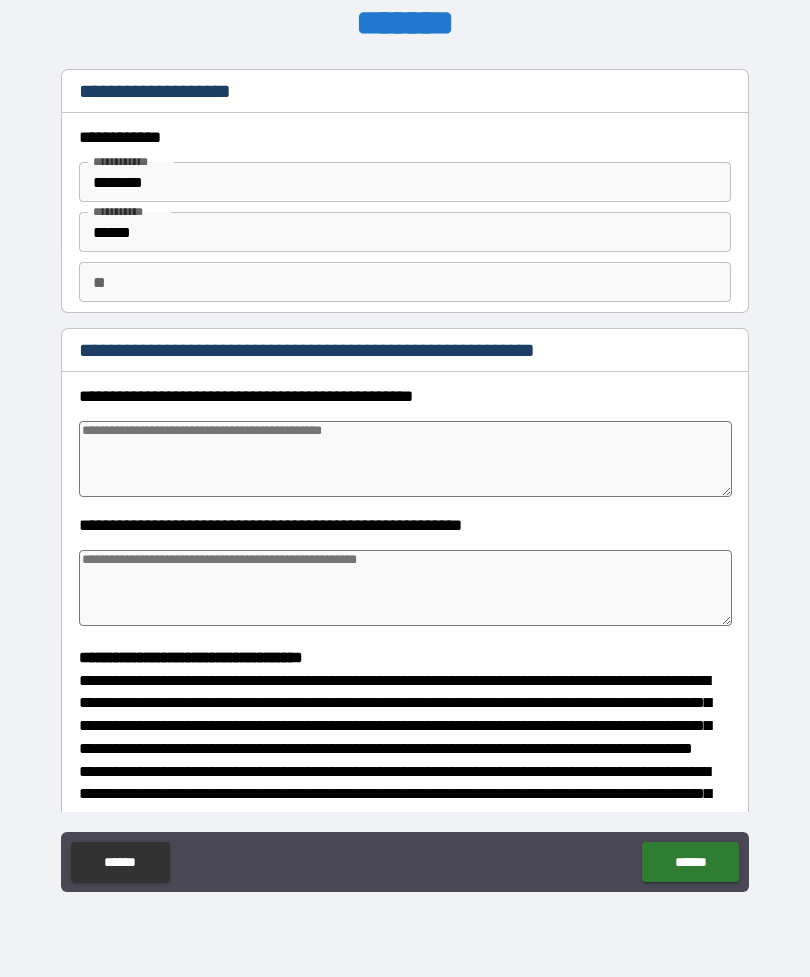 click at bounding box center [405, 459] 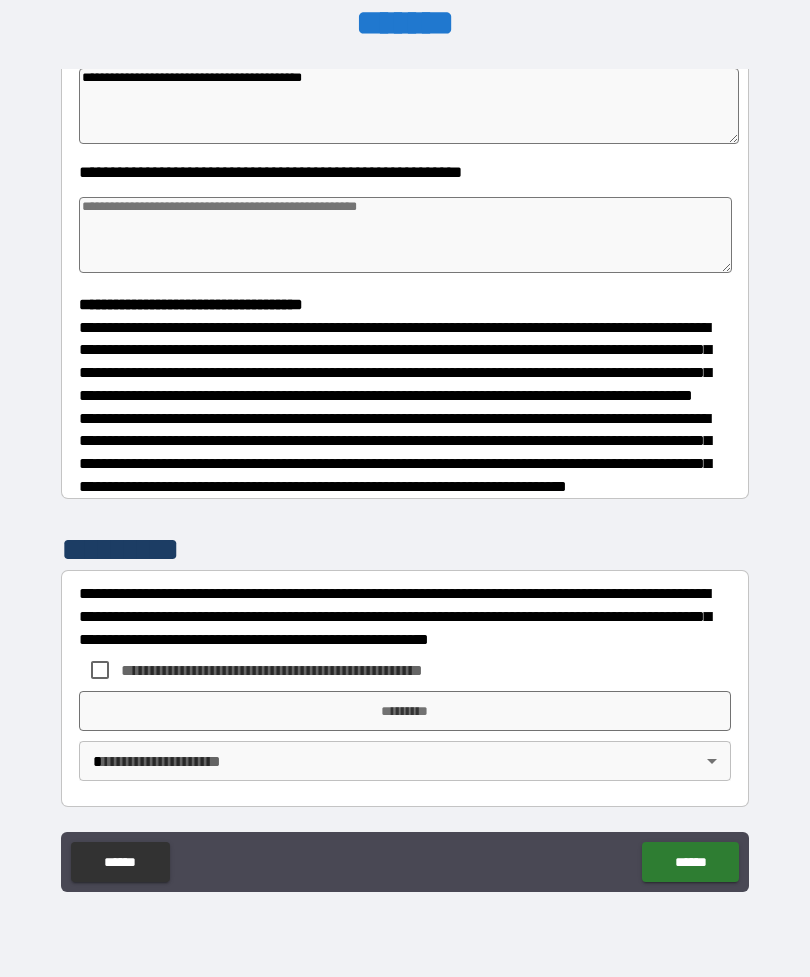scroll, scrollTop: 391, scrollLeft: 0, axis: vertical 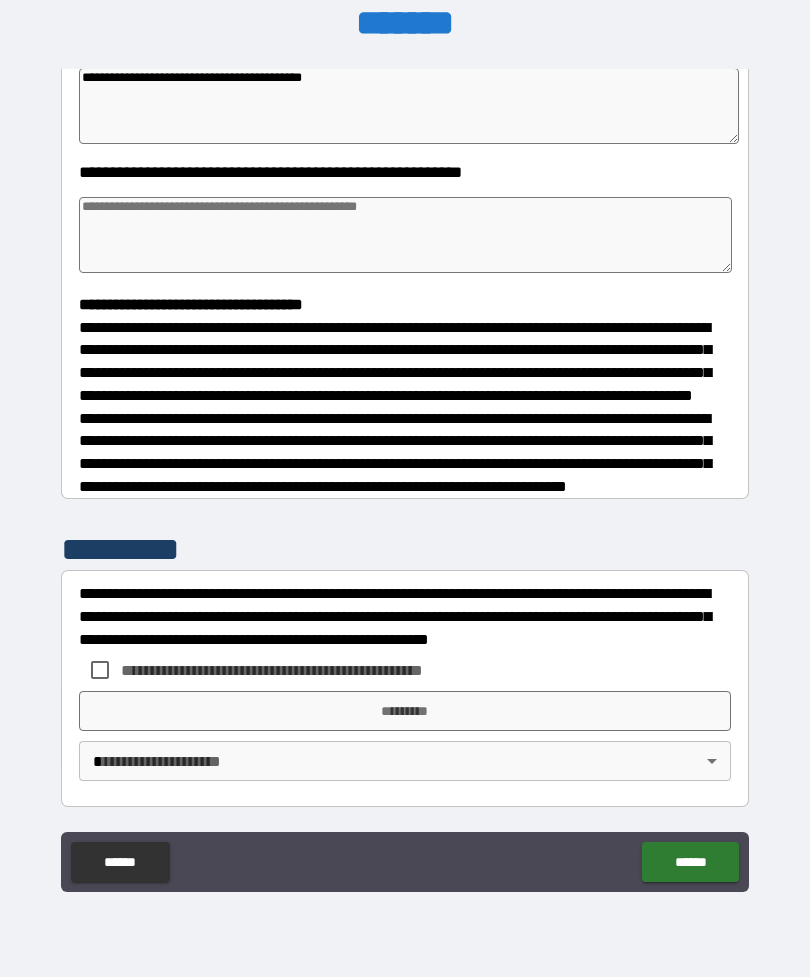 click at bounding box center [405, 235] 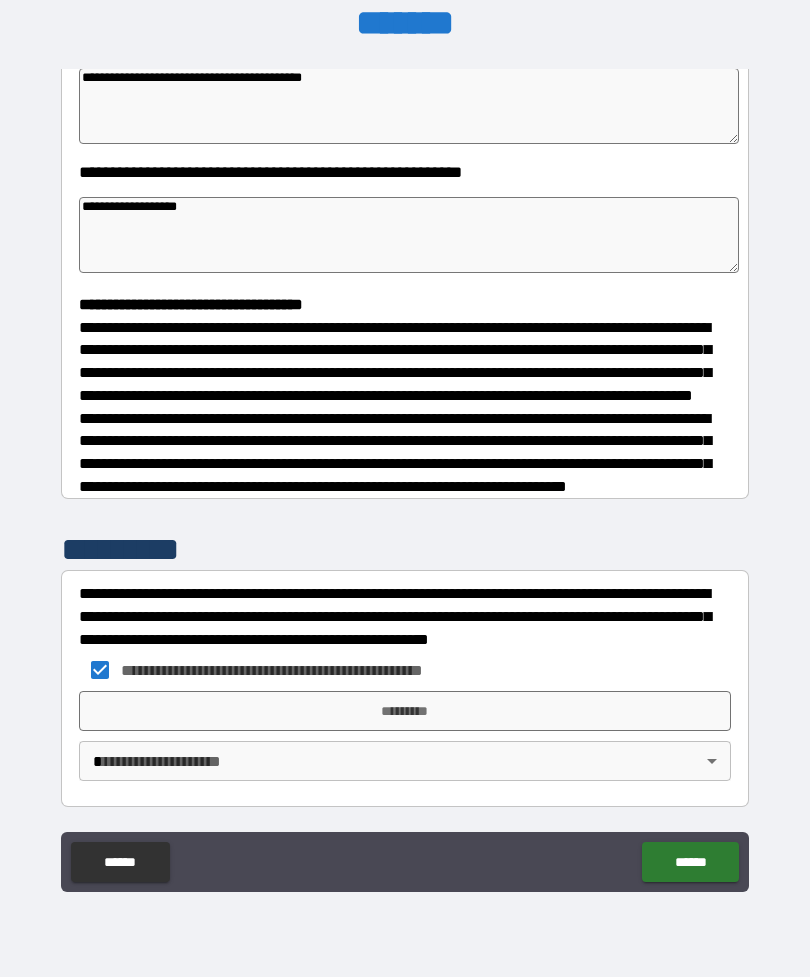 click on "*********" at bounding box center [405, 711] 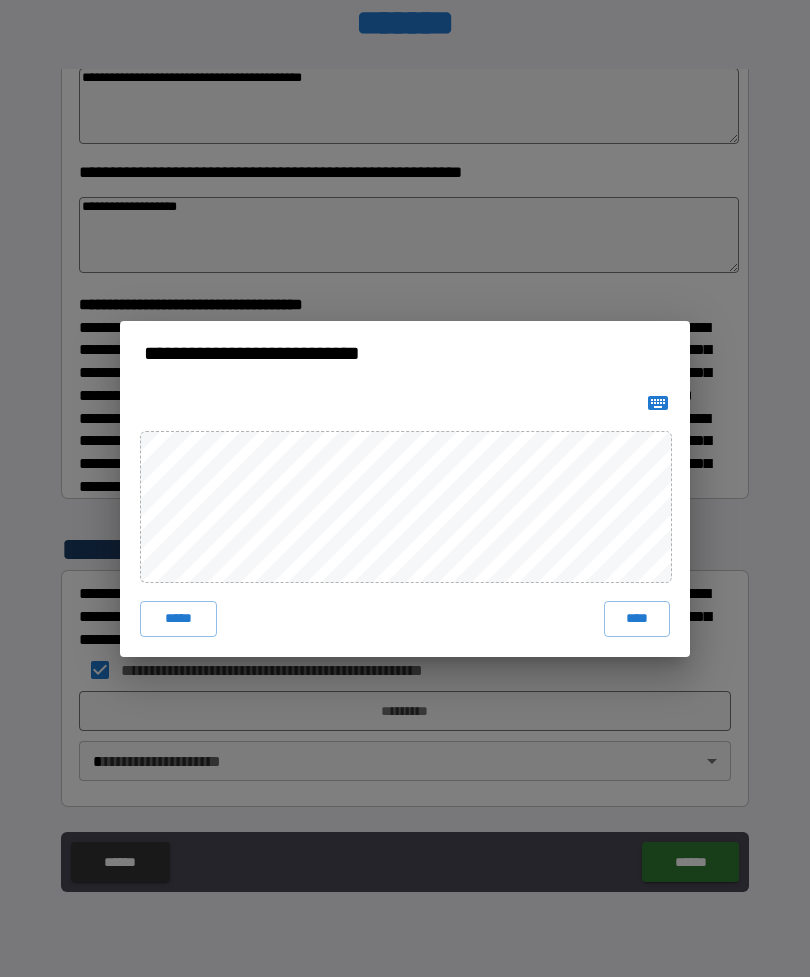 click on "****" at bounding box center (637, 619) 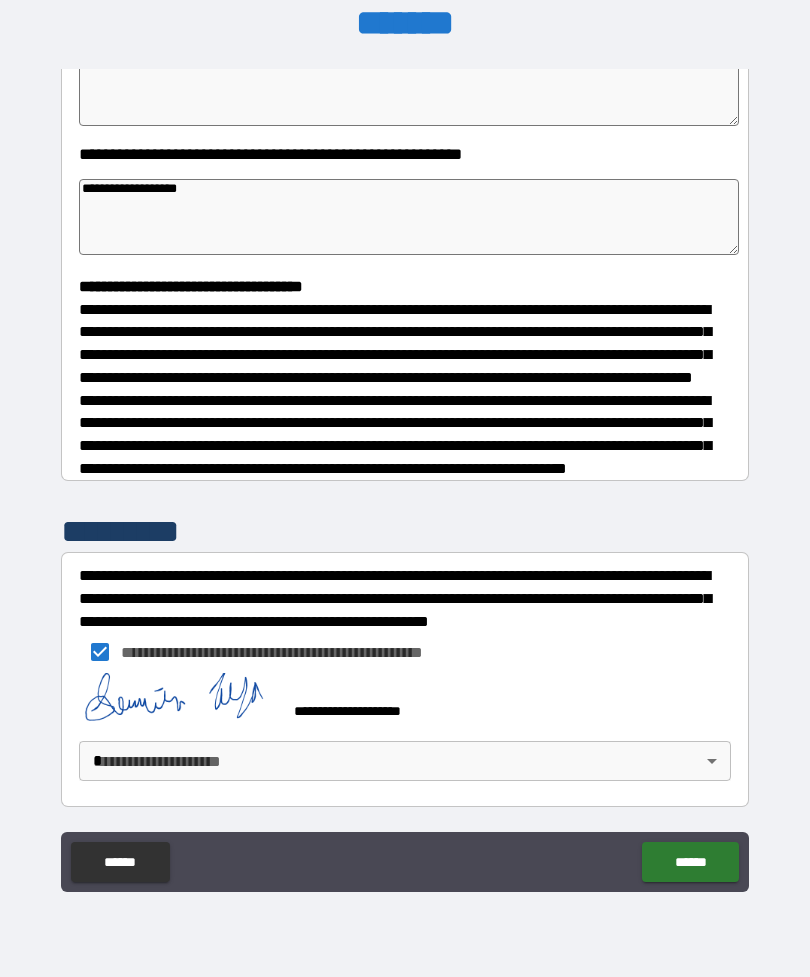 click on "**********" at bounding box center [405, 456] 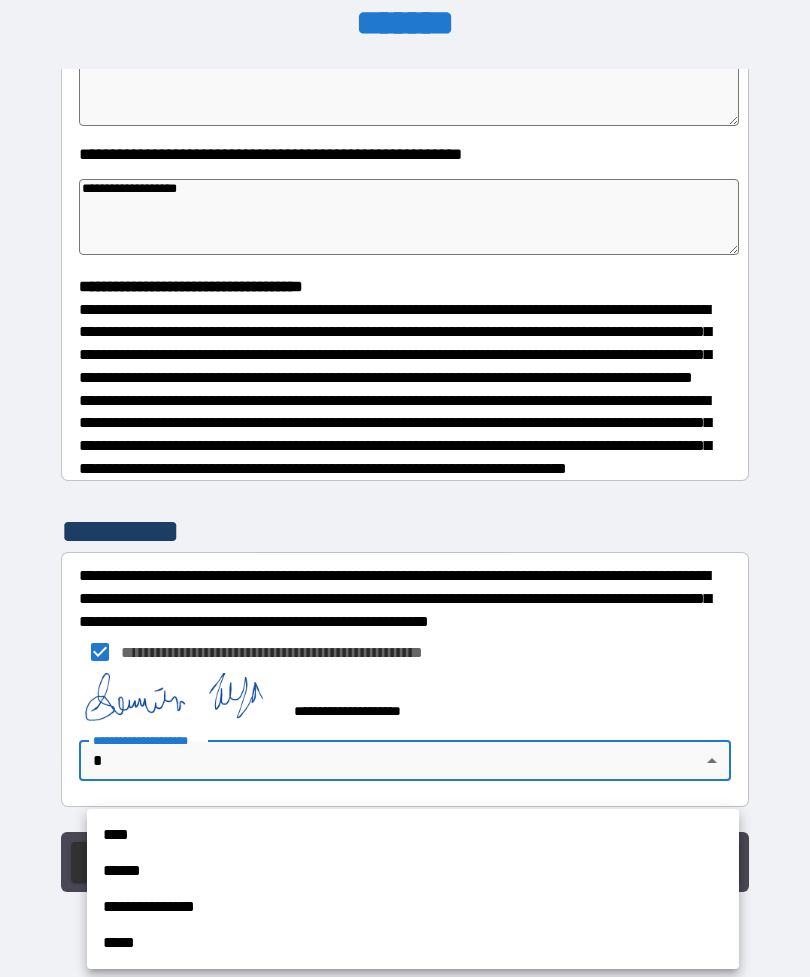 click on "**********" at bounding box center [413, 907] 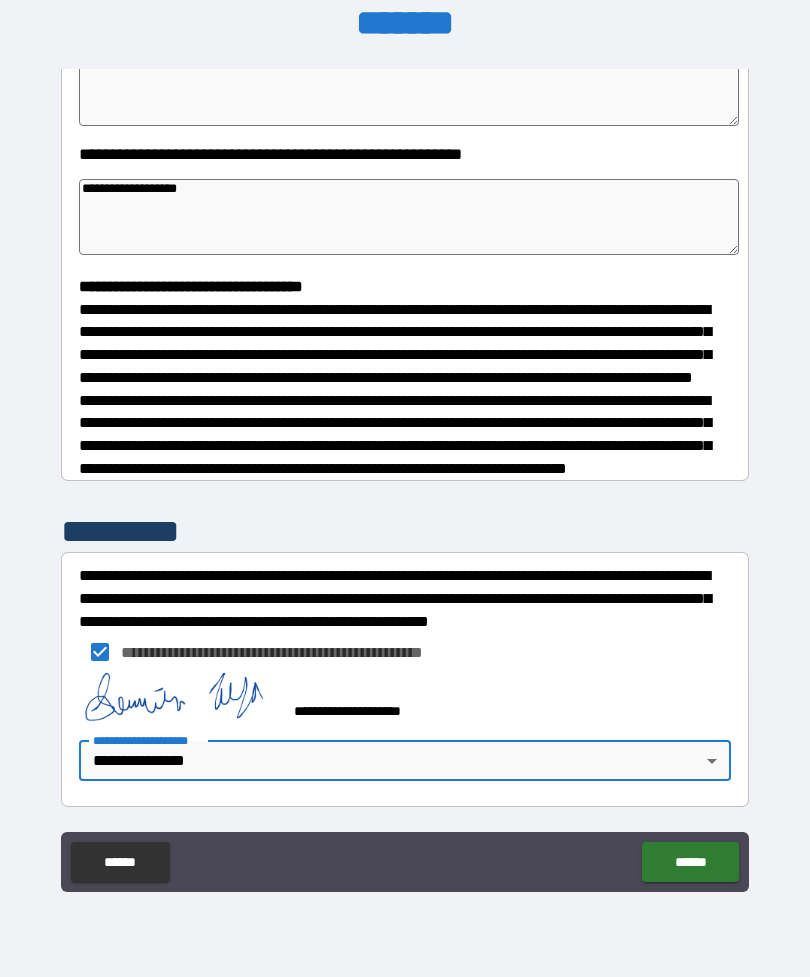click on "******" at bounding box center [690, 862] 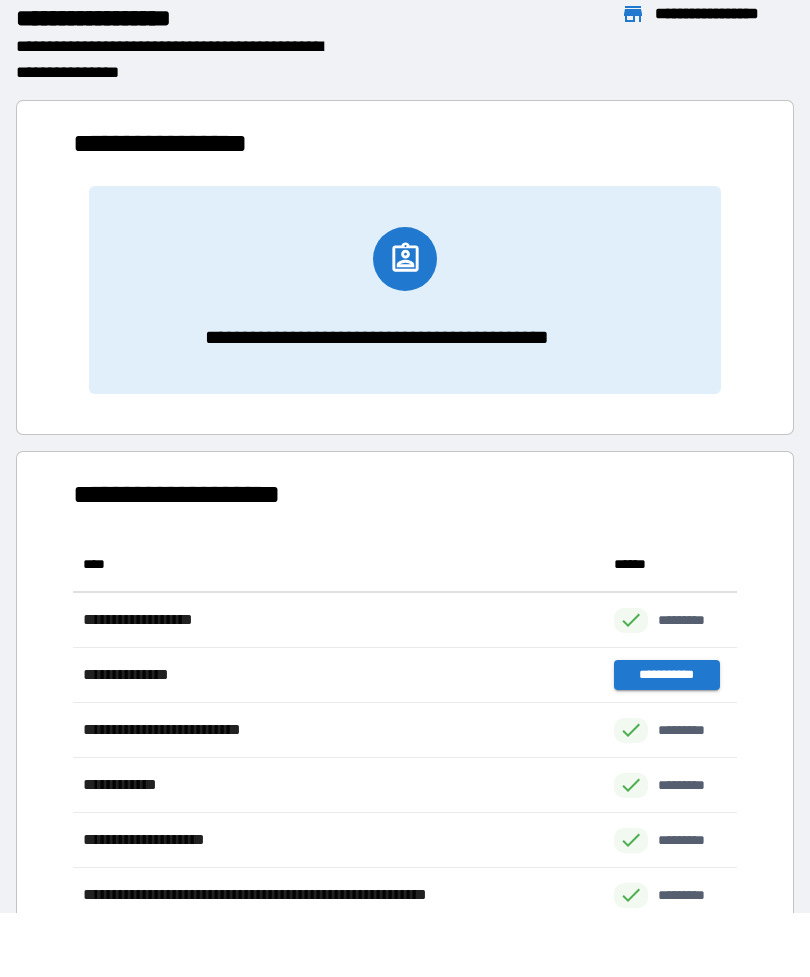scroll, scrollTop: 1, scrollLeft: 1, axis: both 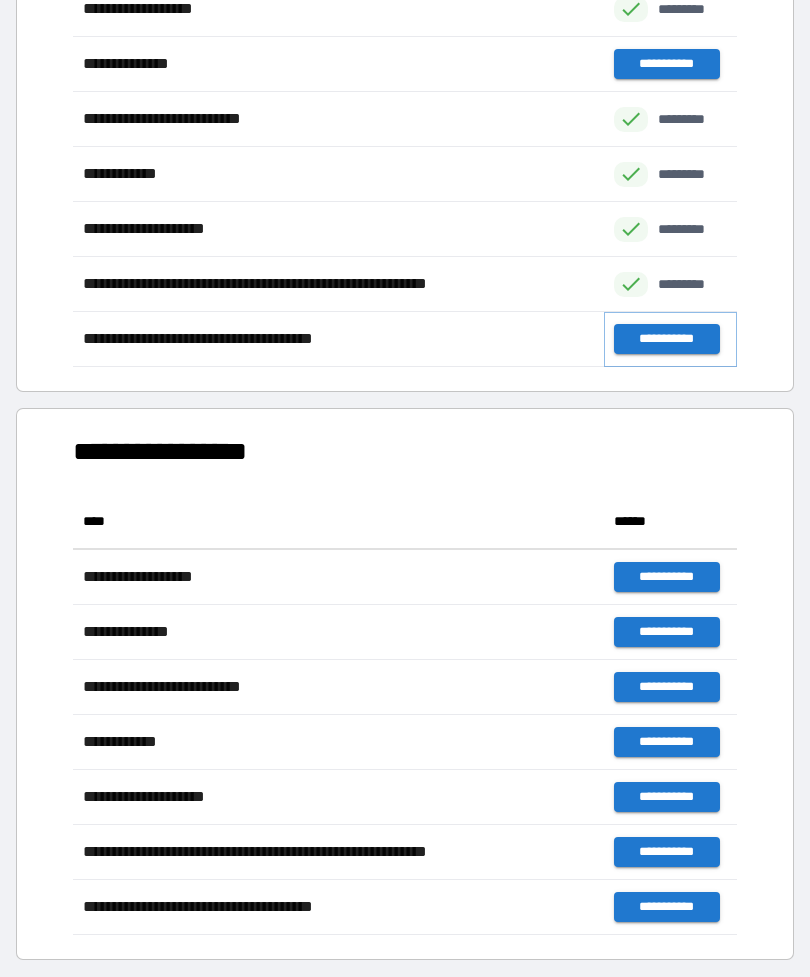 click on "**********" at bounding box center [666, 339] 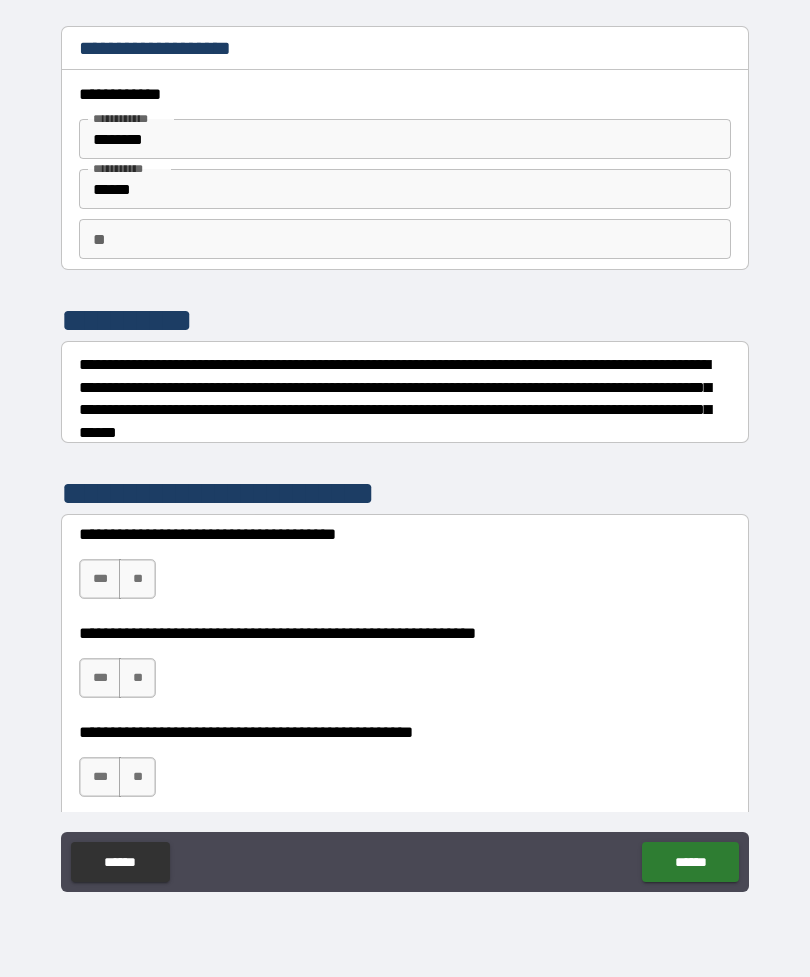 click on "**" at bounding box center [137, 579] 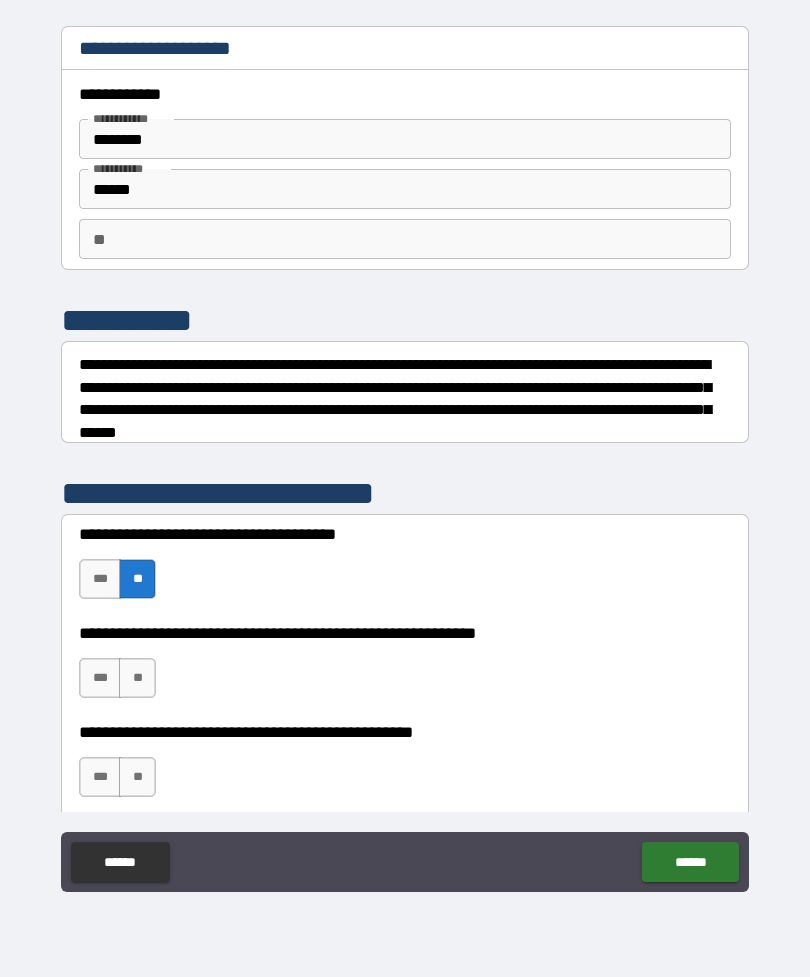 click on "**" at bounding box center (137, 678) 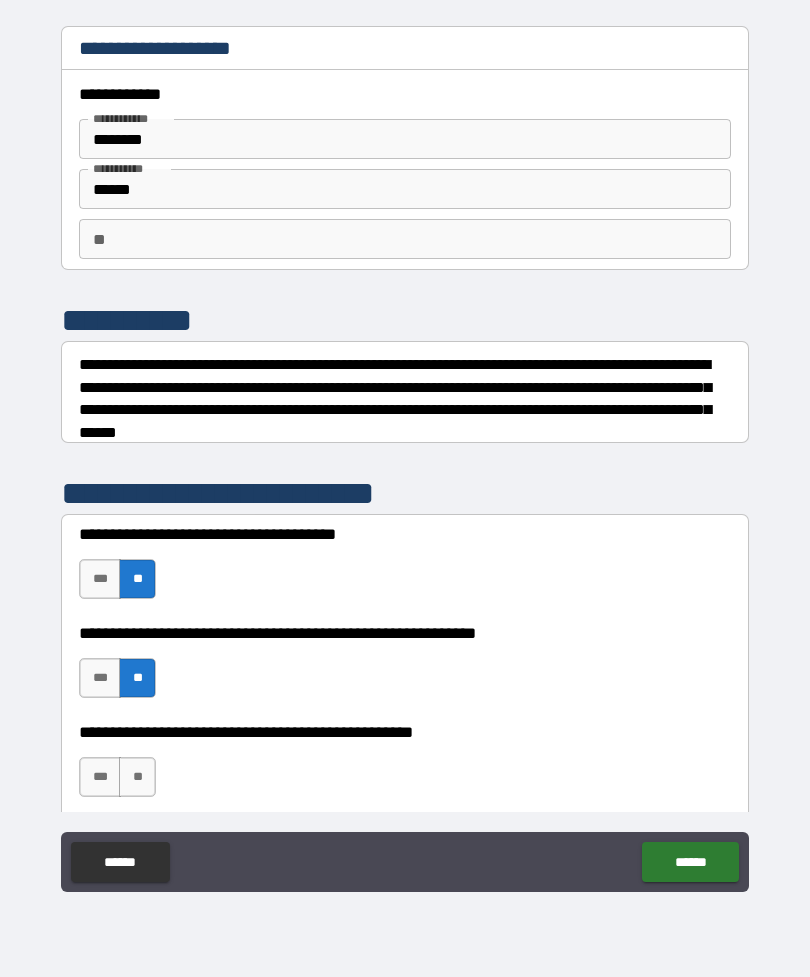 click on "**" at bounding box center [137, 777] 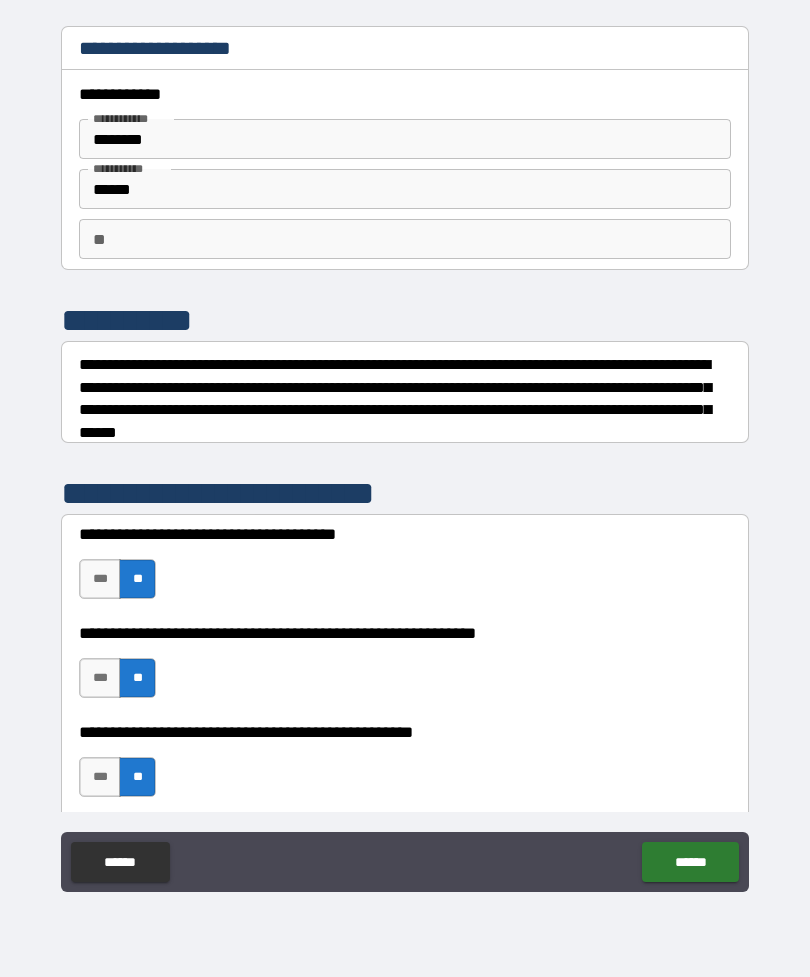 click on "******" at bounding box center [690, 862] 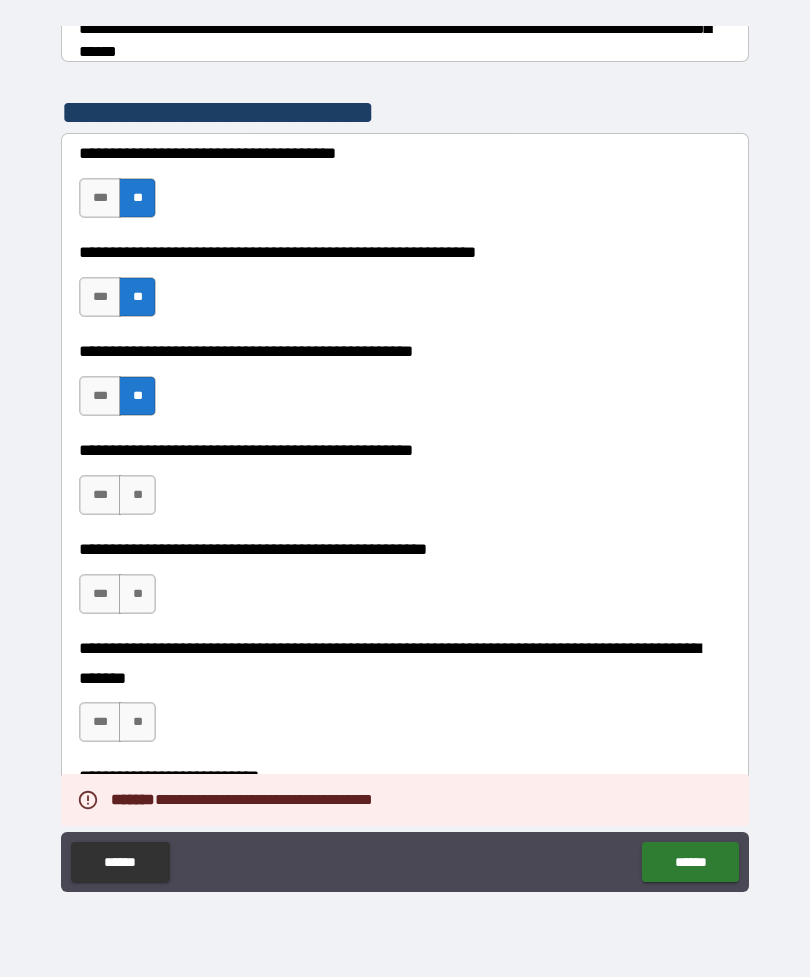 scroll, scrollTop: 385, scrollLeft: 0, axis: vertical 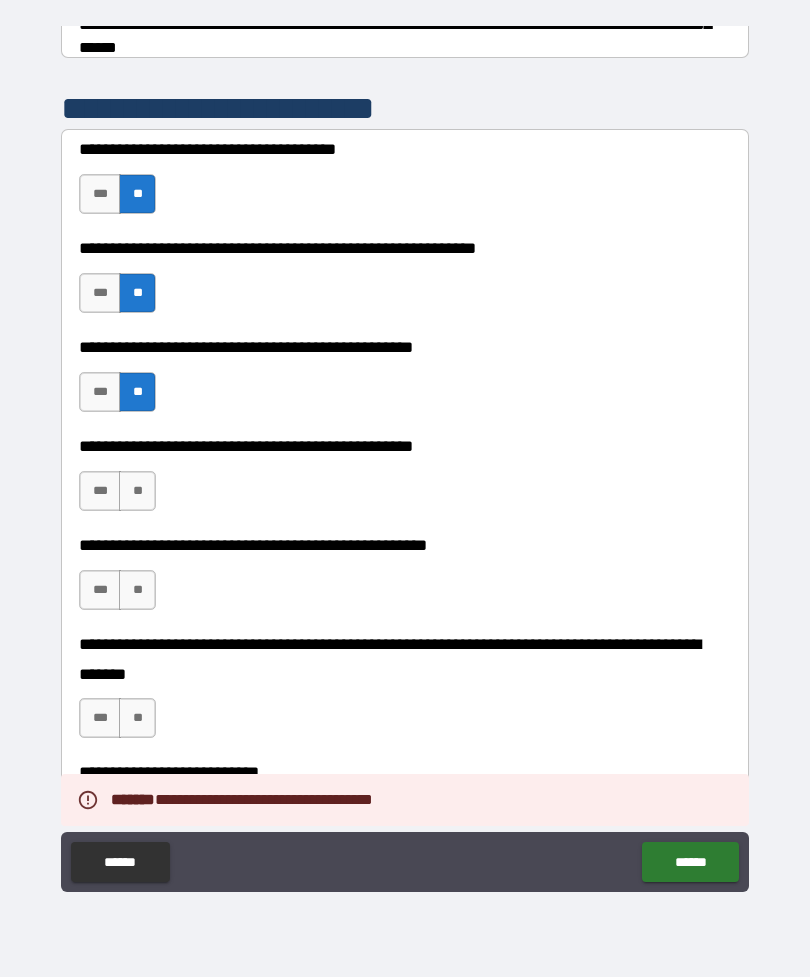 click on "**" at bounding box center (137, 491) 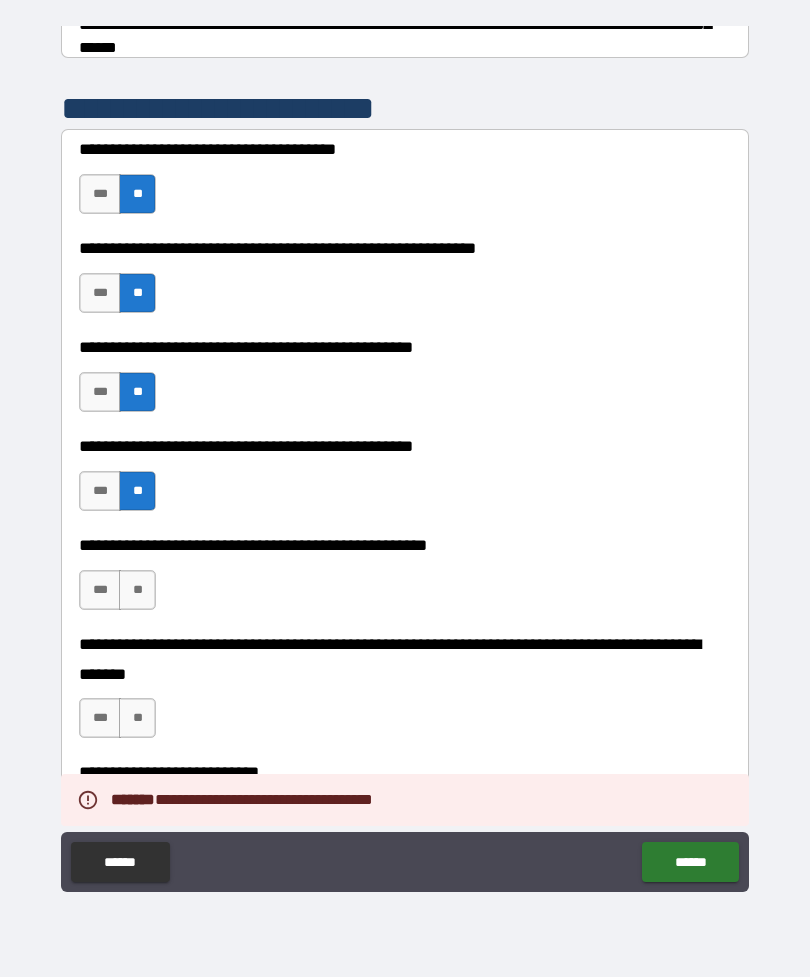 click on "**" at bounding box center (137, 590) 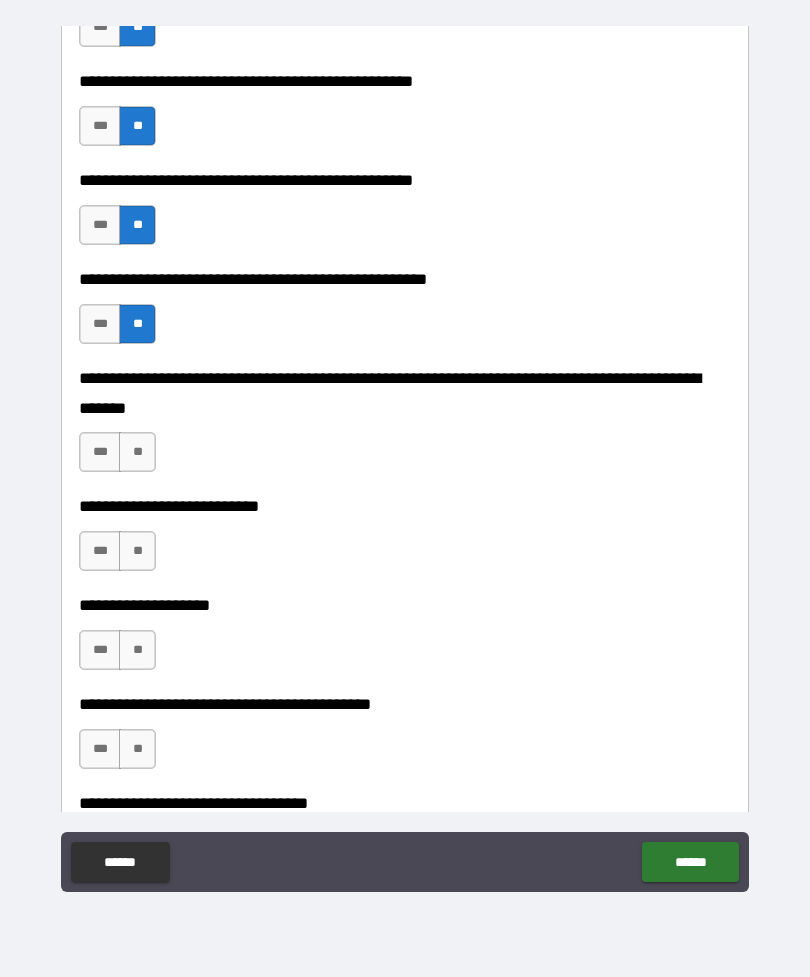 scroll, scrollTop: 652, scrollLeft: 0, axis: vertical 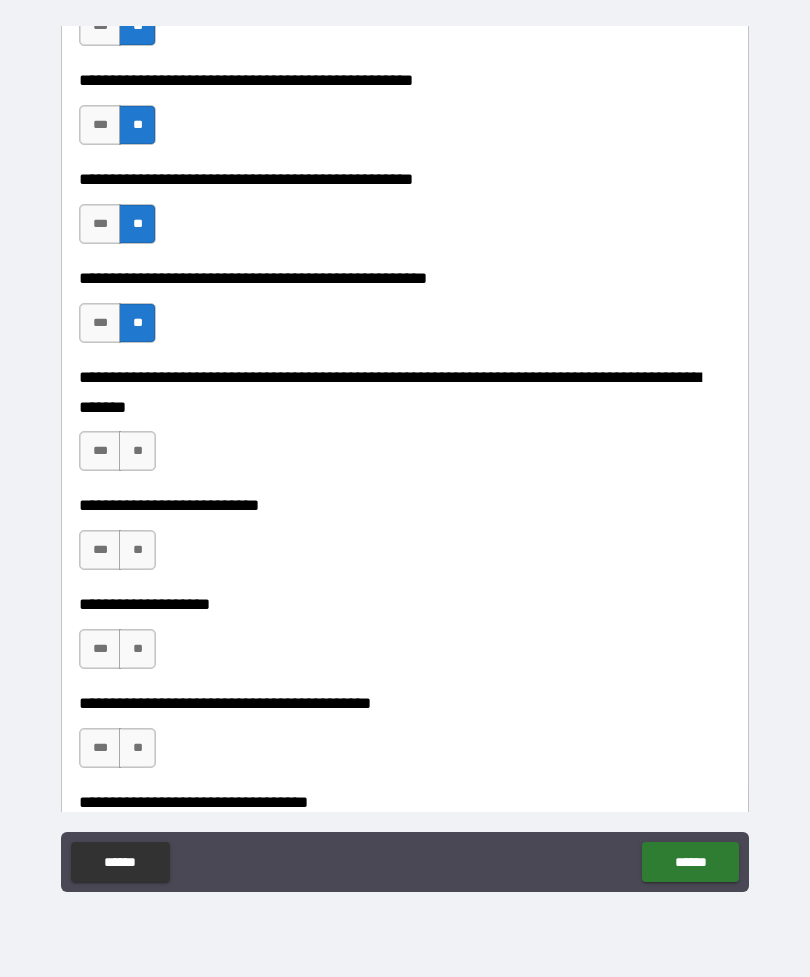 click on "**" at bounding box center (137, 451) 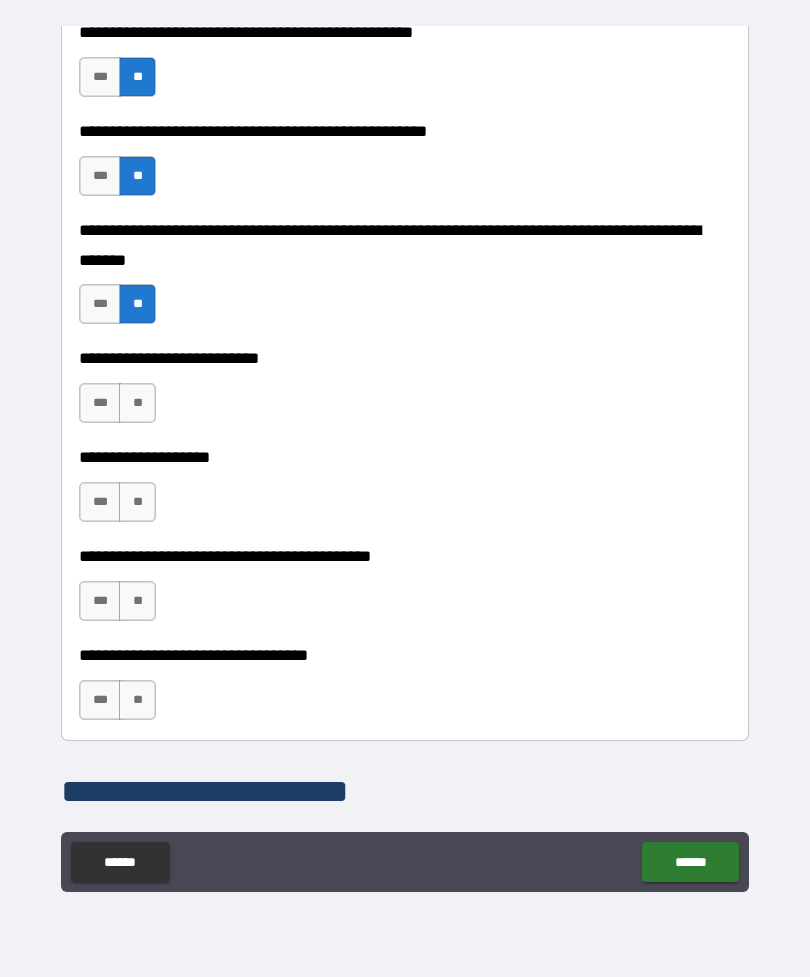scroll, scrollTop: 838, scrollLeft: 0, axis: vertical 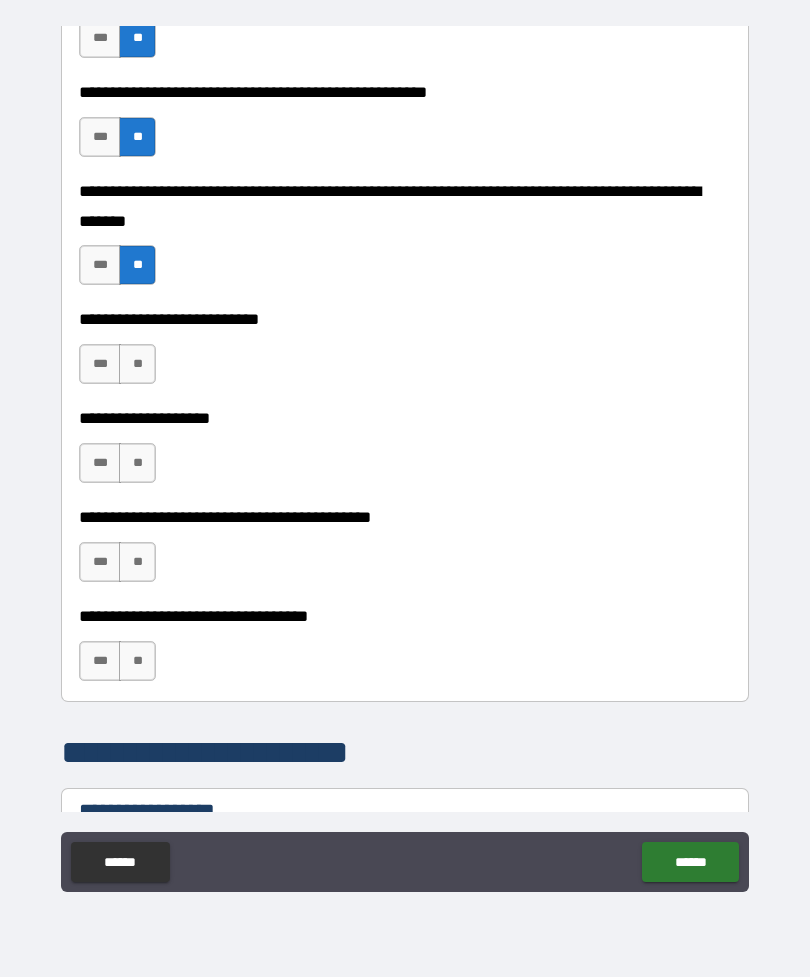 click on "**" at bounding box center (137, 364) 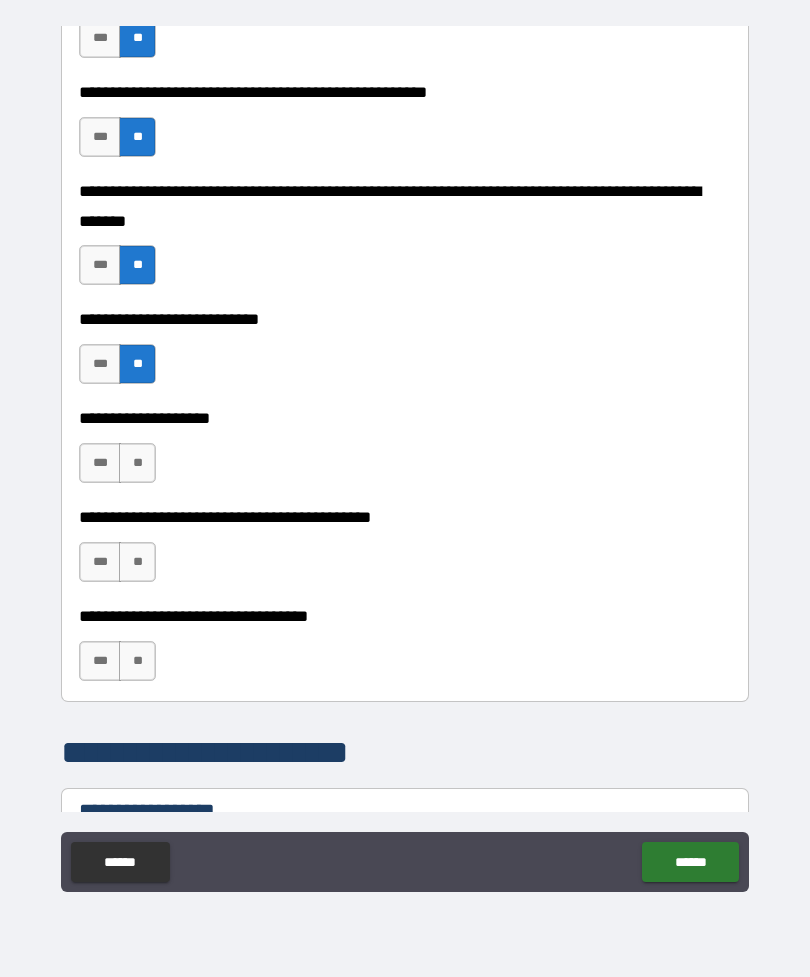 click on "**" at bounding box center [137, 463] 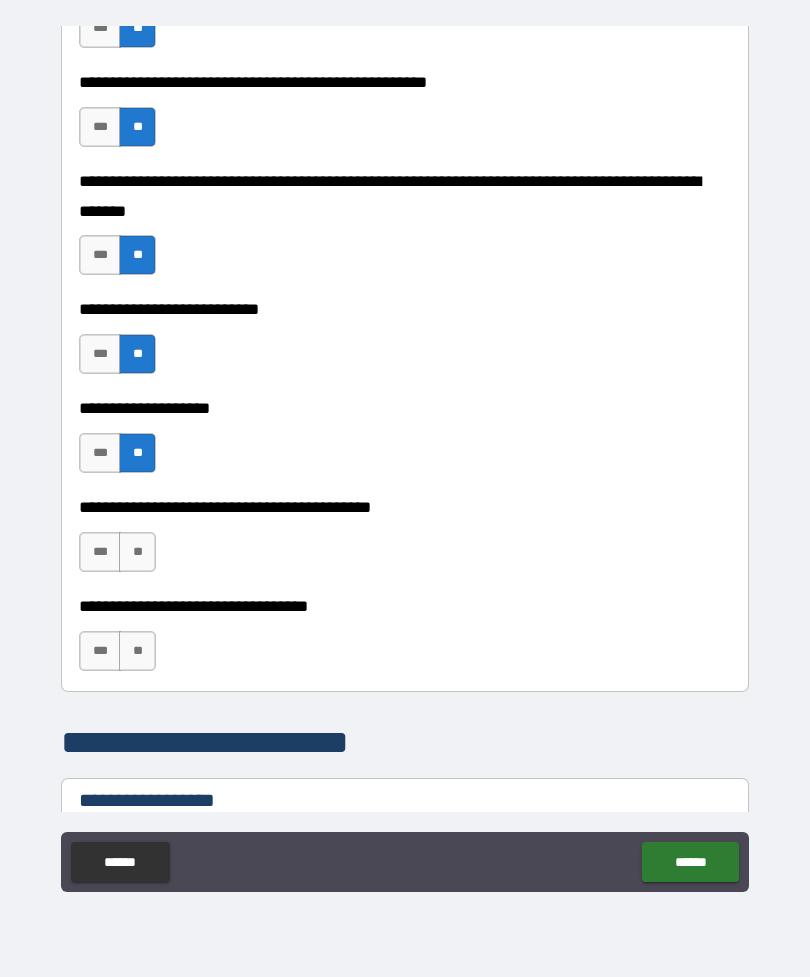 scroll, scrollTop: 847, scrollLeft: 0, axis: vertical 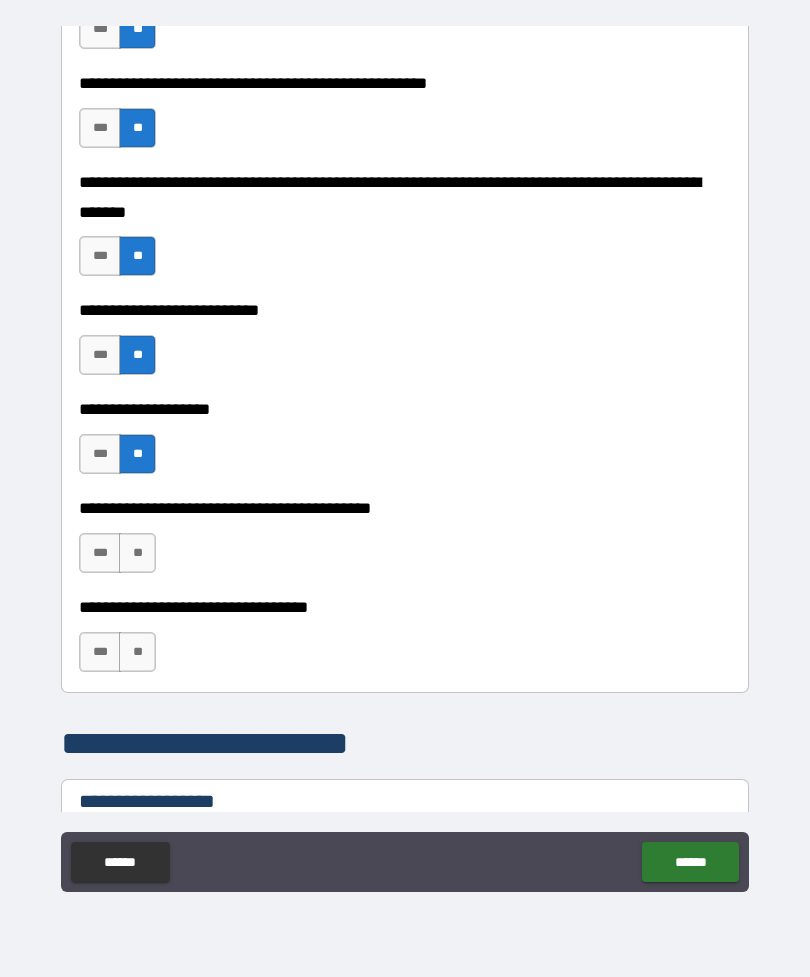 click on "**" at bounding box center [137, 553] 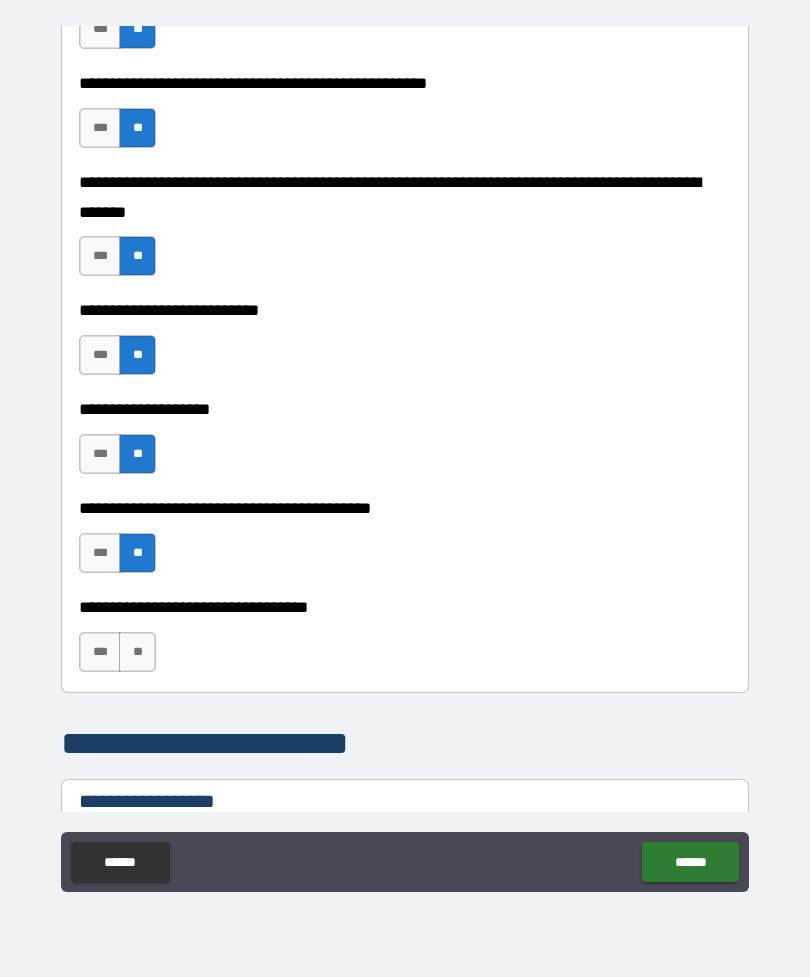 click on "**" at bounding box center [137, 652] 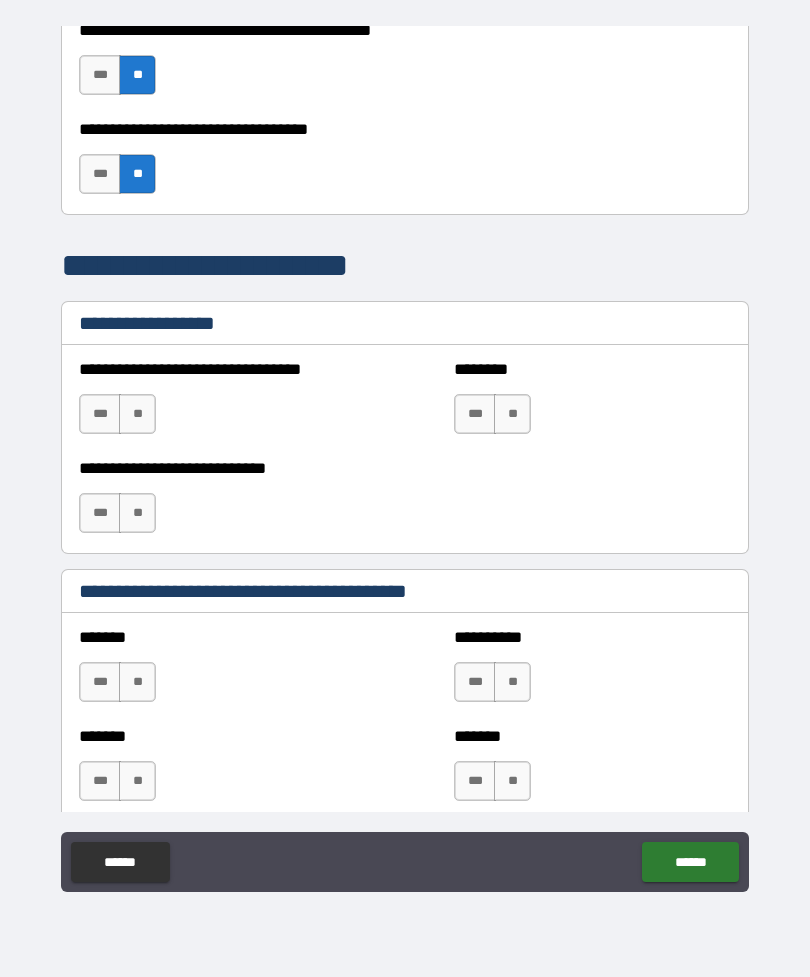 scroll, scrollTop: 1331, scrollLeft: 0, axis: vertical 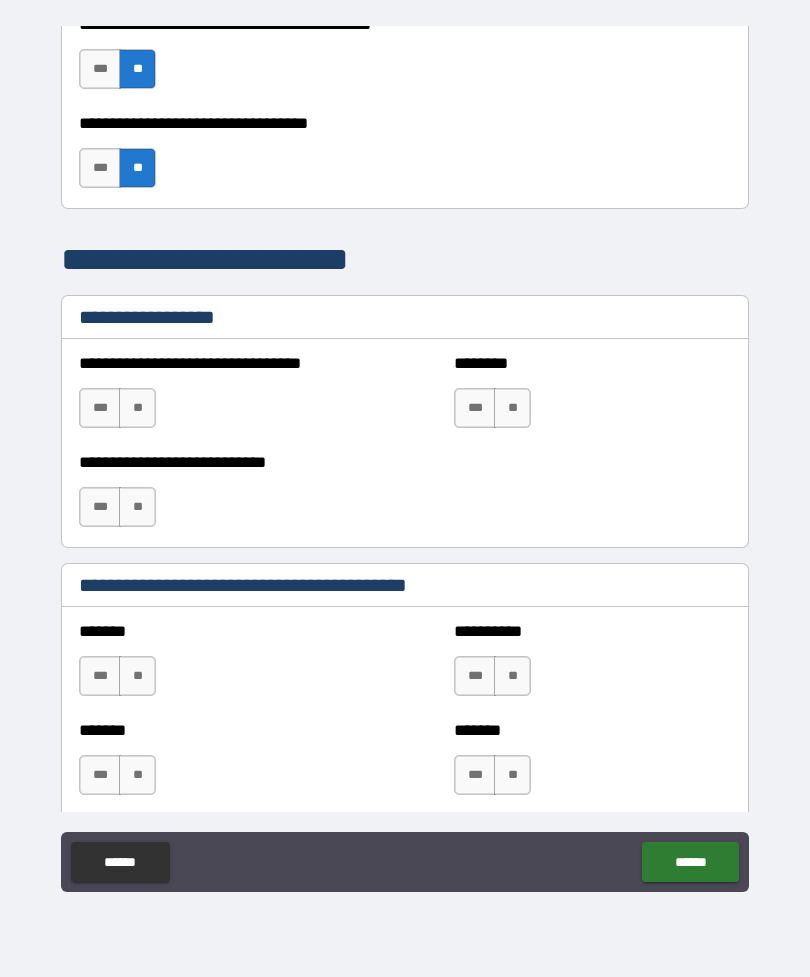 click on "**" at bounding box center [137, 408] 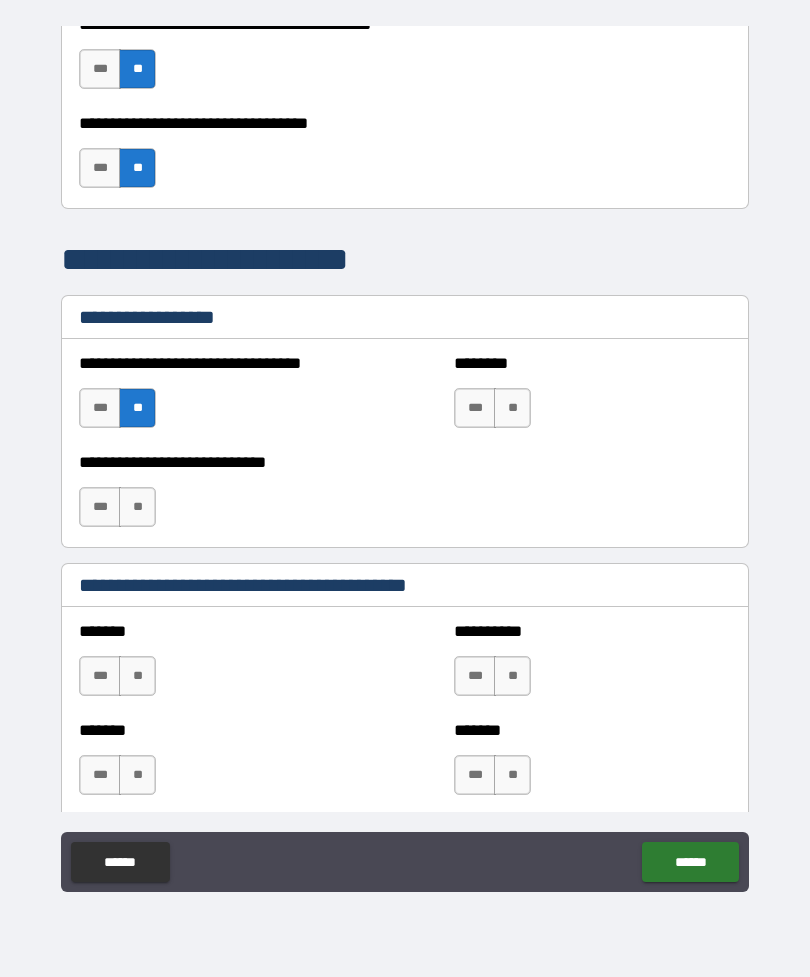 click on "**" at bounding box center [512, 408] 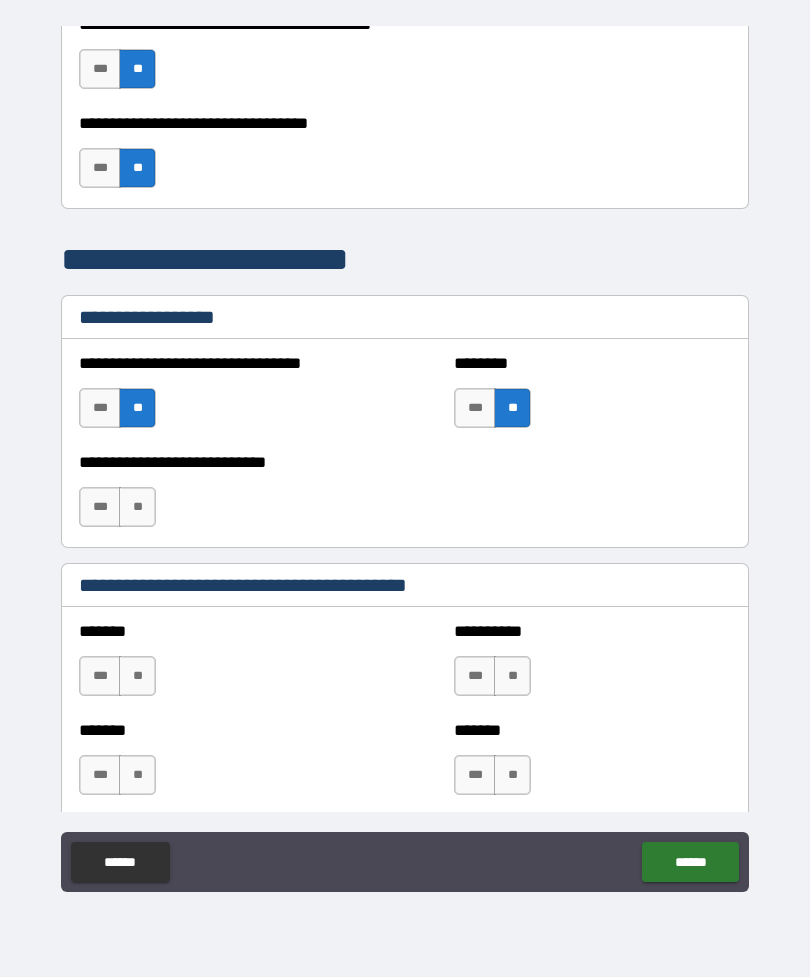 click on "**" at bounding box center (137, 507) 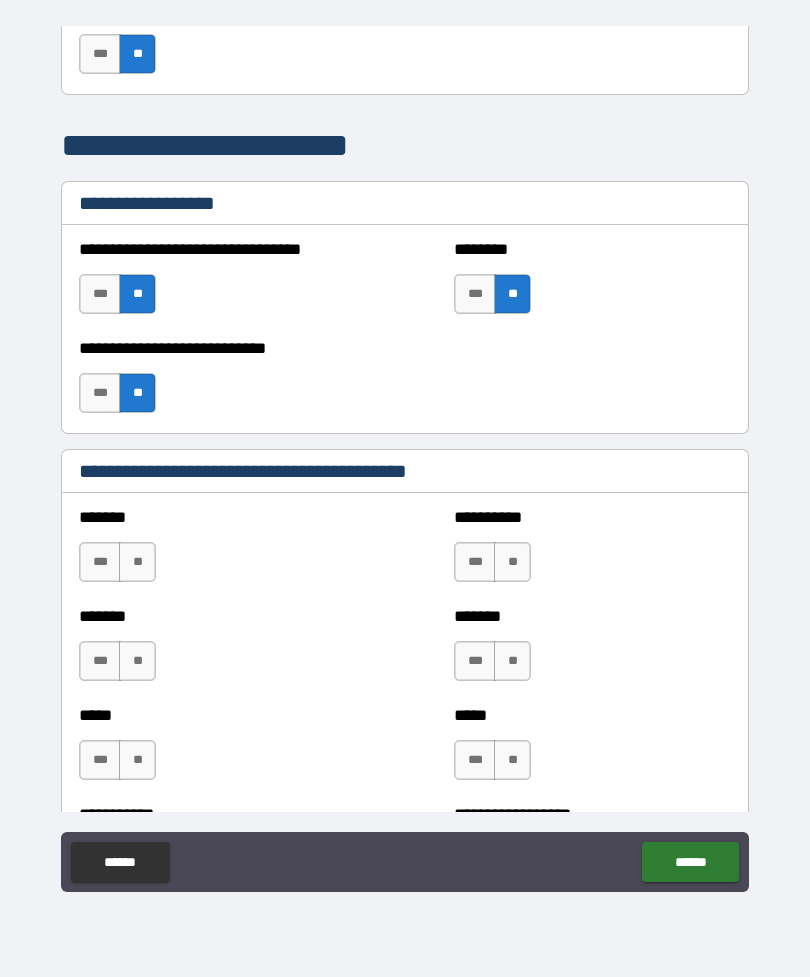 scroll, scrollTop: 1604, scrollLeft: 0, axis: vertical 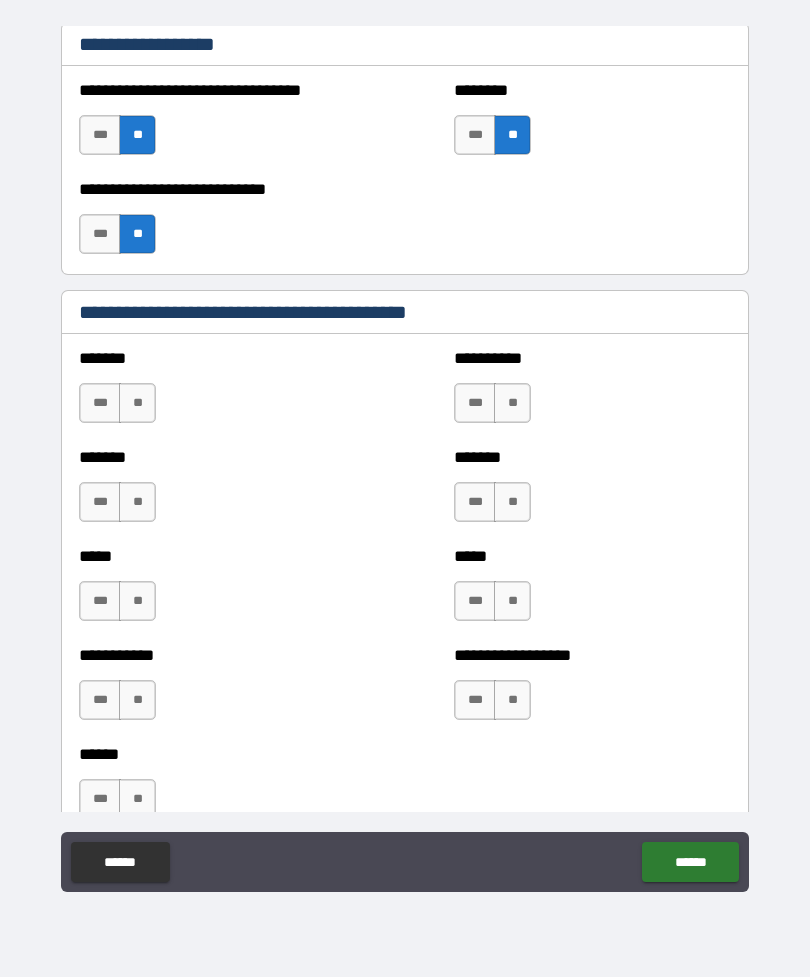 click on "**" at bounding box center [137, 403] 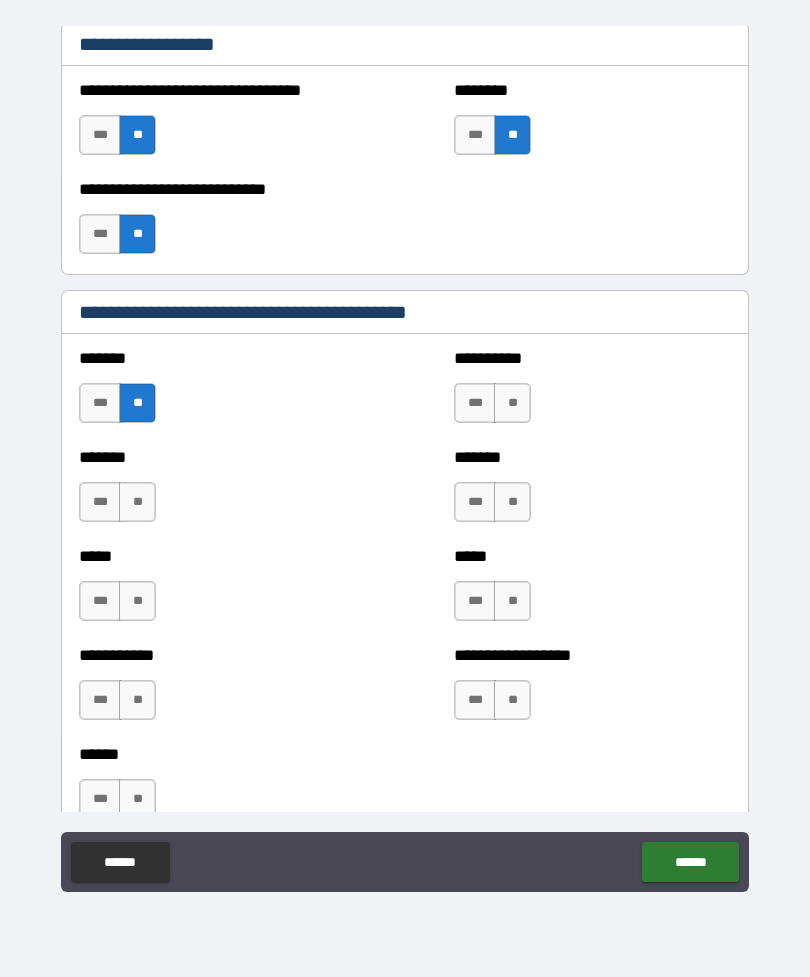 click on "**" at bounding box center (512, 403) 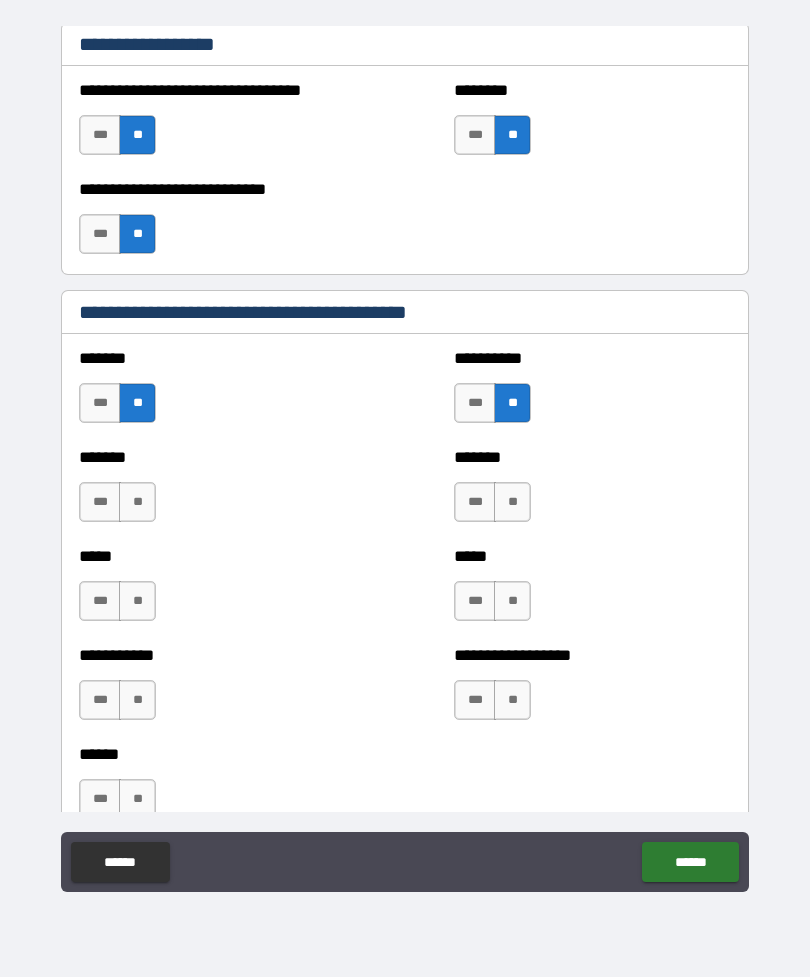 click on "**" at bounding box center [137, 502] 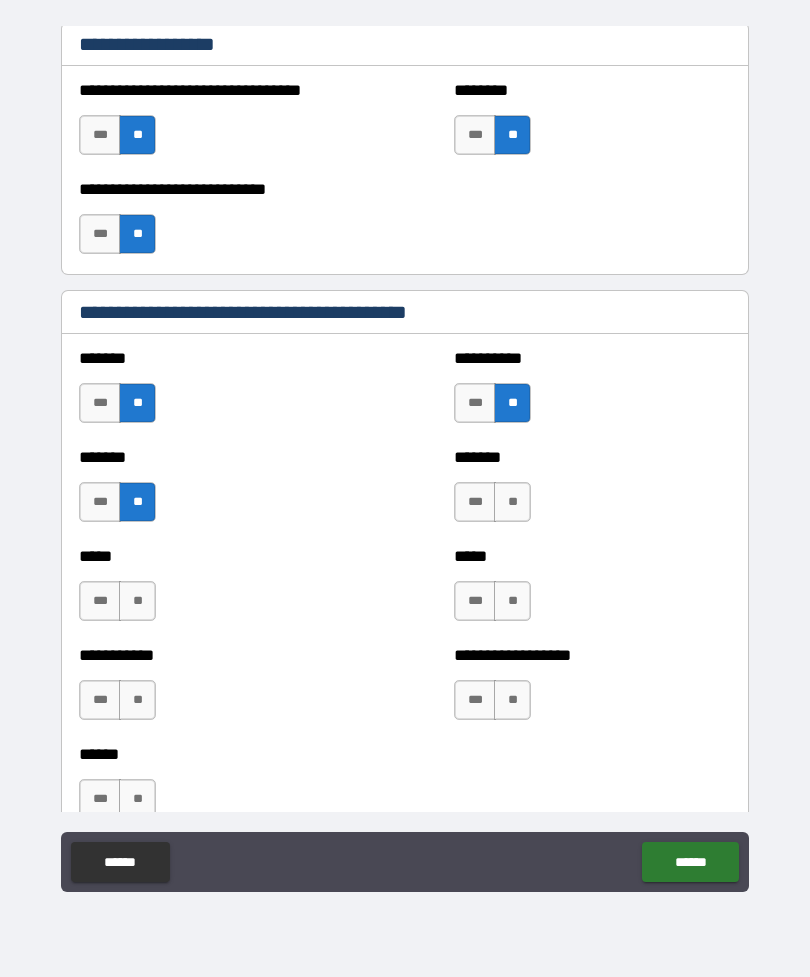 click on "**" at bounding box center [512, 502] 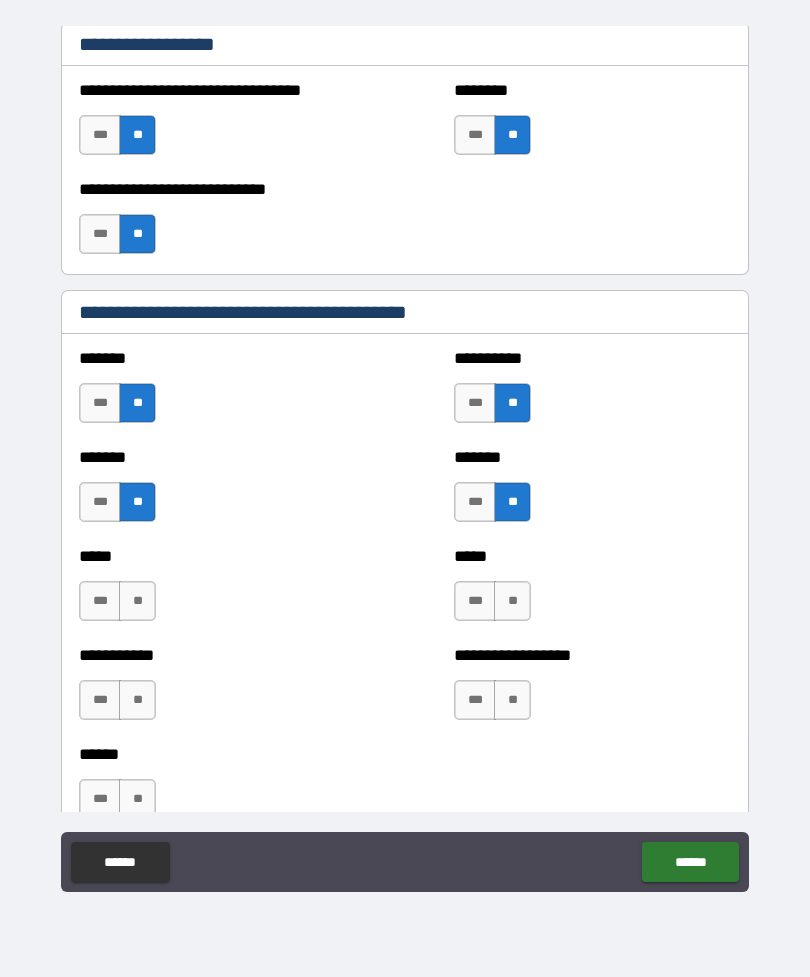 click on "**" at bounding box center [137, 601] 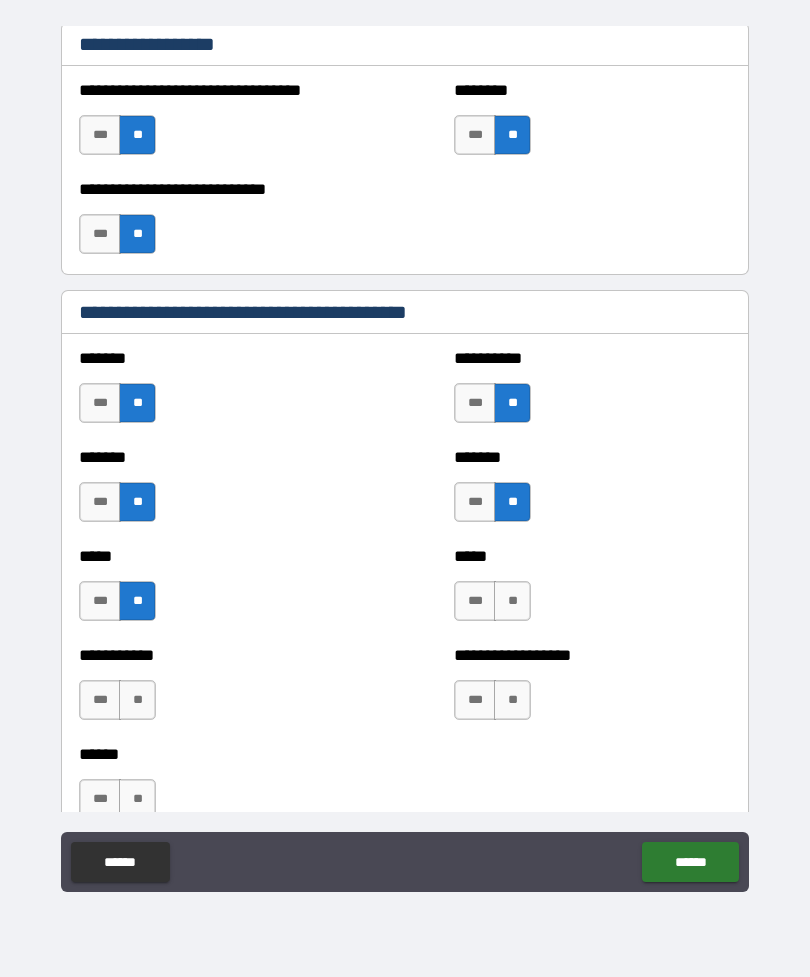click on "**" at bounding box center [512, 601] 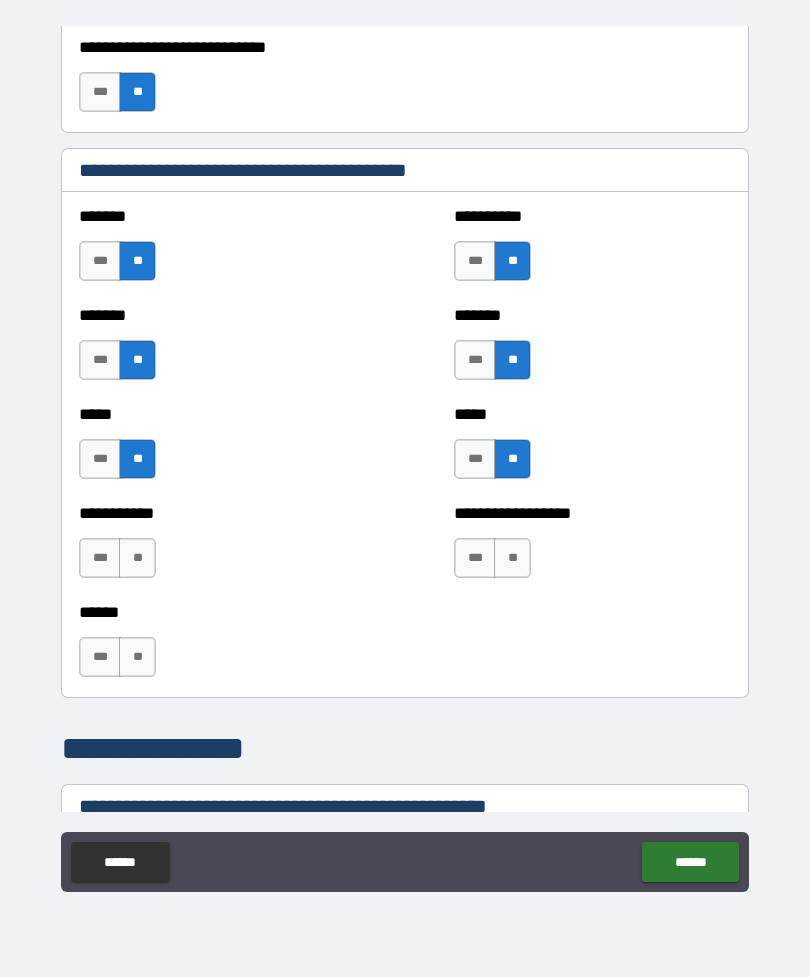 scroll, scrollTop: 1777, scrollLeft: 0, axis: vertical 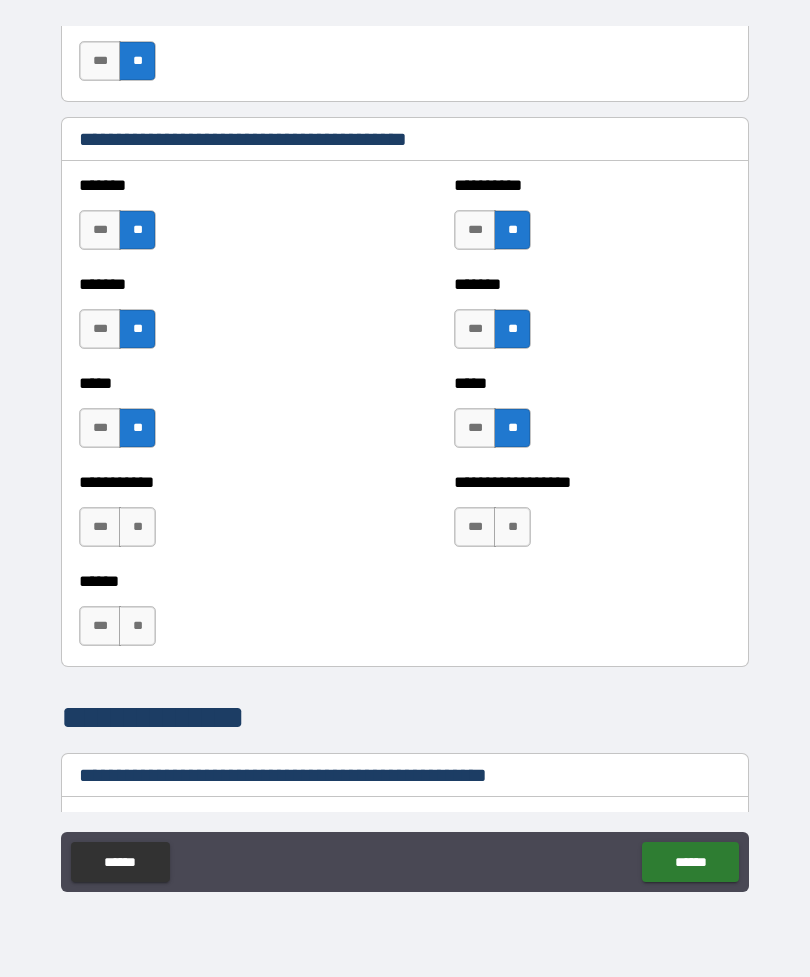 click on "**" at bounding box center [137, 527] 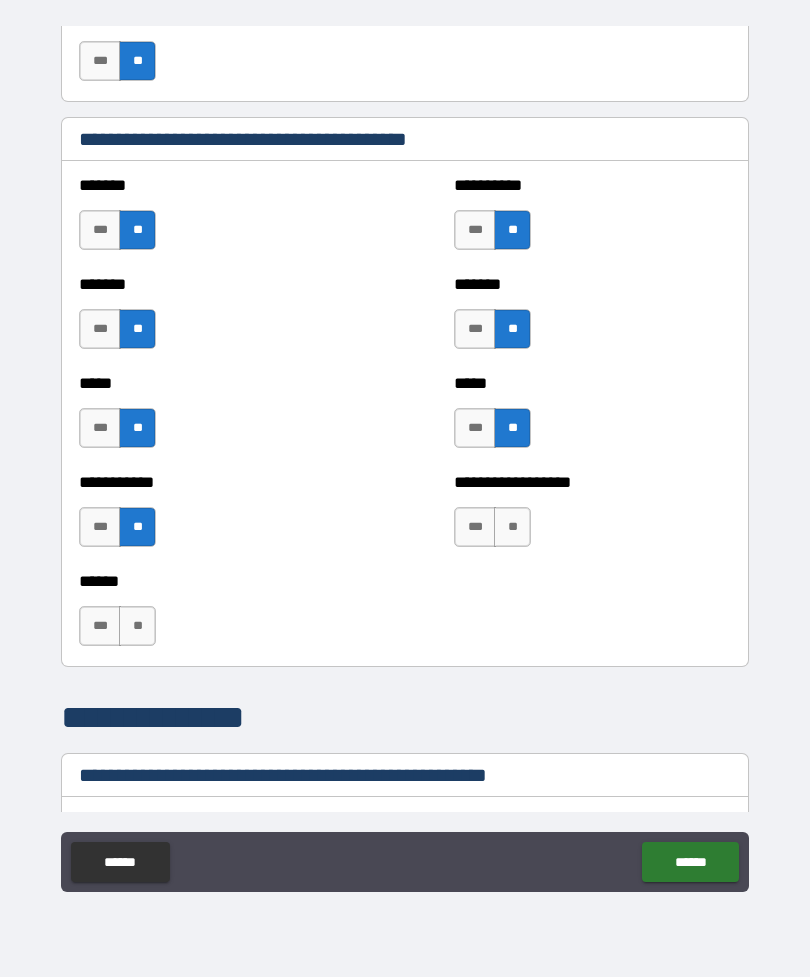 click on "**" at bounding box center [512, 527] 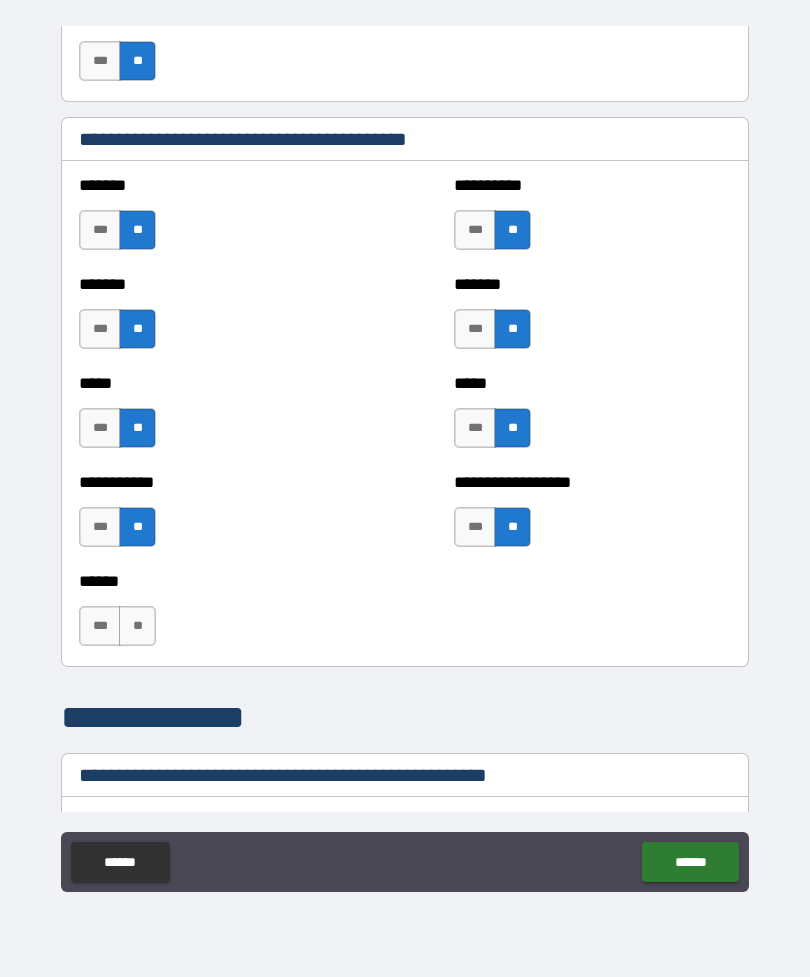 click on "**" at bounding box center [137, 626] 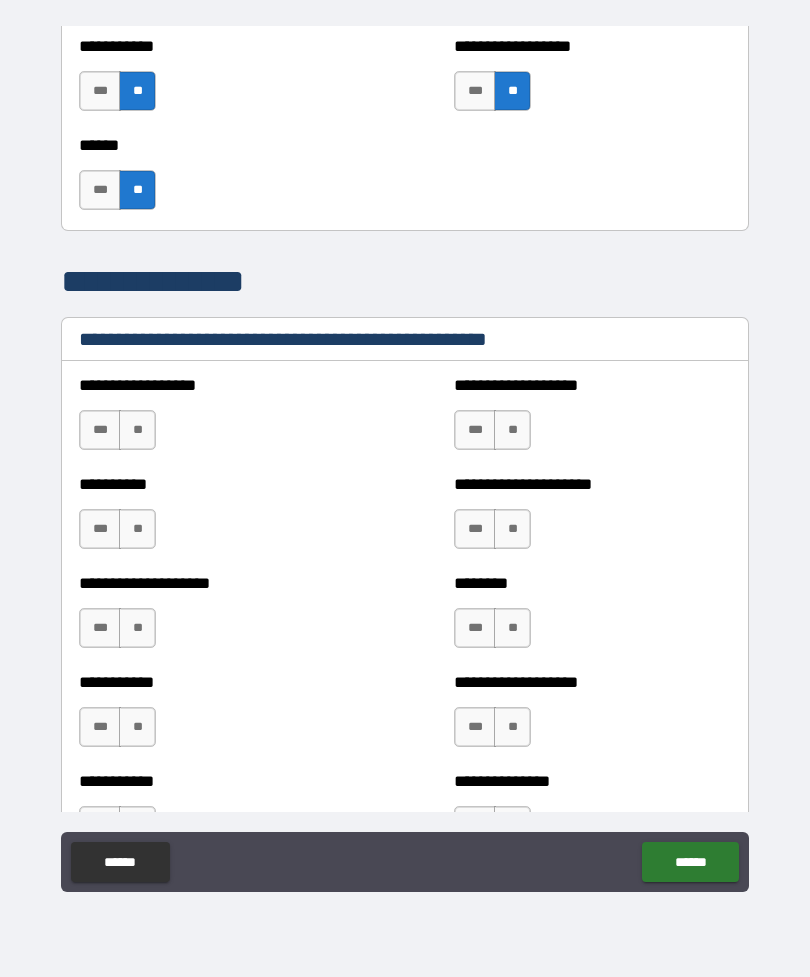 scroll, scrollTop: 2221, scrollLeft: 0, axis: vertical 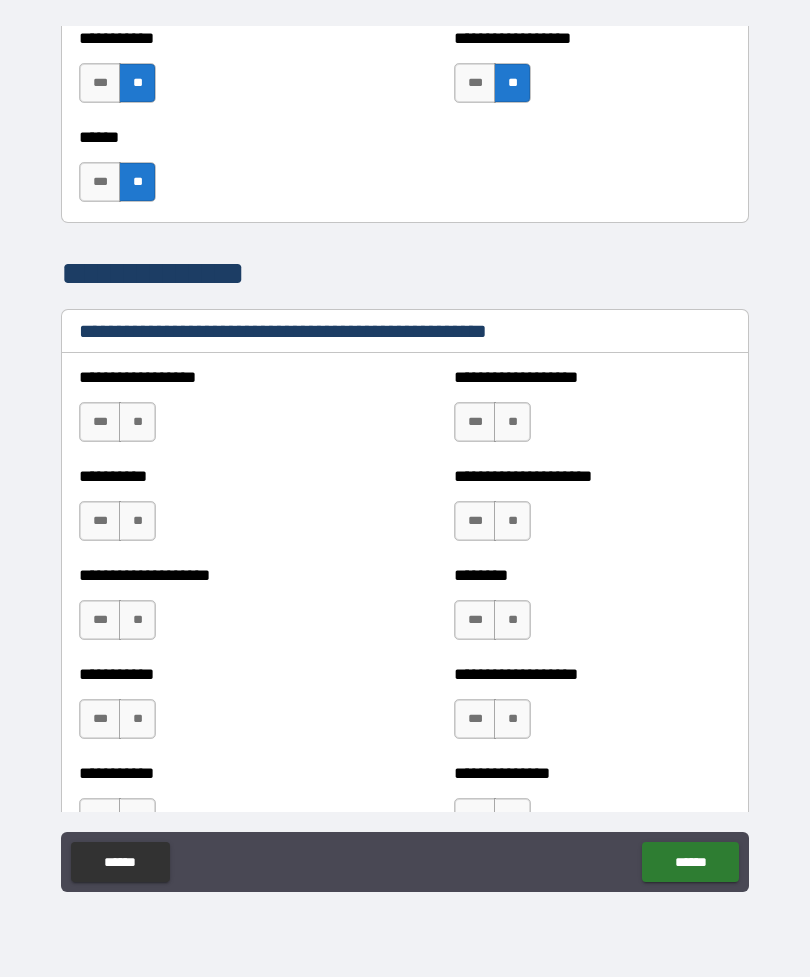 click on "**" at bounding box center [137, 422] 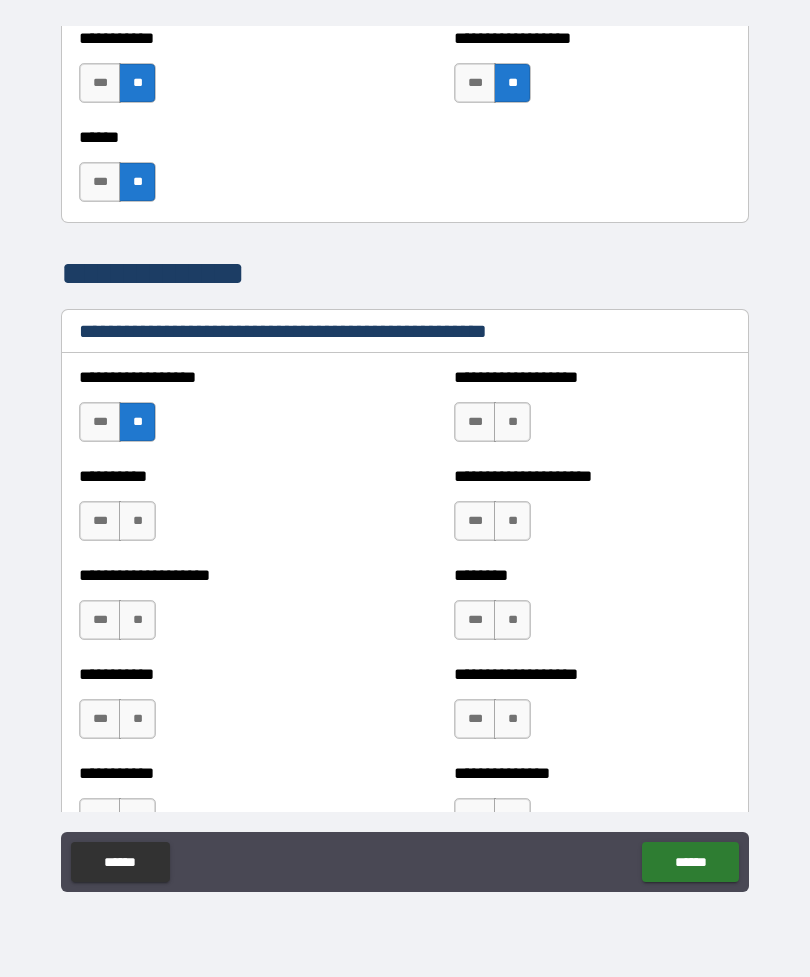 click on "**" at bounding box center [512, 422] 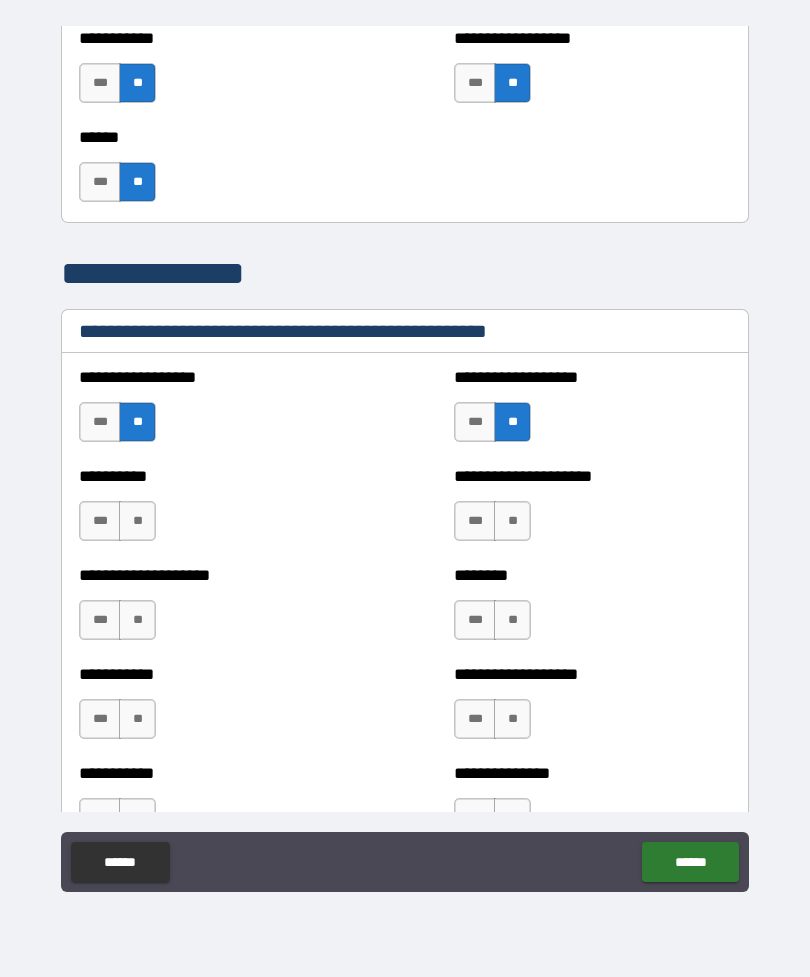 click on "**" at bounding box center (137, 521) 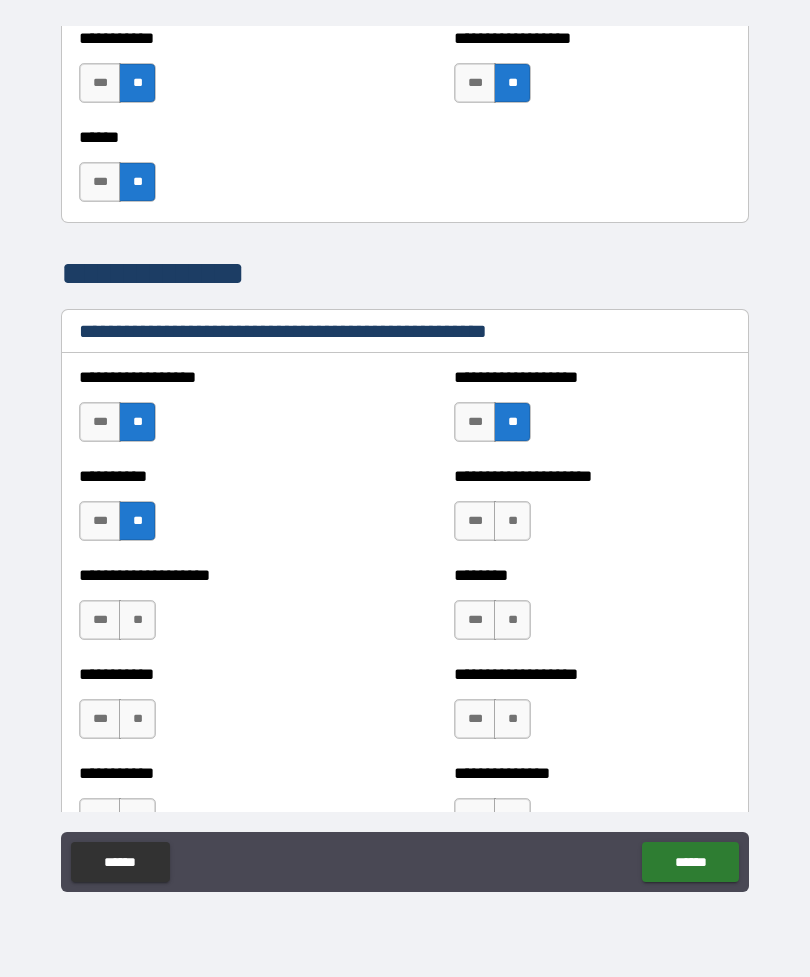 click on "**" at bounding box center (512, 521) 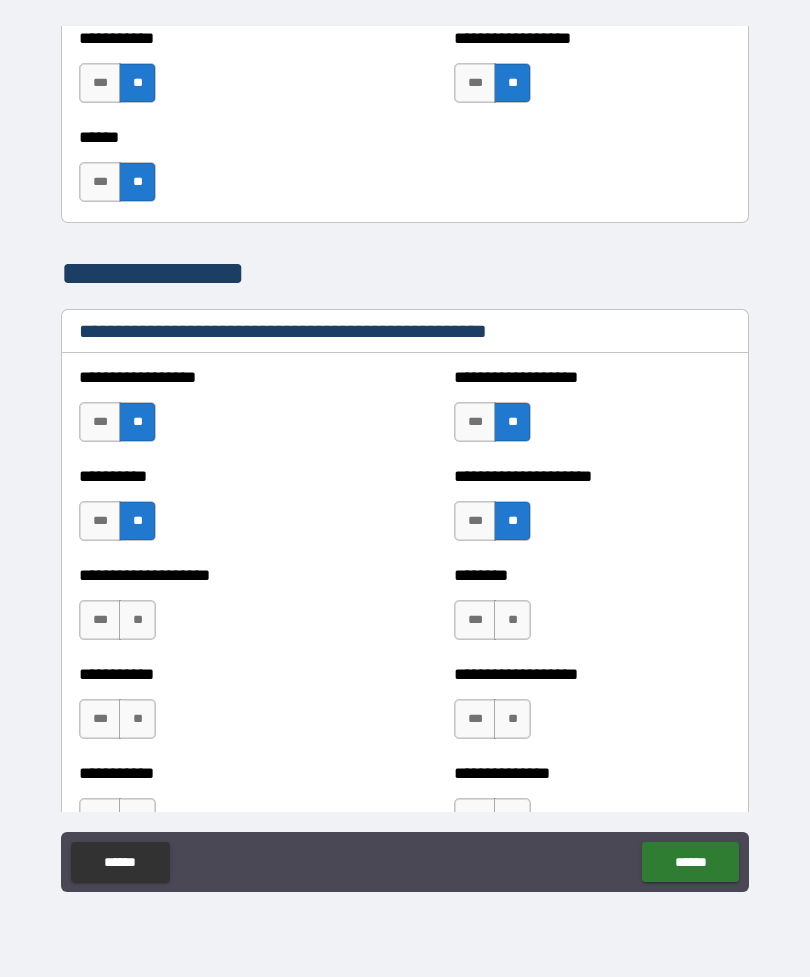 click on "**" at bounding box center (137, 620) 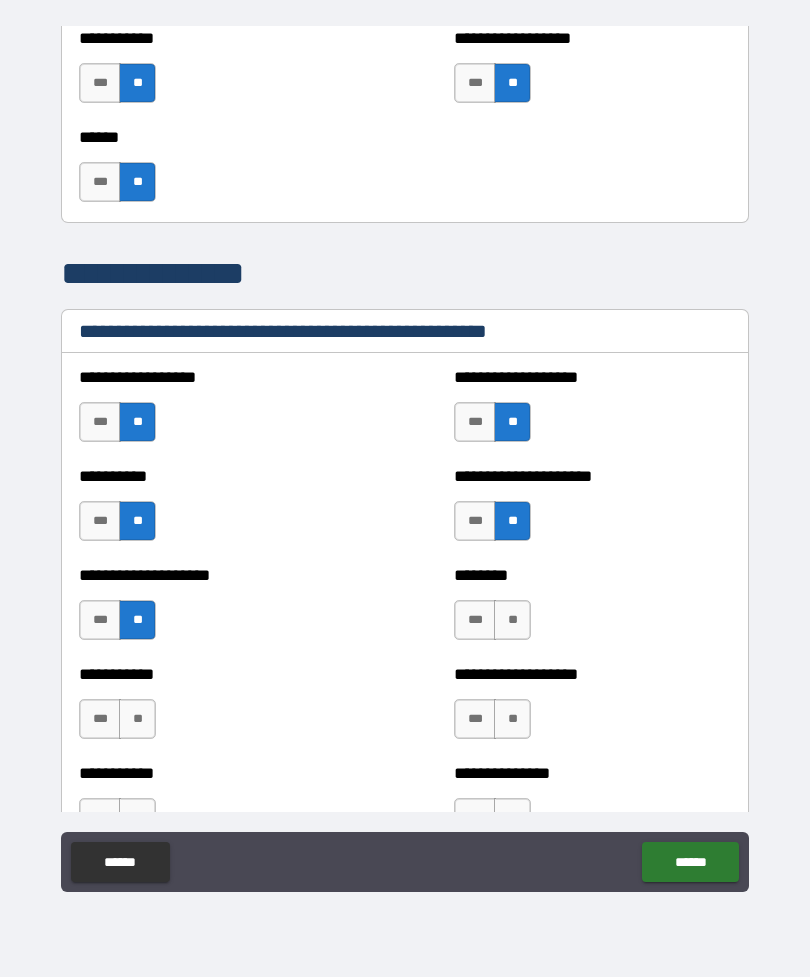 click on "**" at bounding box center [512, 620] 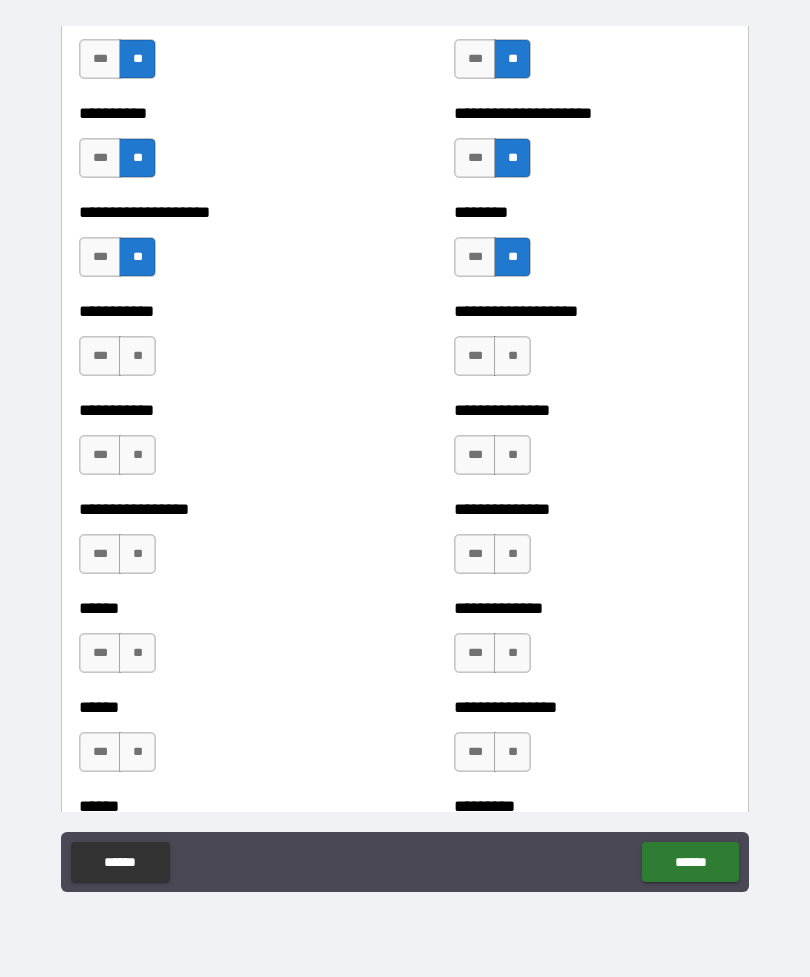 scroll, scrollTop: 2583, scrollLeft: 0, axis: vertical 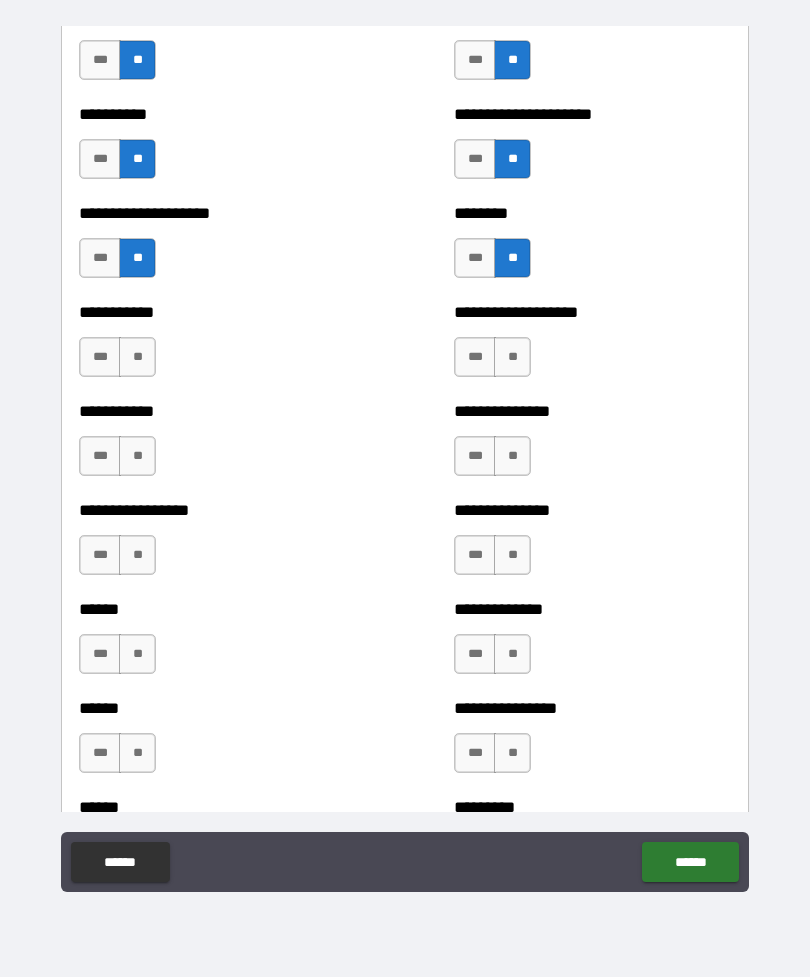 click on "**" at bounding box center (512, 357) 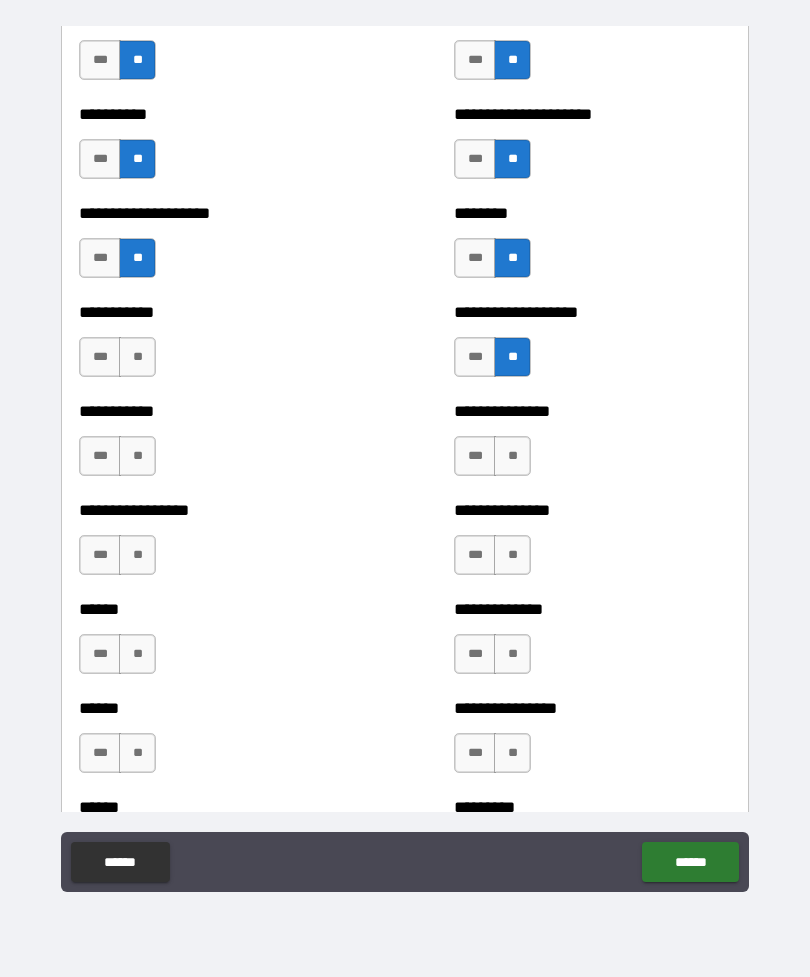 click on "**" at bounding box center [137, 357] 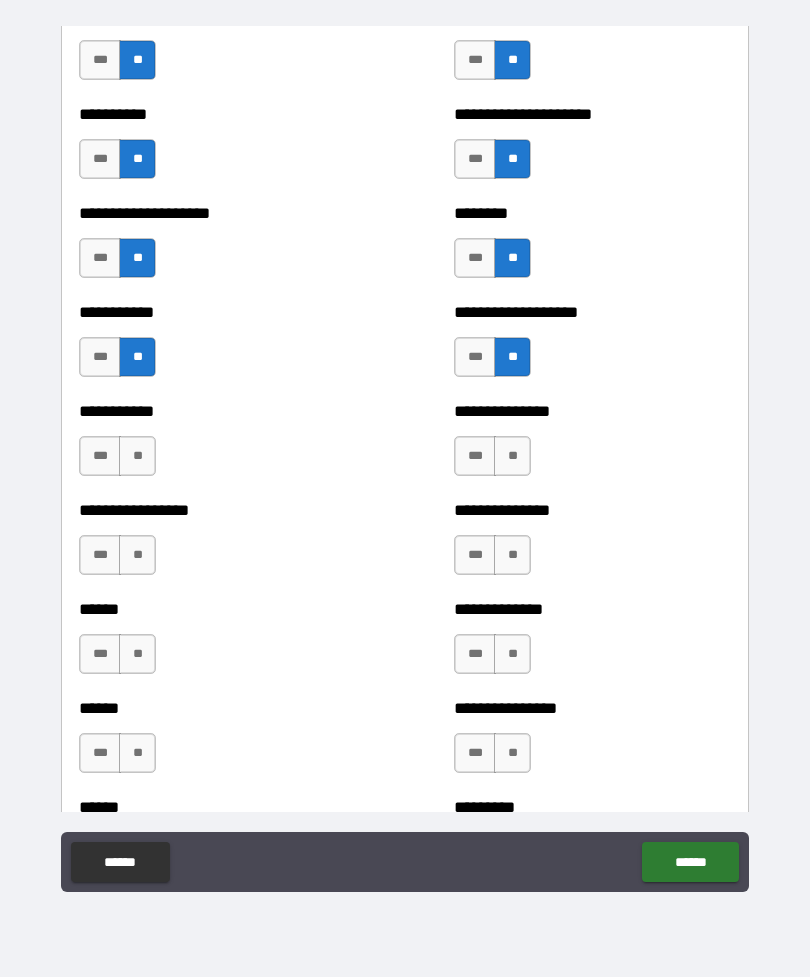 click on "**" at bounding box center [137, 456] 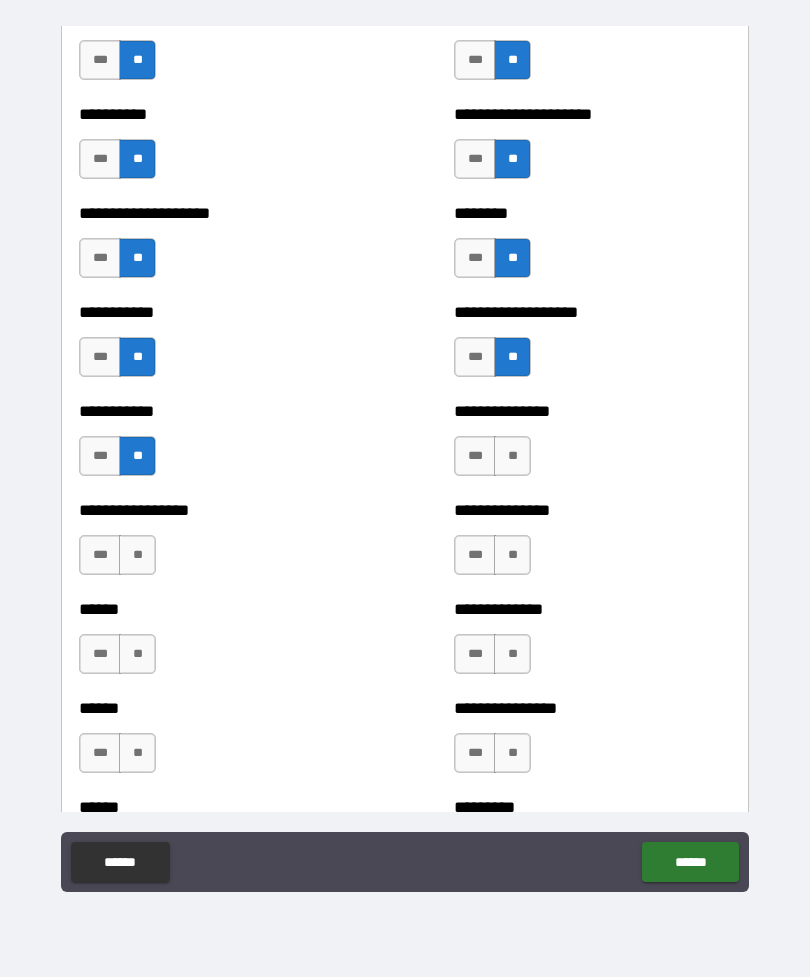 click on "**" at bounding box center [512, 456] 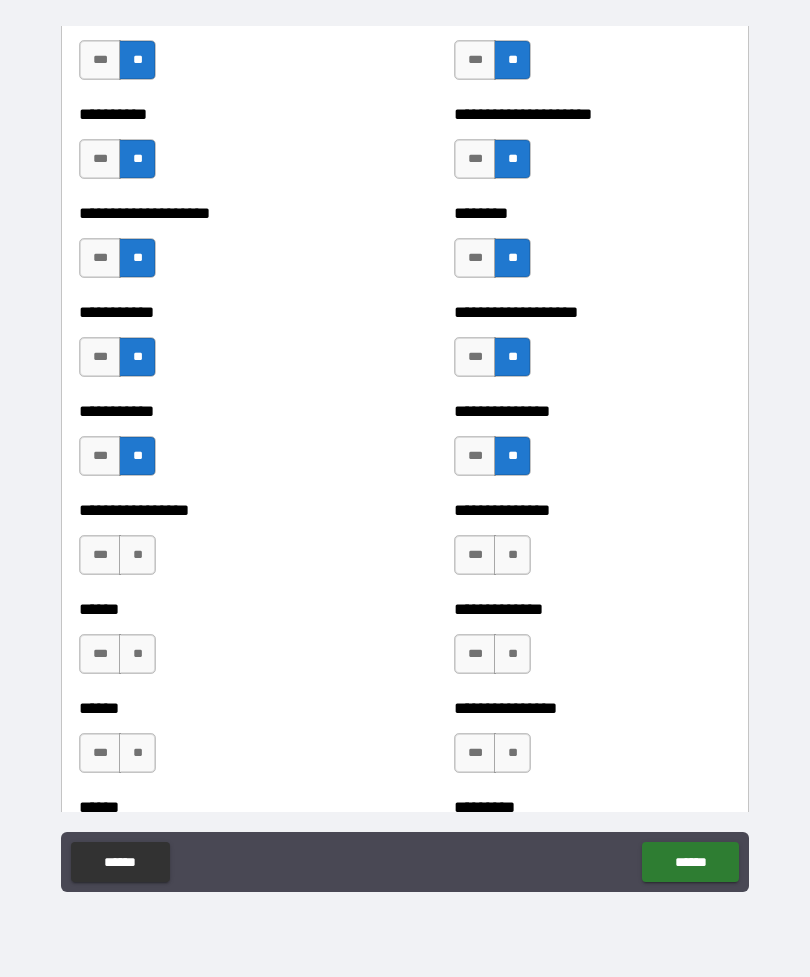 click on "**" at bounding box center (137, 555) 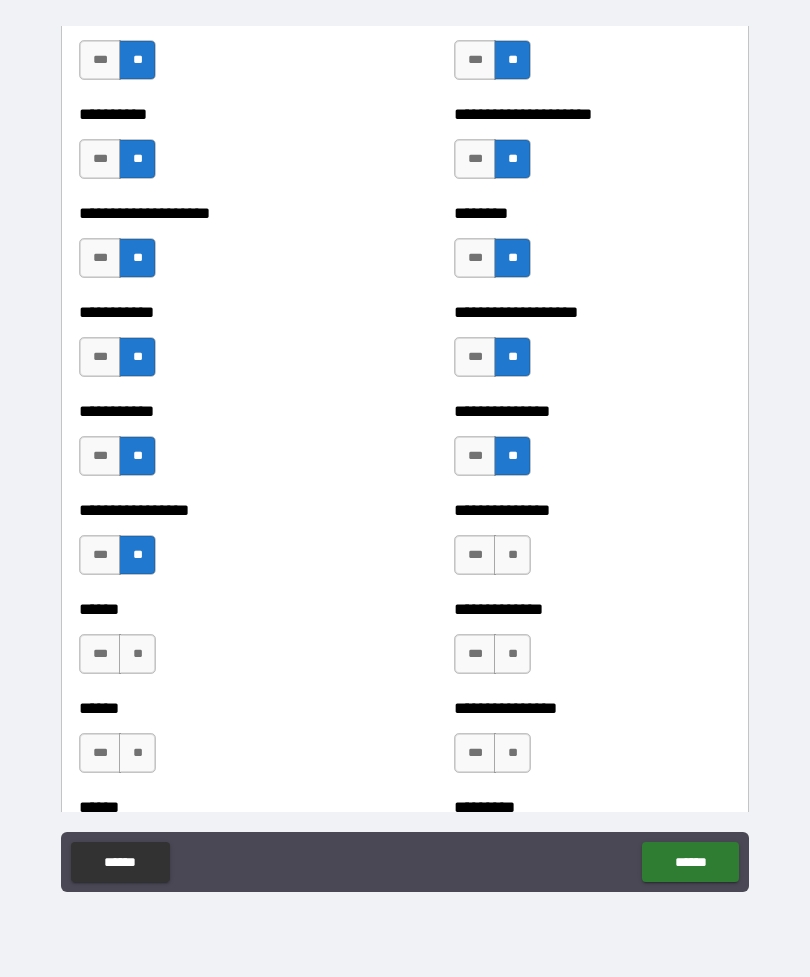 click on "**" at bounding box center [512, 555] 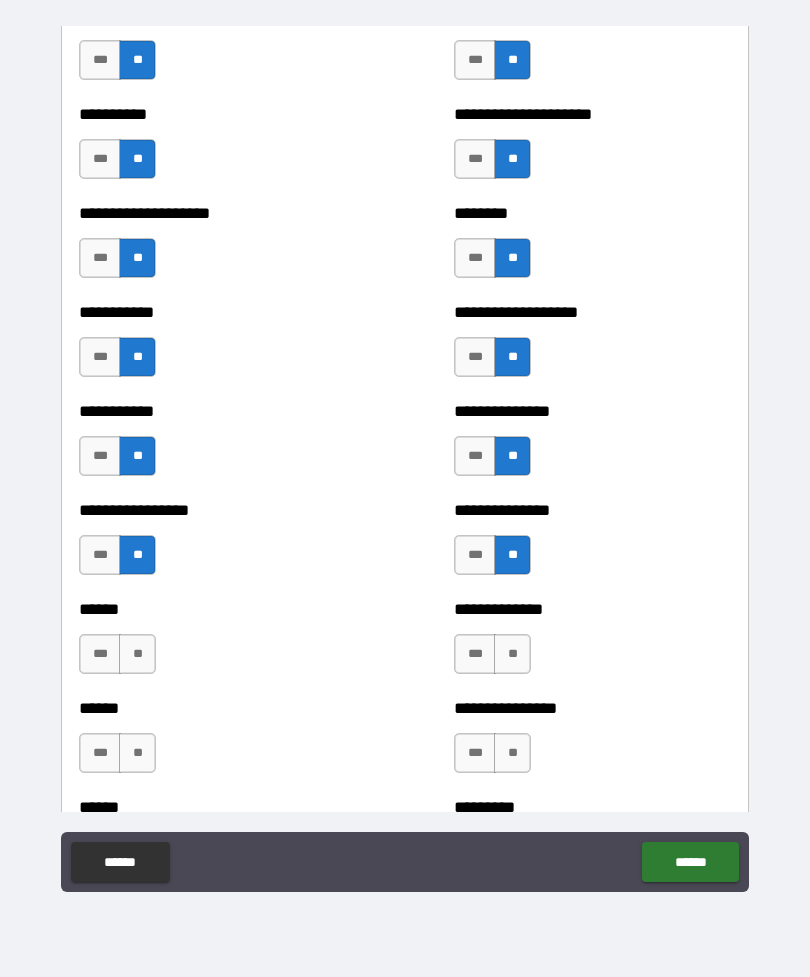 click on "**" at bounding box center [137, 654] 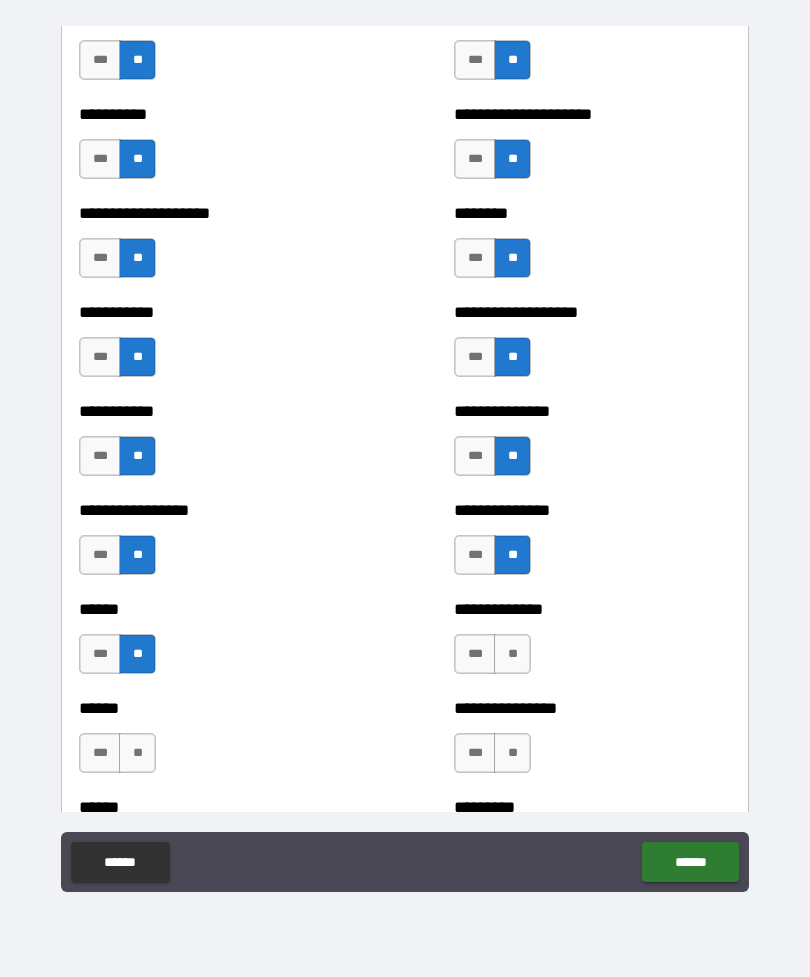click on "**" at bounding box center [512, 654] 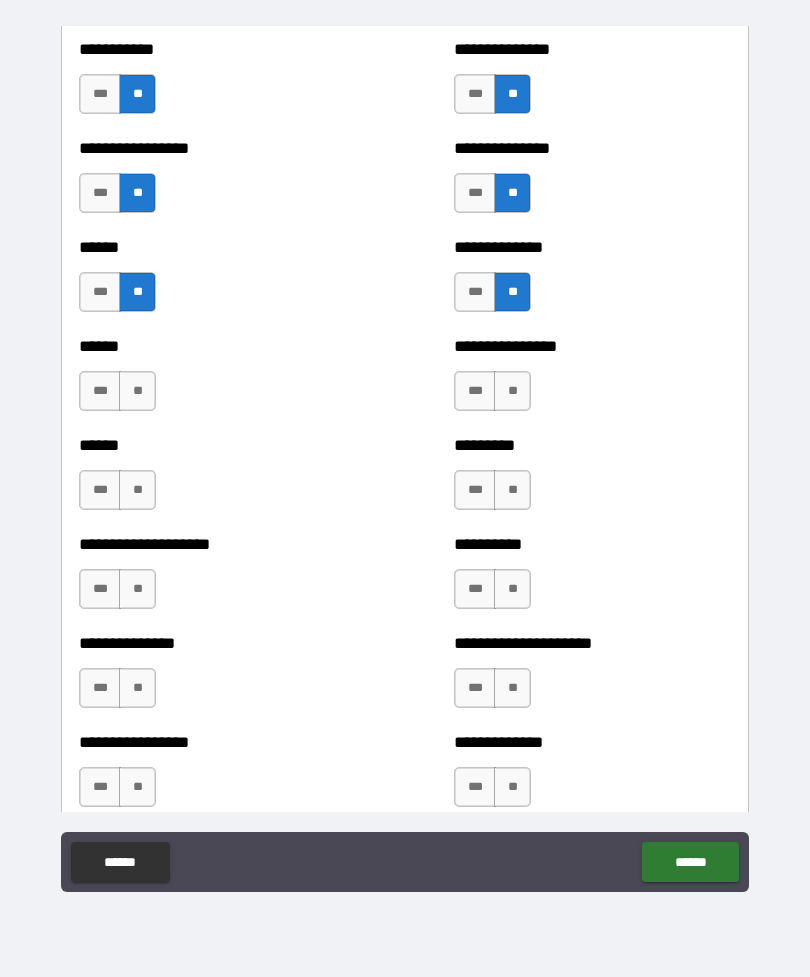 scroll, scrollTop: 2943, scrollLeft: 0, axis: vertical 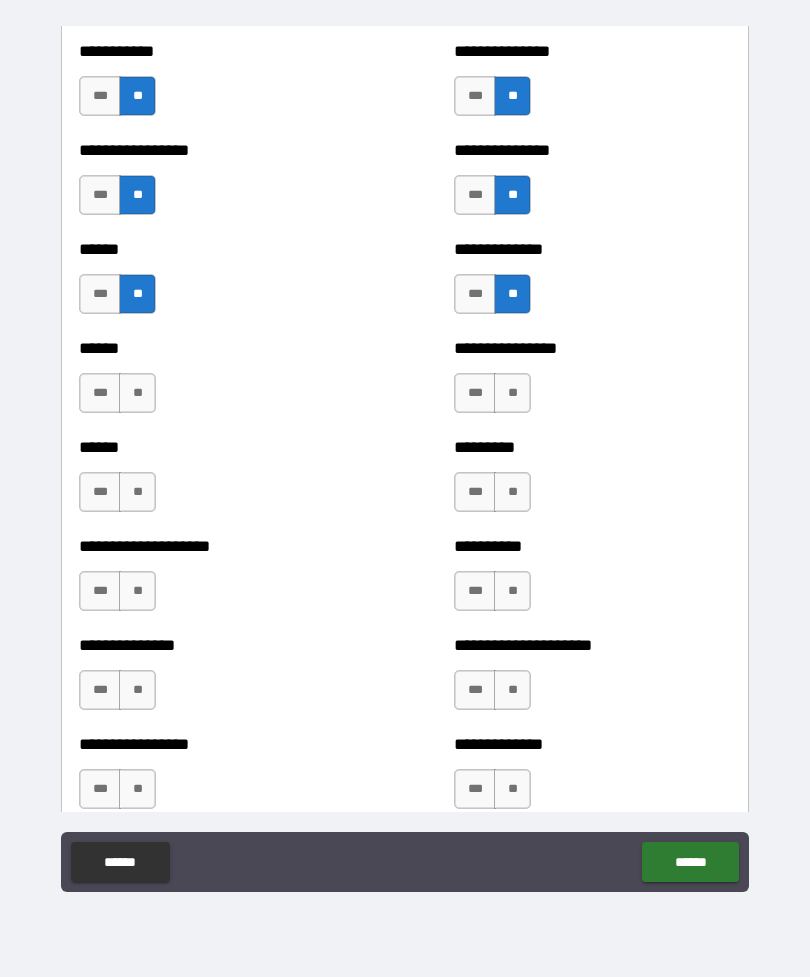 click on "**" at bounding box center (137, 393) 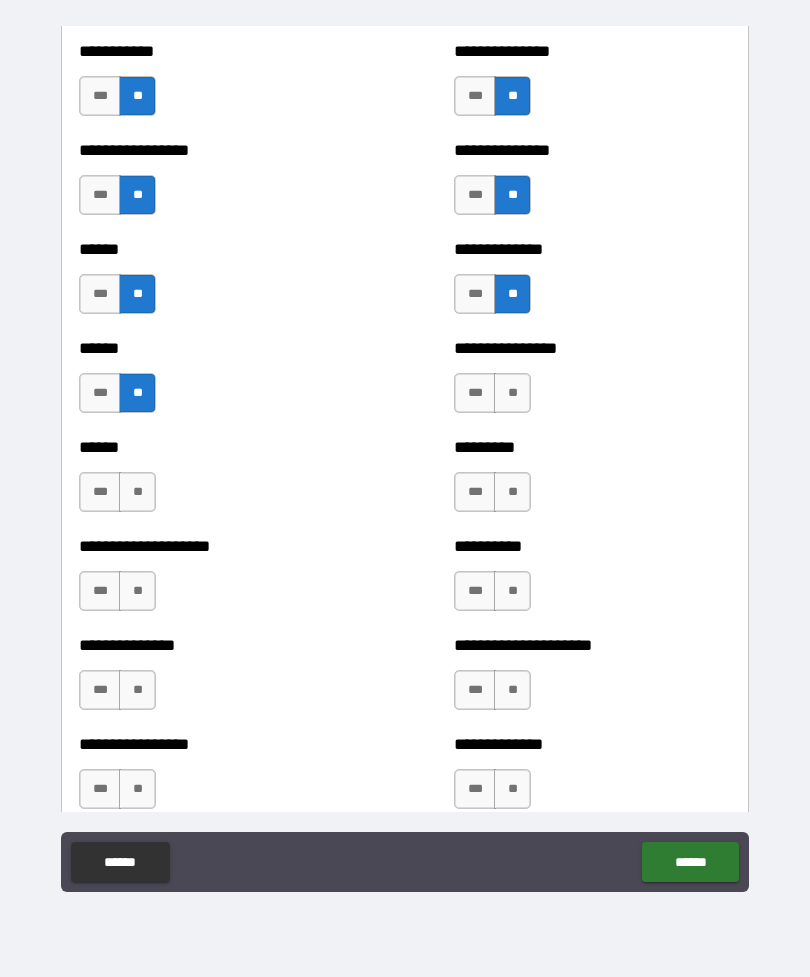 click on "**" at bounding box center [512, 393] 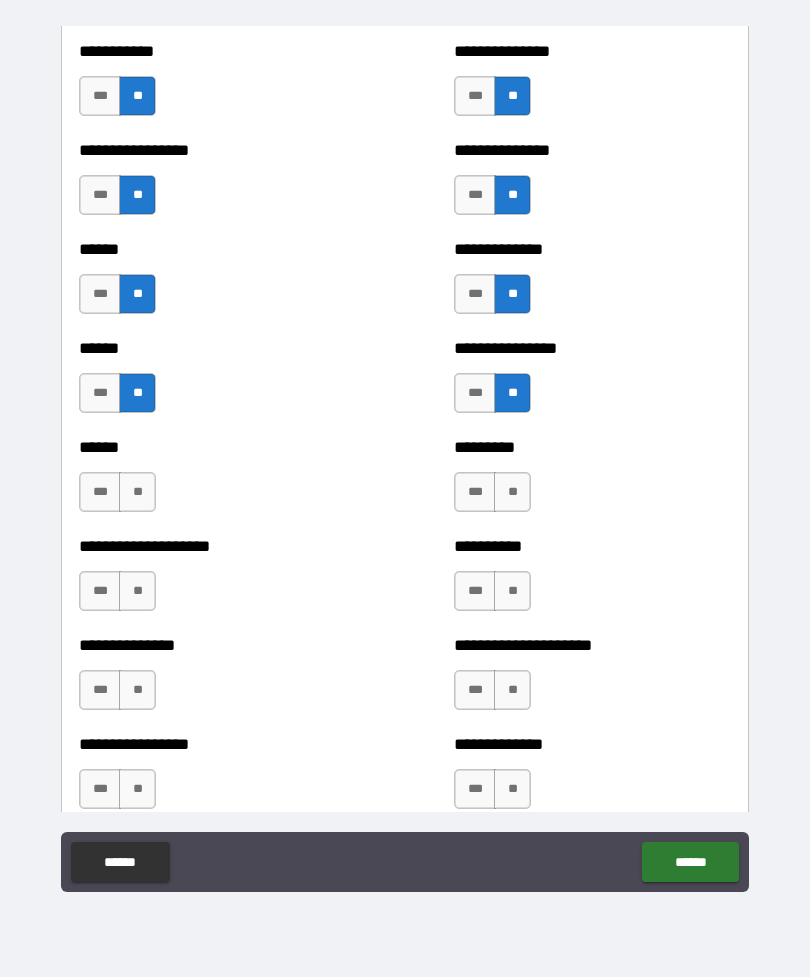 click on "**" at bounding box center [137, 492] 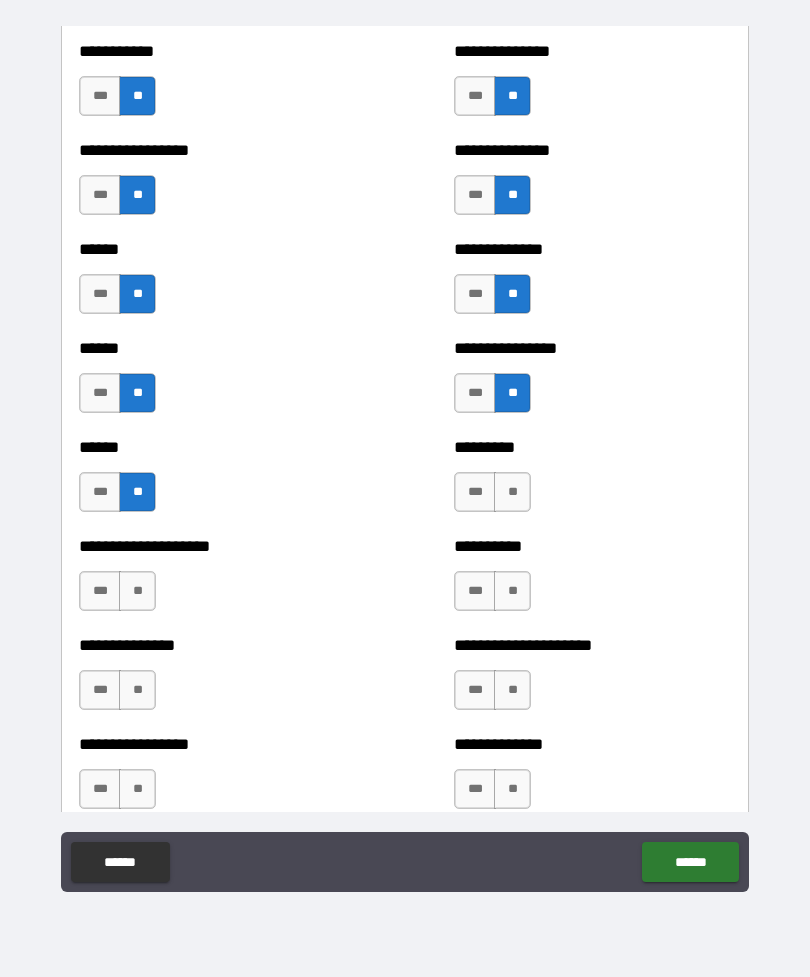 click on "**" at bounding box center (512, 492) 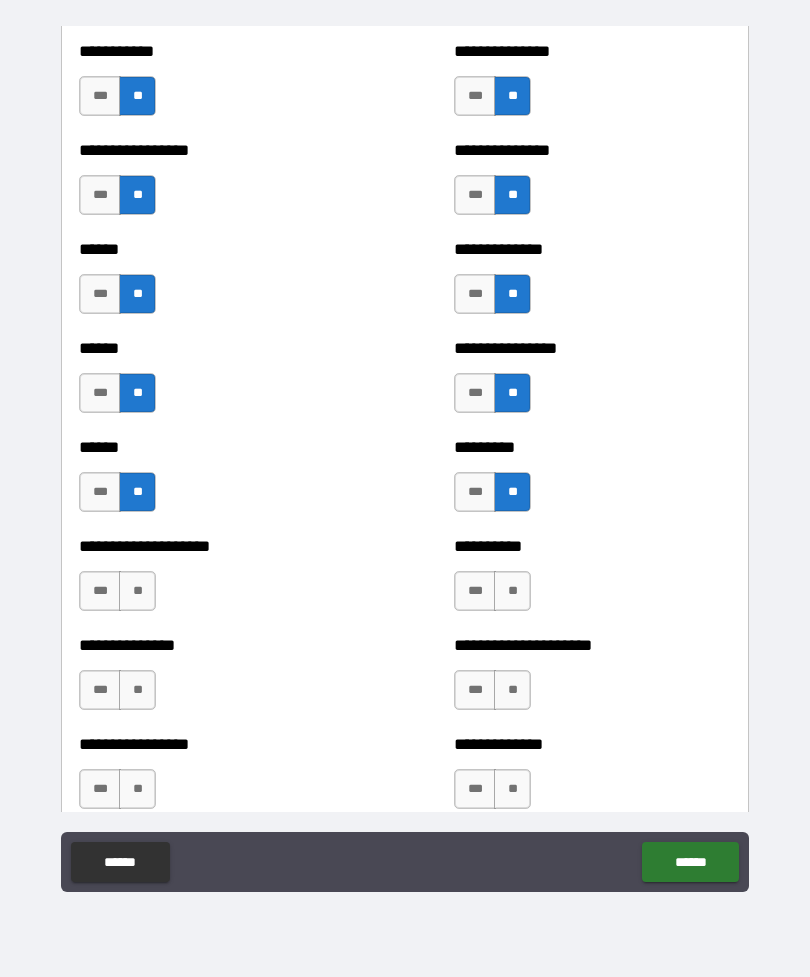 click on "**" at bounding box center (137, 591) 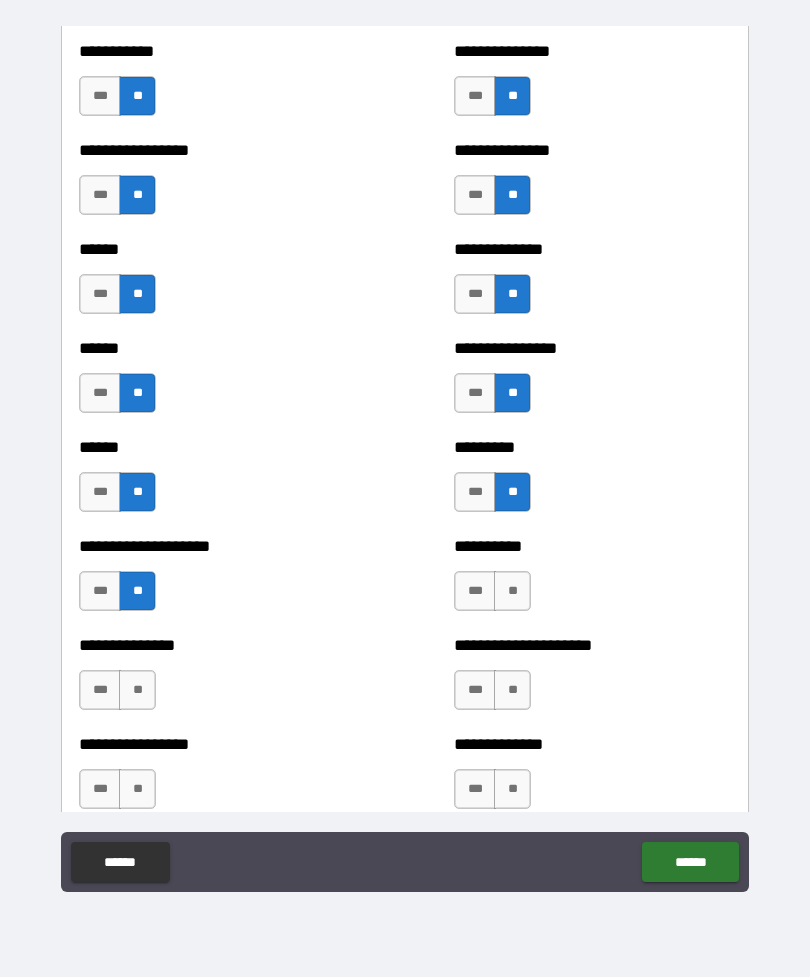 click on "**" at bounding box center (512, 591) 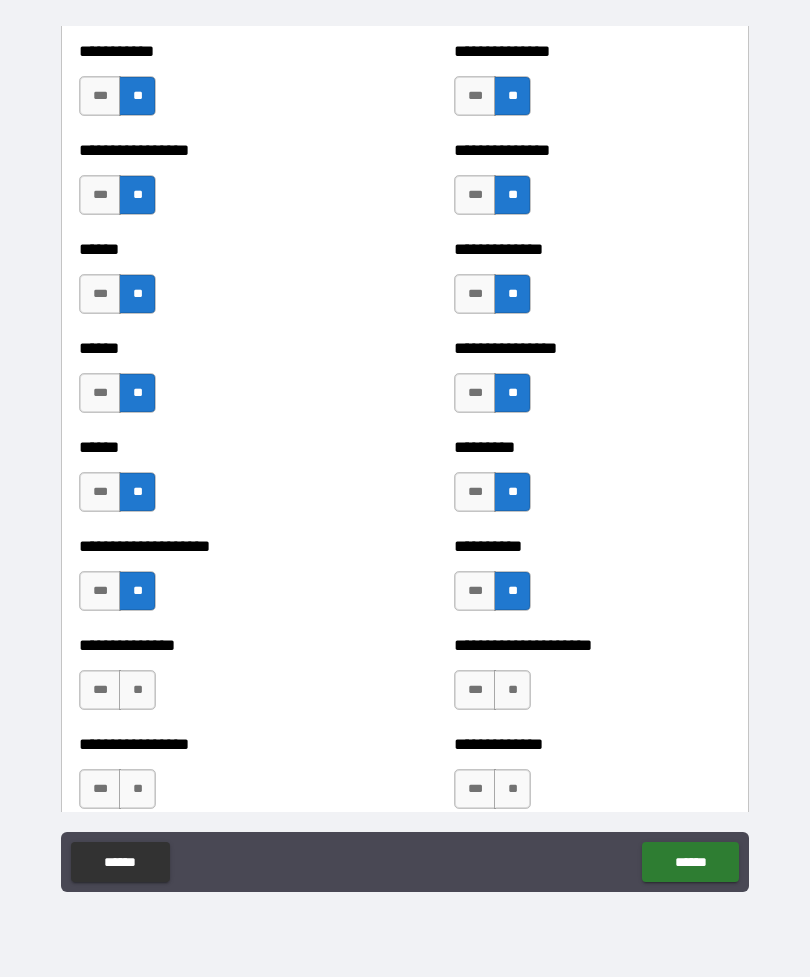 click on "**" at bounding box center (137, 690) 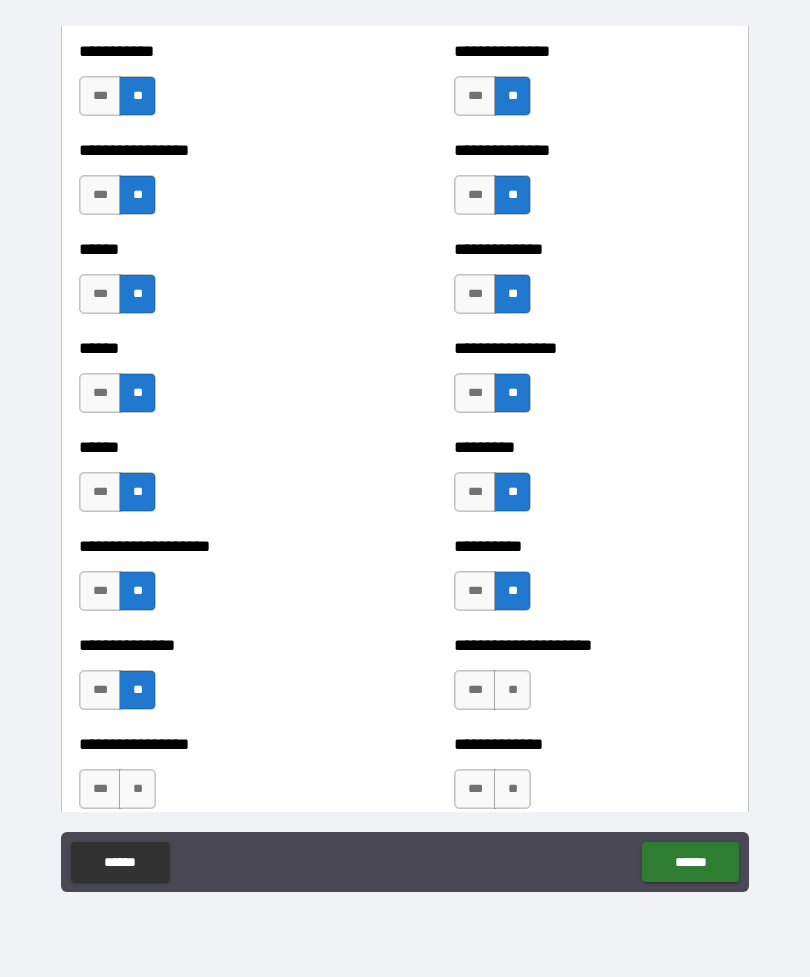 click on "**" at bounding box center (512, 690) 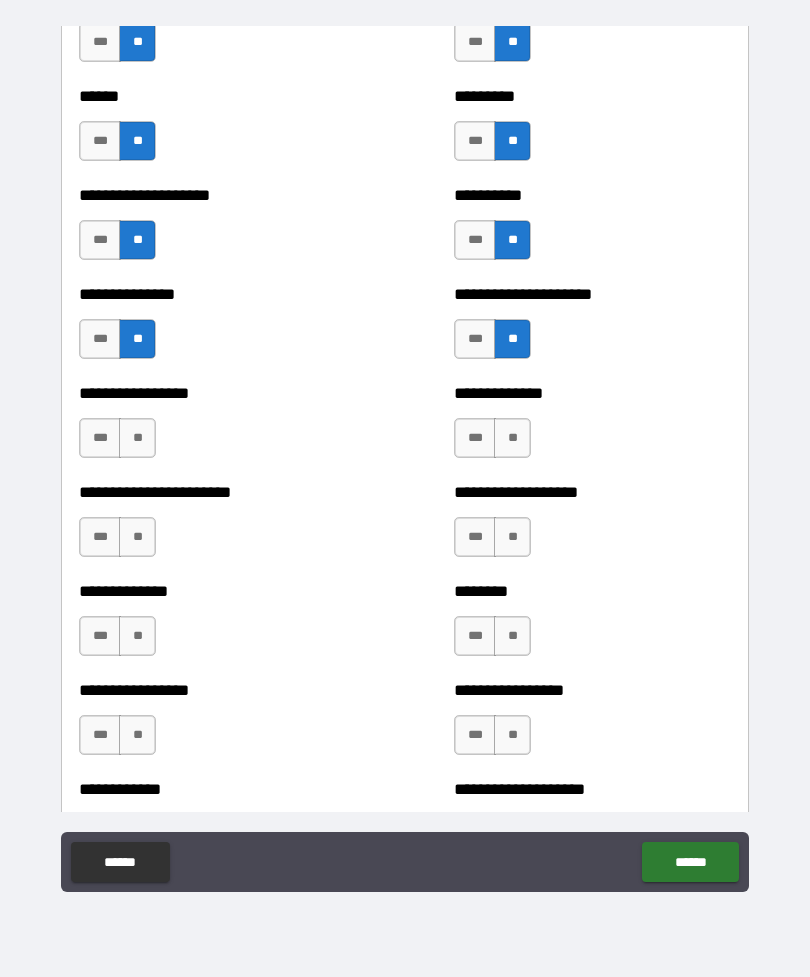 scroll, scrollTop: 3325, scrollLeft: 0, axis: vertical 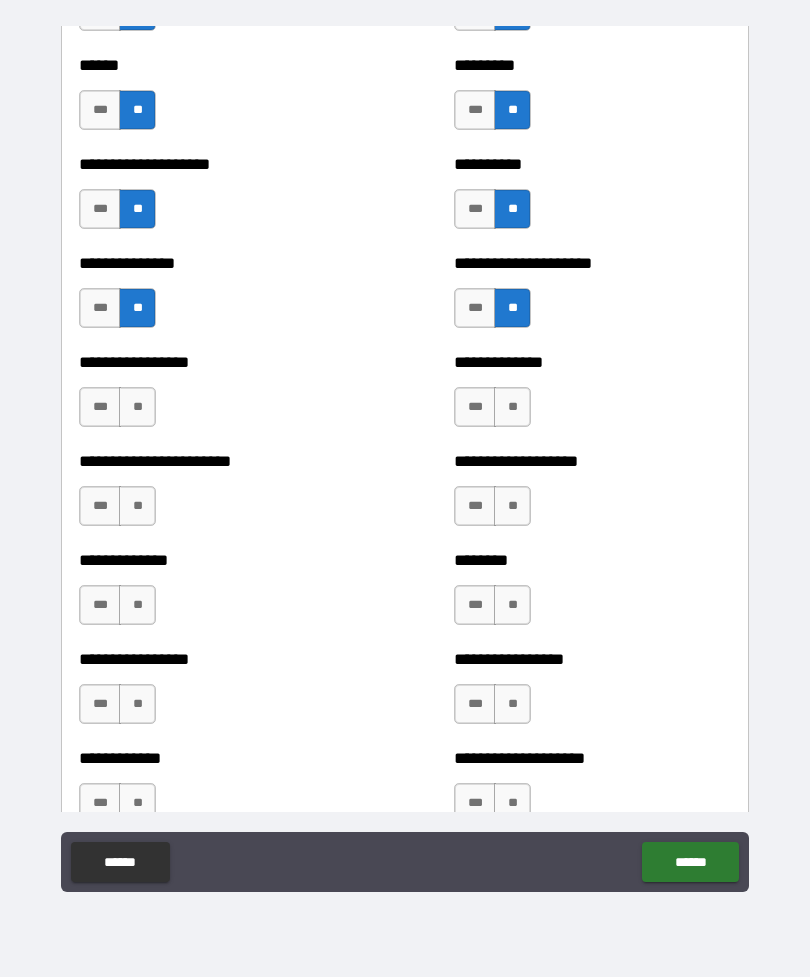 click on "**" at bounding box center [137, 407] 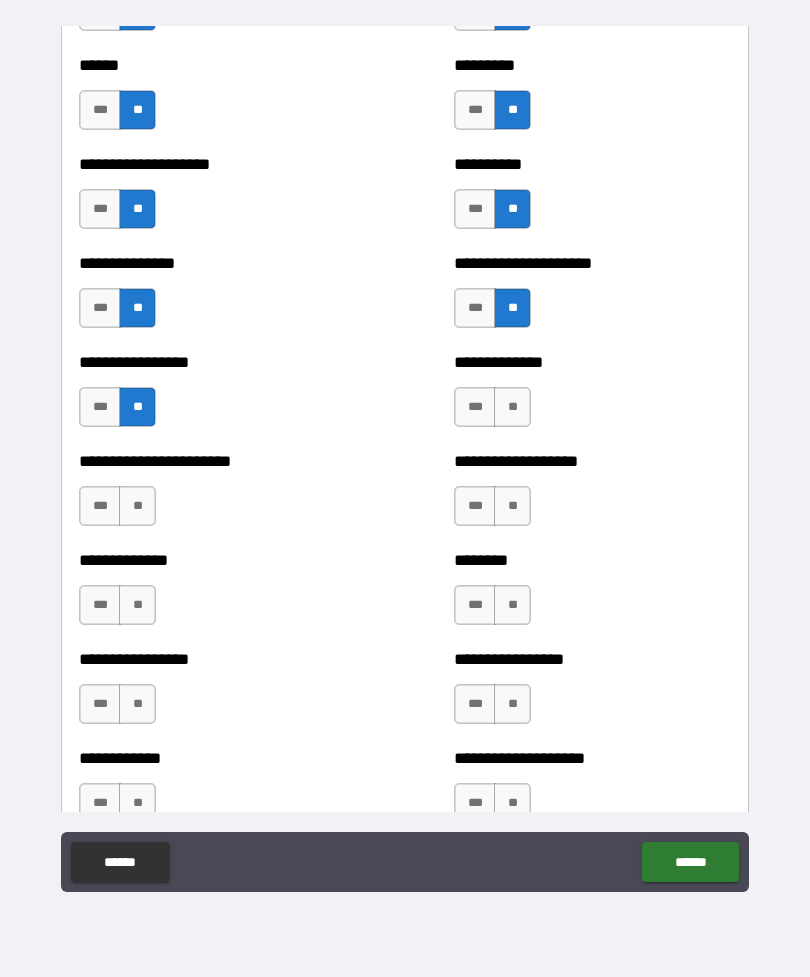 click on "**" at bounding box center (512, 407) 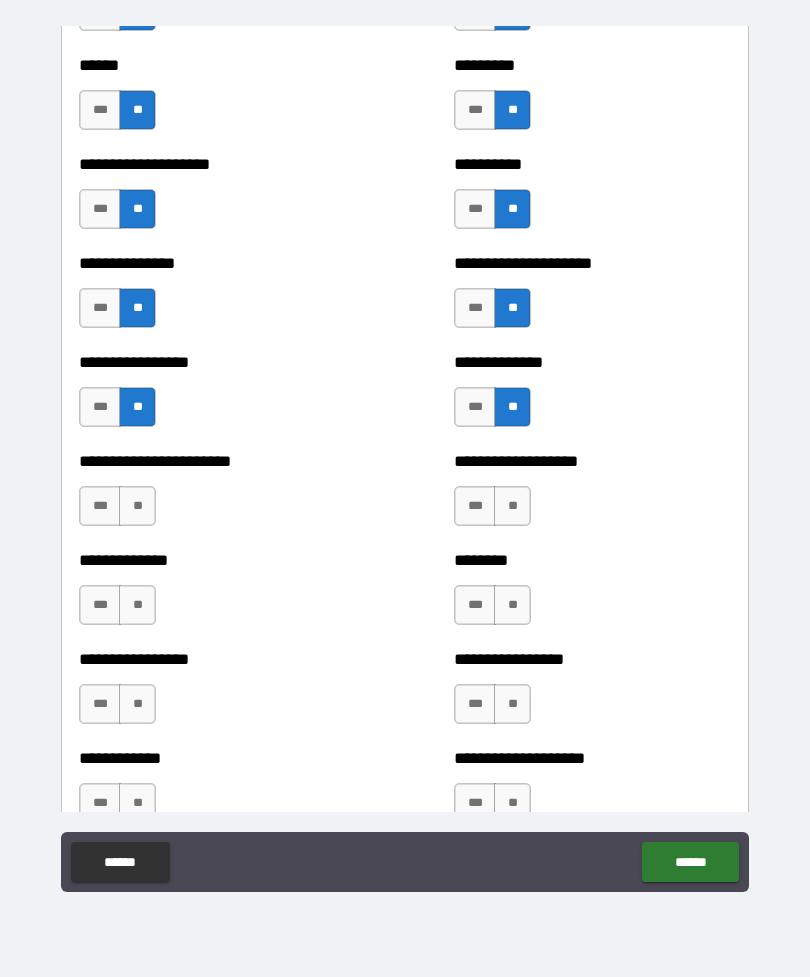 click on "**" at bounding box center [137, 506] 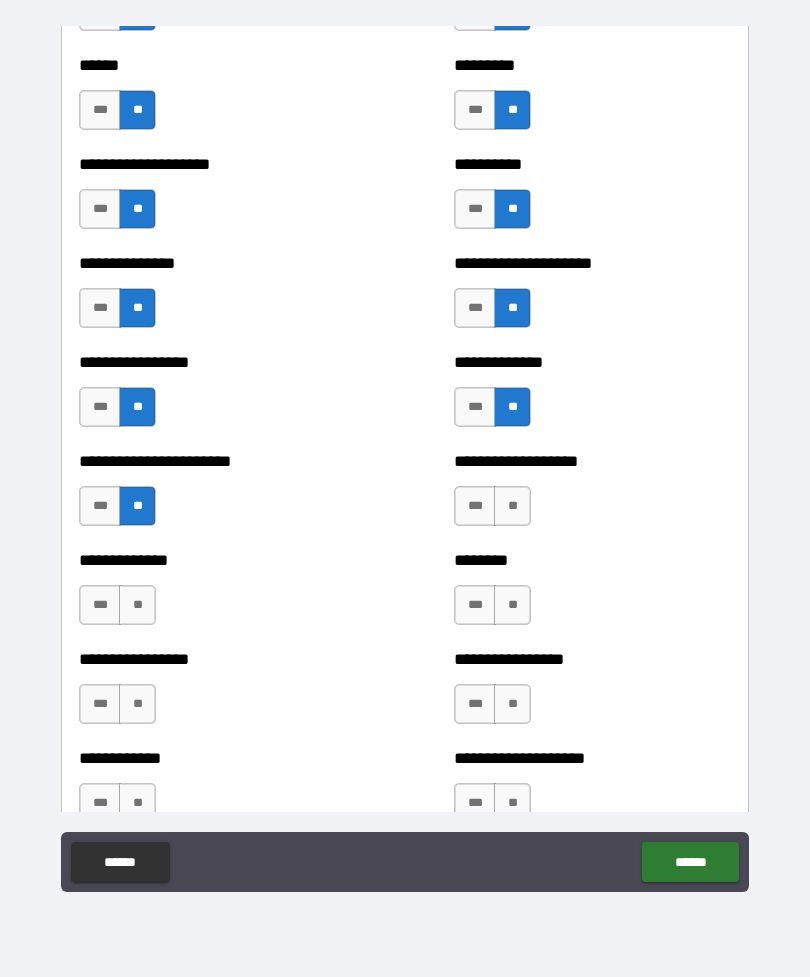 click on "**" at bounding box center [512, 506] 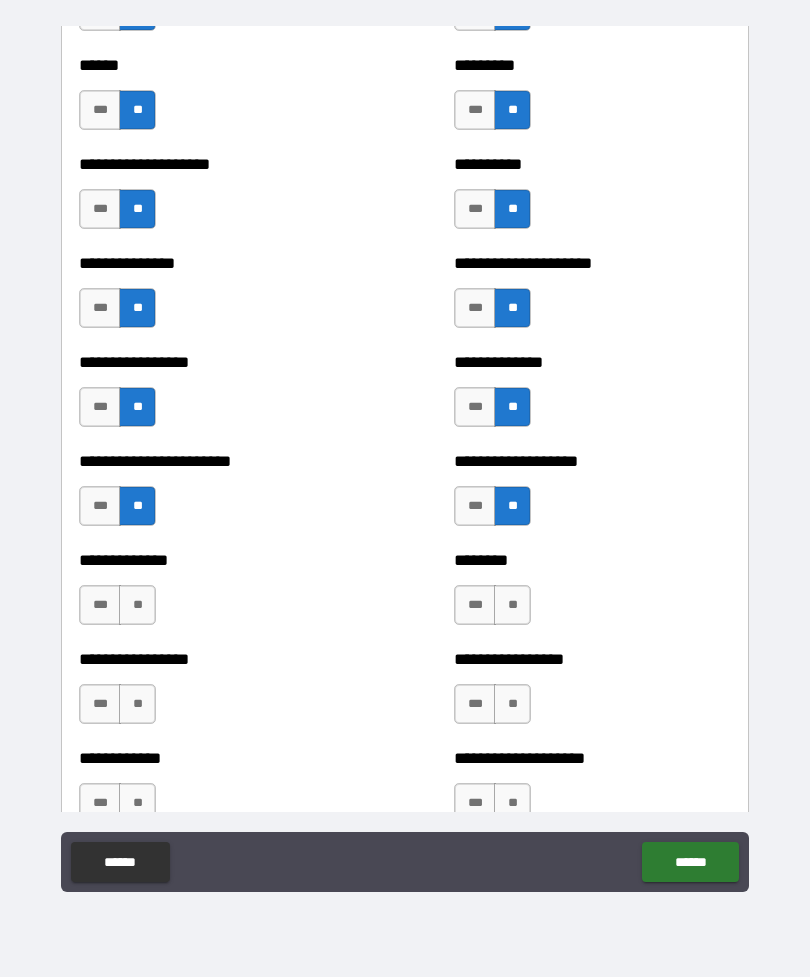 click on "**" at bounding box center (137, 605) 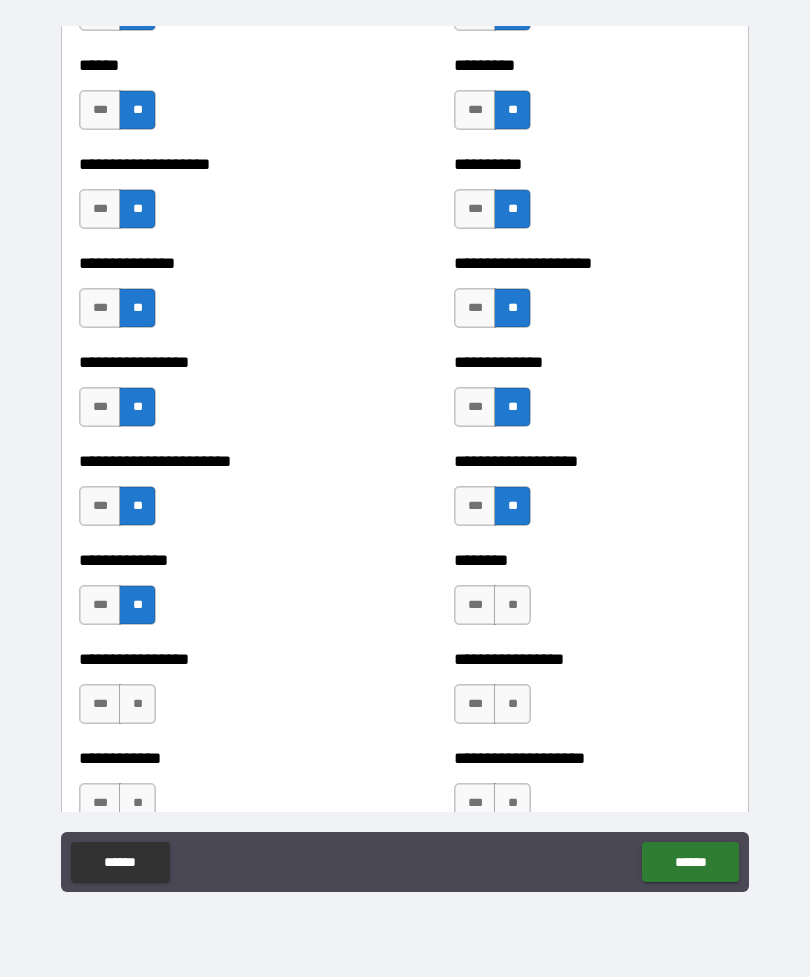 click on "**" at bounding box center [512, 605] 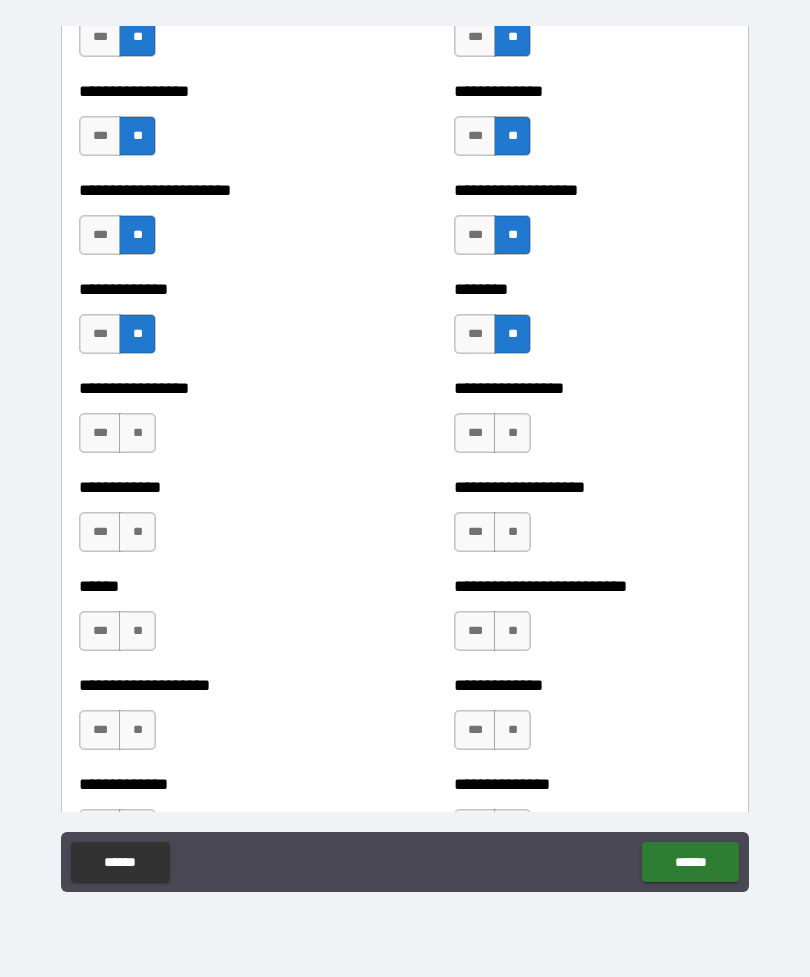 scroll, scrollTop: 3604, scrollLeft: 0, axis: vertical 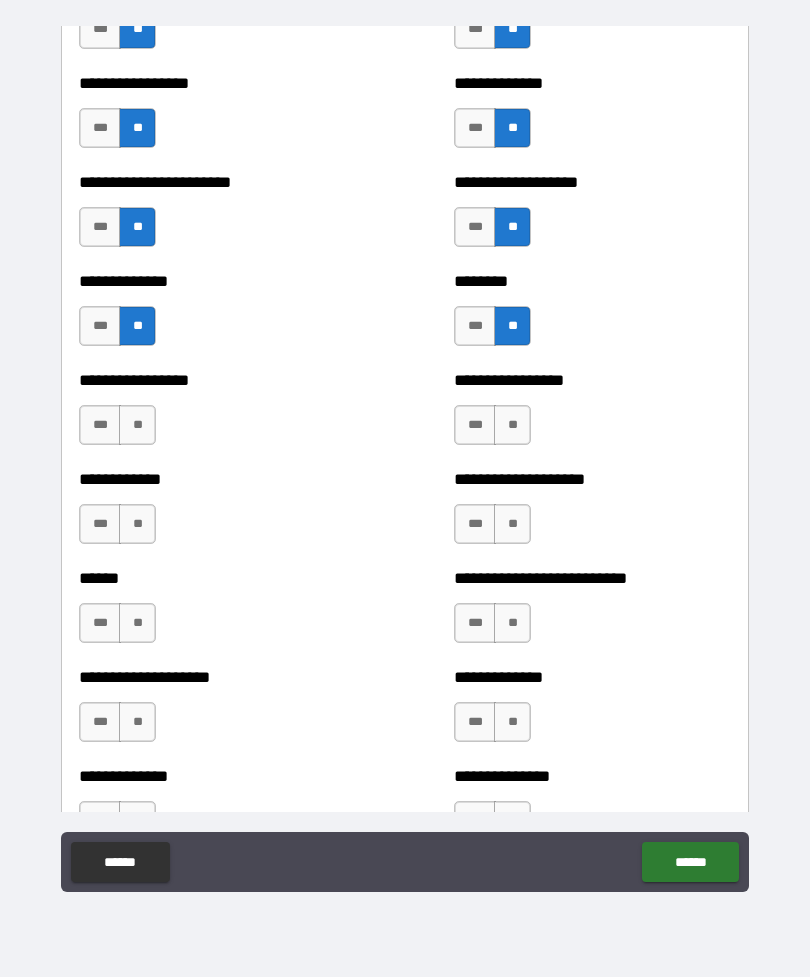 click on "**" at bounding box center [137, 524] 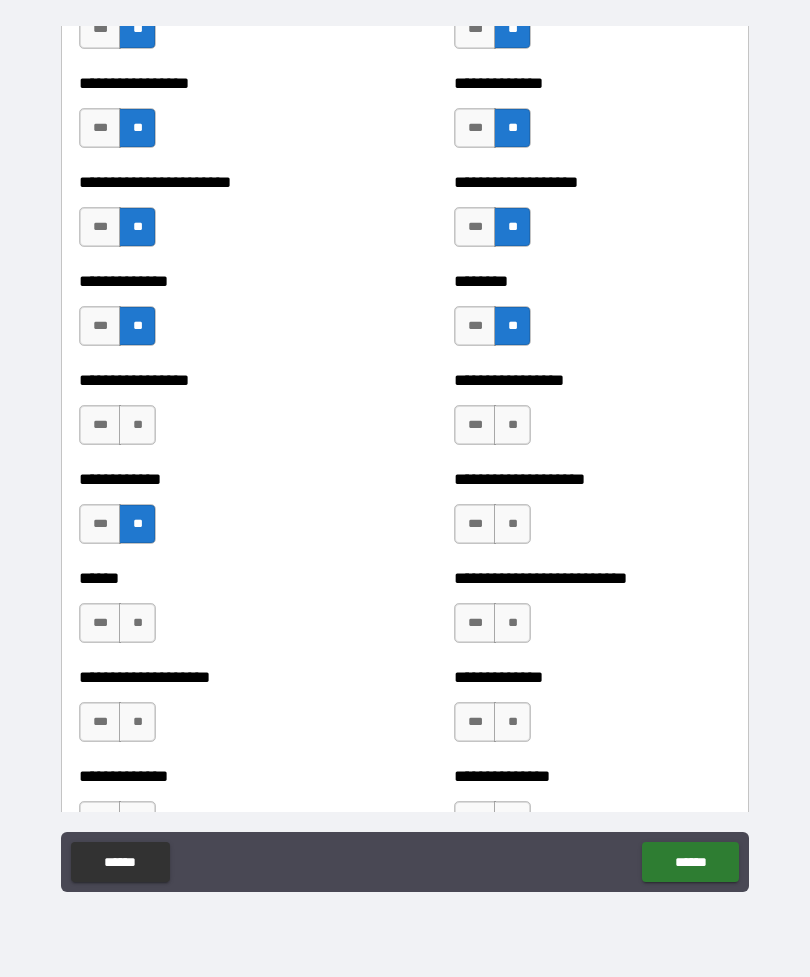 click on "**" at bounding box center [137, 425] 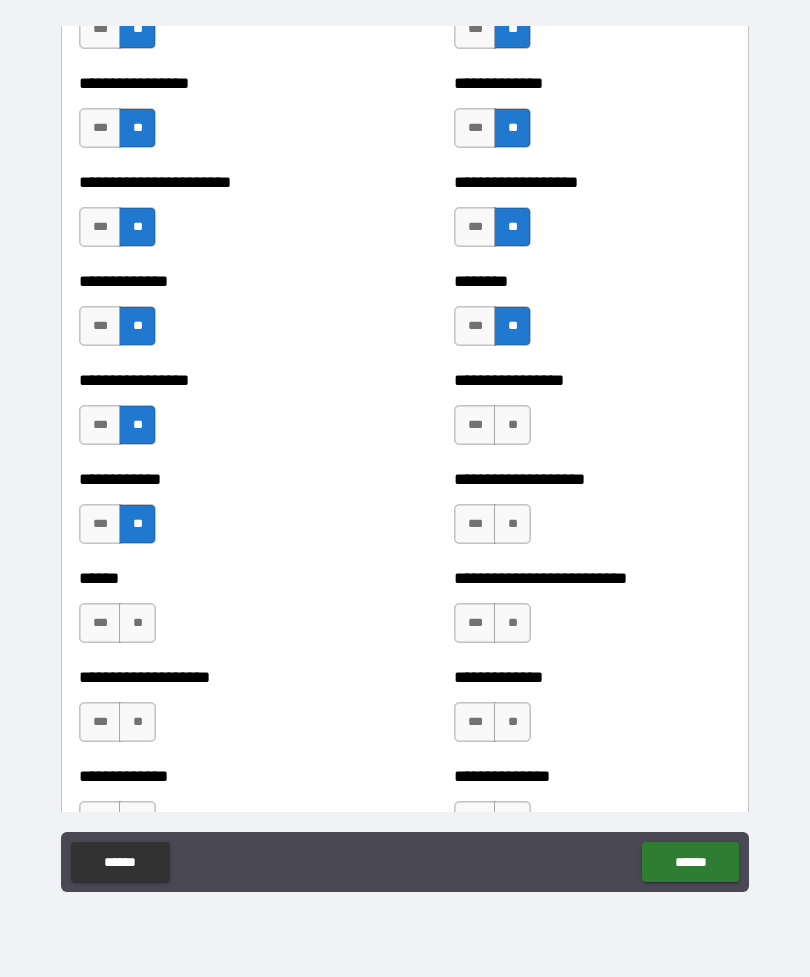 click on "**" at bounding box center [512, 425] 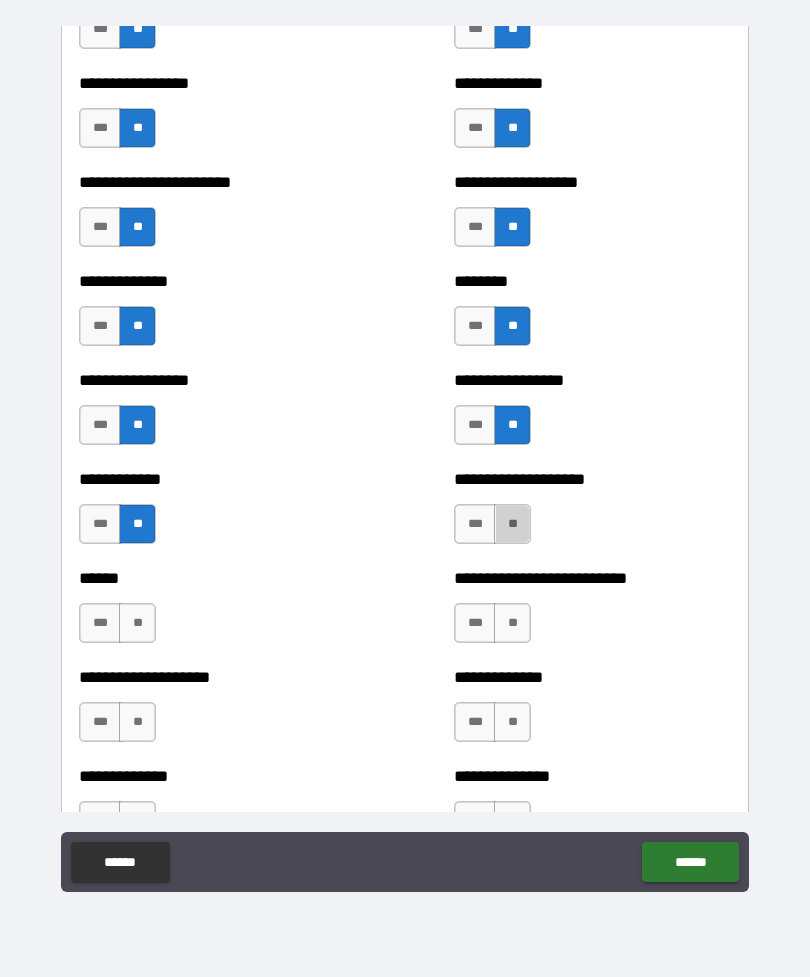 click on "**" at bounding box center [512, 524] 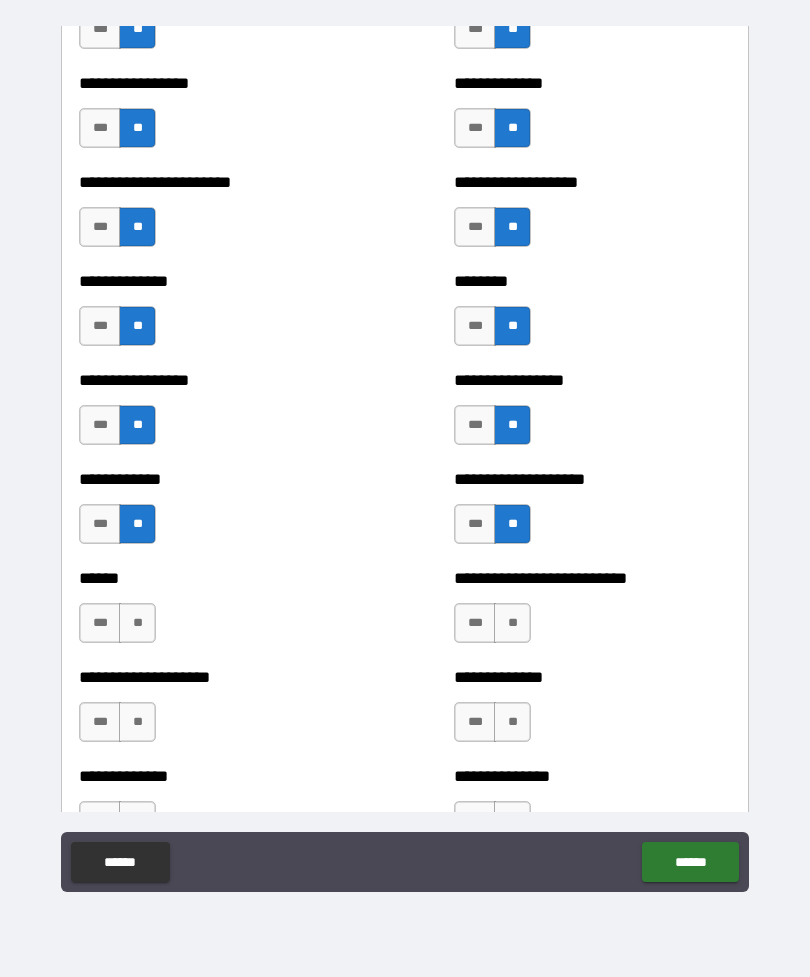 click on "**" at bounding box center [137, 623] 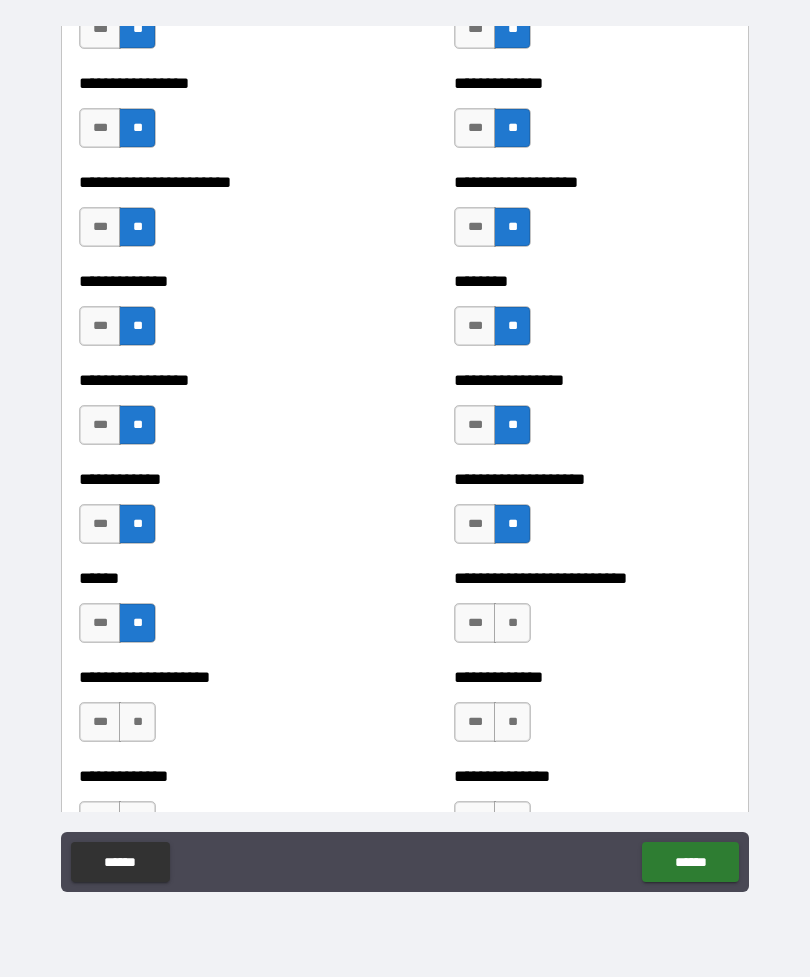 click on "**" at bounding box center (512, 623) 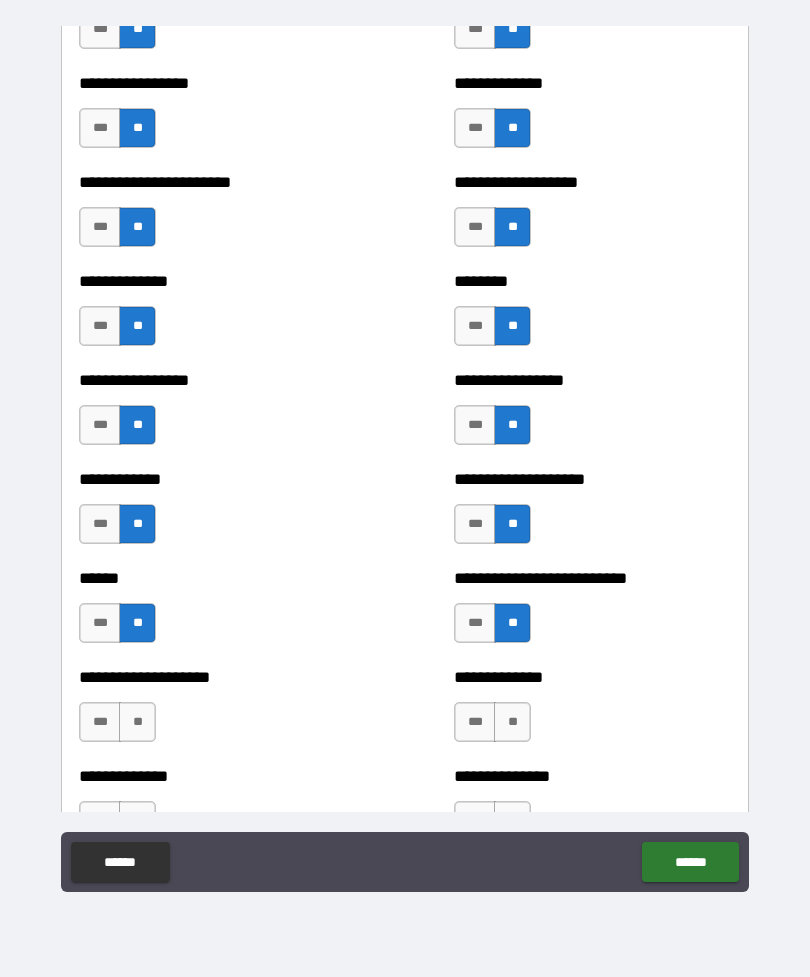 click on "**" at bounding box center (137, 722) 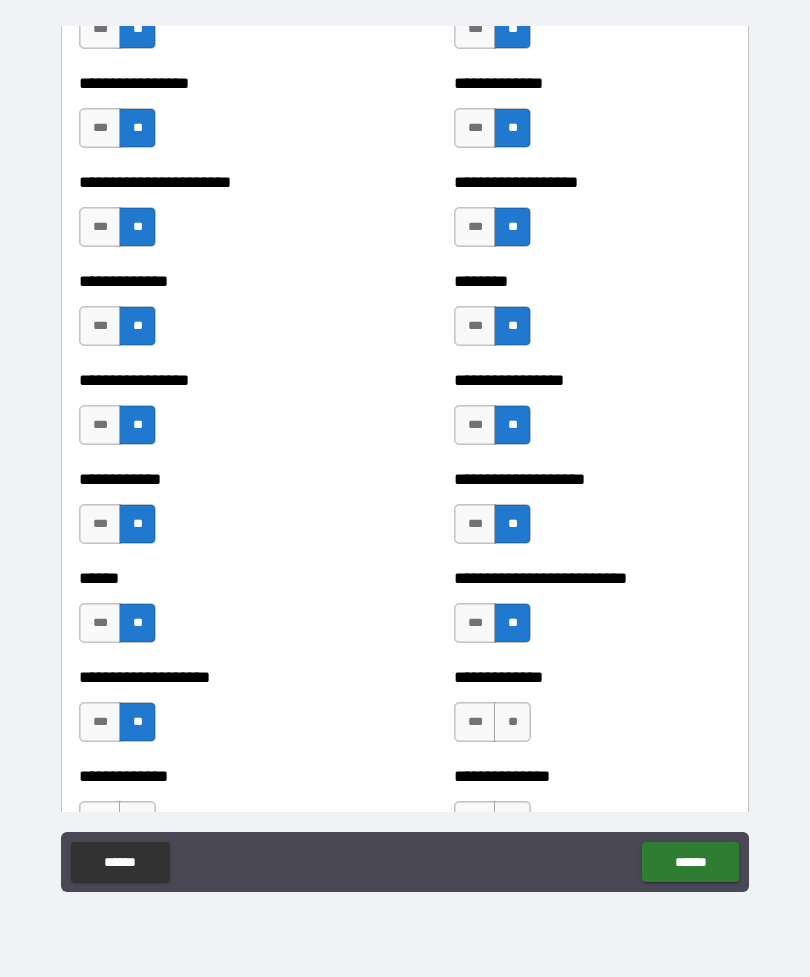 click on "**" at bounding box center (512, 722) 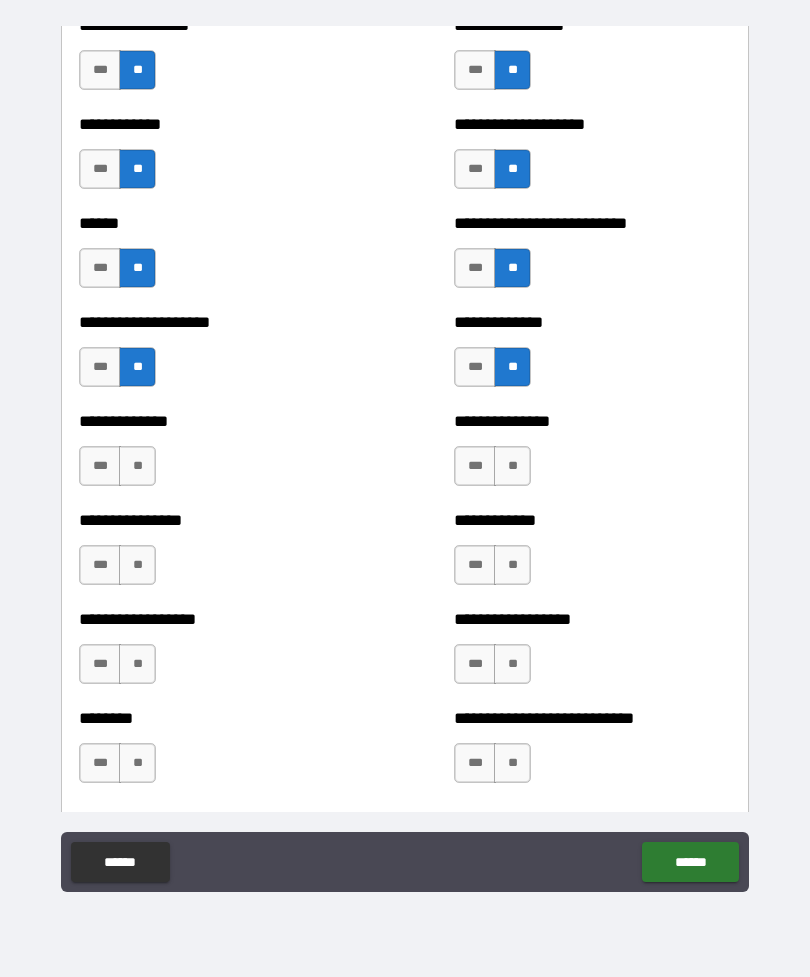 scroll, scrollTop: 3964, scrollLeft: 0, axis: vertical 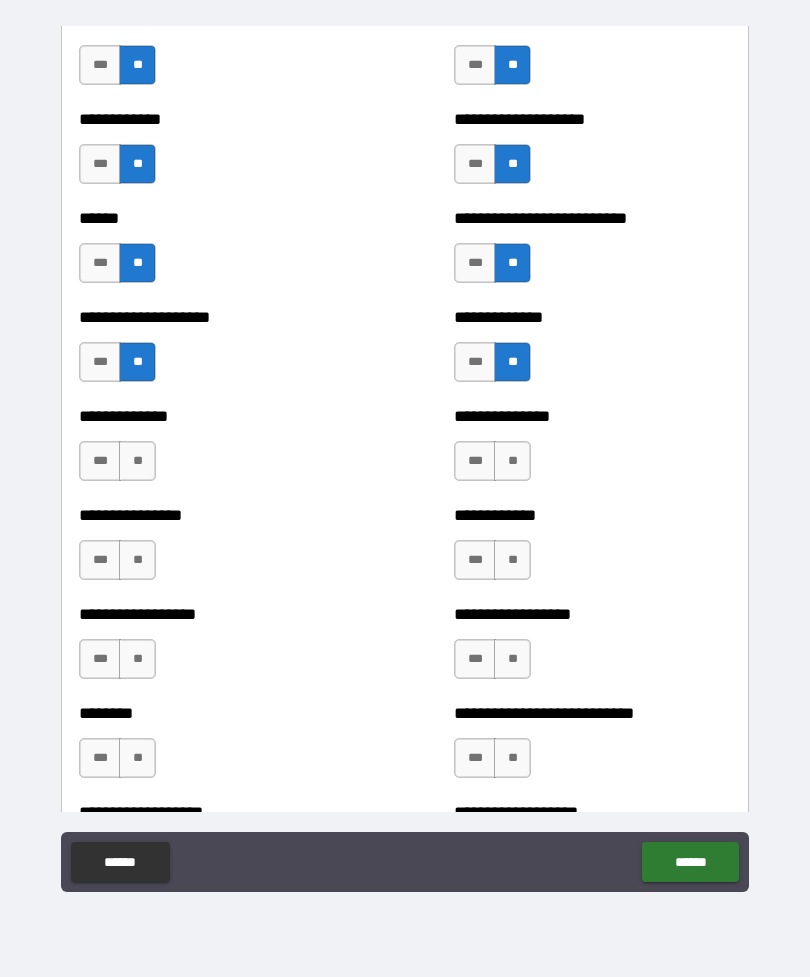 click on "**" at bounding box center (512, 461) 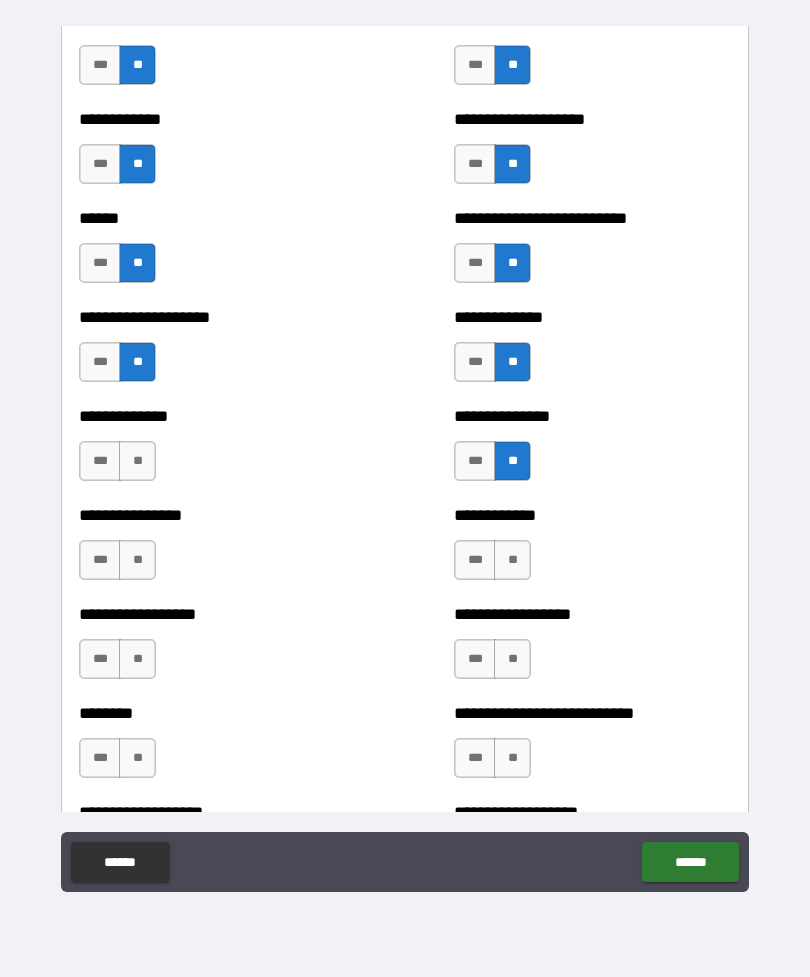 click on "**" at bounding box center (137, 461) 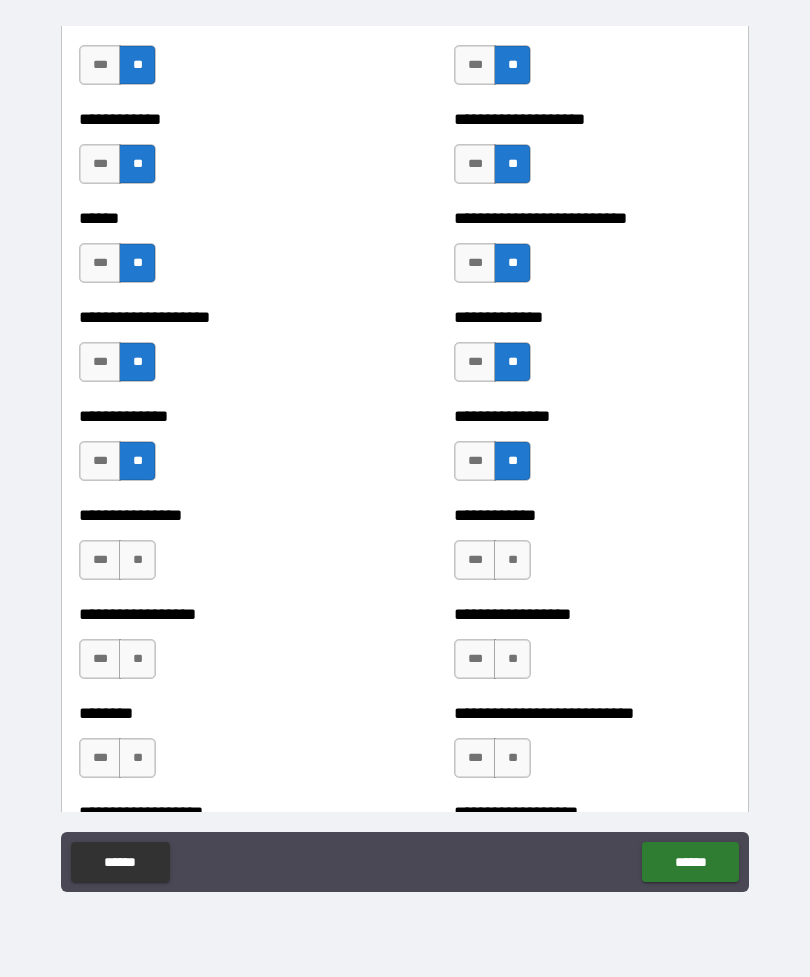 click on "**" at bounding box center [137, 560] 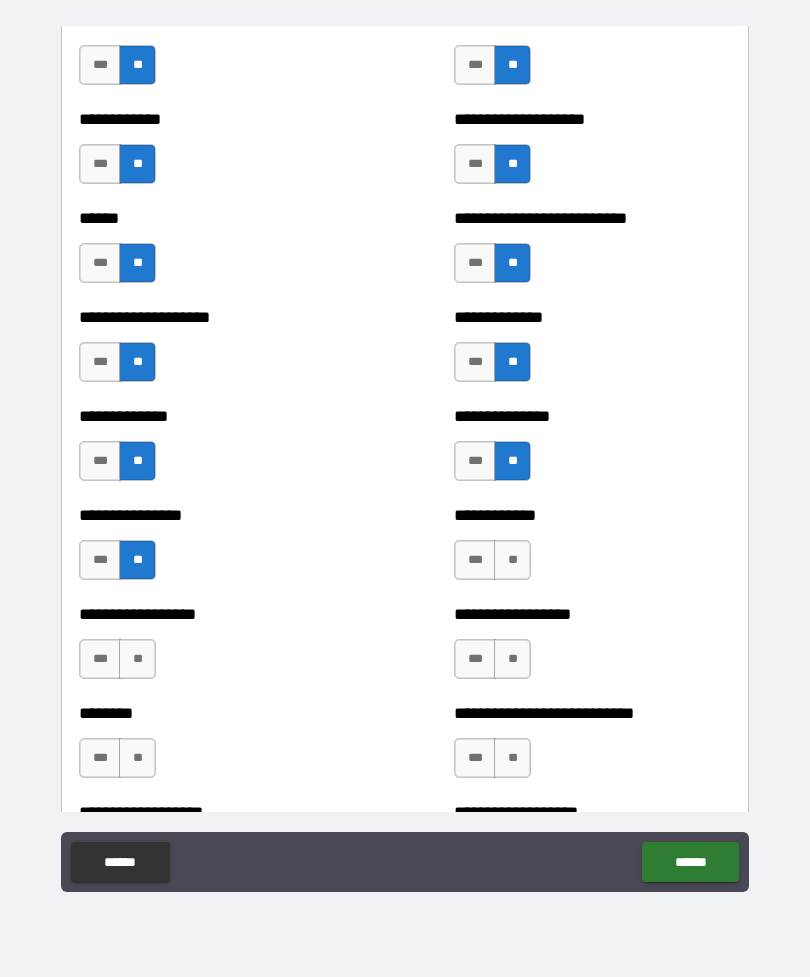 click on "**" at bounding box center [137, 659] 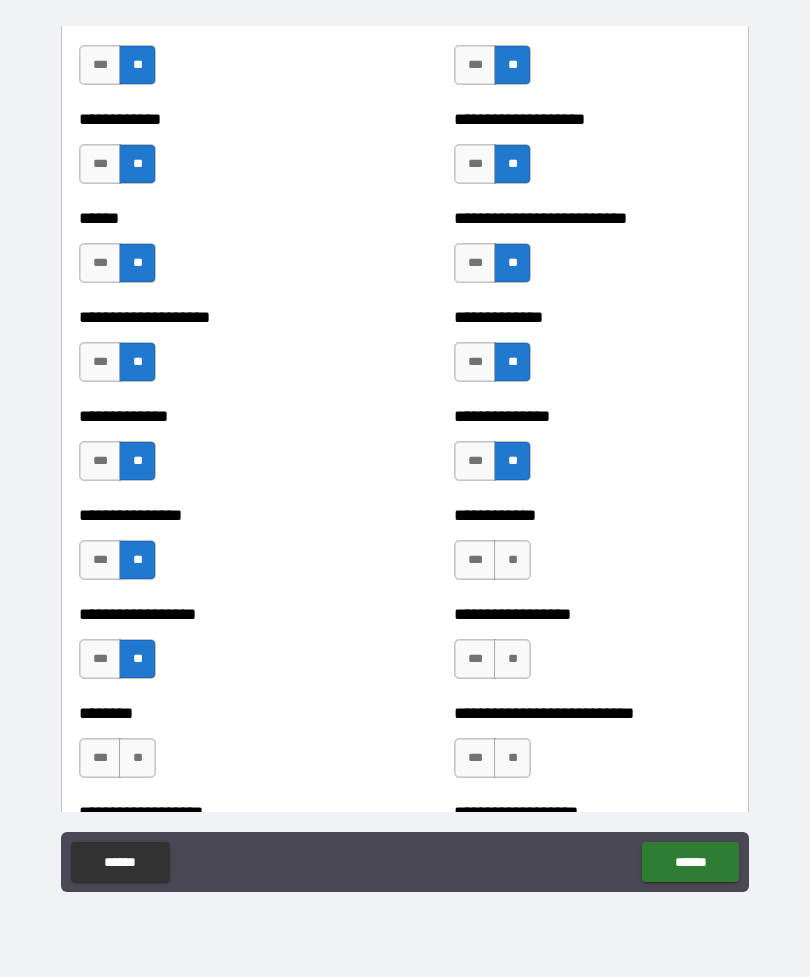 click on "**" at bounding box center [137, 758] 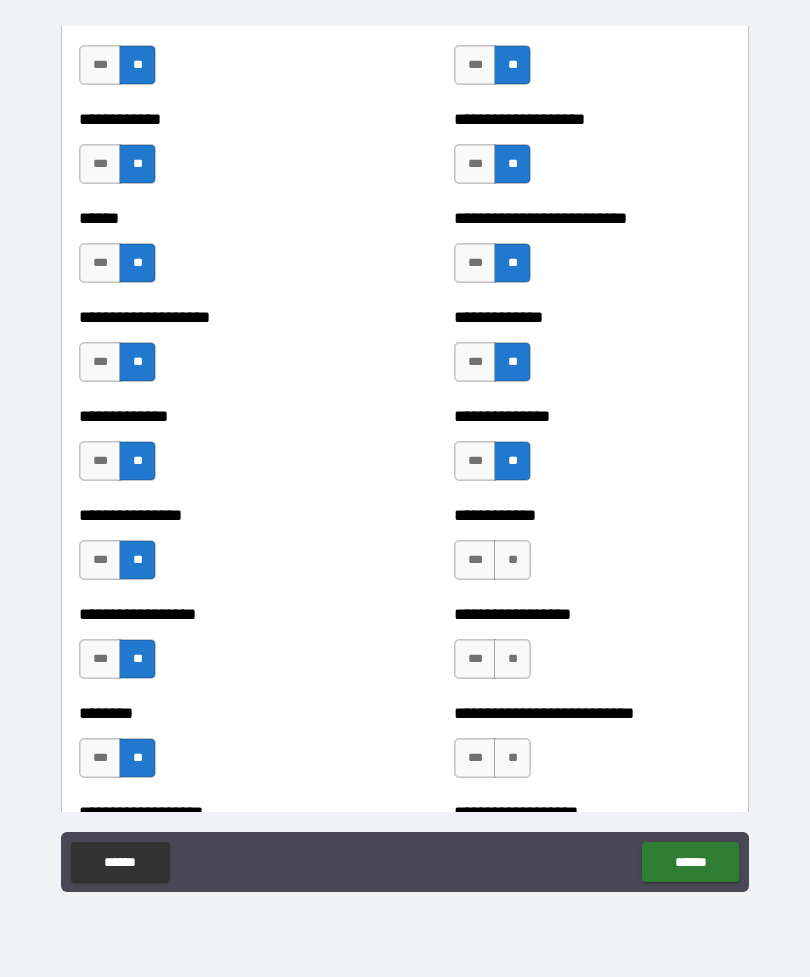 click on "**" at bounding box center [512, 560] 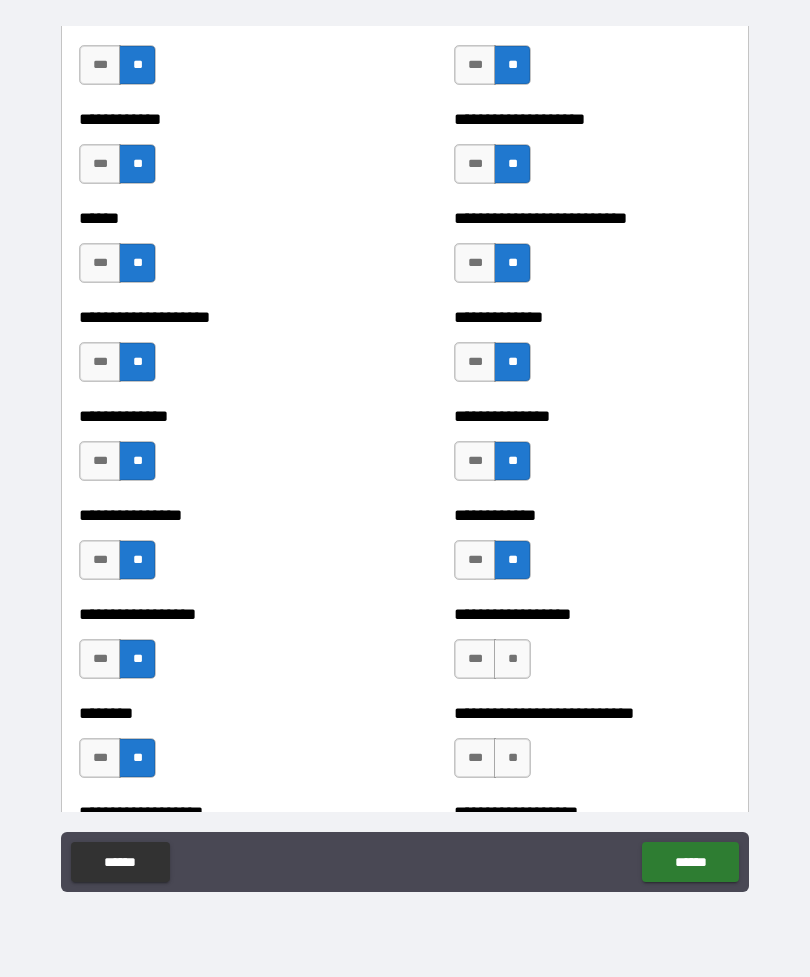click on "**" at bounding box center [512, 659] 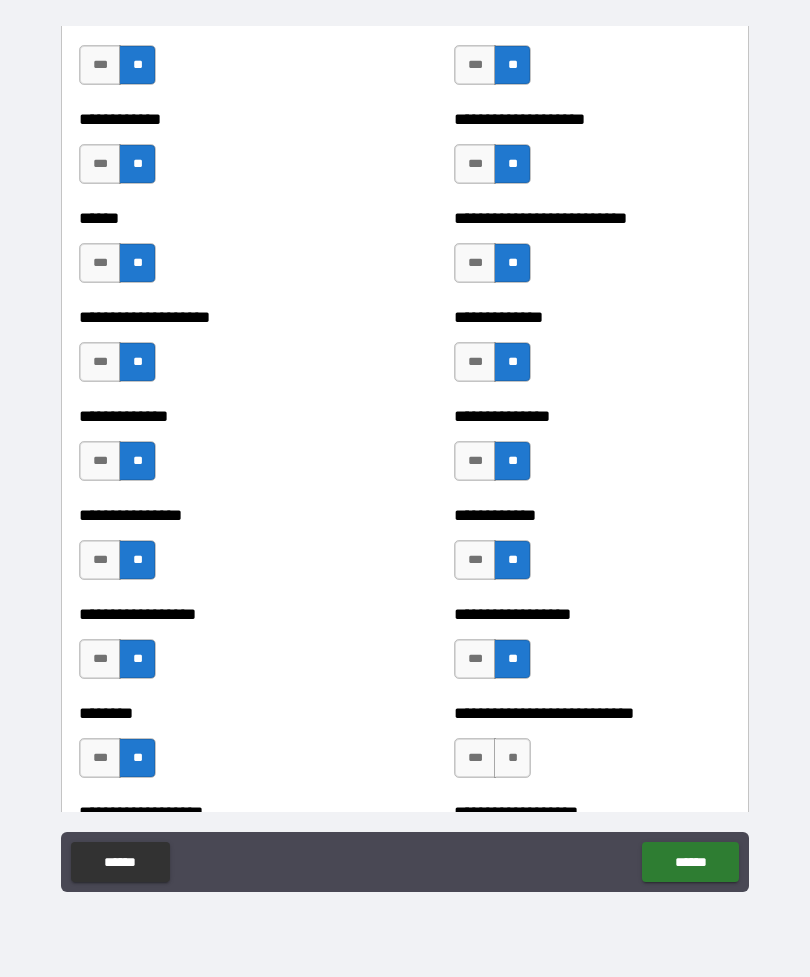 click on "**" at bounding box center (512, 758) 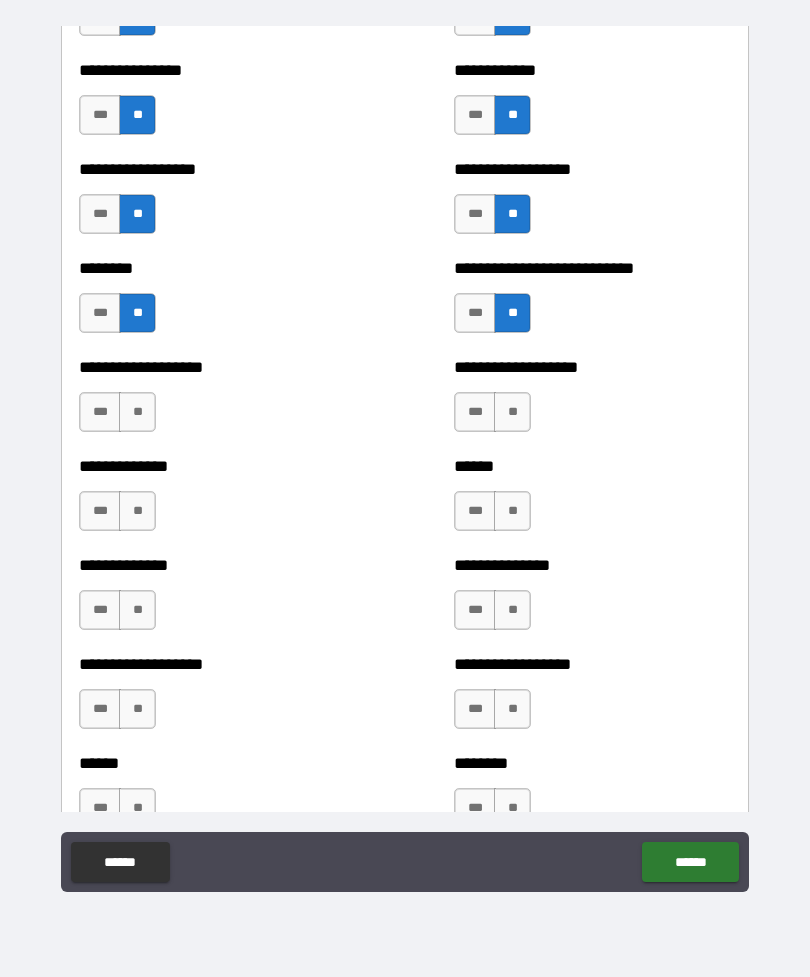 scroll, scrollTop: 4423, scrollLeft: 0, axis: vertical 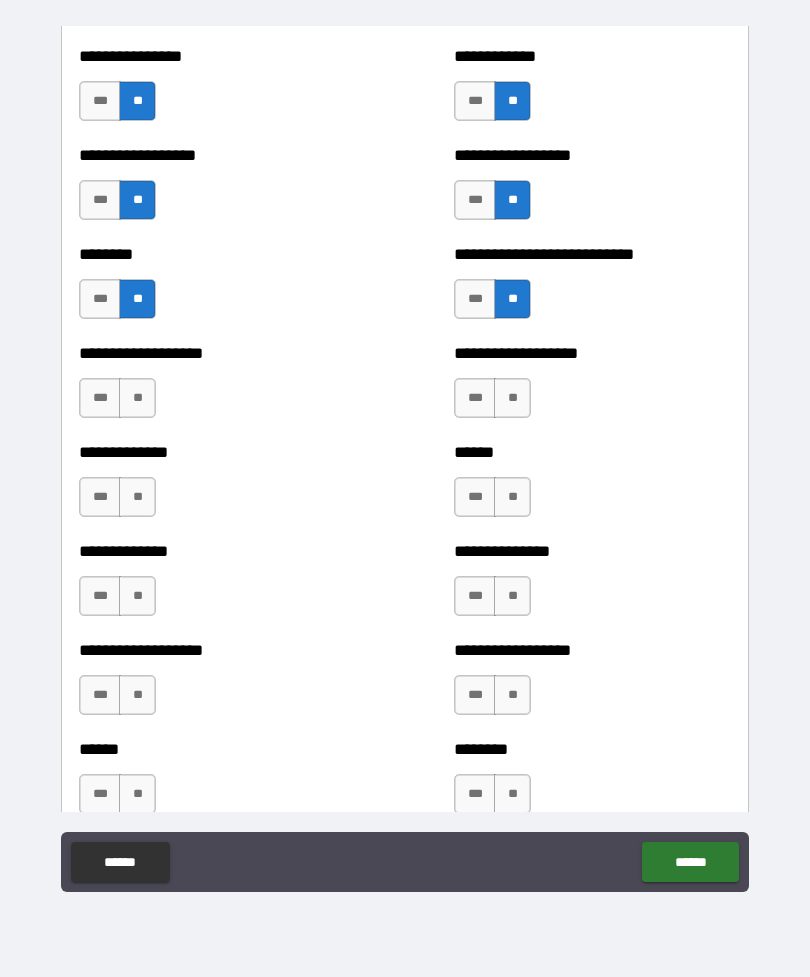 click on "**" at bounding box center [512, 398] 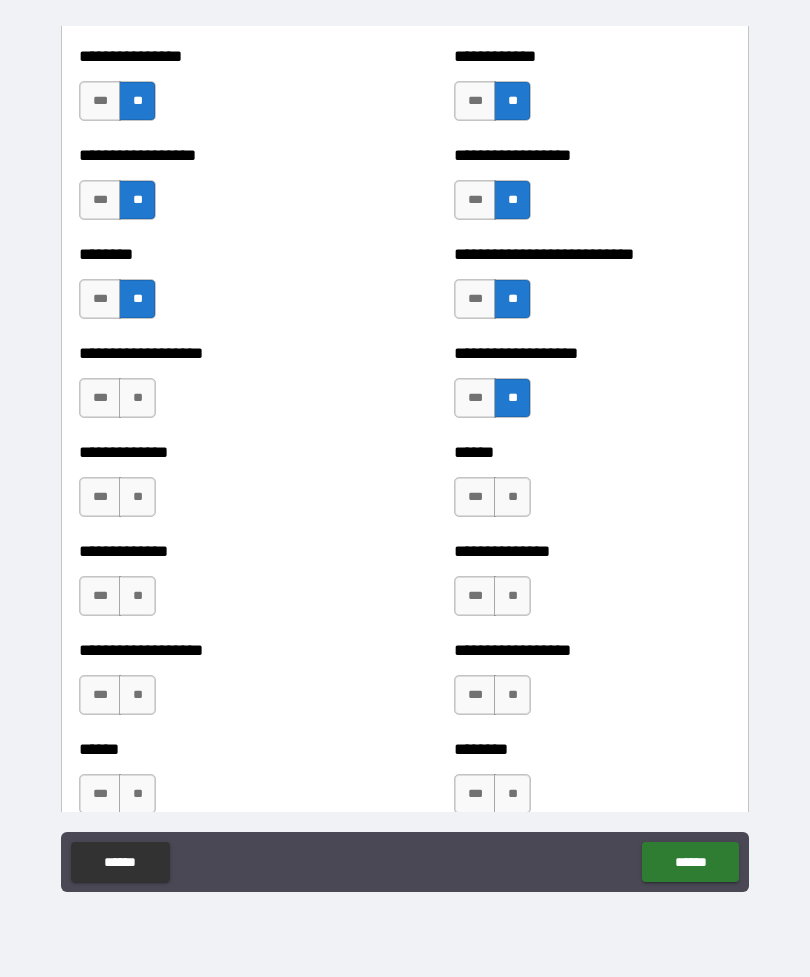 click on "**" at bounding box center (137, 398) 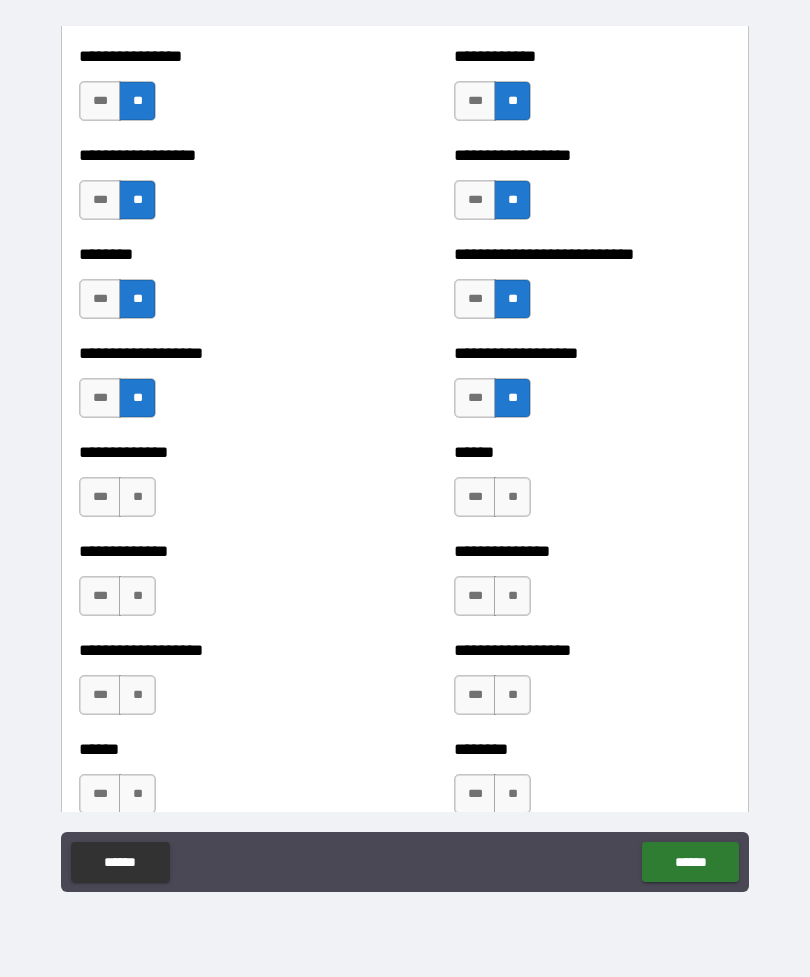 click on "**" at bounding box center (137, 497) 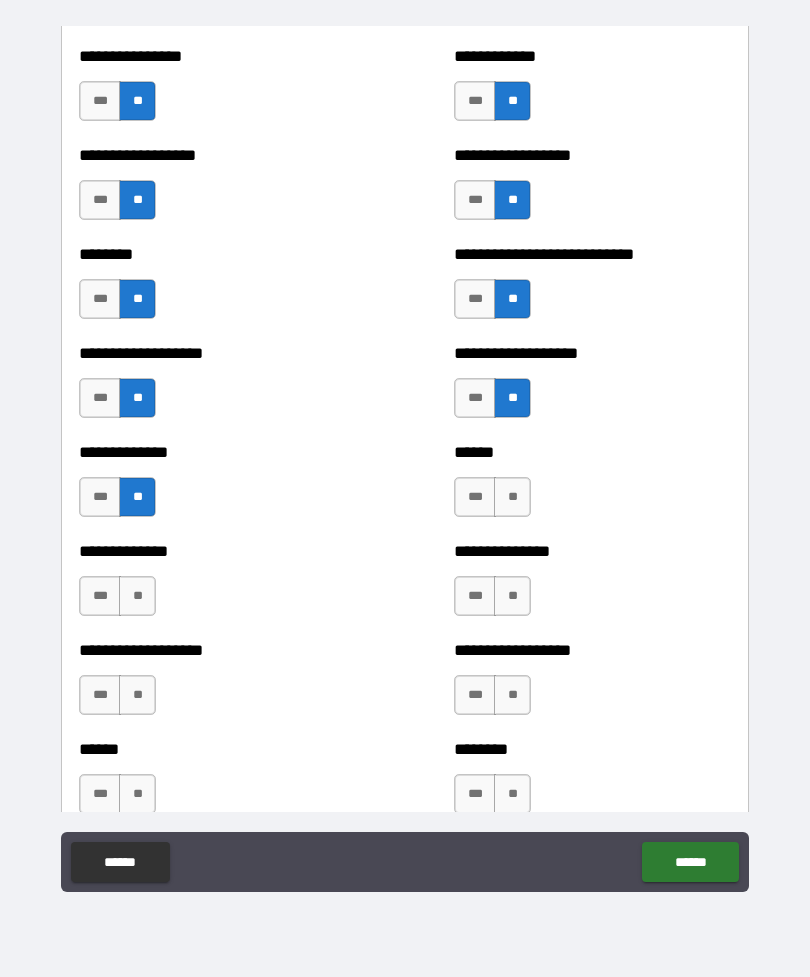 click on "**" at bounding box center [137, 596] 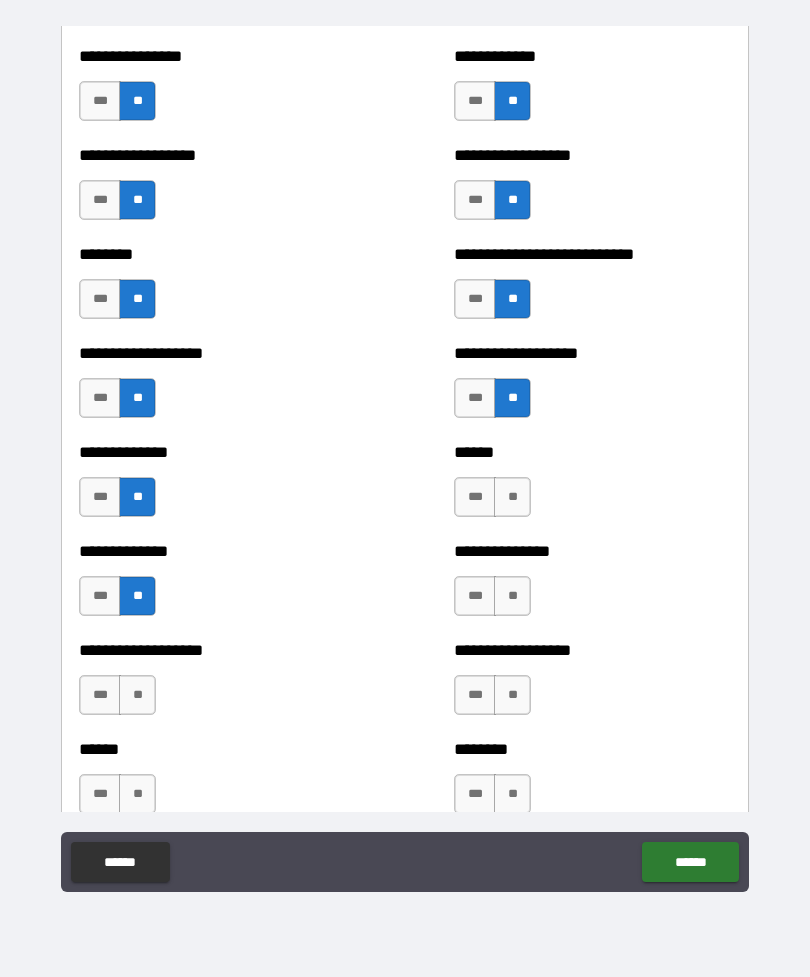 click on "**" at bounding box center (137, 695) 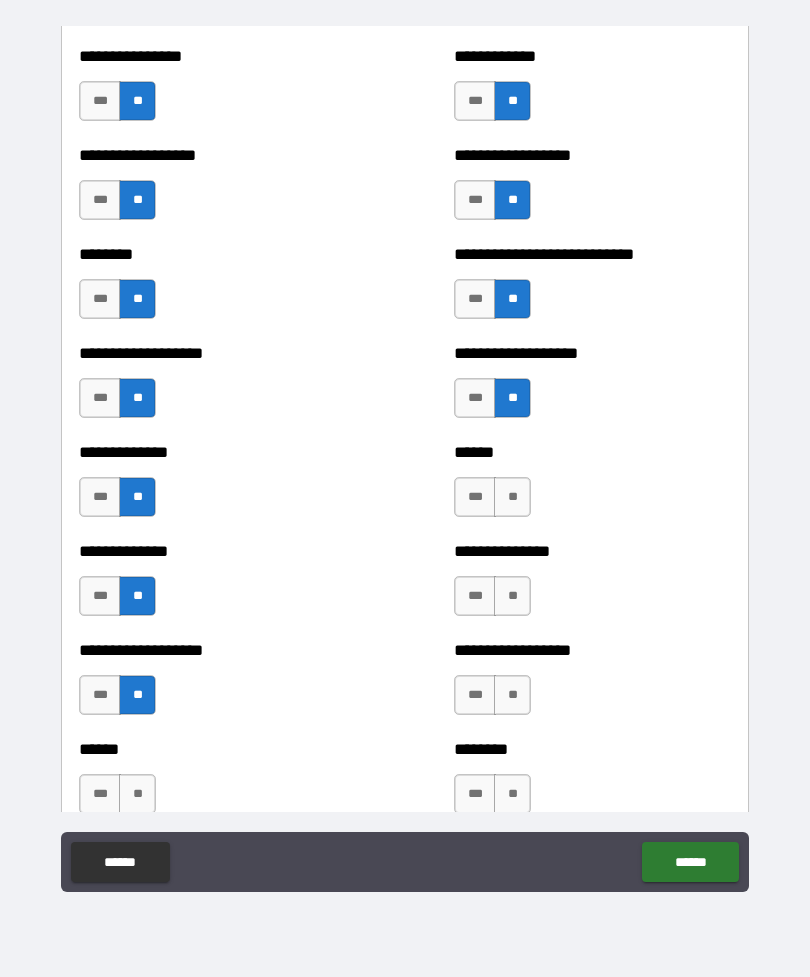 click on "****** *** **" at bounding box center (217, 784) 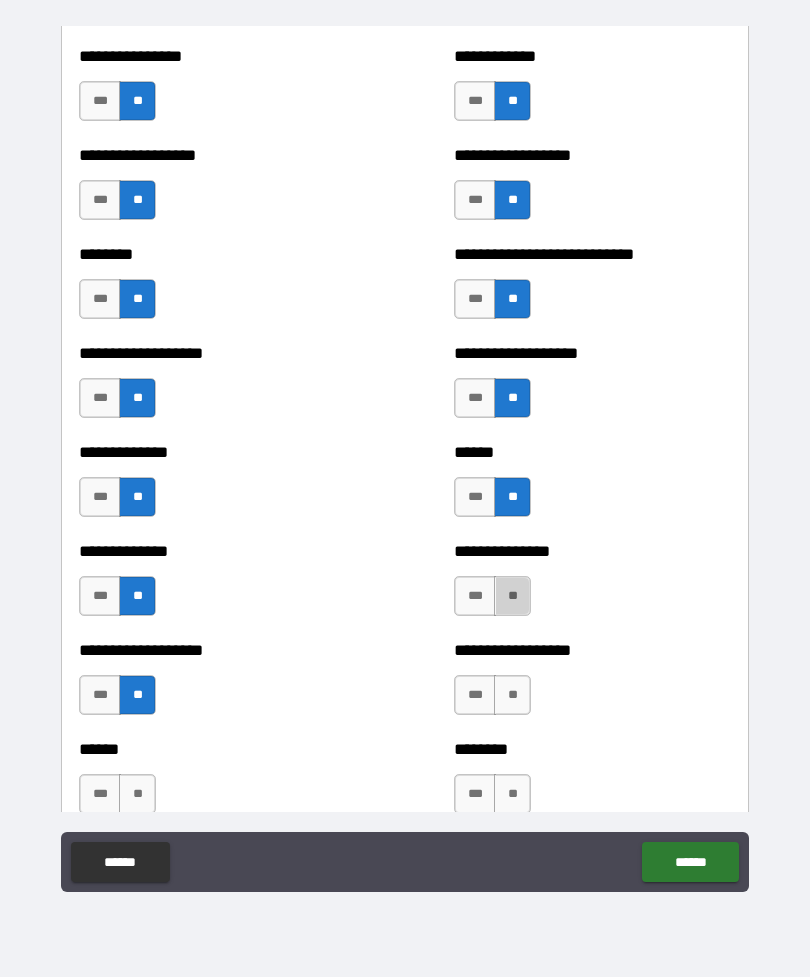 click on "**" at bounding box center (512, 596) 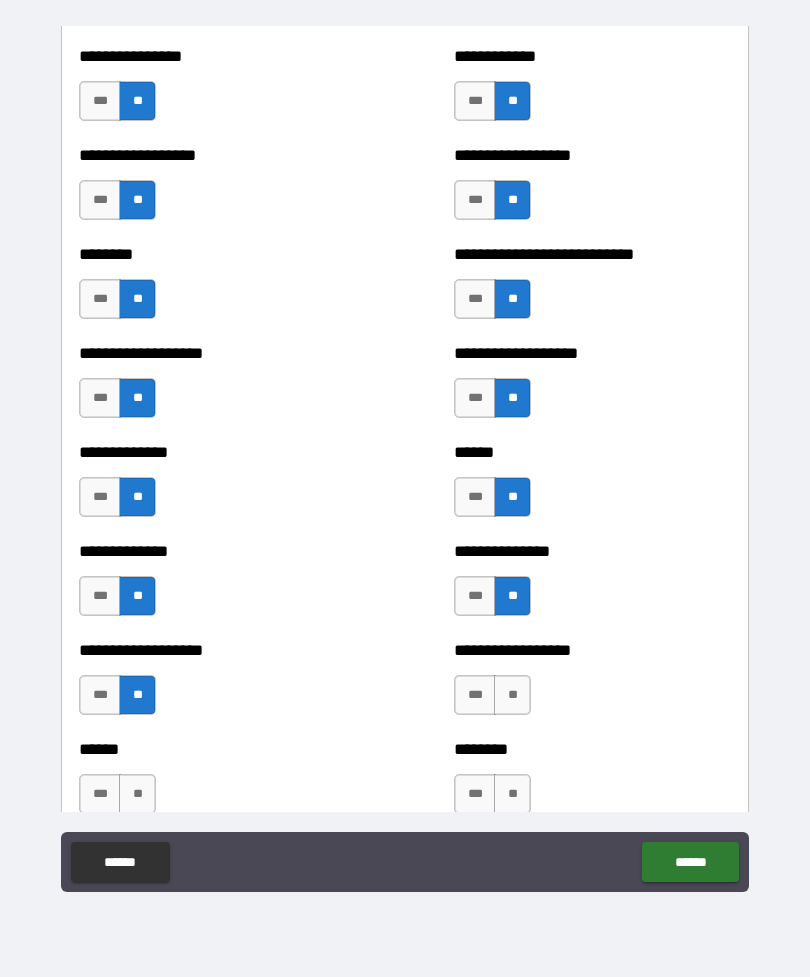 click on "**" at bounding box center (512, 695) 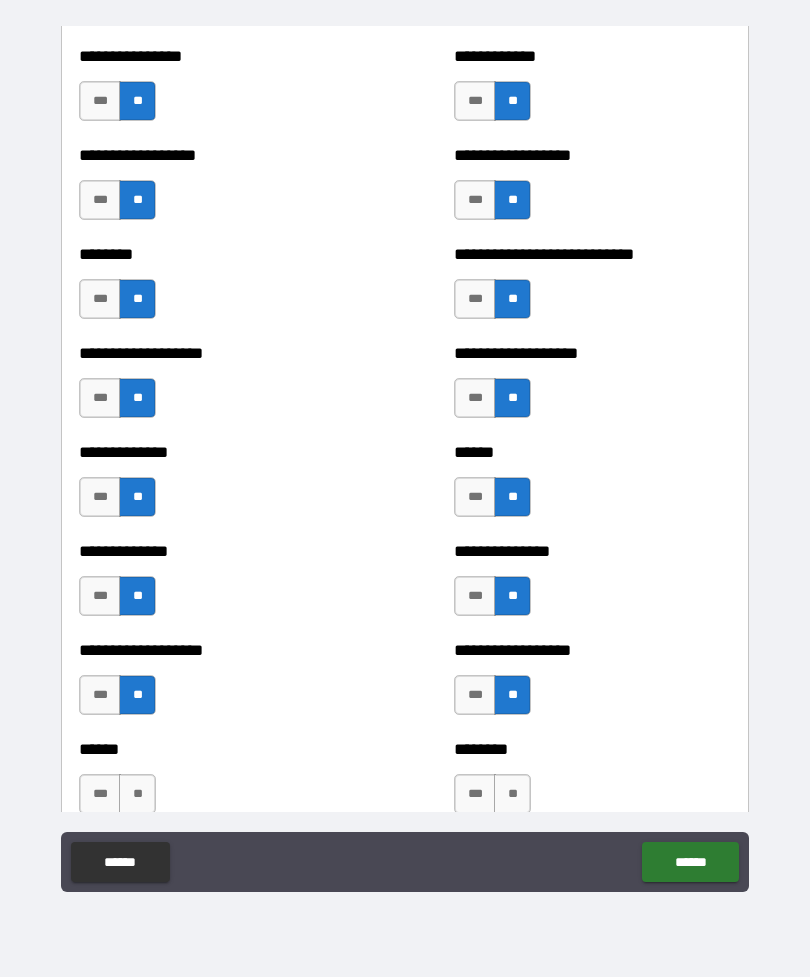 click on "********" at bounding box center (592, 749) 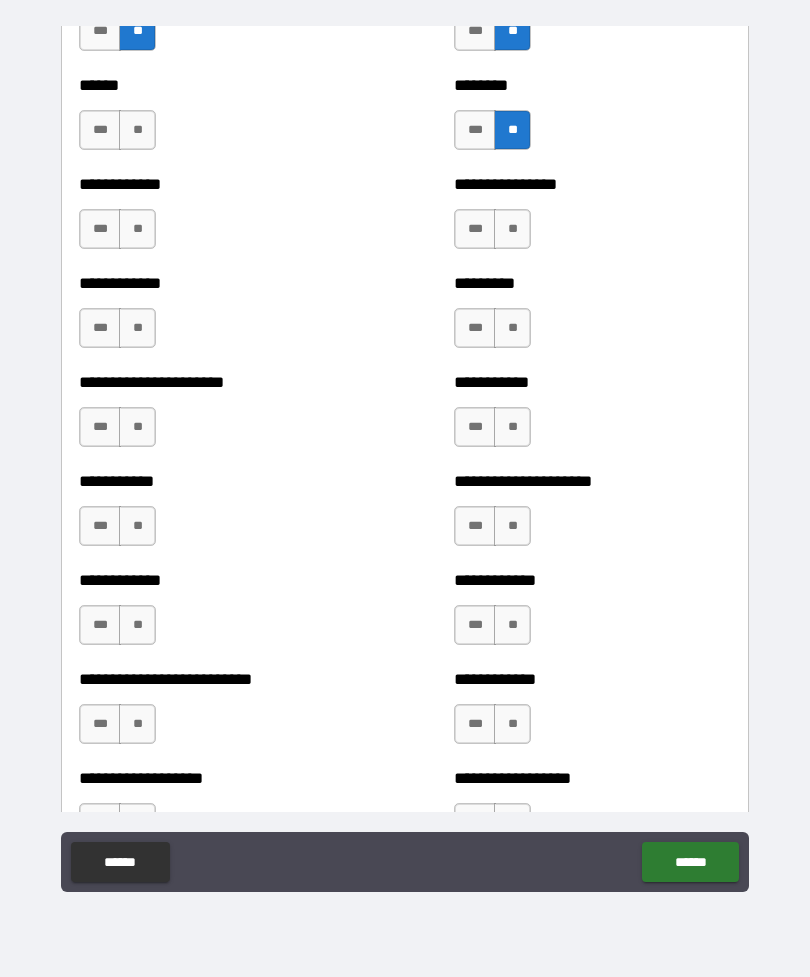scroll, scrollTop: 5092, scrollLeft: 0, axis: vertical 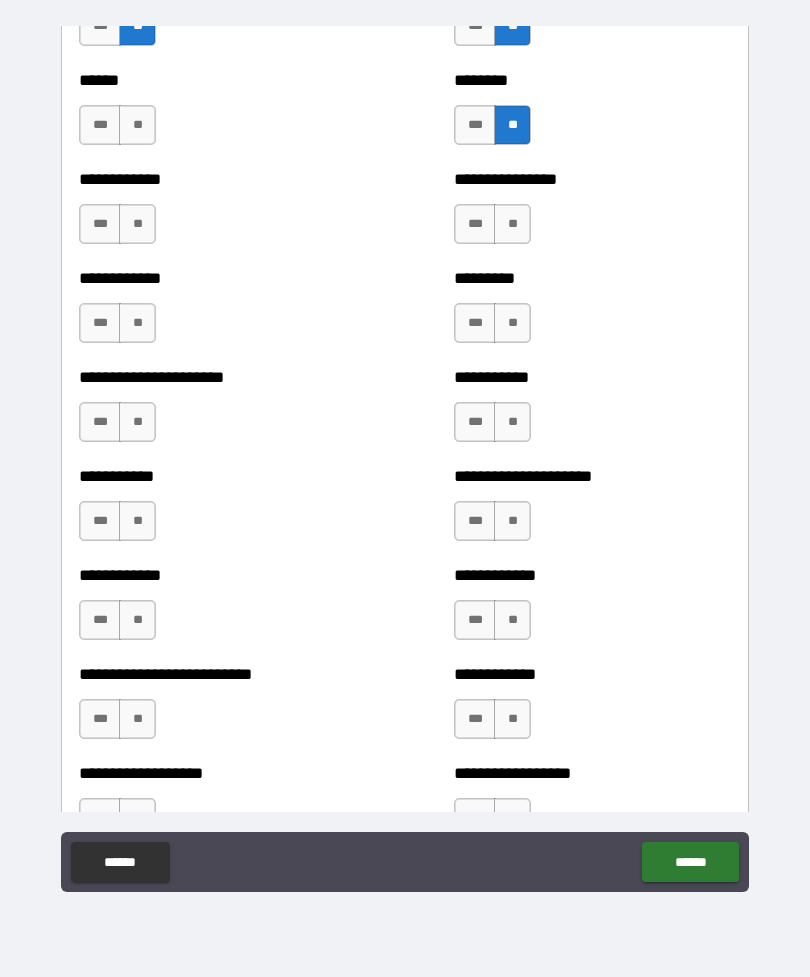 click on "**" at bounding box center [137, 125] 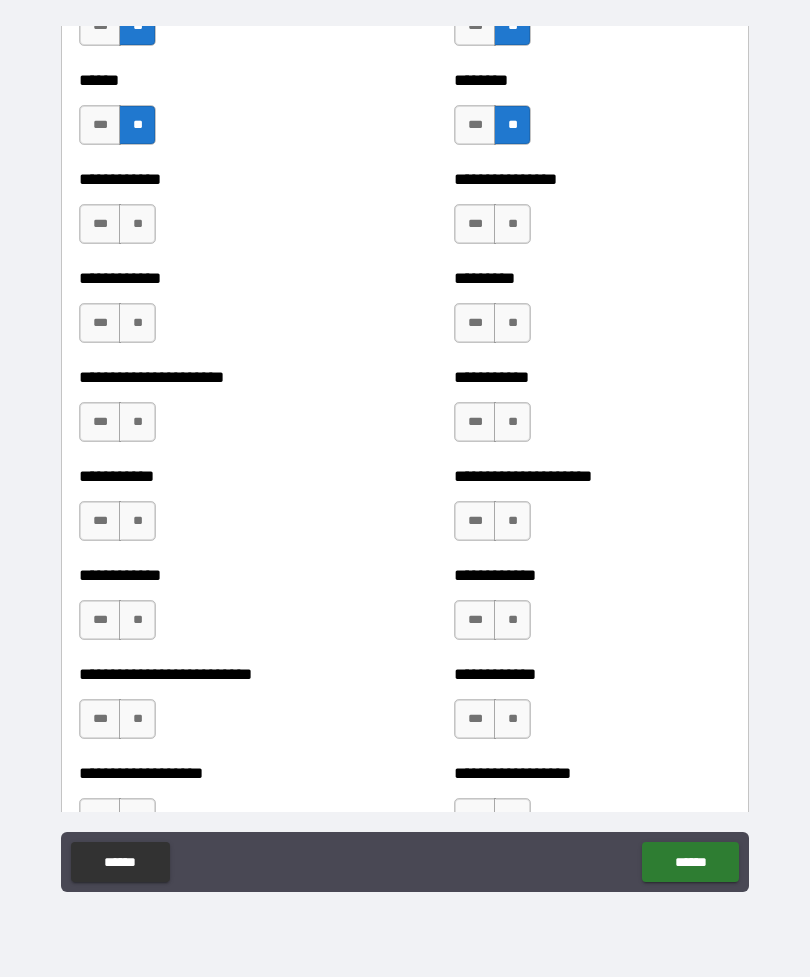 click on "**" at bounding box center (137, 224) 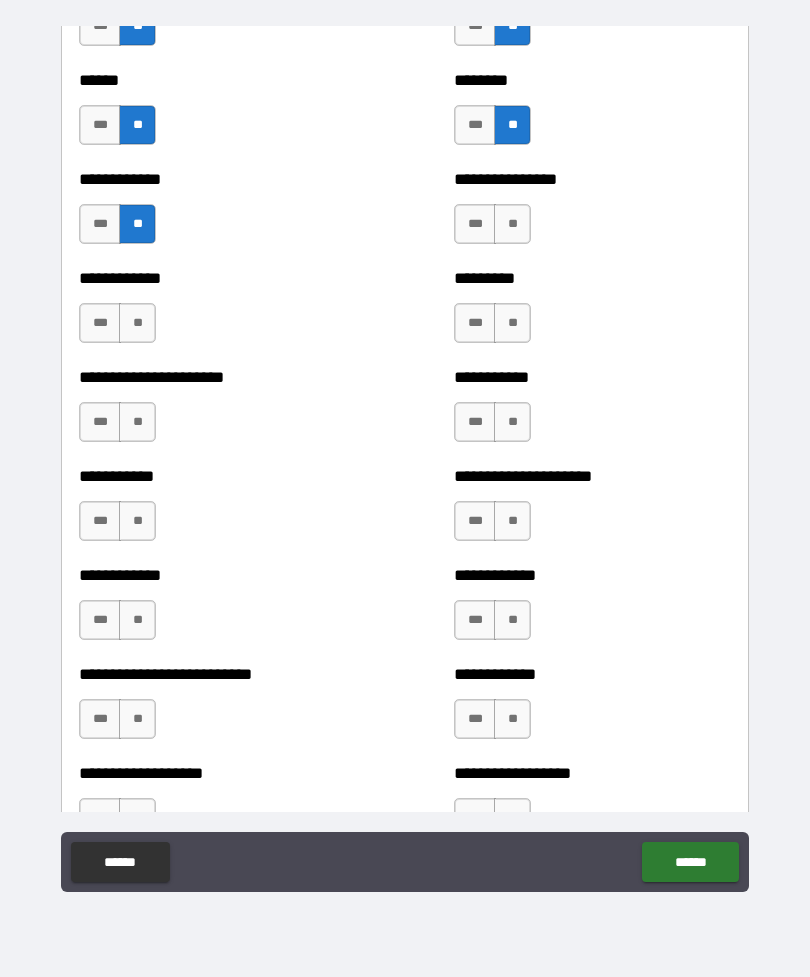 click on "**" at bounding box center (137, 323) 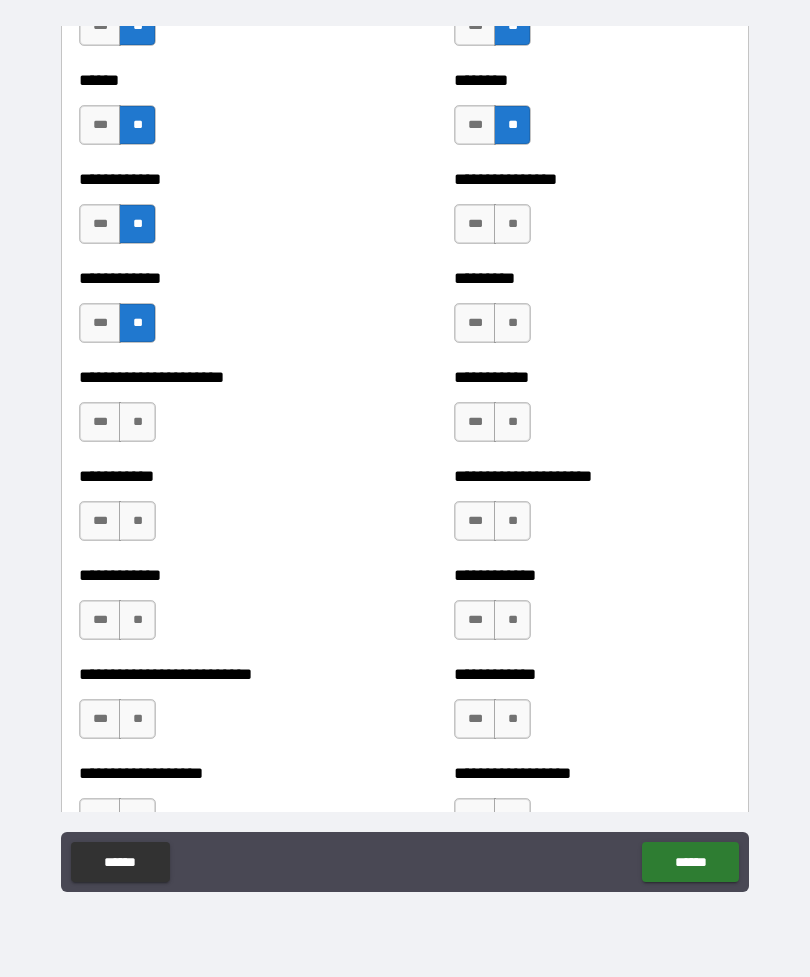 click on "**********" at bounding box center [592, 214] 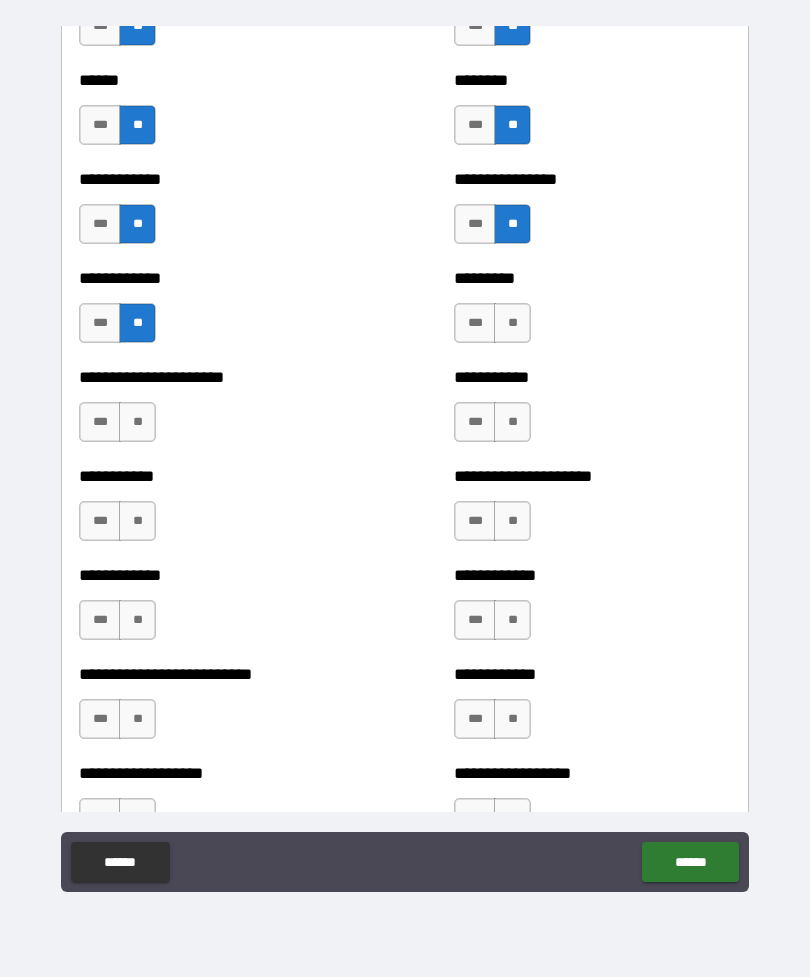 click on "**" at bounding box center (512, 323) 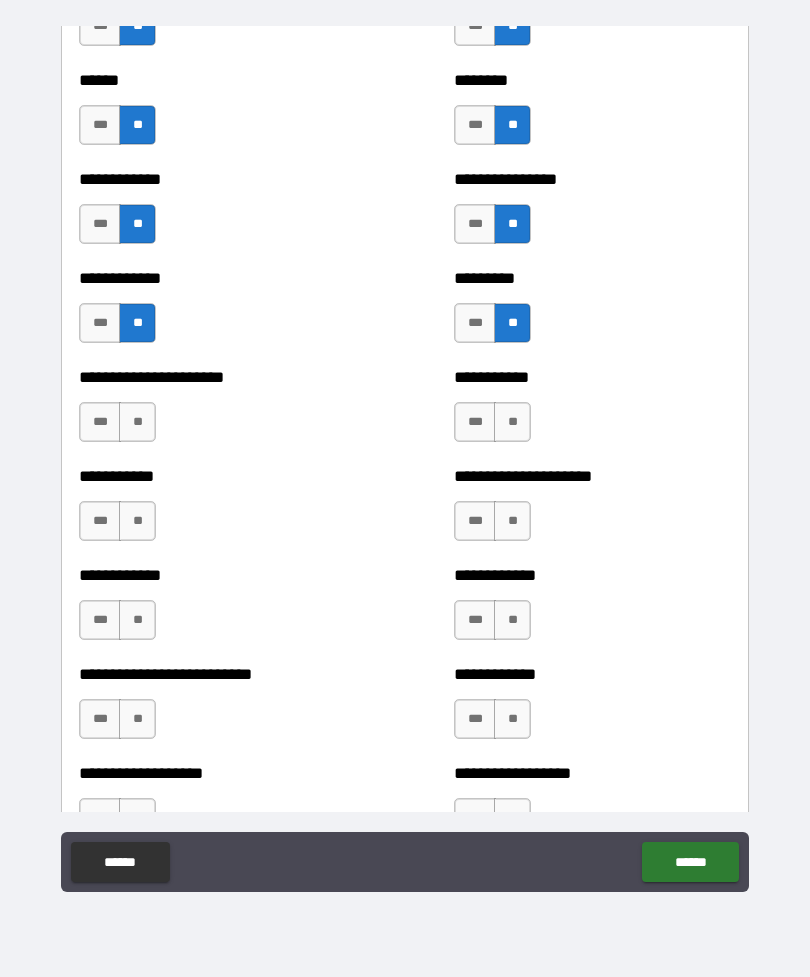 click on "**" at bounding box center [137, 422] 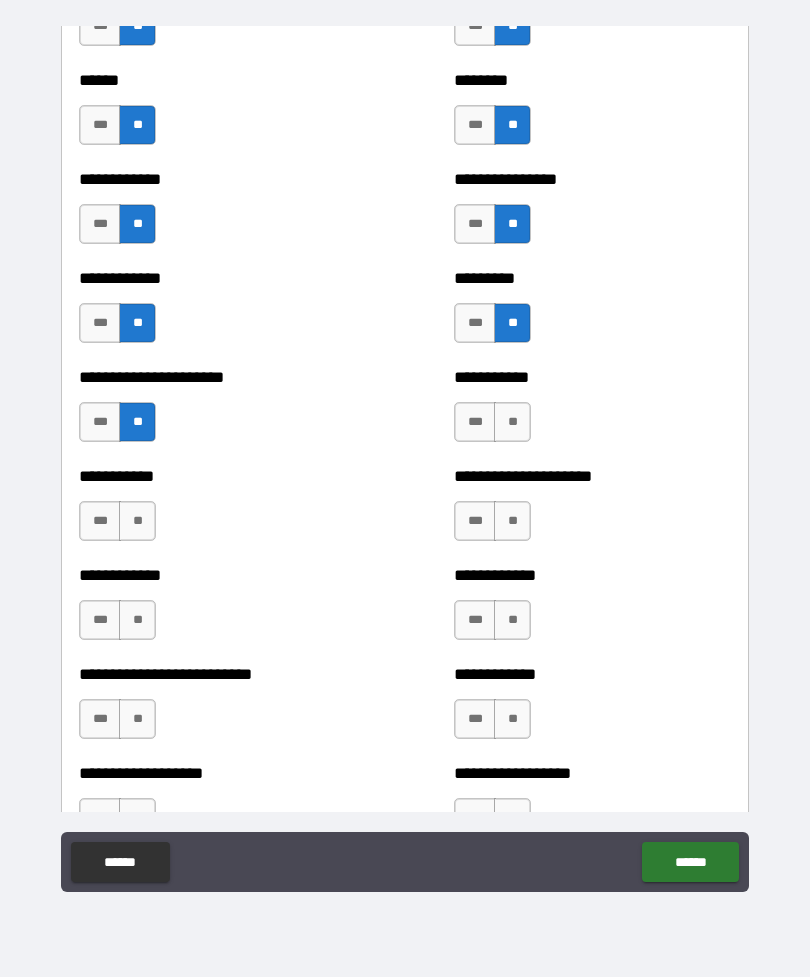 click on "**" at bounding box center [512, 422] 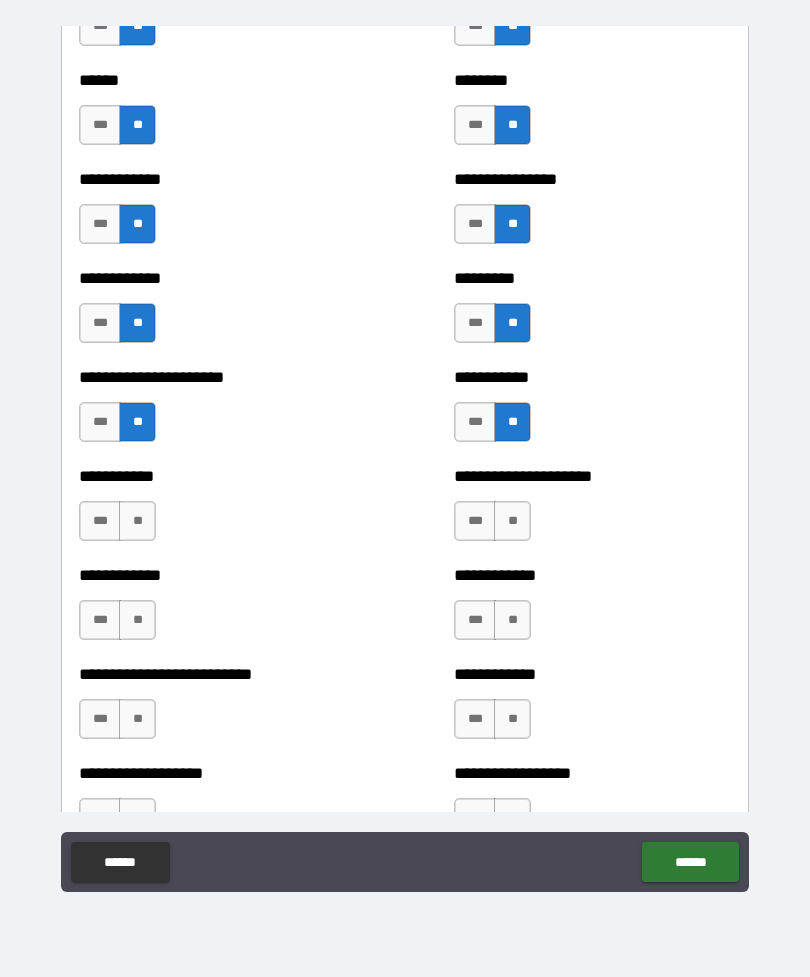 click on "**" at bounding box center (512, 521) 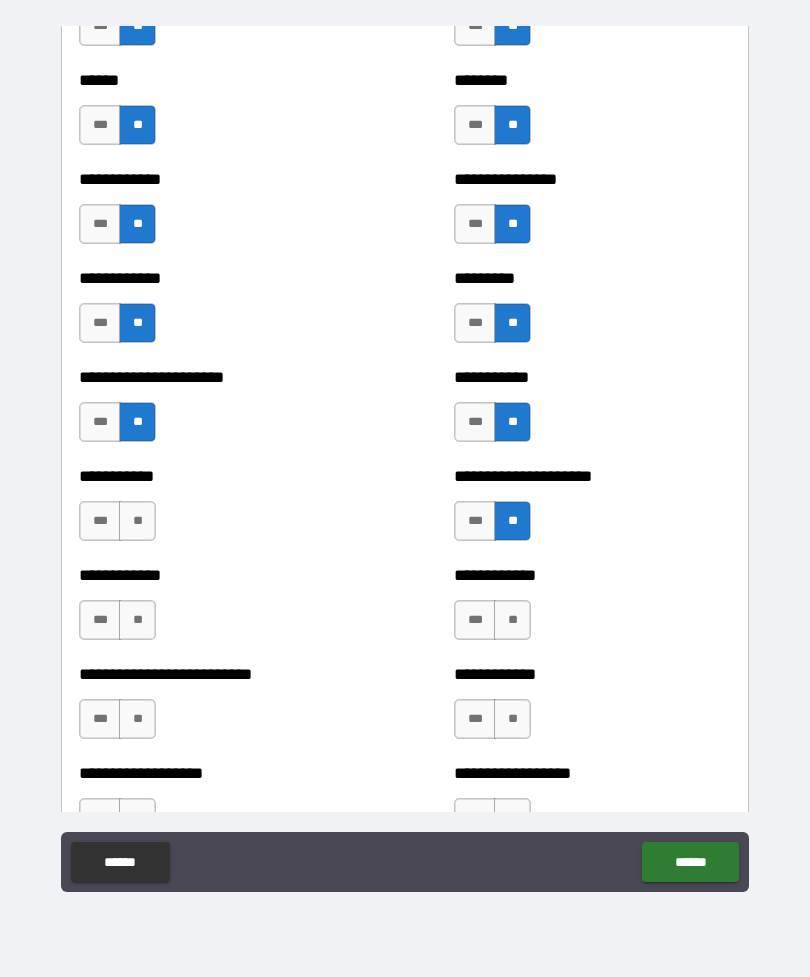 click on "*** **" at bounding box center [120, 526] 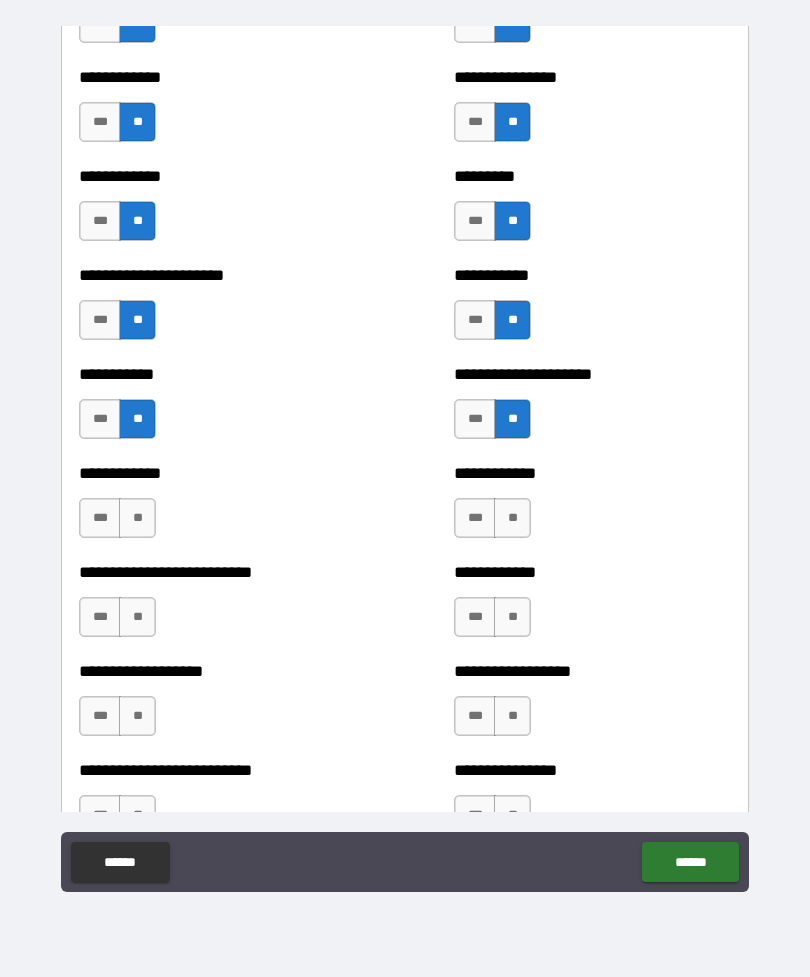 scroll, scrollTop: 5200, scrollLeft: 0, axis: vertical 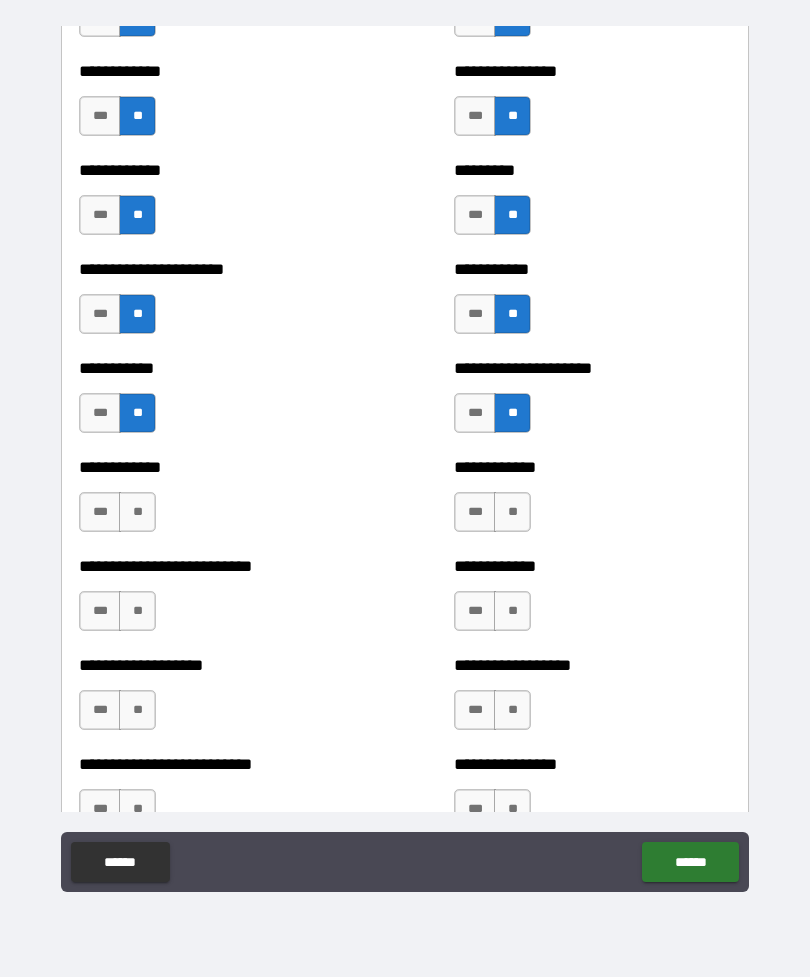 click on "**" at bounding box center [512, 512] 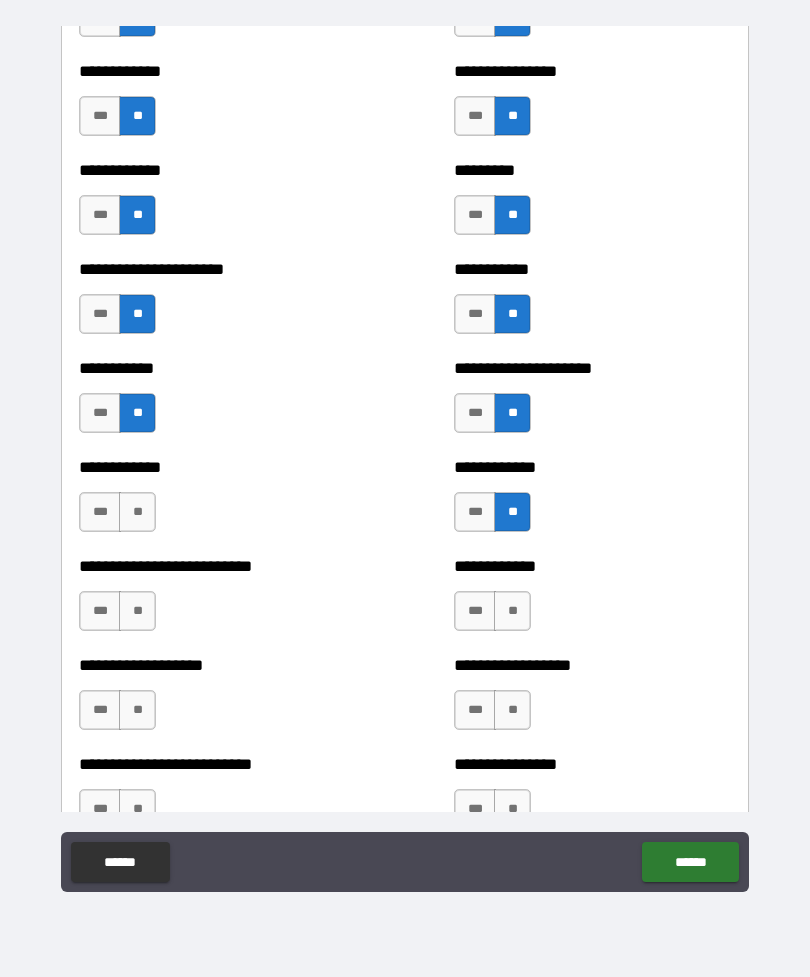 click on "**" at bounding box center [137, 512] 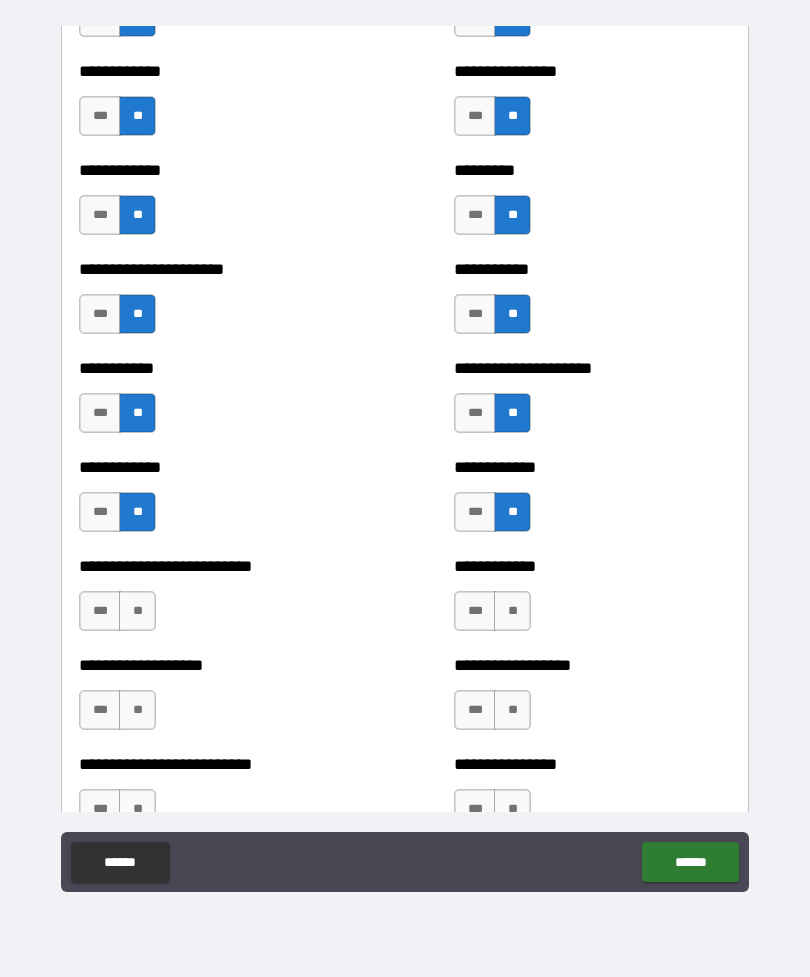 click on "**" at bounding box center [137, 611] 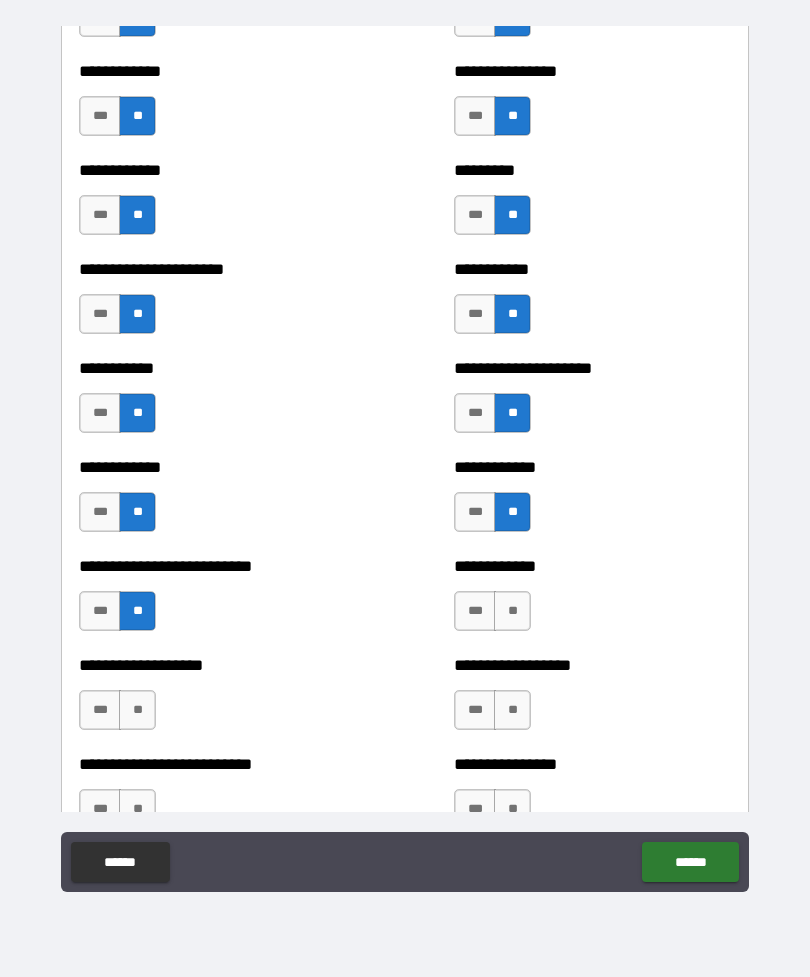 click on "**" at bounding box center (137, 710) 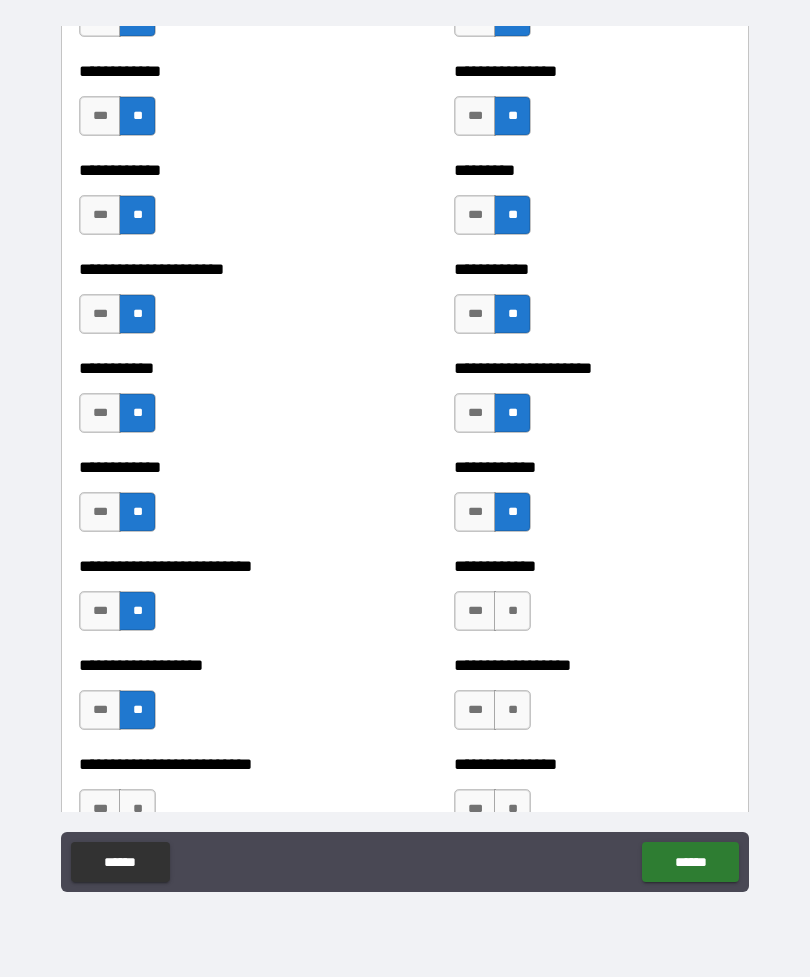 click on "**" at bounding box center [512, 611] 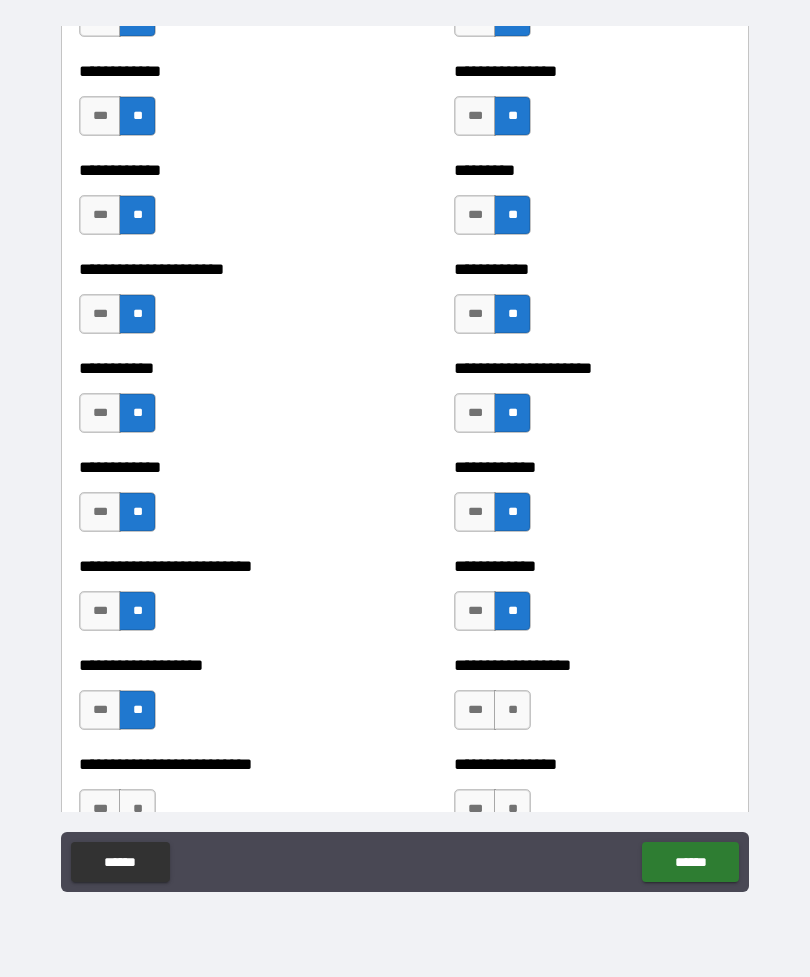 click on "**" at bounding box center (512, 710) 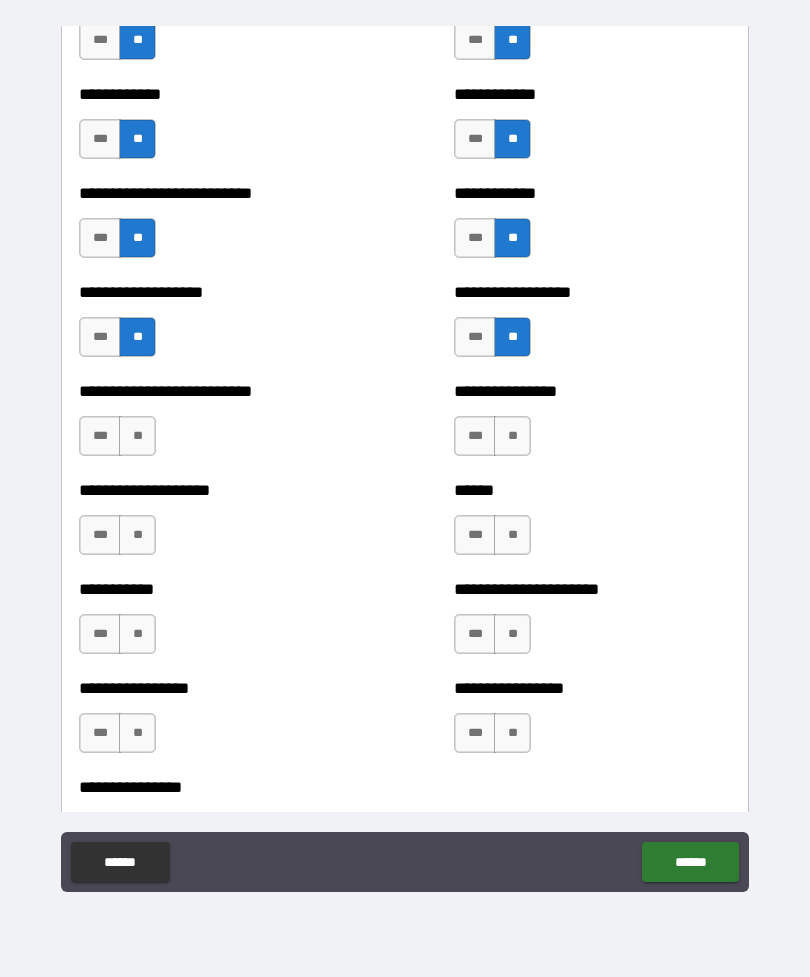 scroll, scrollTop: 5593, scrollLeft: 0, axis: vertical 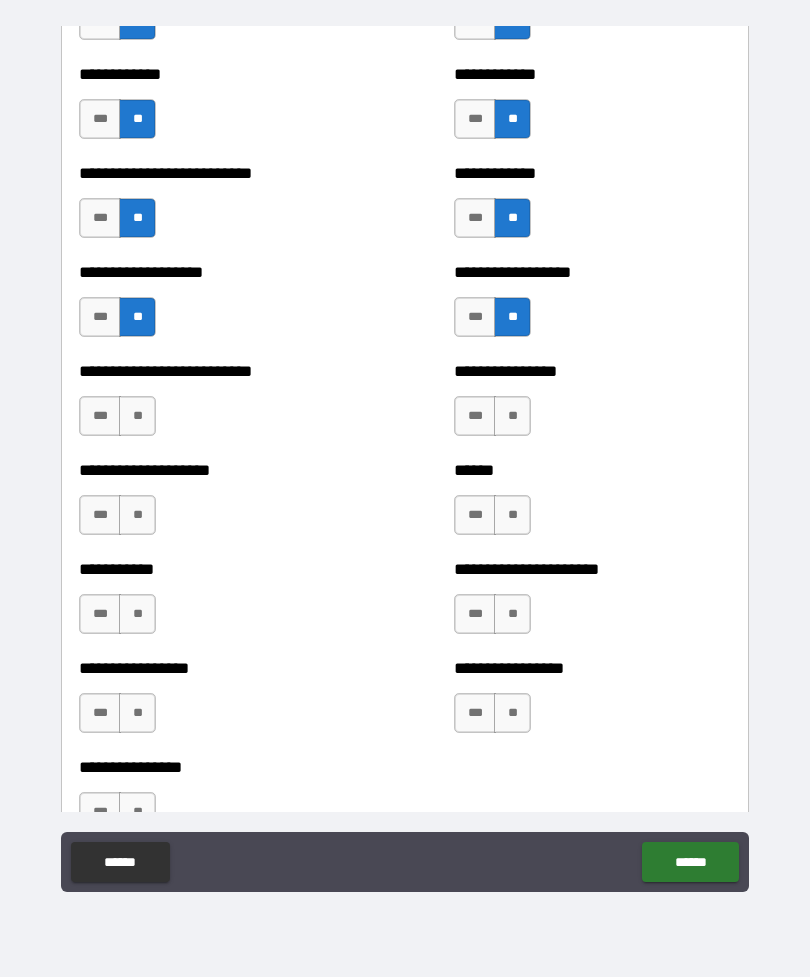 click on "**" at bounding box center (137, 416) 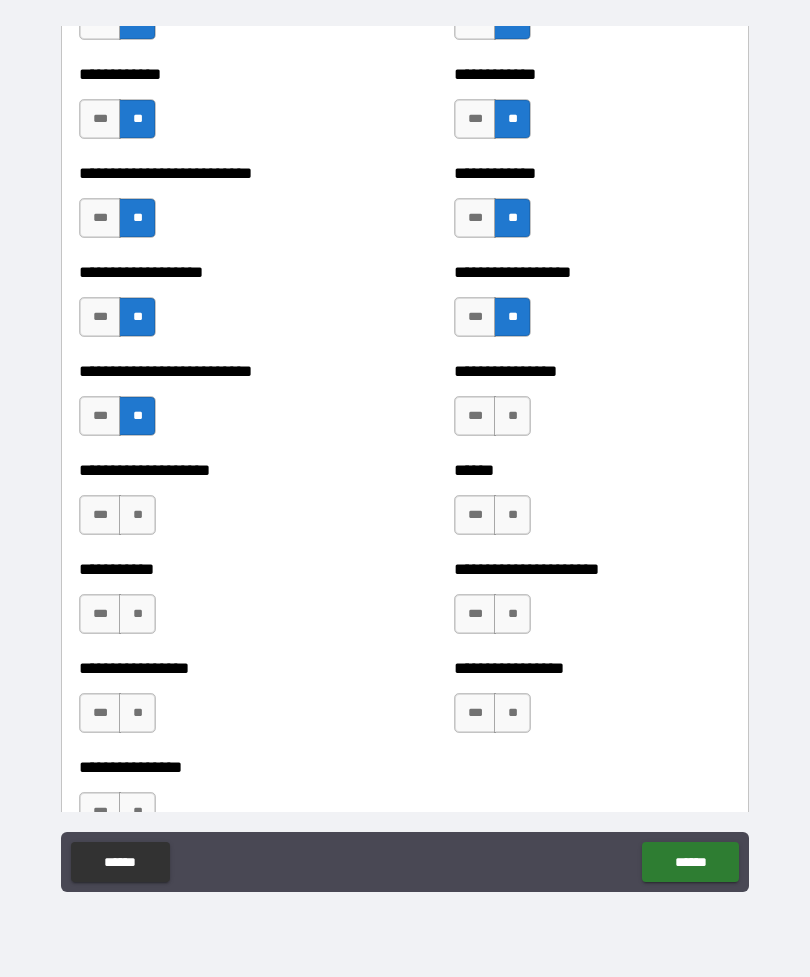 click on "**" at bounding box center [137, 515] 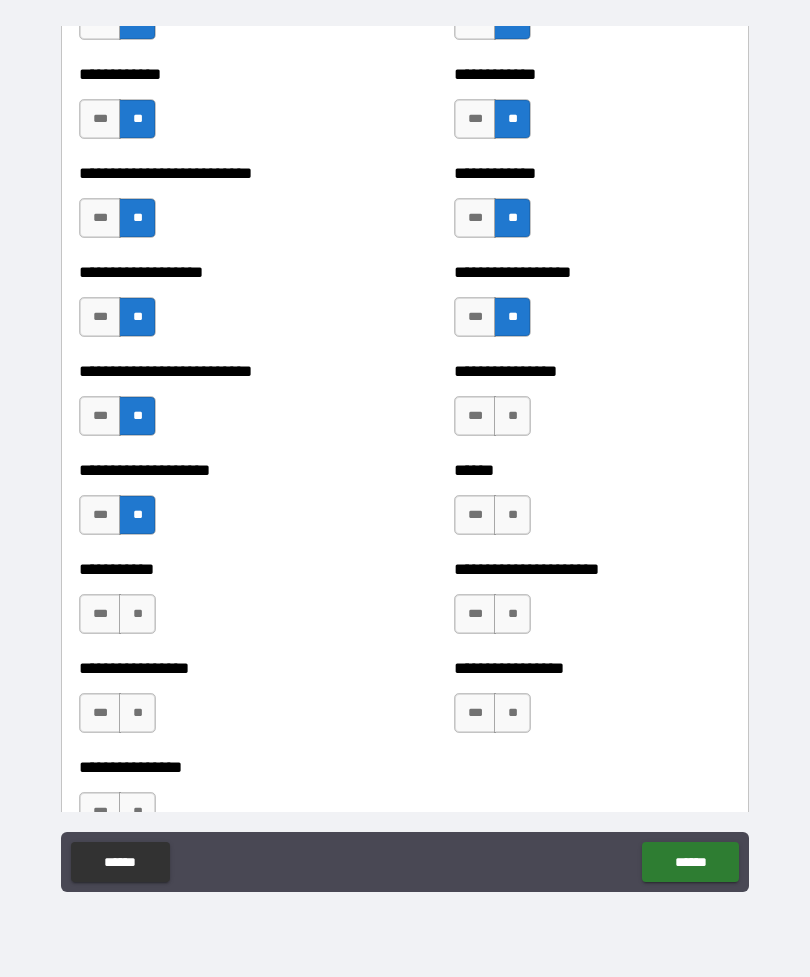 click on "**" at bounding box center [137, 614] 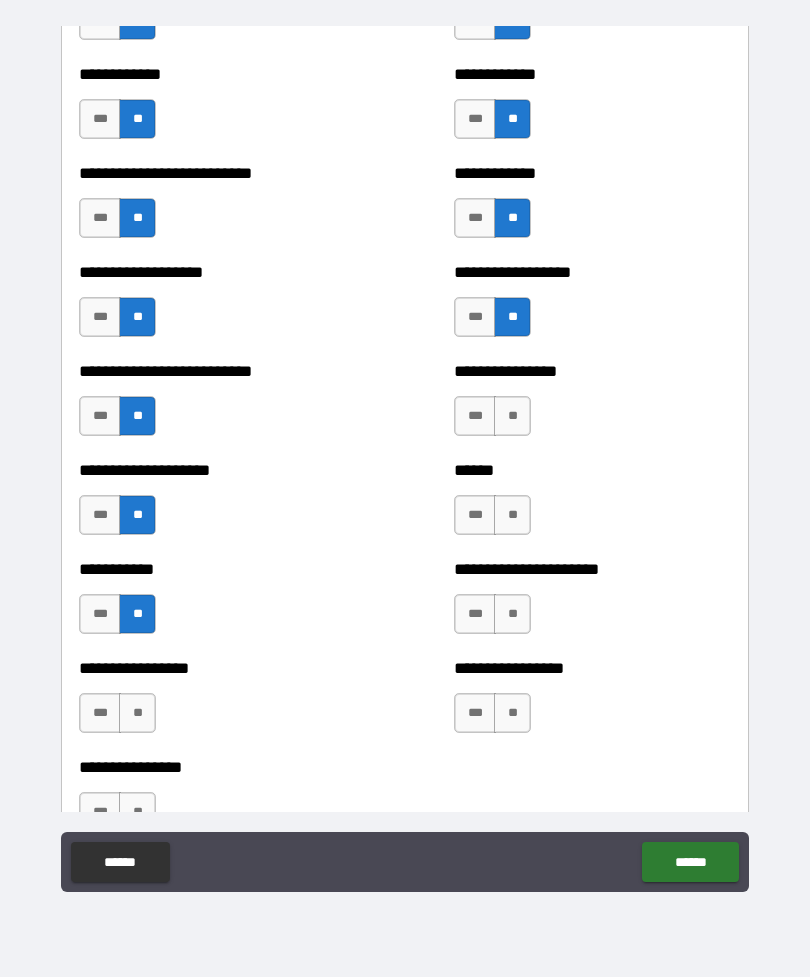 click on "**********" at bounding box center [217, 703] 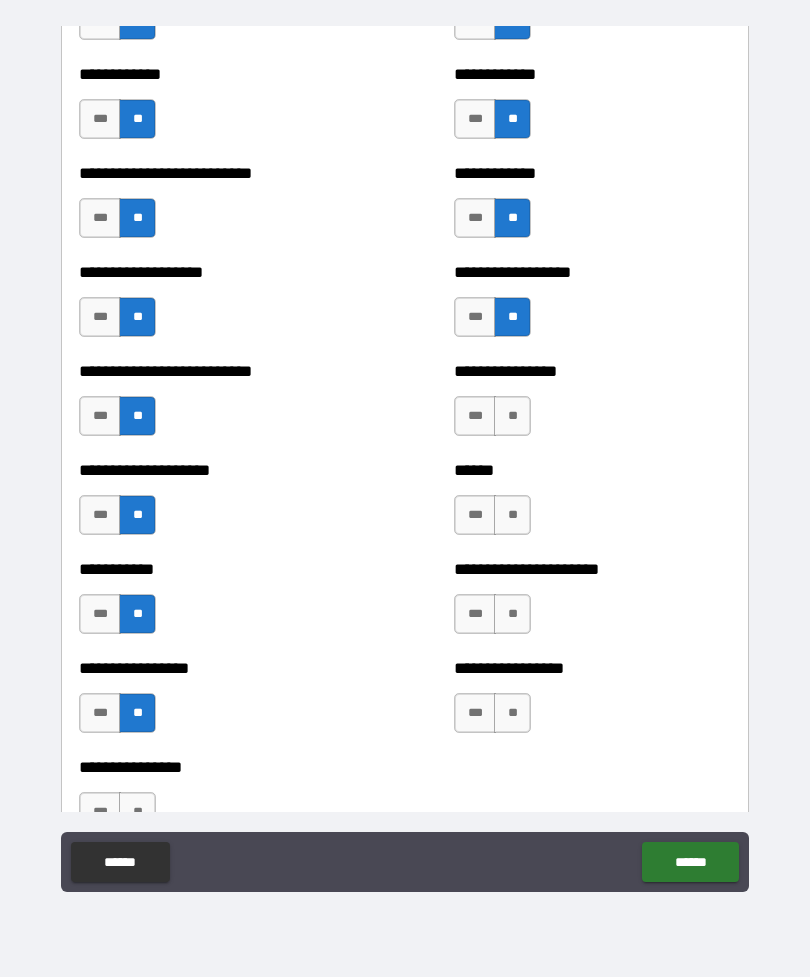 click on "**" at bounding box center (137, 812) 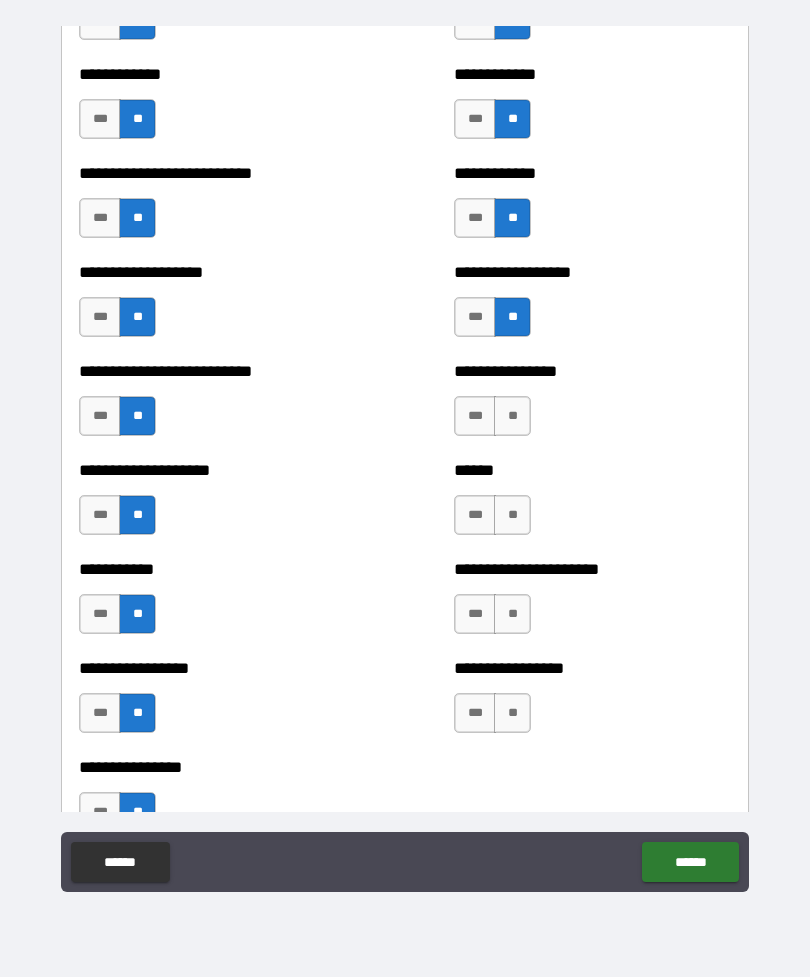 click on "**" at bounding box center [512, 713] 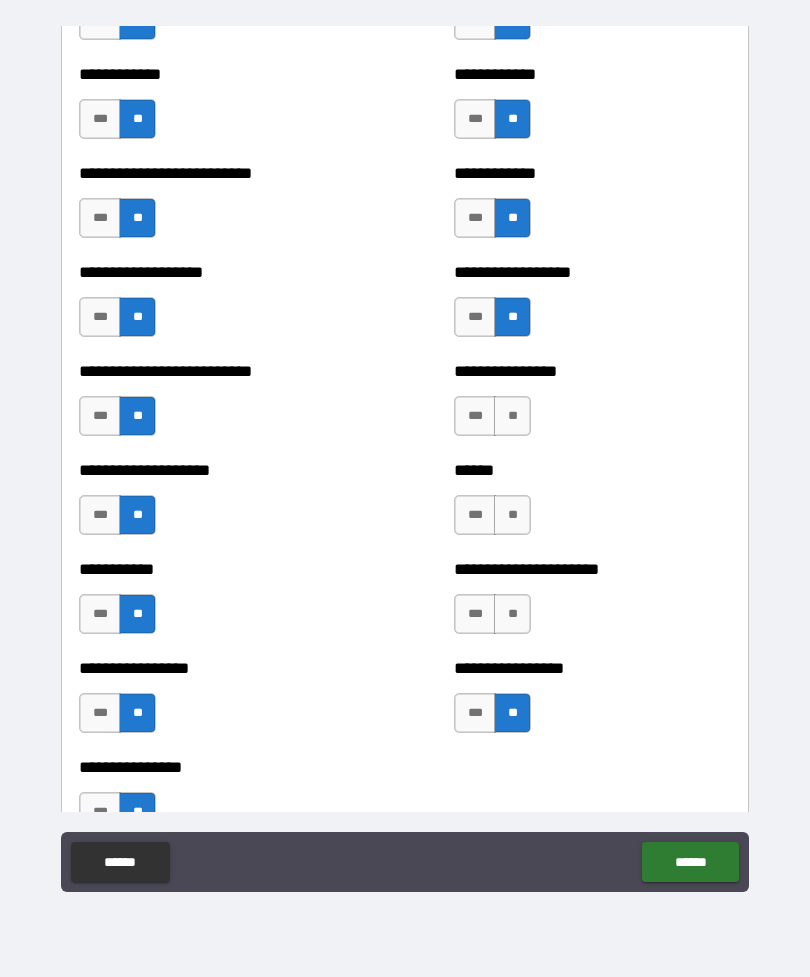 click on "**" at bounding box center [512, 614] 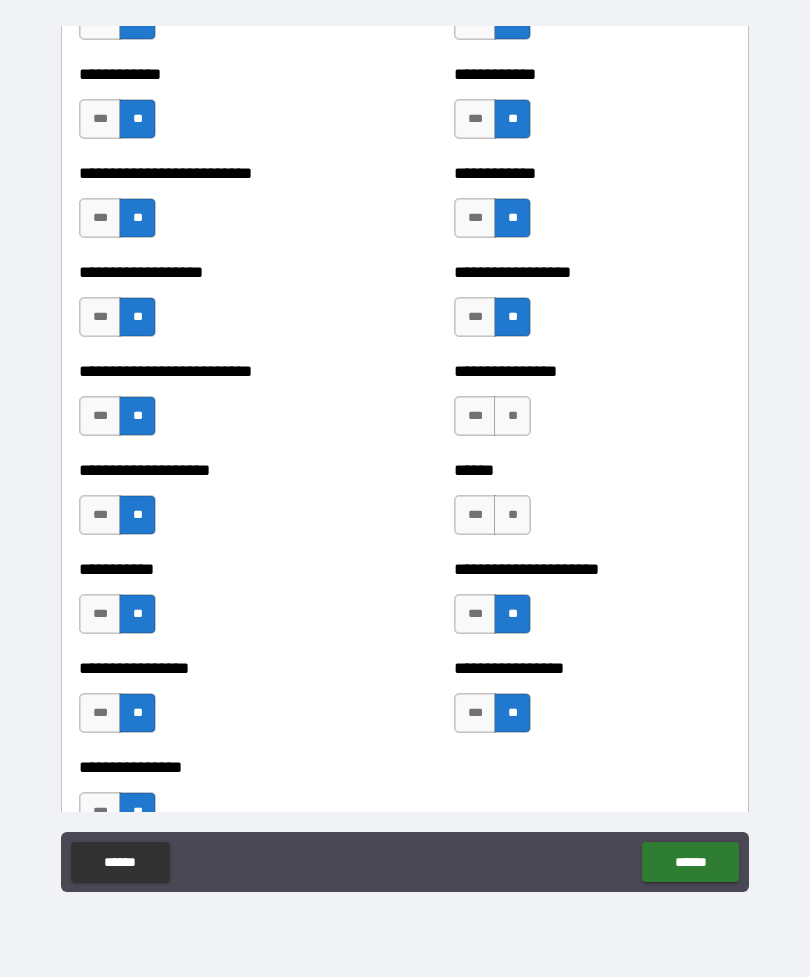 click on "**" at bounding box center [512, 515] 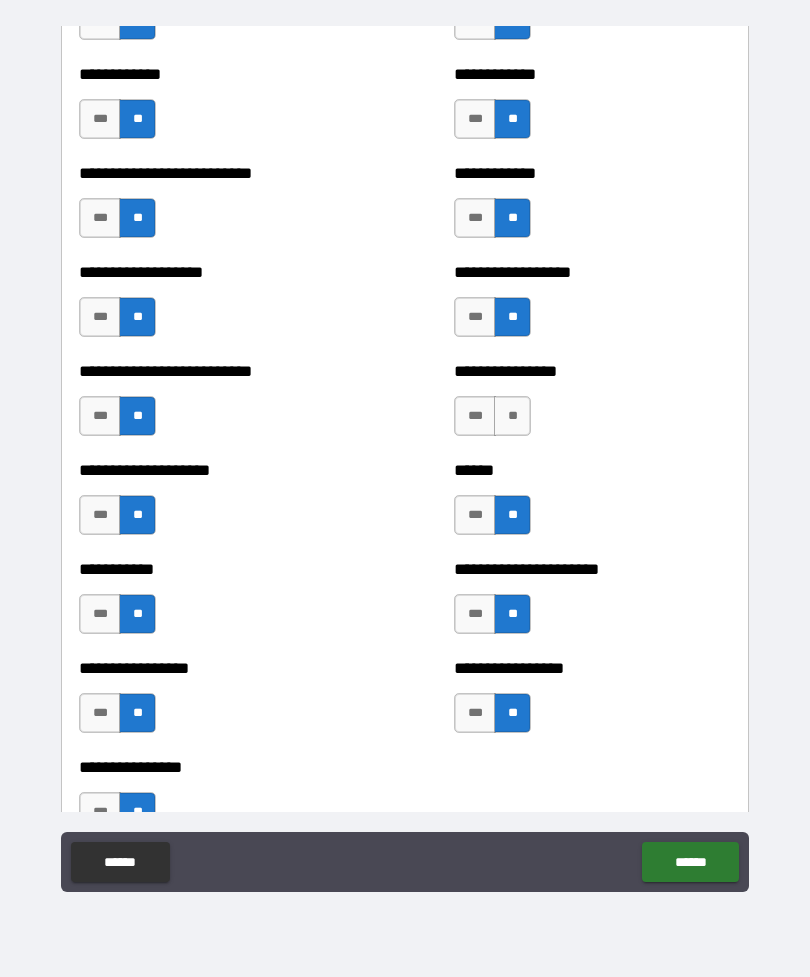 click on "**" at bounding box center [512, 416] 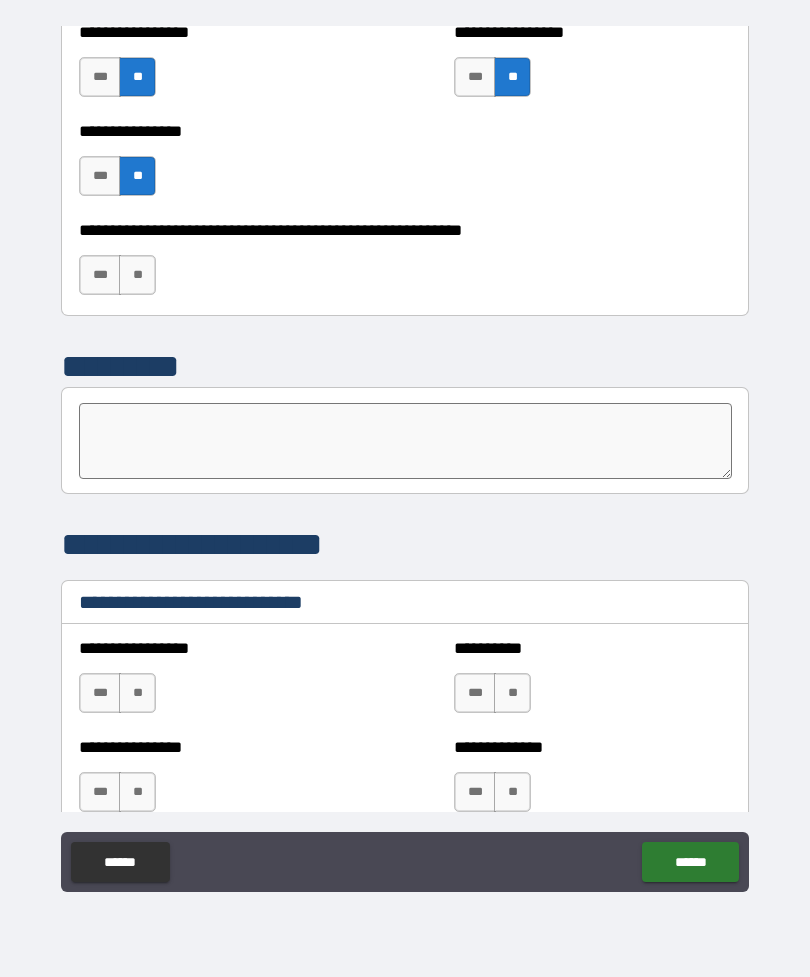 scroll, scrollTop: 6279, scrollLeft: 0, axis: vertical 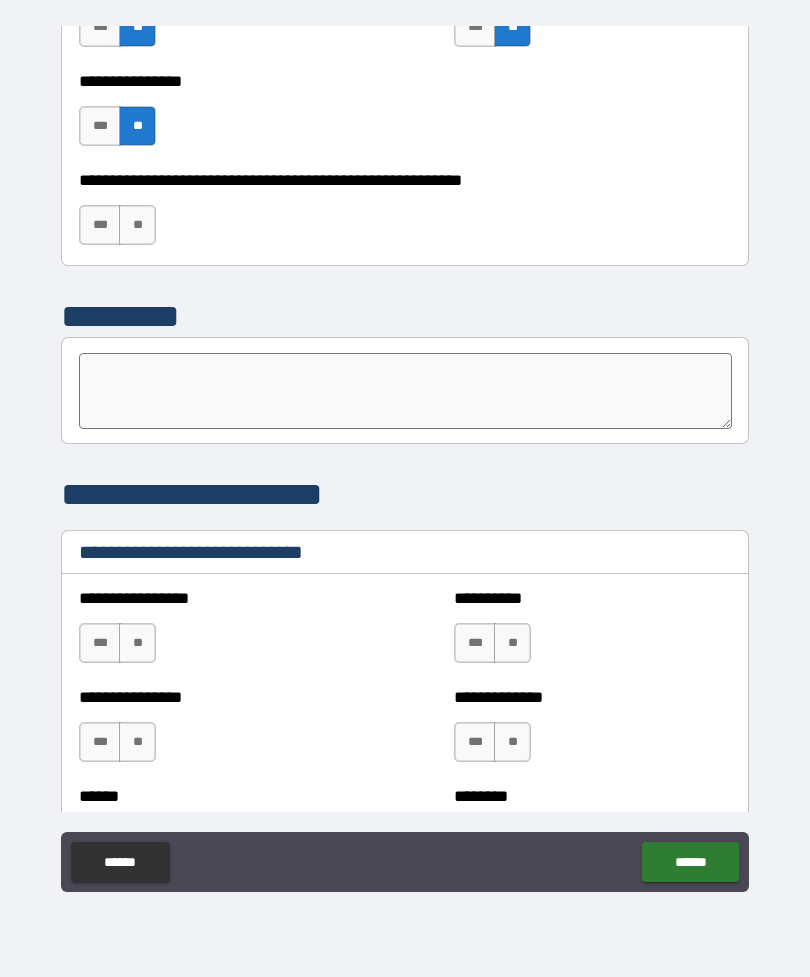 click on "**" at bounding box center [137, 225] 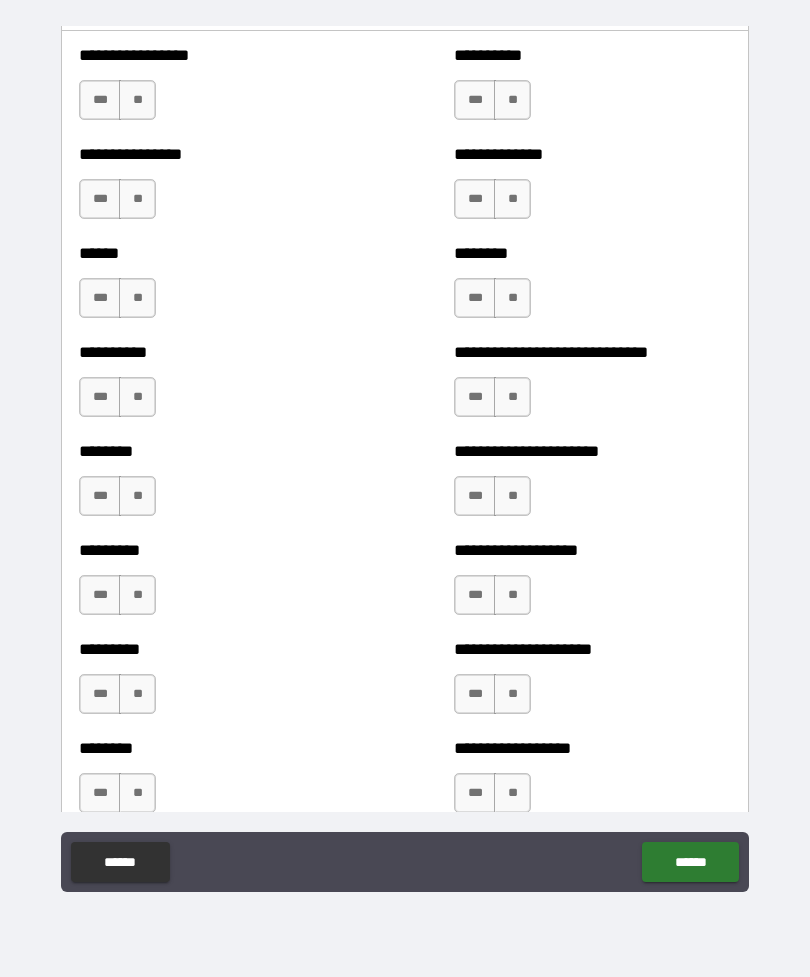 scroll, scrollTop: 6797, scrollLeft: 0, axis: vertical 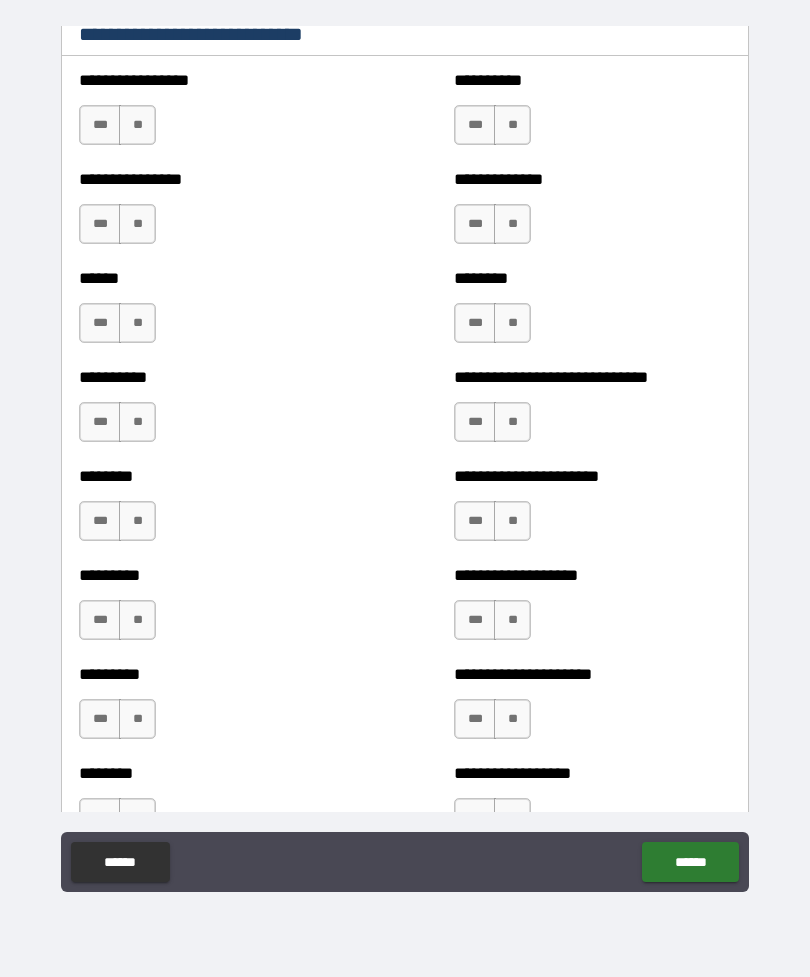click on "***" at bounding box center [100, 125] 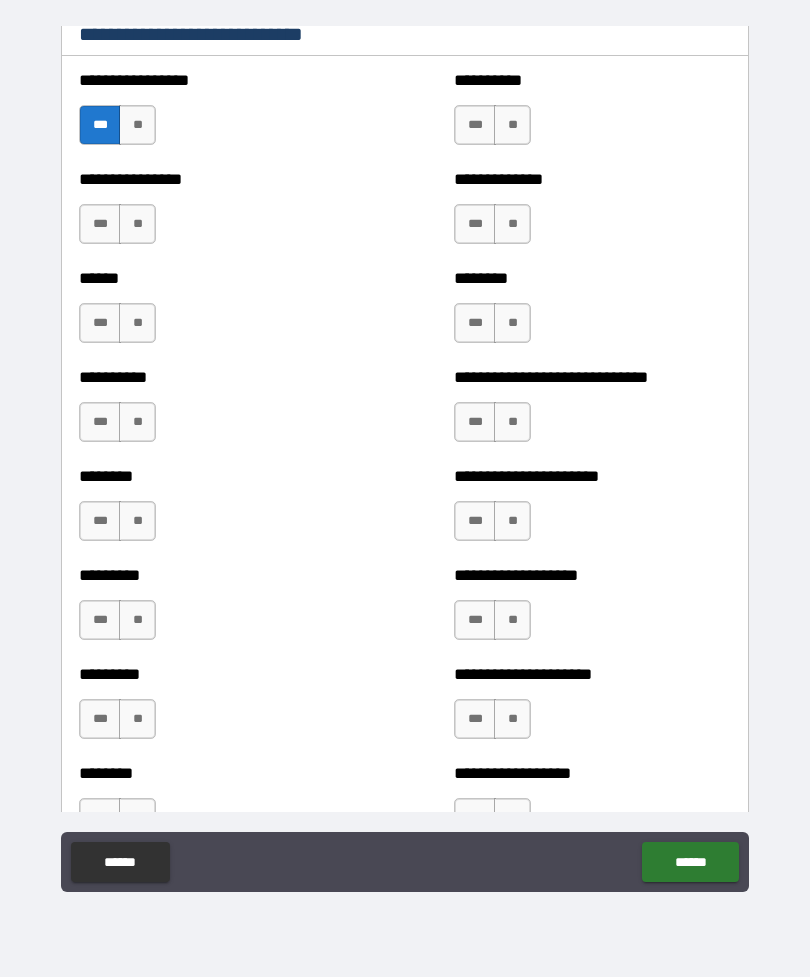 click on "**" at bounding box center (512, 125) 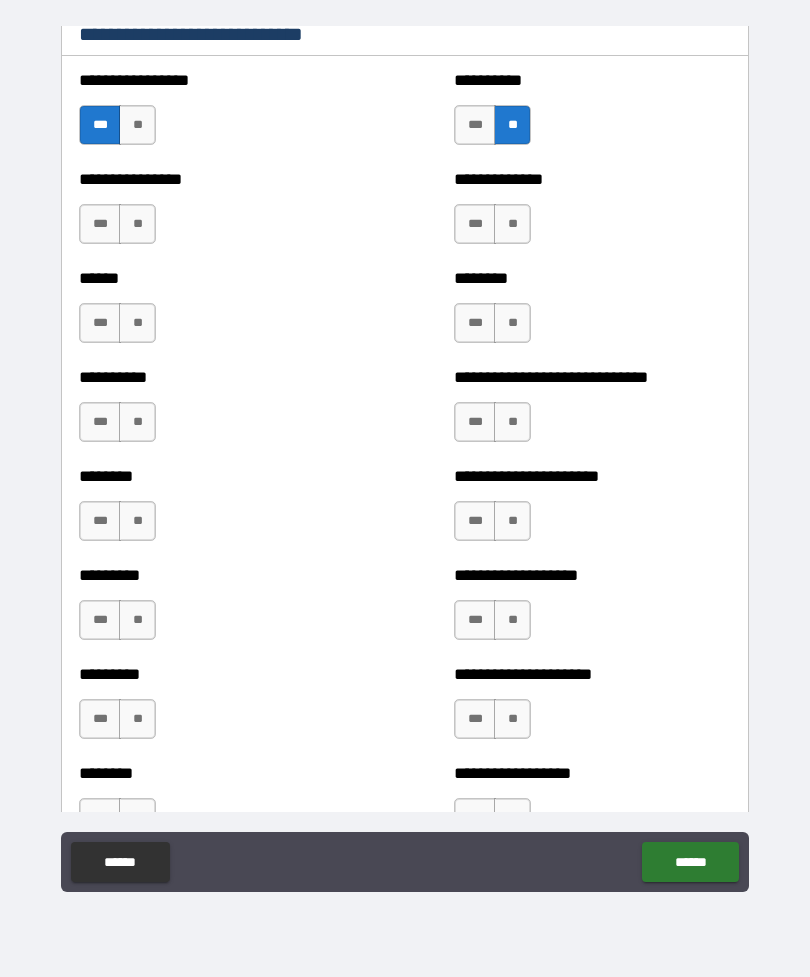 click on "**" at bounding box center (512, 224) 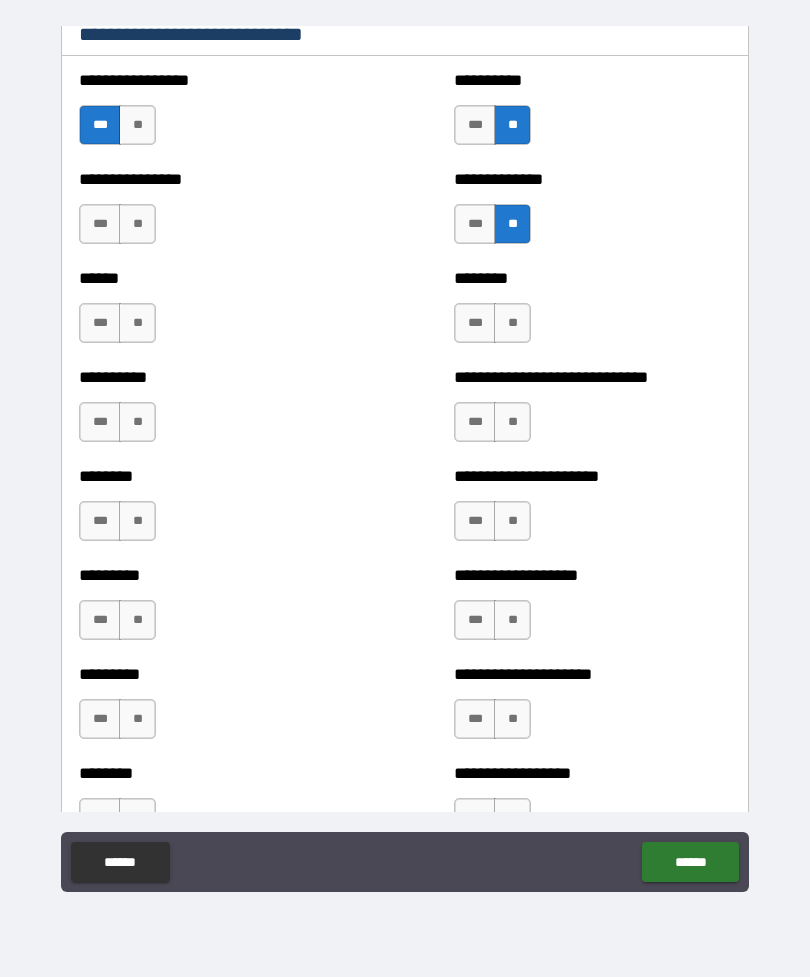 click on "***" at bounding box center (475, 224) 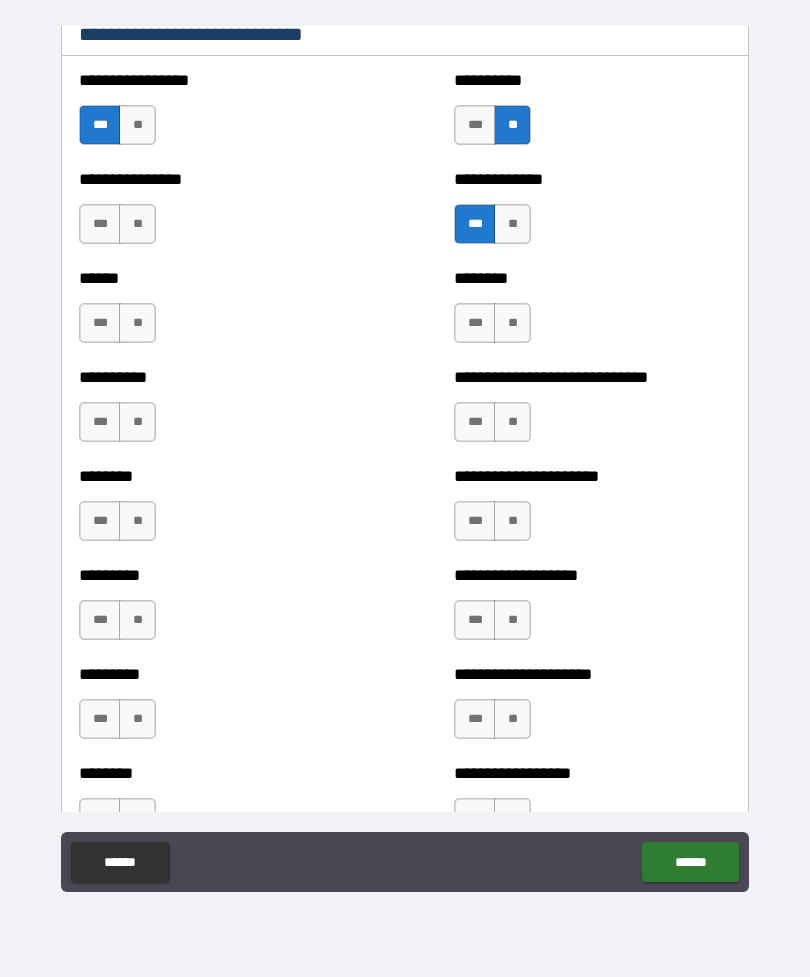 click on "***" at bounding box center [475, 323] 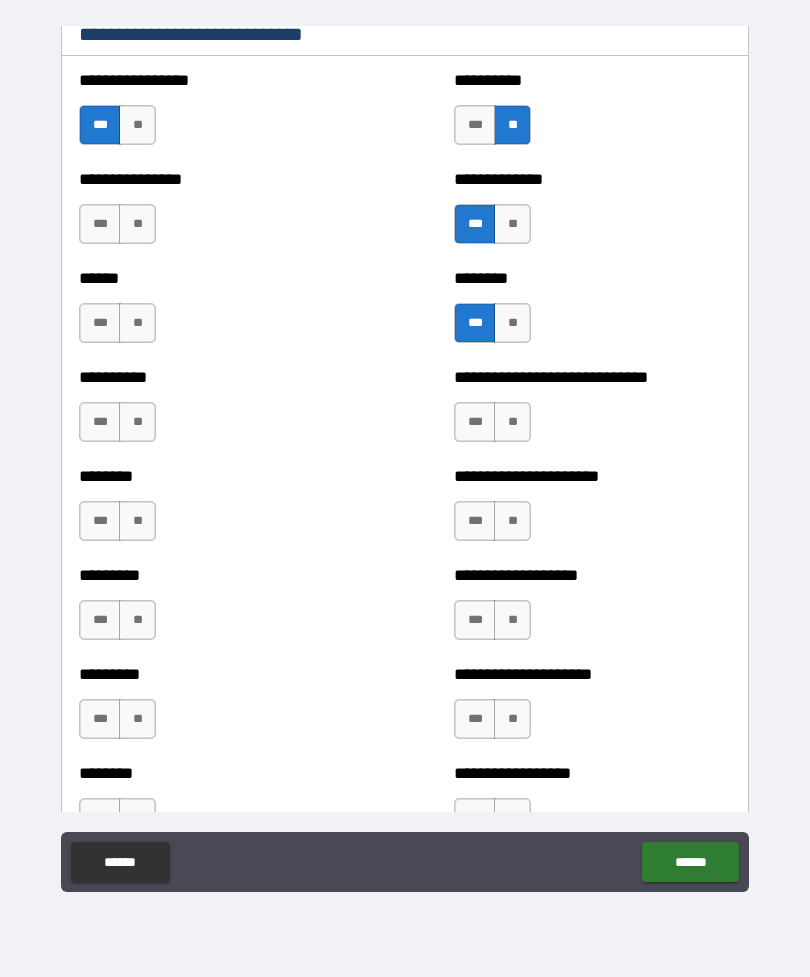 click on "***" at bounding box center (100, 323) 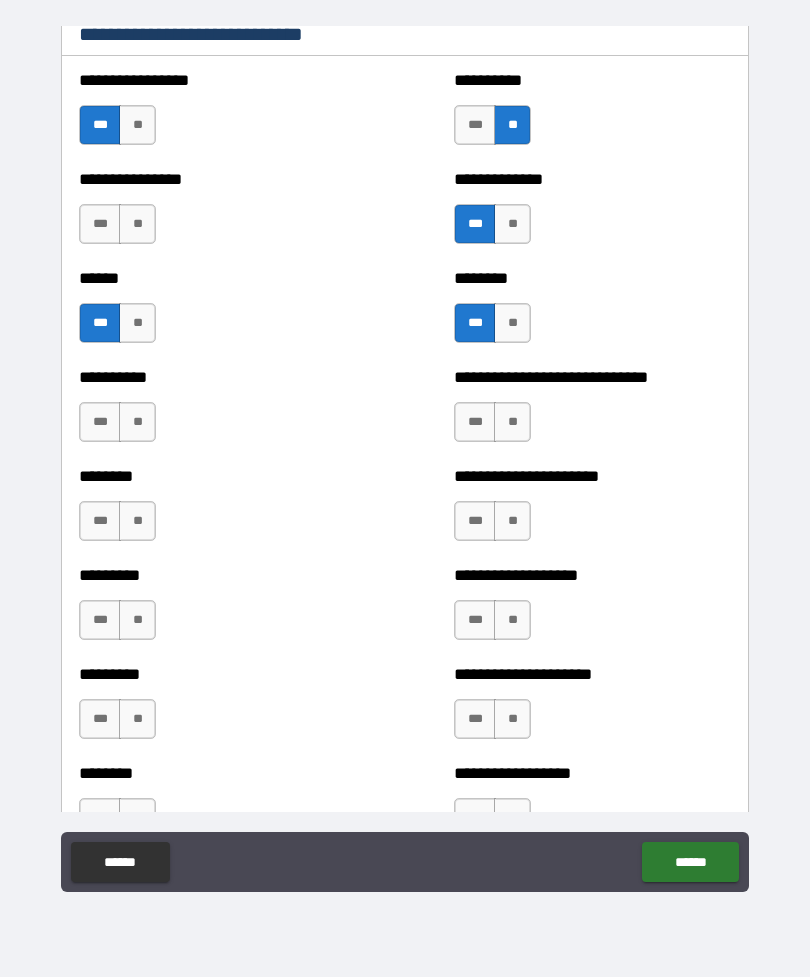 click on "**" at bounding box center (137, 224) 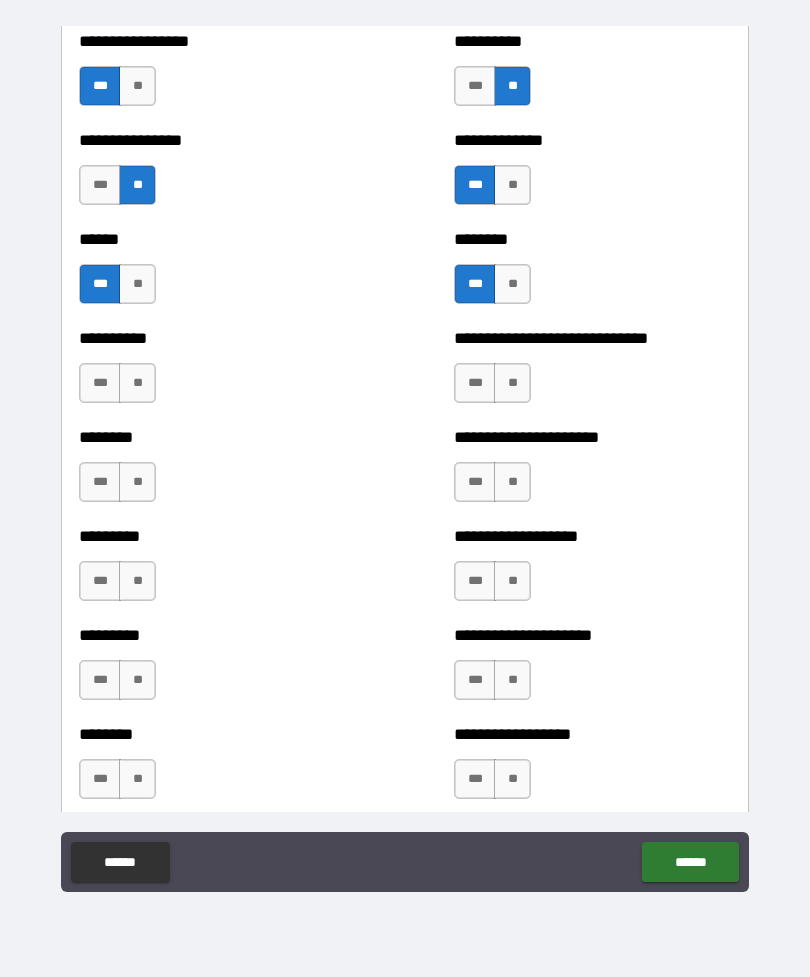 scroll, scrollTop: 6837, scrollLeft: 0, axis: vertical 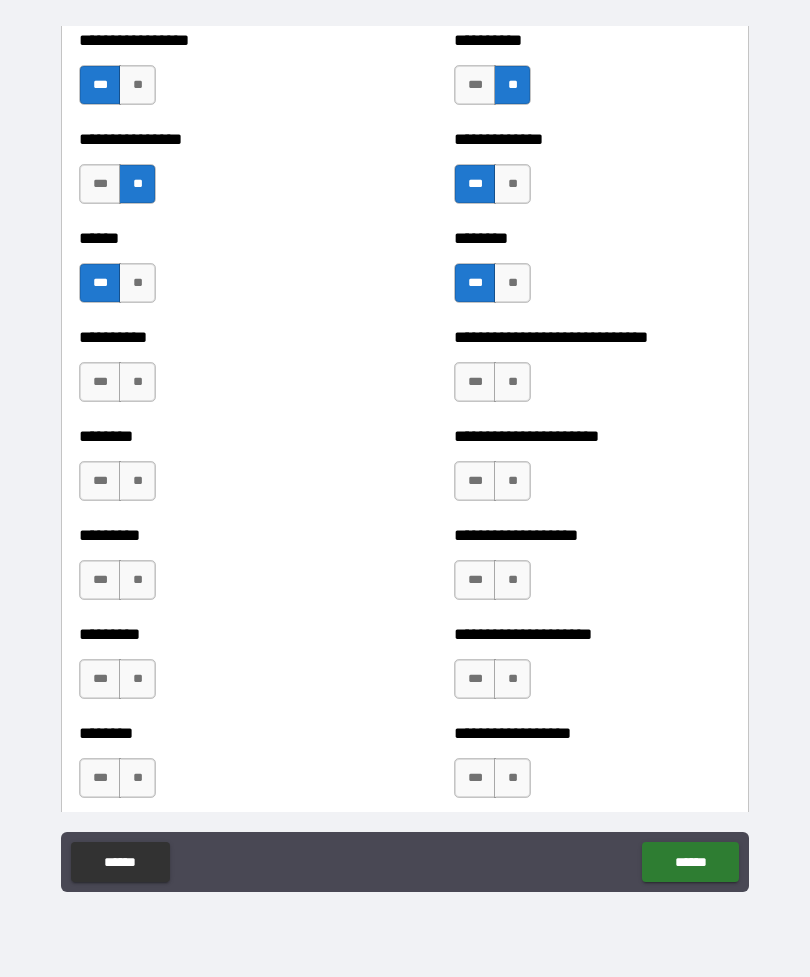 click on "**" at bounding box center [137, 382] 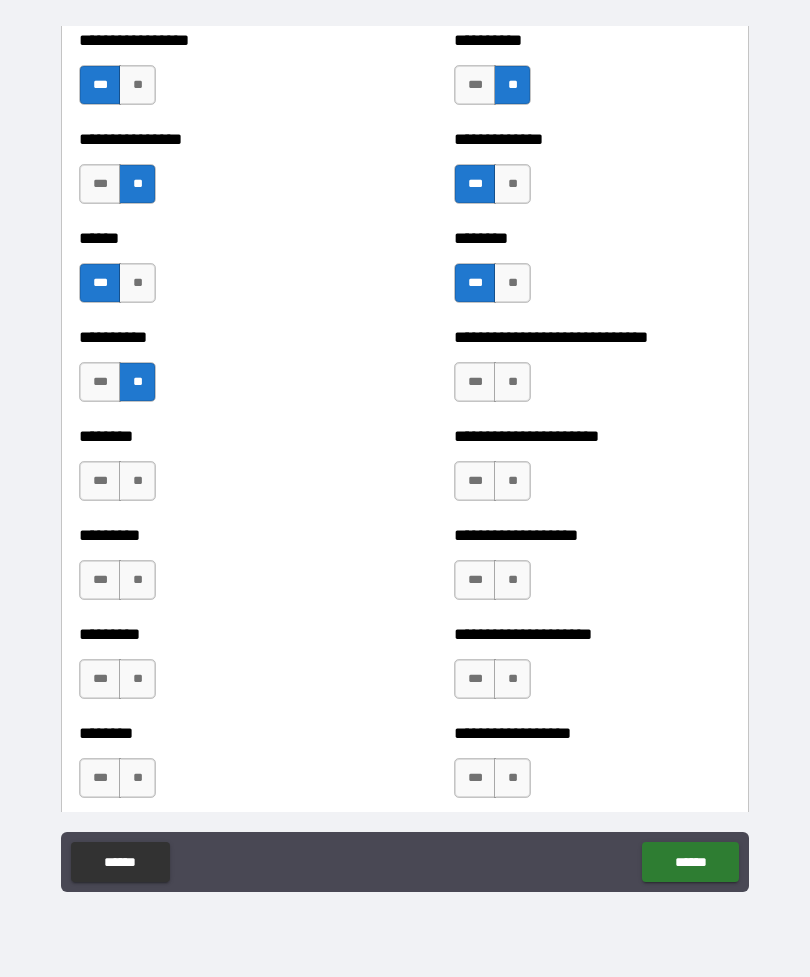 click on "***" at bounding box center (475, 382) 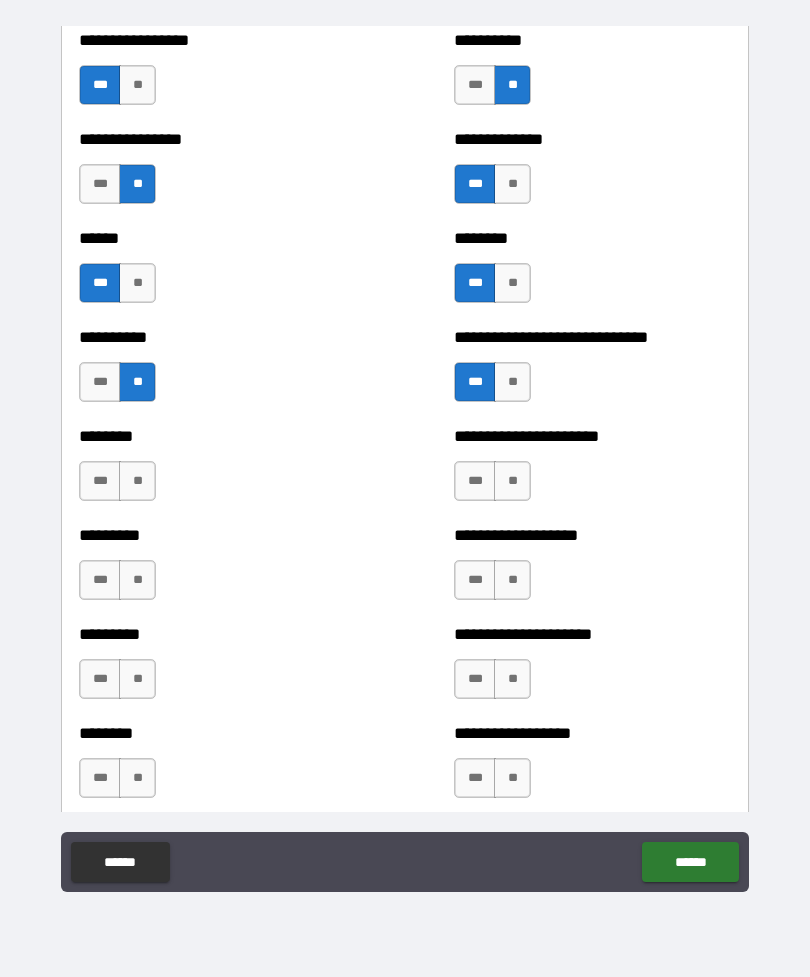 click on "**" at bounding box center (512, 481) 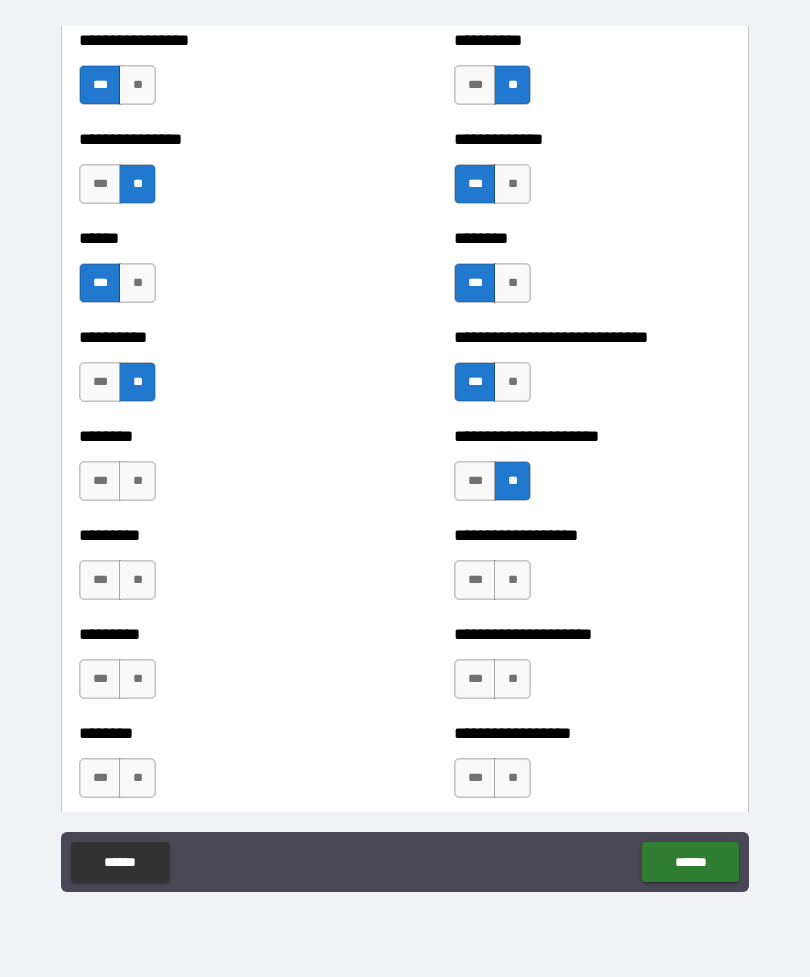 click on "**" at bounding box center (137, 481) 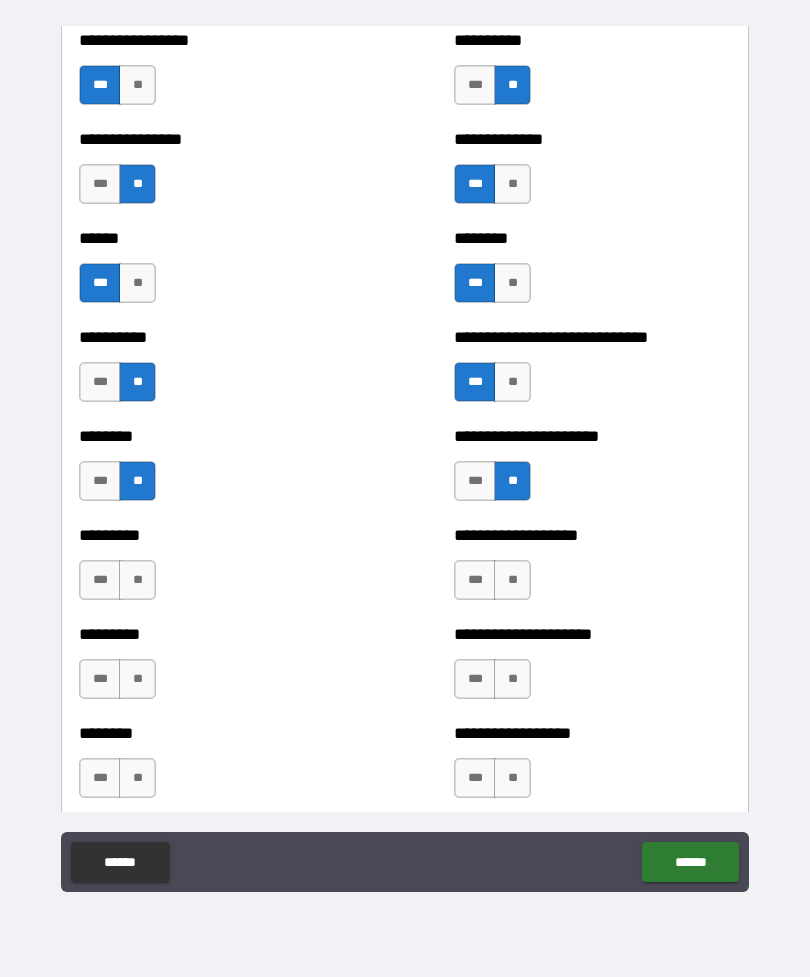 click on "**" at bounding box center (137, 580) 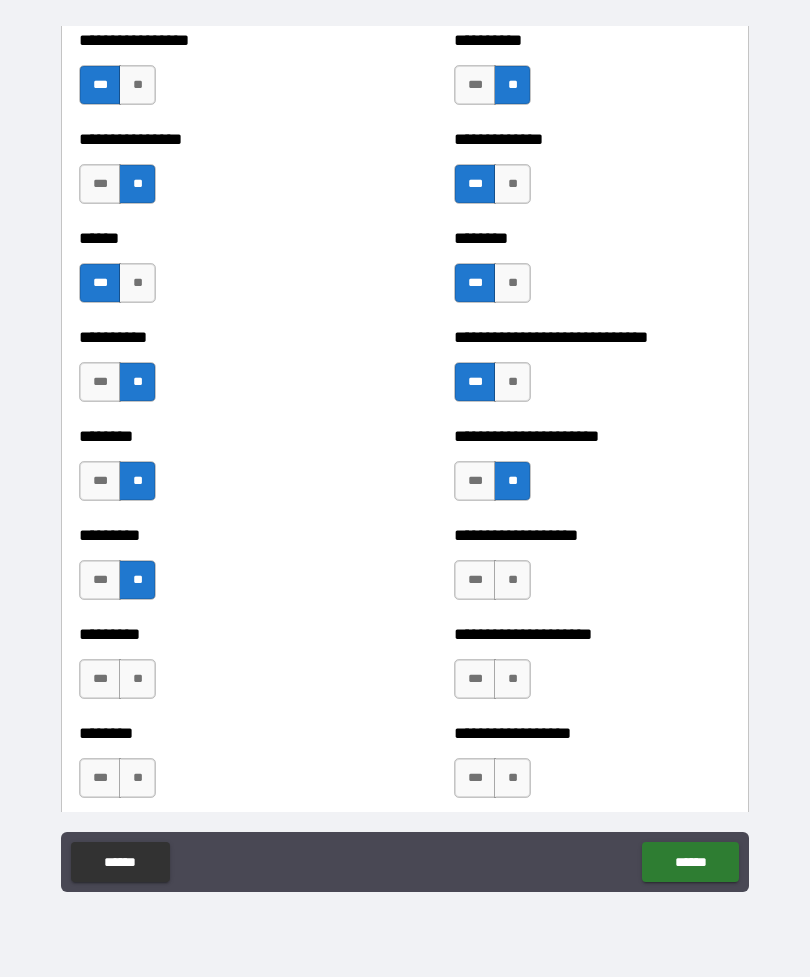 click on "**" at bounding box center (137, 679) 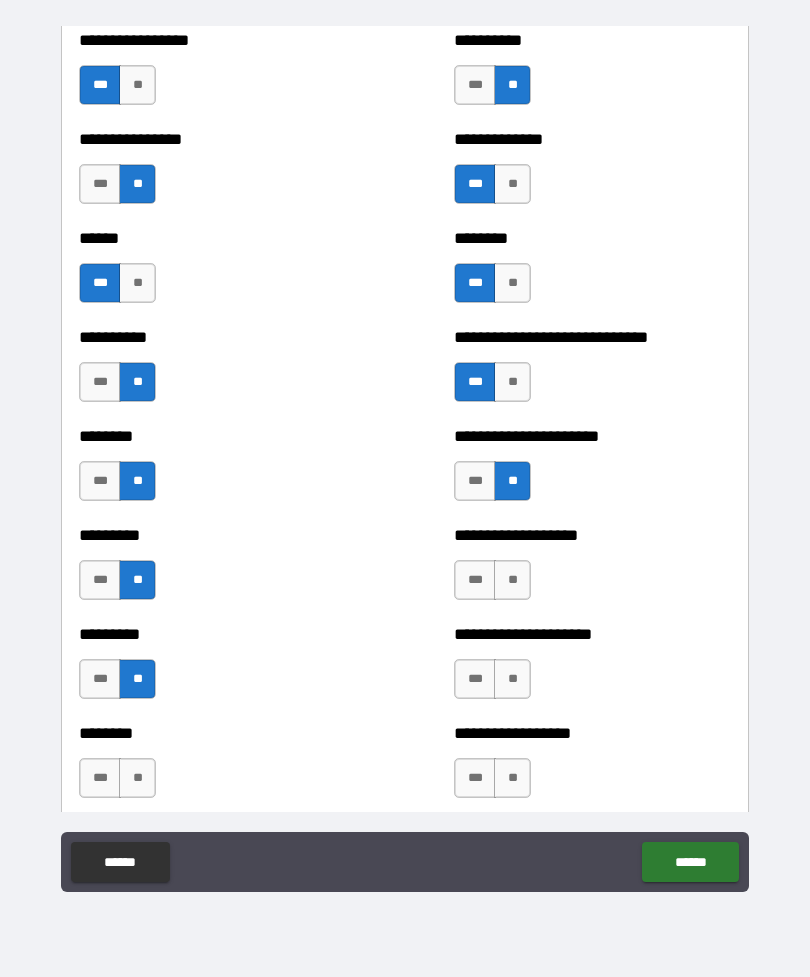 click on "**" at bounding box center (137, 778) 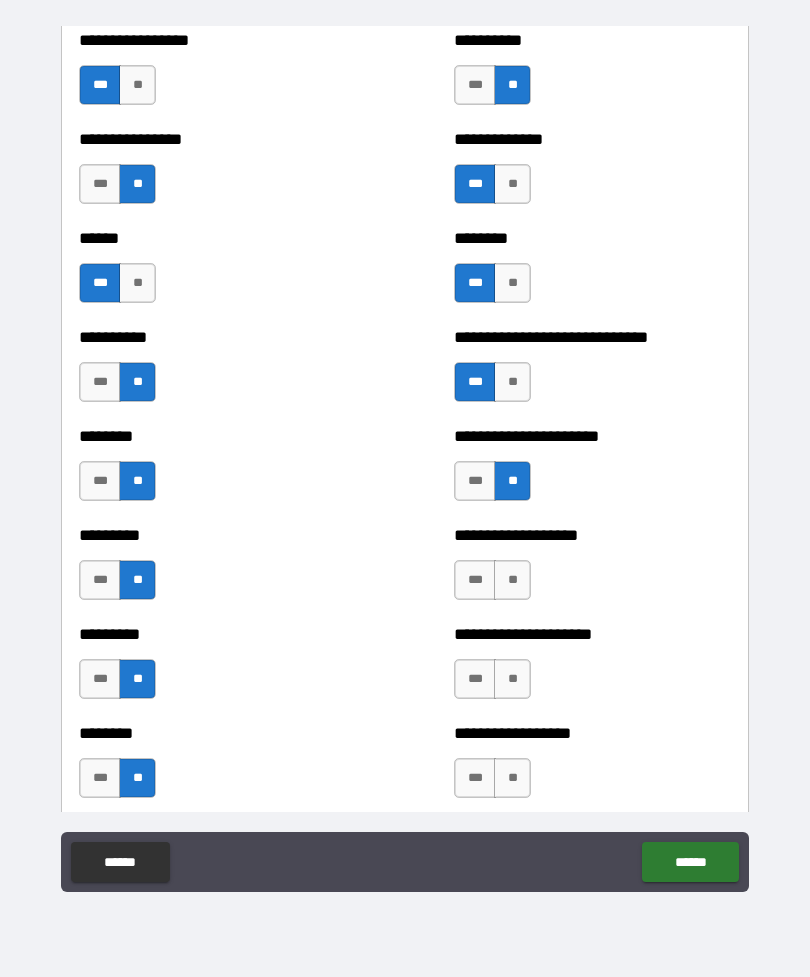 click on "**" at bounding box center [512, 778] 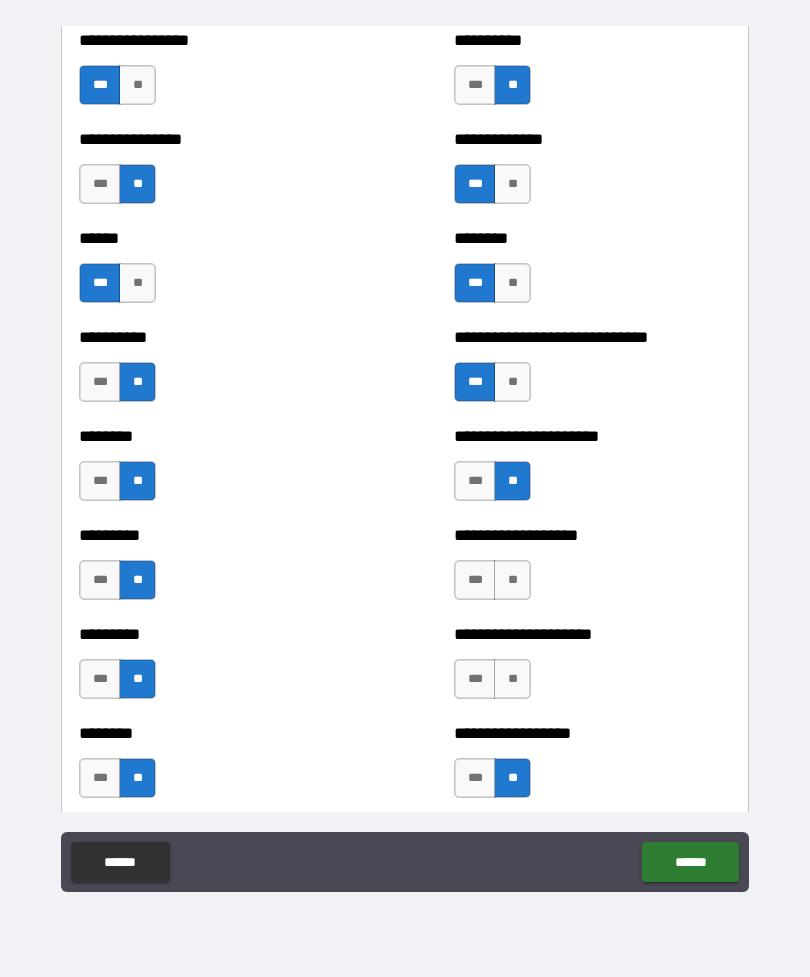click on "**" at bounding box center (512, 679) 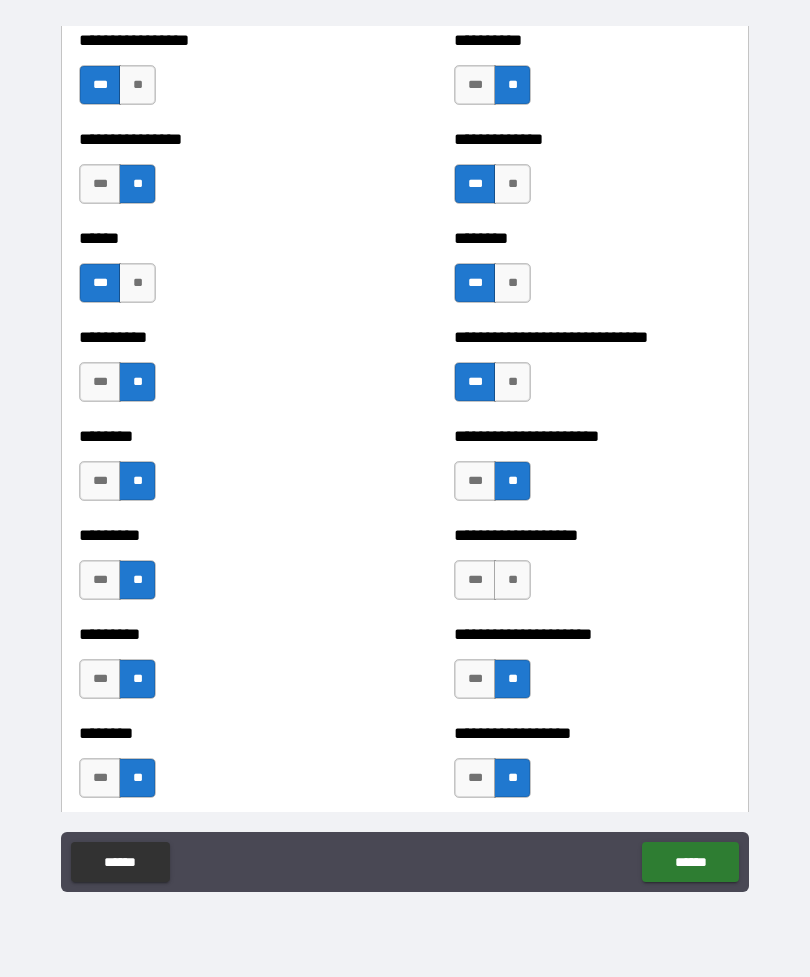 click on "**" at bounding box center (512, 580) 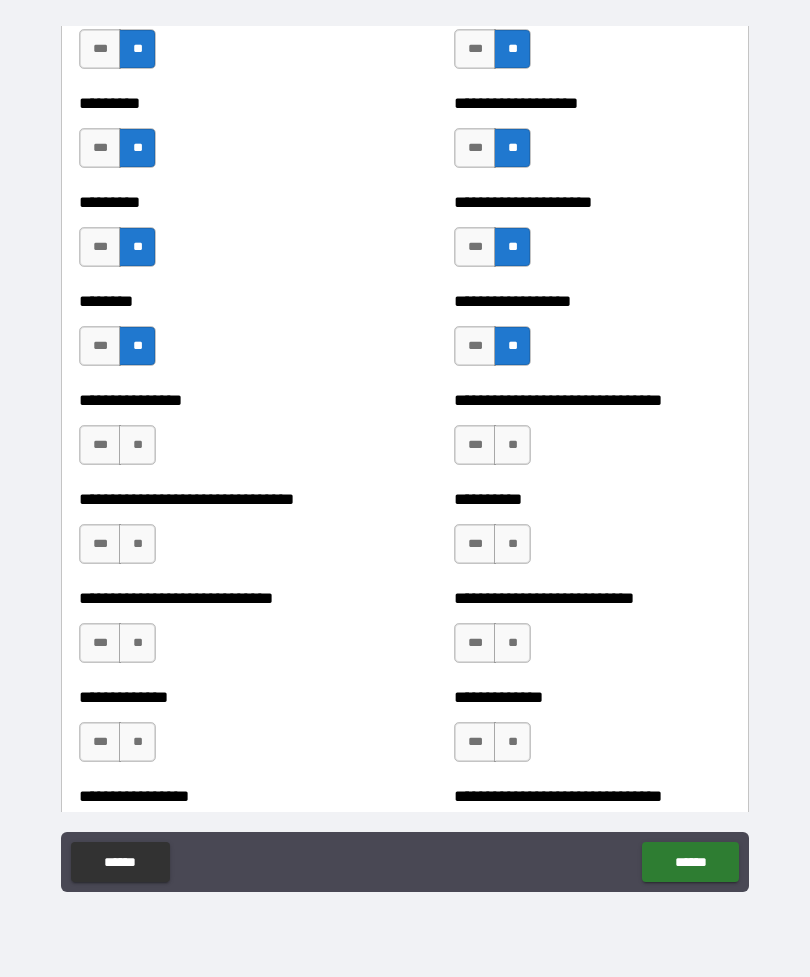 scroll, scrollTop: 7272, scrollLeft: 0, axis: vertical 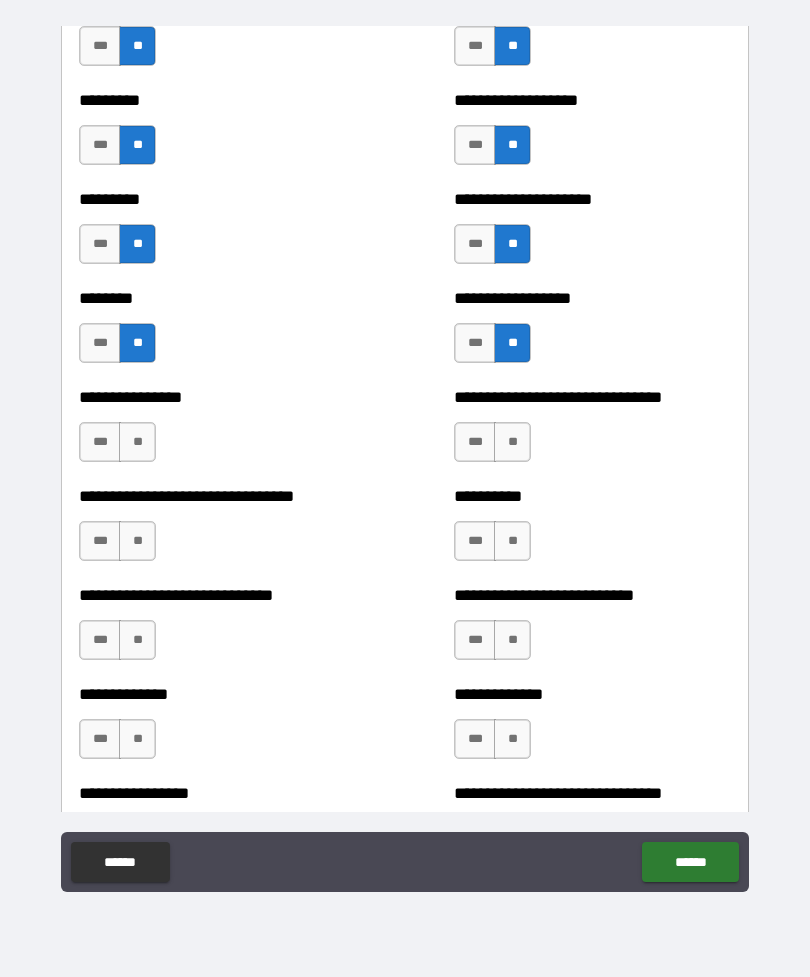 click on "**" at bounding box center [512, 442] 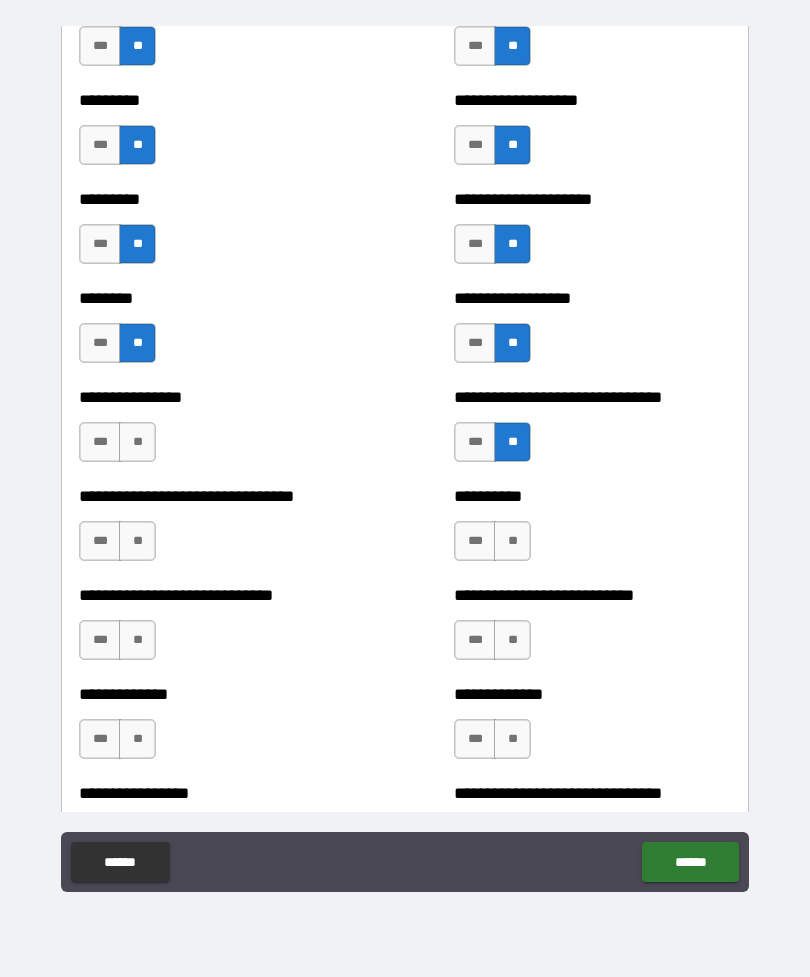 click on "**" at bounding box center (137, 442) 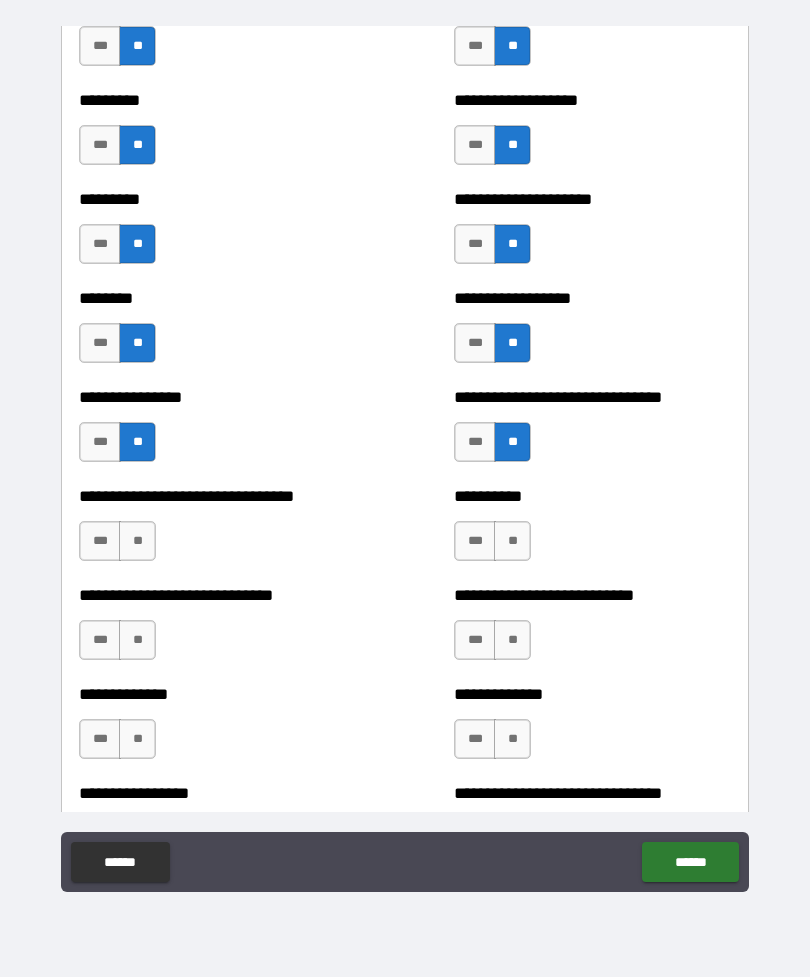 click on "**" at bounding box center [137, 541] 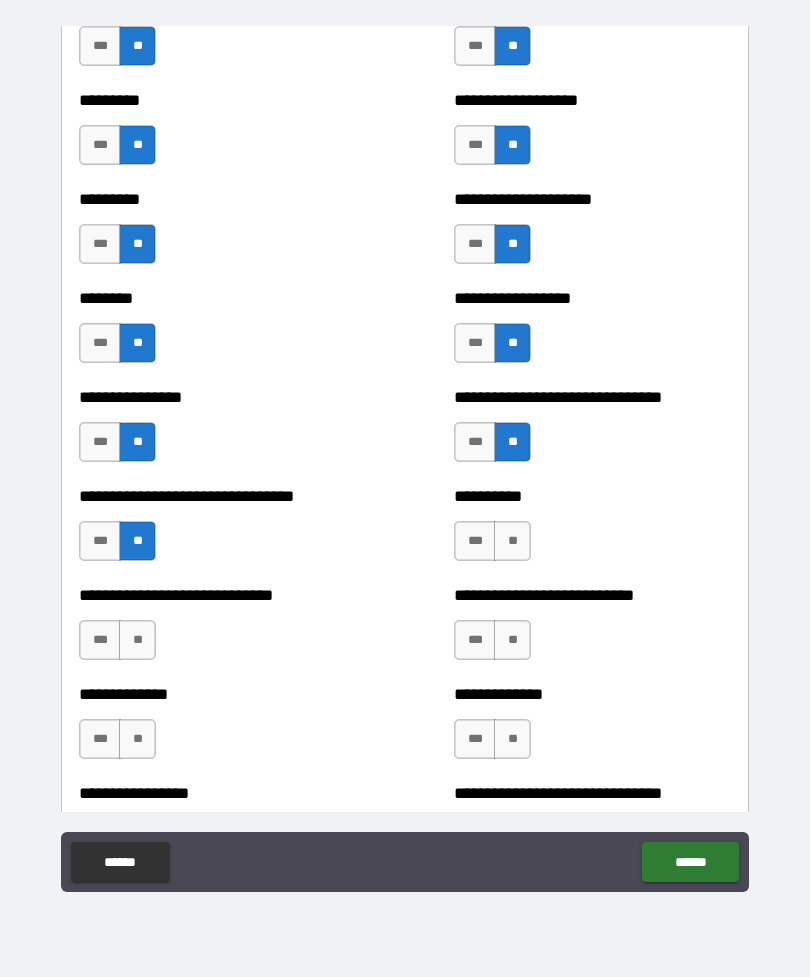 click on "**" at bounding box center (512, 541) 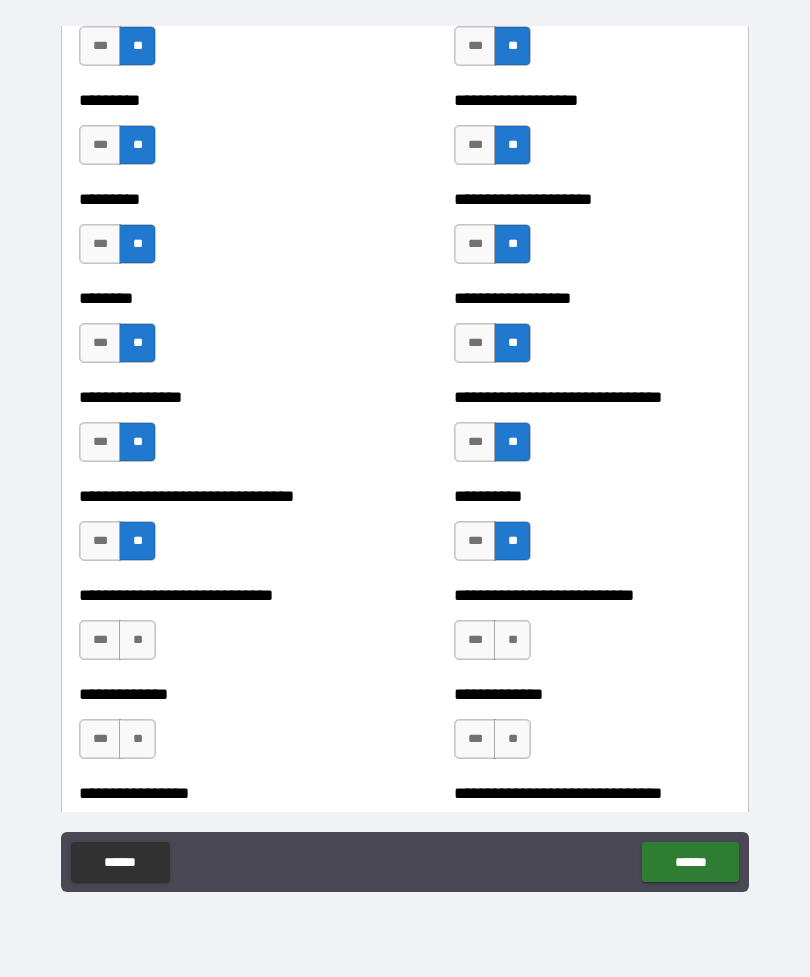 click on "**" at bounding box center [512, 640] 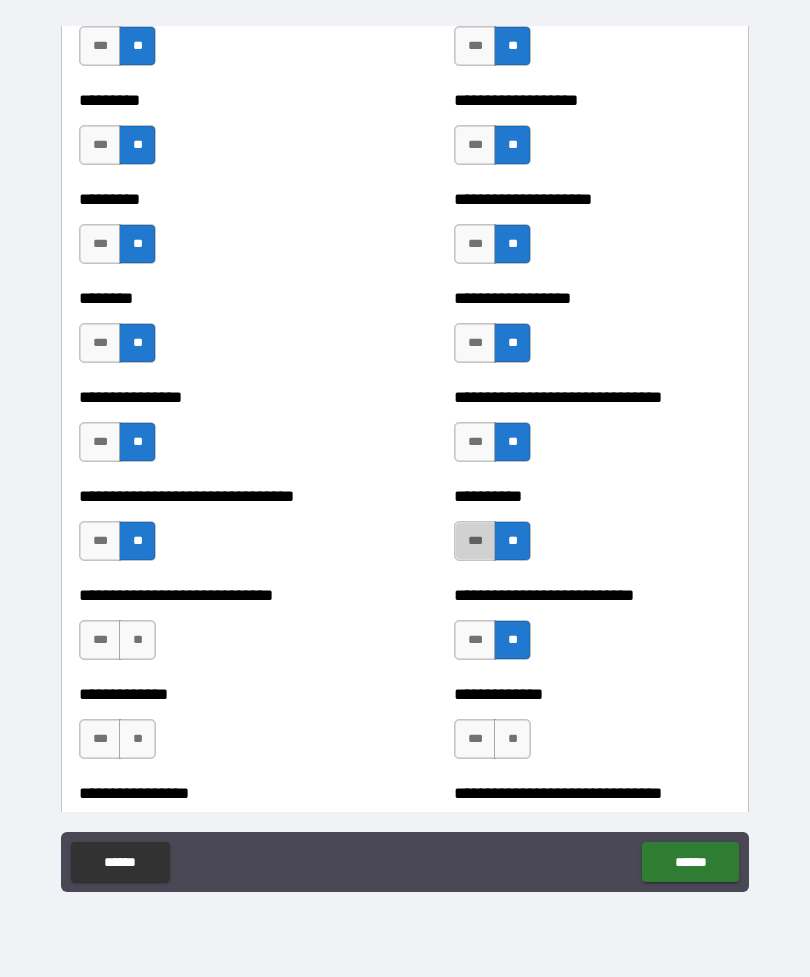 click on "***" at bounding box center [475, 541] 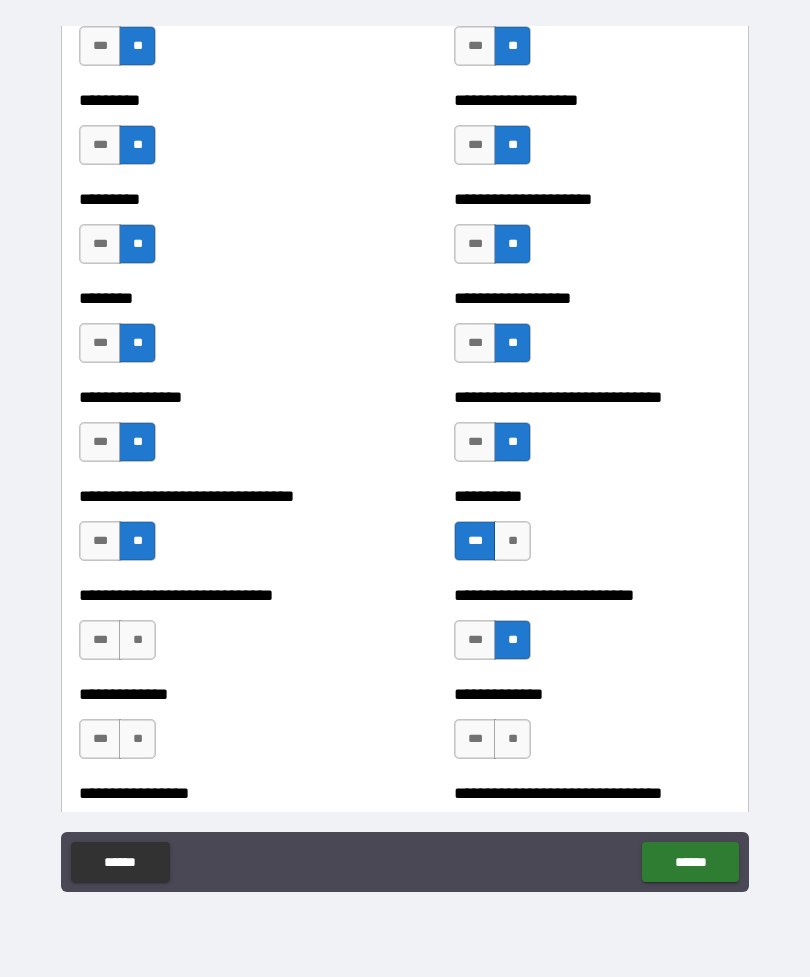 click on "**" at bounding box center [137, 640] 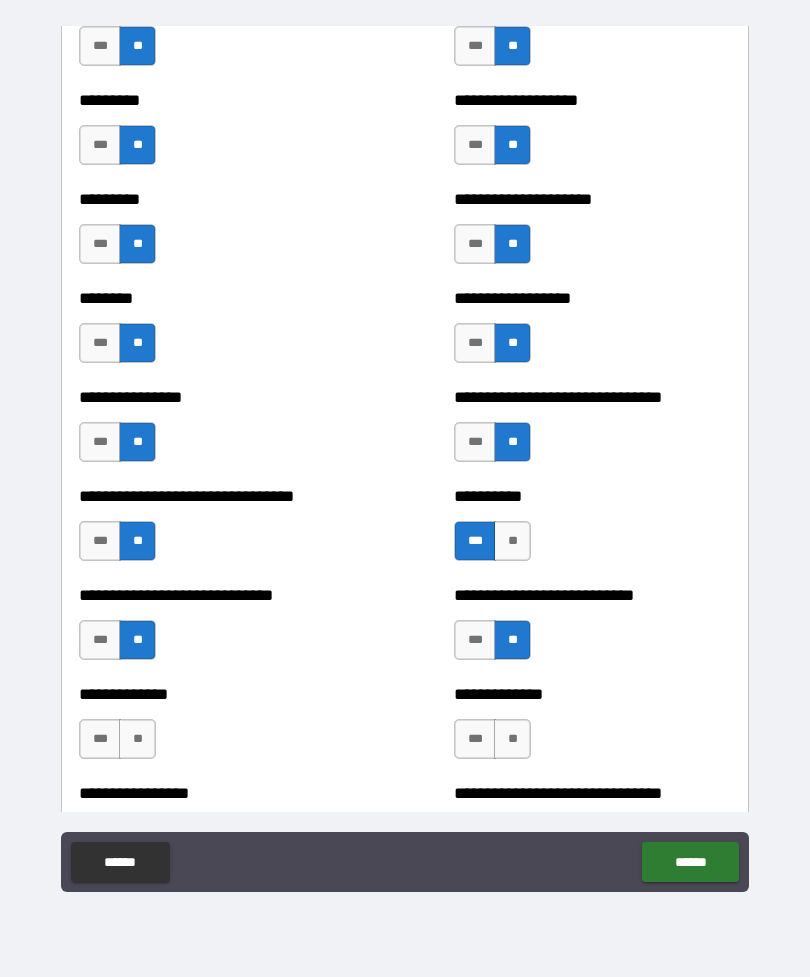 click on "**" at bounding box center (137, 739) 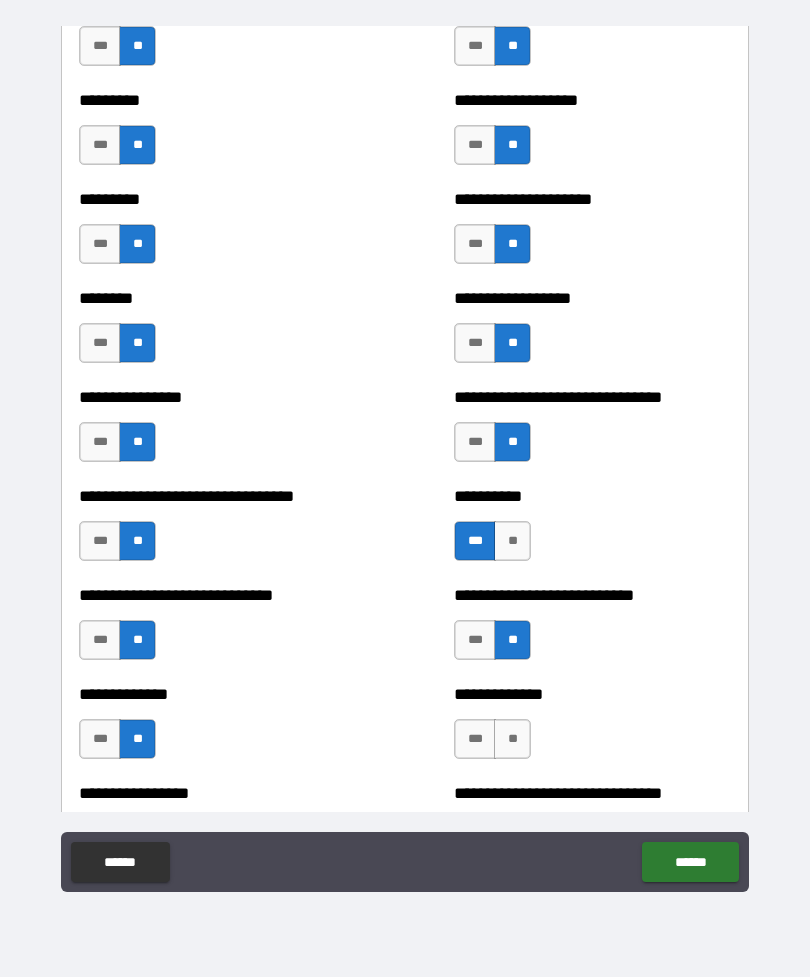 click on "**" at bounding box center (512, 739) 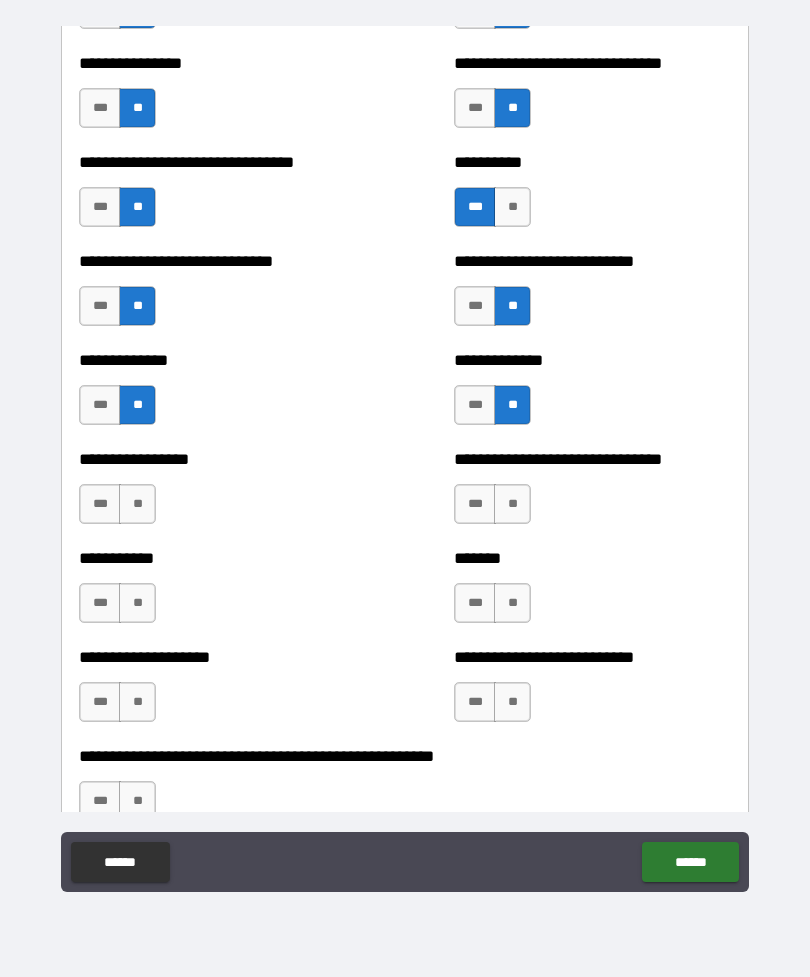 scroll, scrollTop: 7641, scrollLeft: 0, axis: vertical 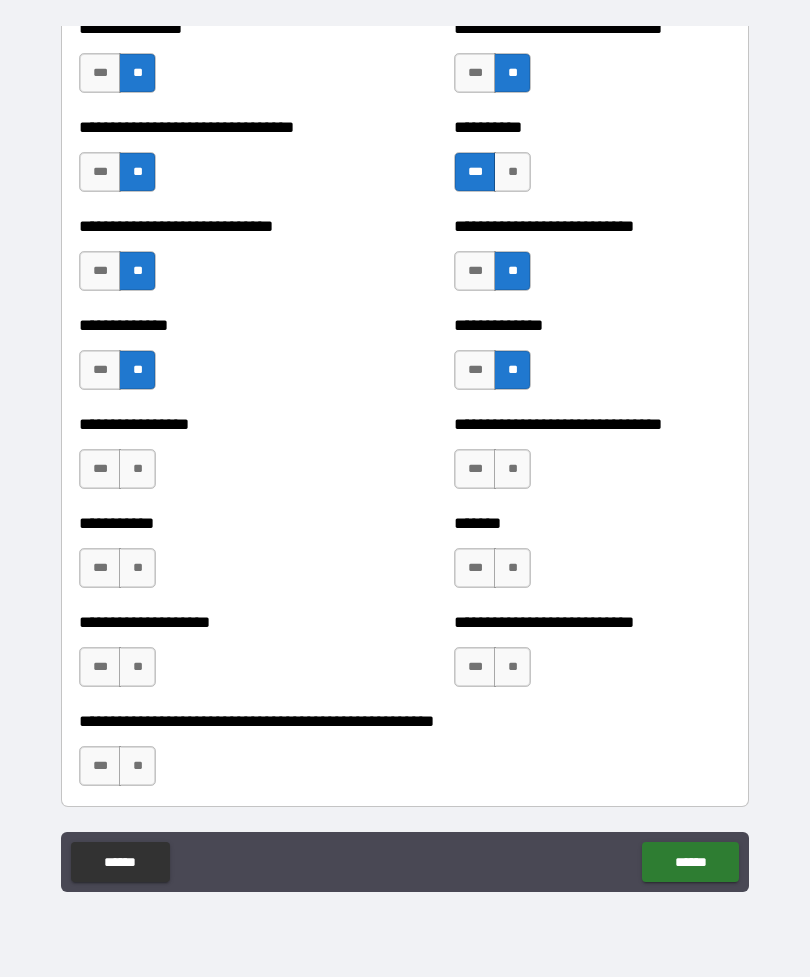 click on "**" at bounding box center (512, 469) 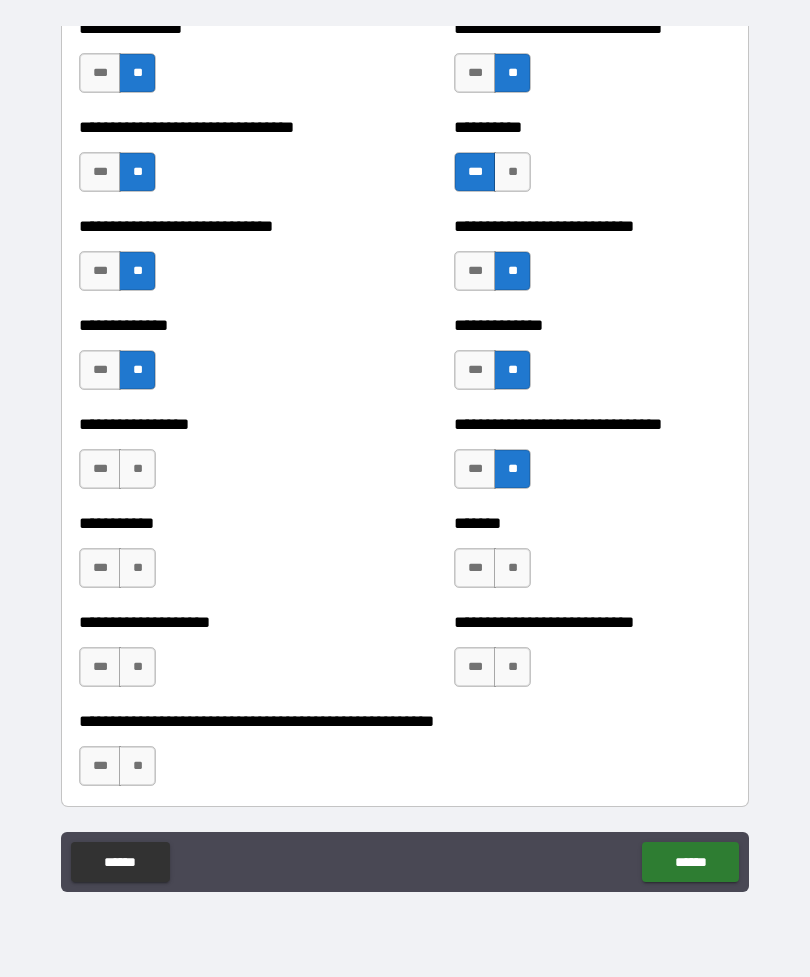 click on "***" at bounding box center [475, 370] 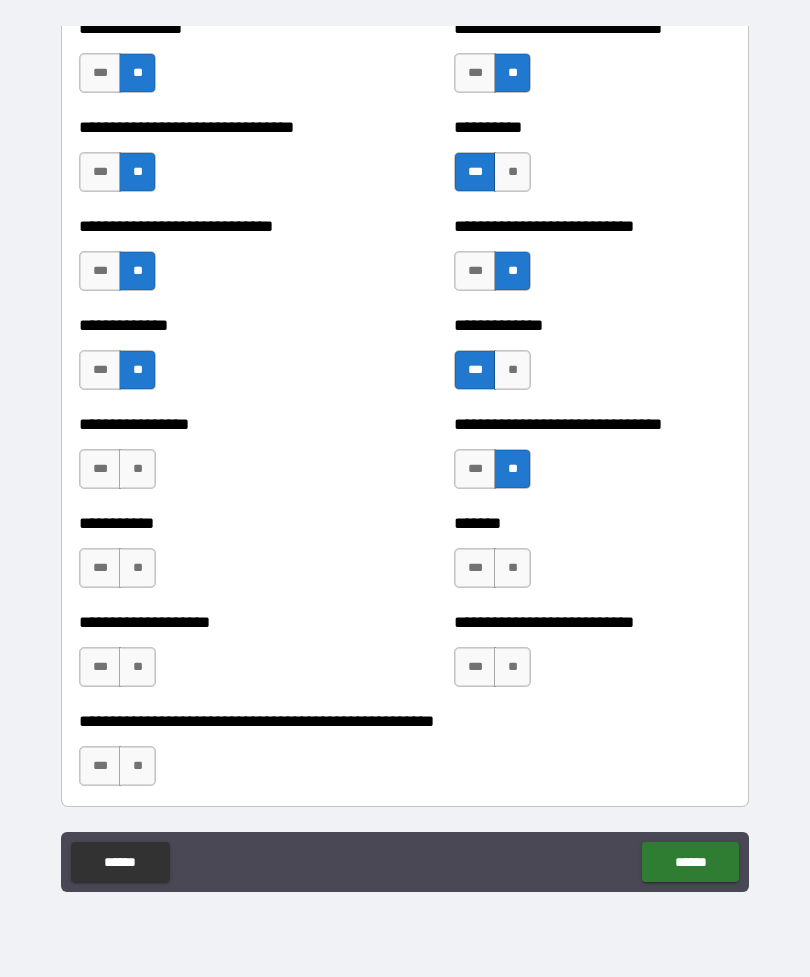 click on "**" at bounding box center (137, 469) 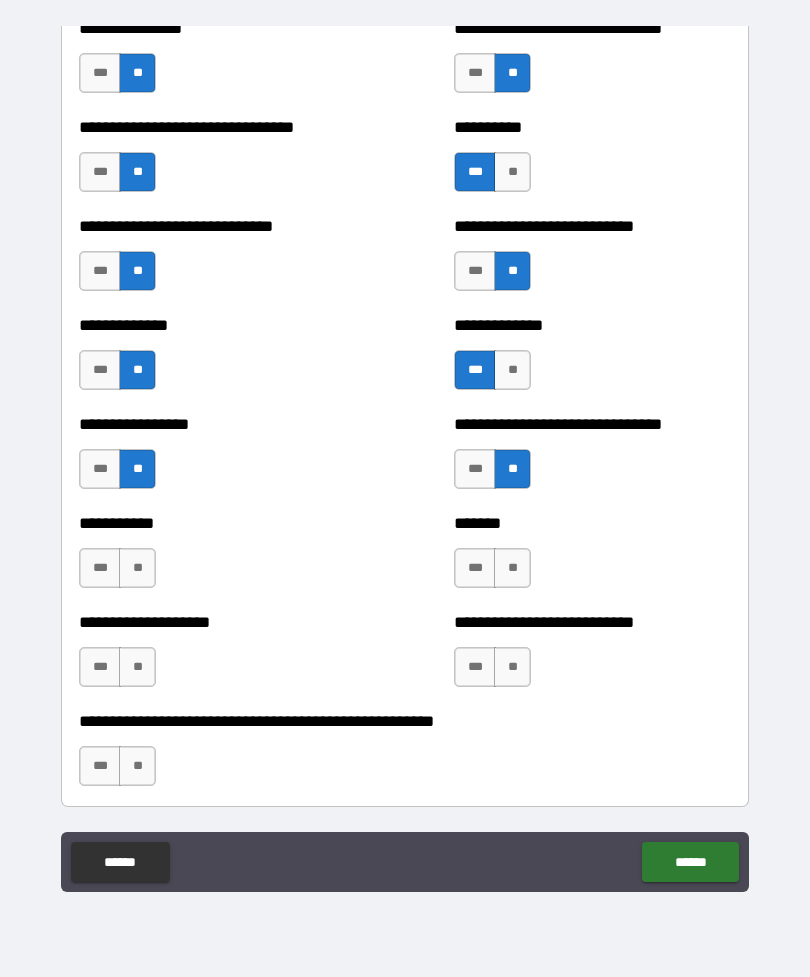 click on "**" at bounding box center (137, 568) 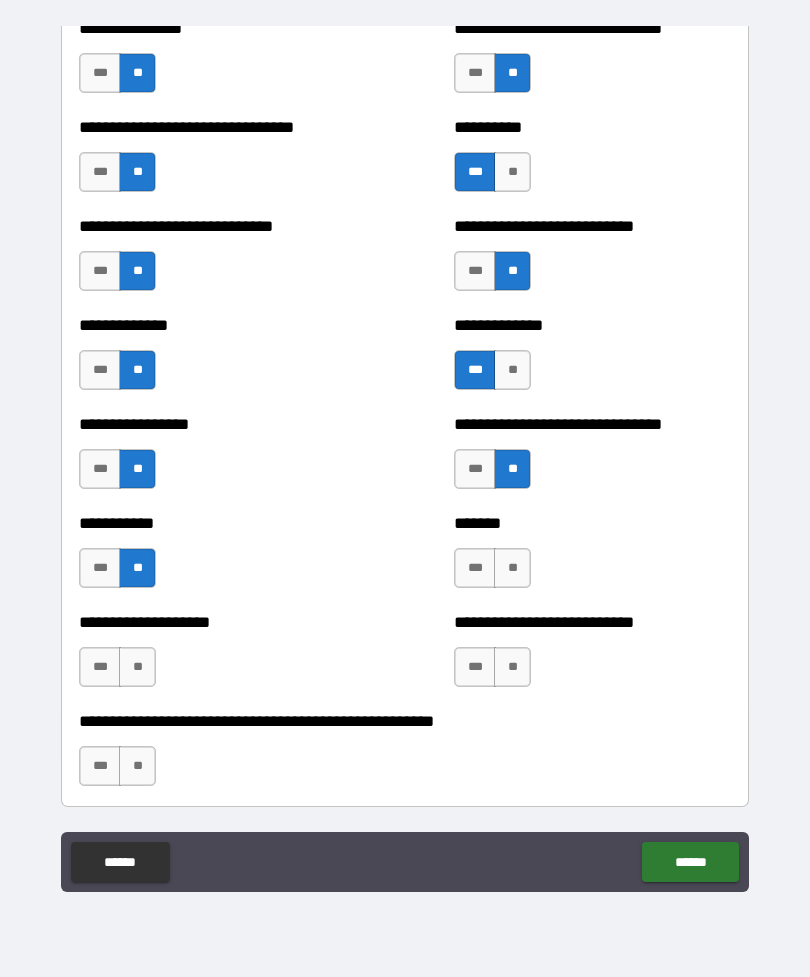 click on "***" at bounding box center [475, 568] 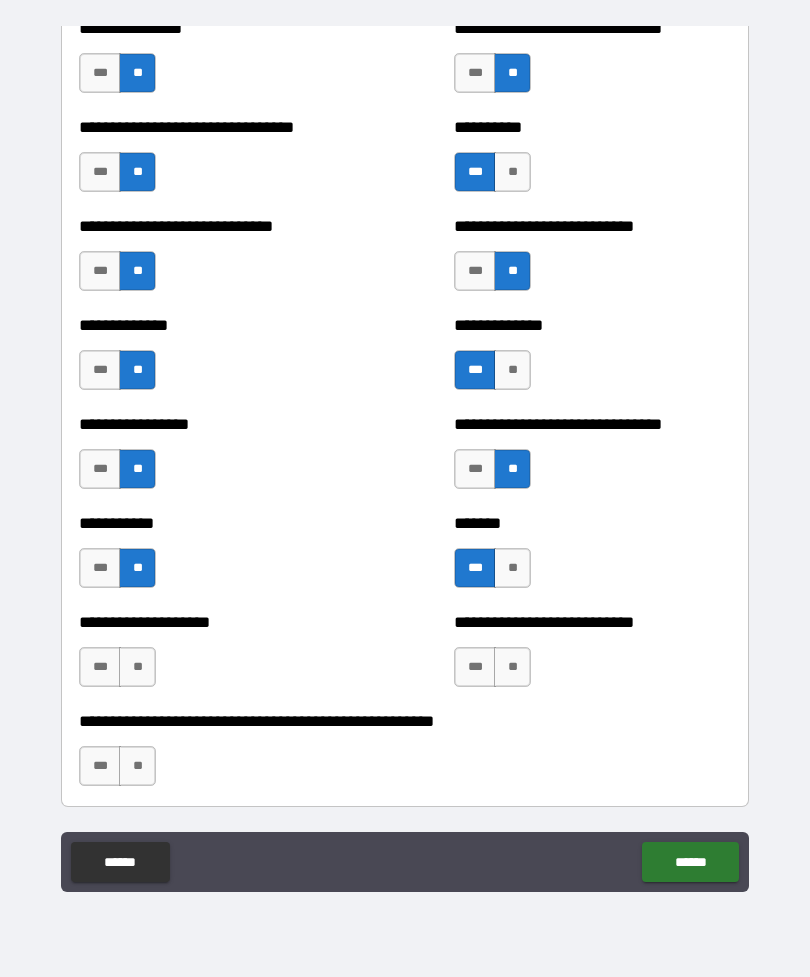 click on "**" at bounding box center [512, 667] 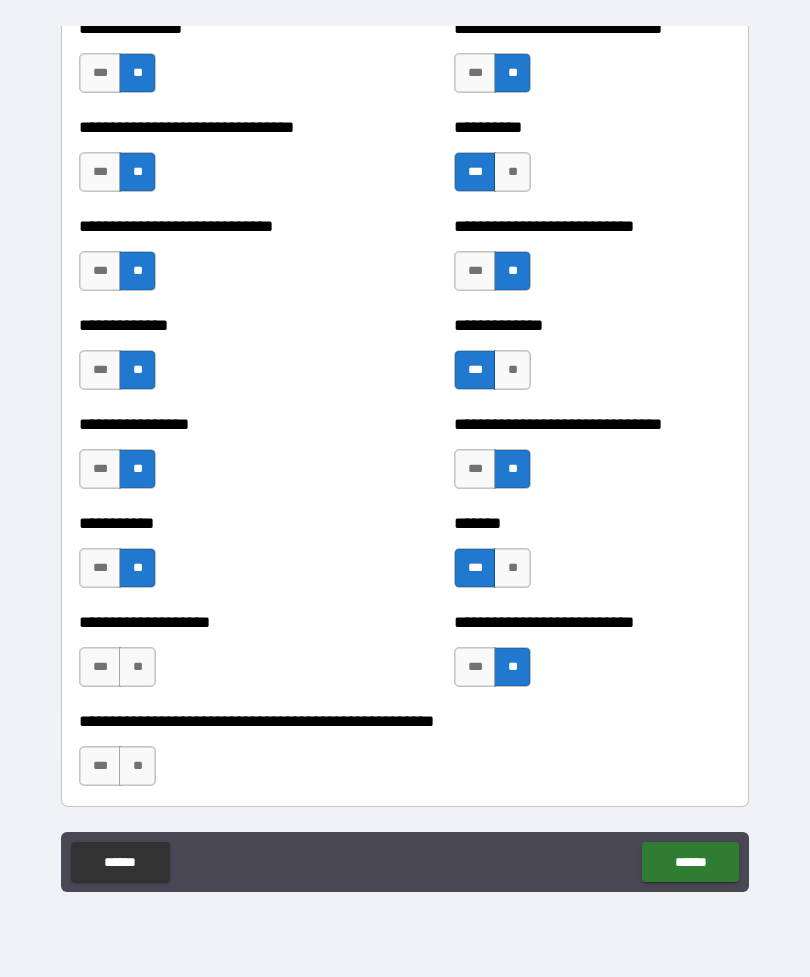 click on "**" at bounding box center [137, 667] 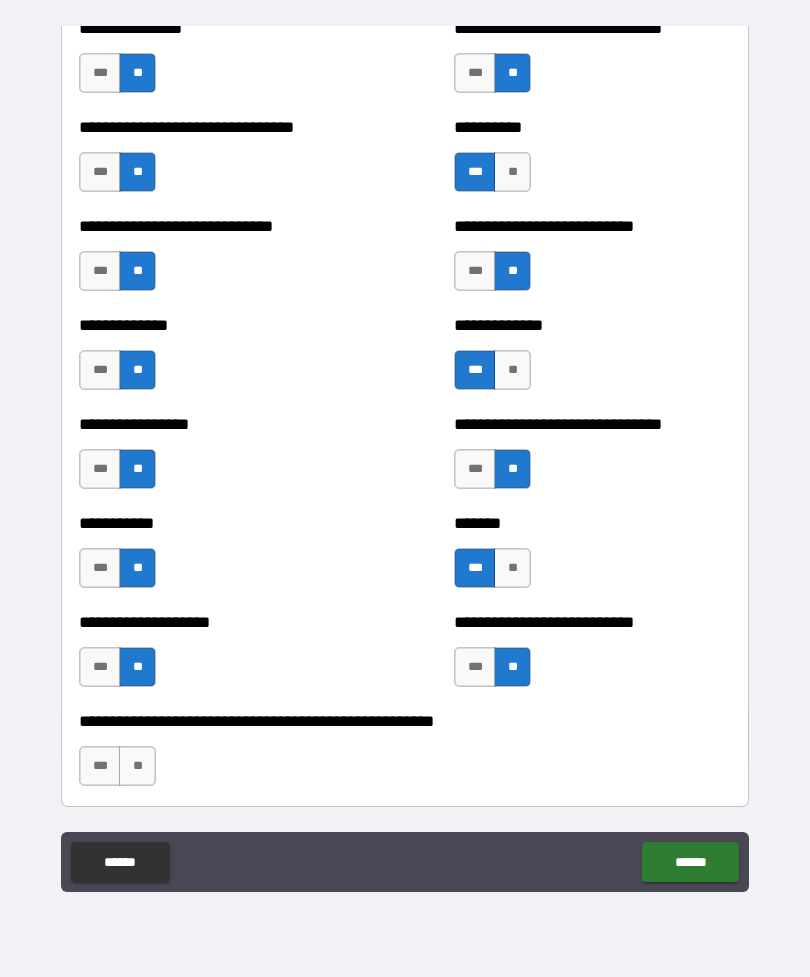 click on "**" at bounding box center (137, 766) 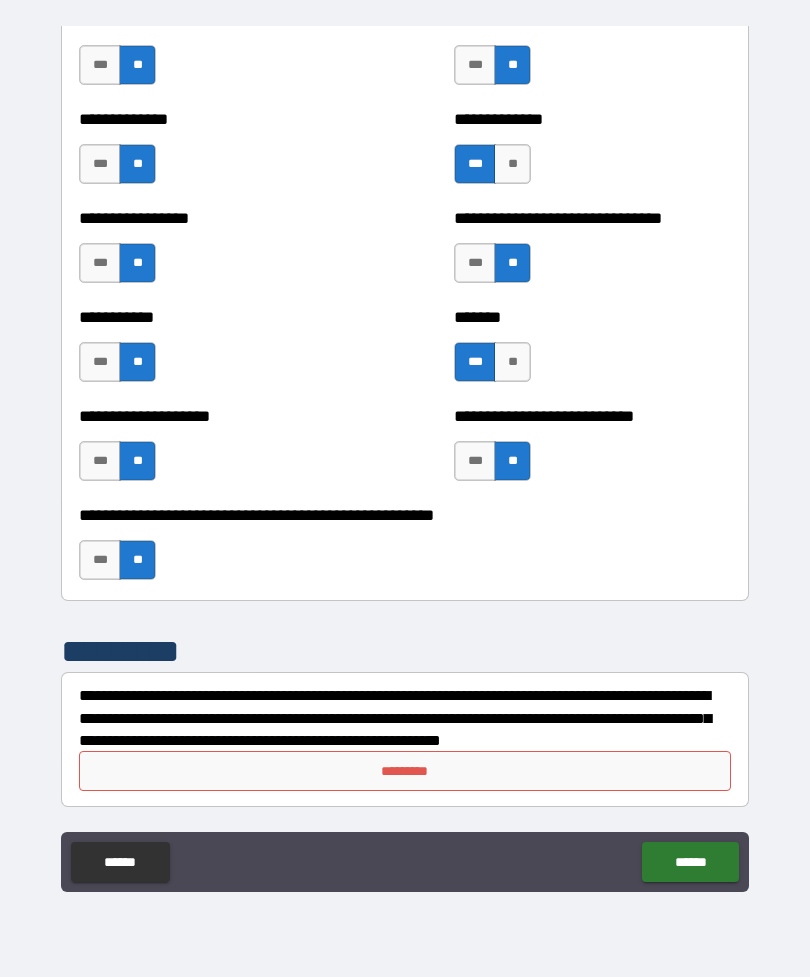 scroll, scrollTop: 7847, scrollLeft: 0, axis: vertical 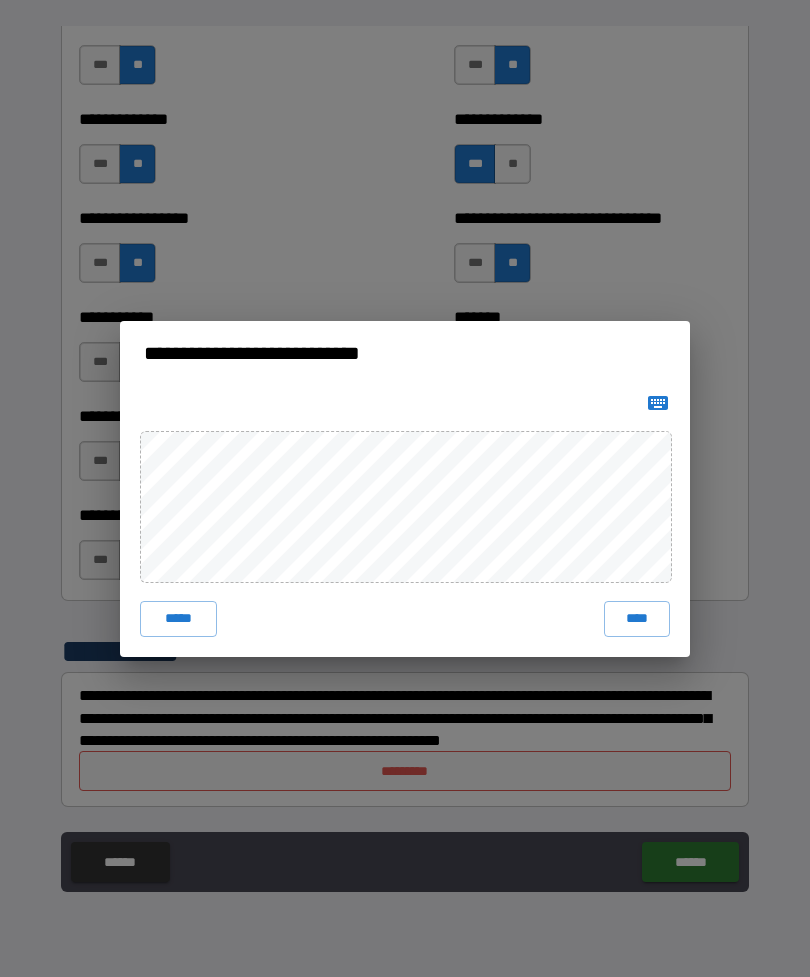 click on "****" at bounding box center (637, 619) 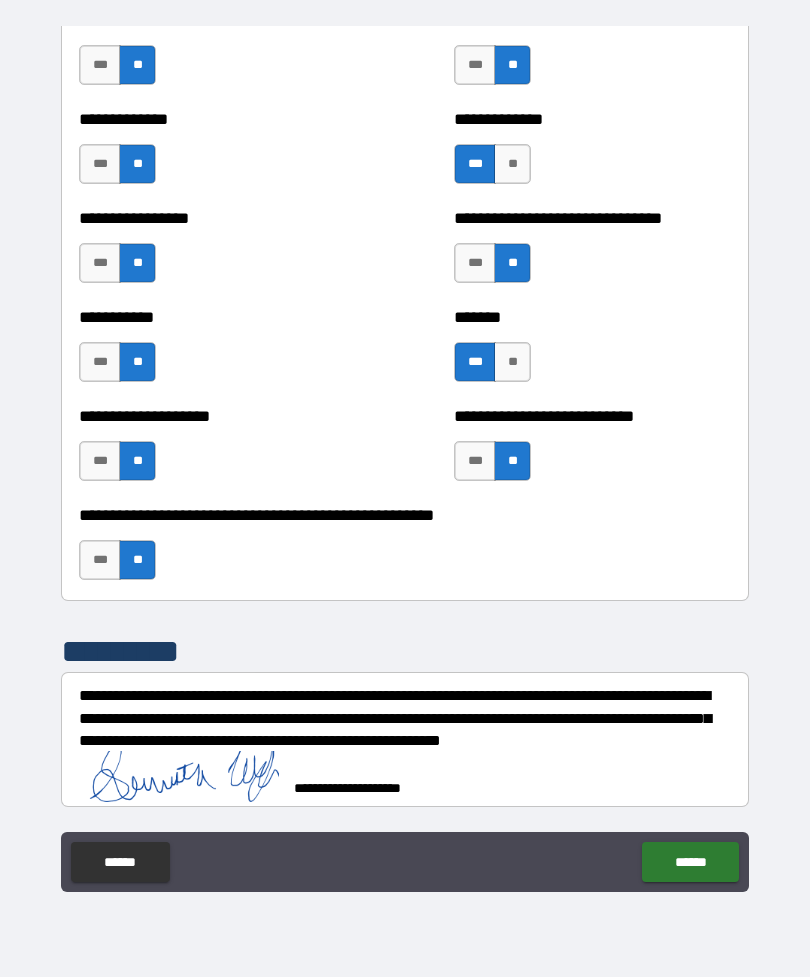 scroll, scrollTop: 7837, scrollLeft: 0, axis: vertical 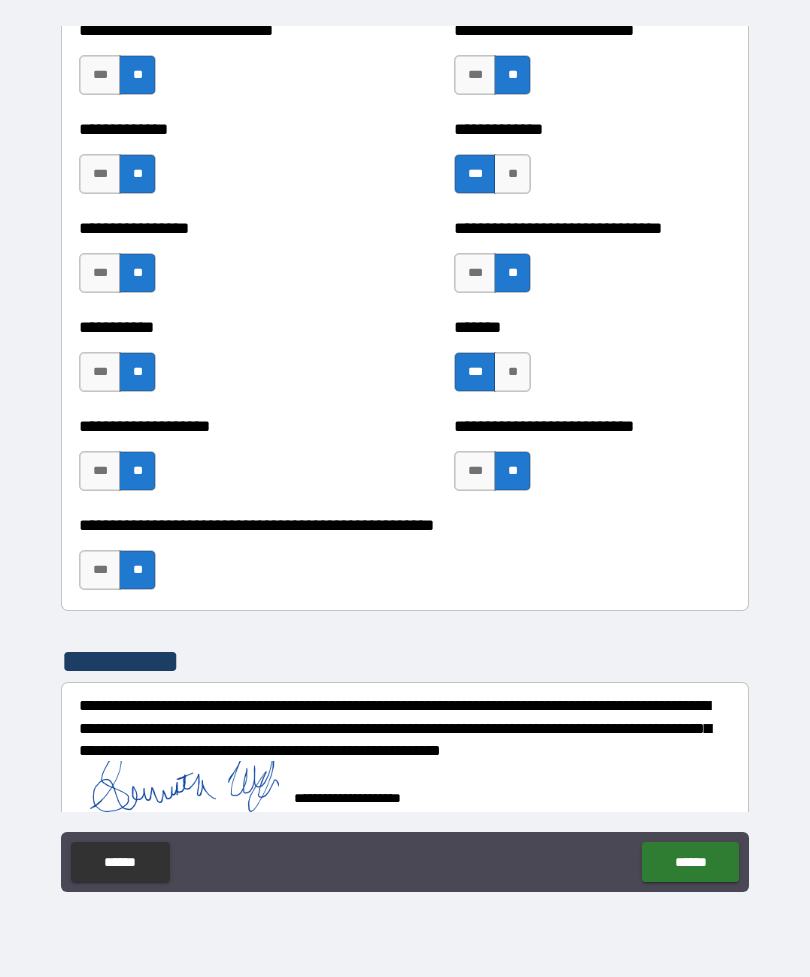 click on "******" at bounding box center (690, 862) 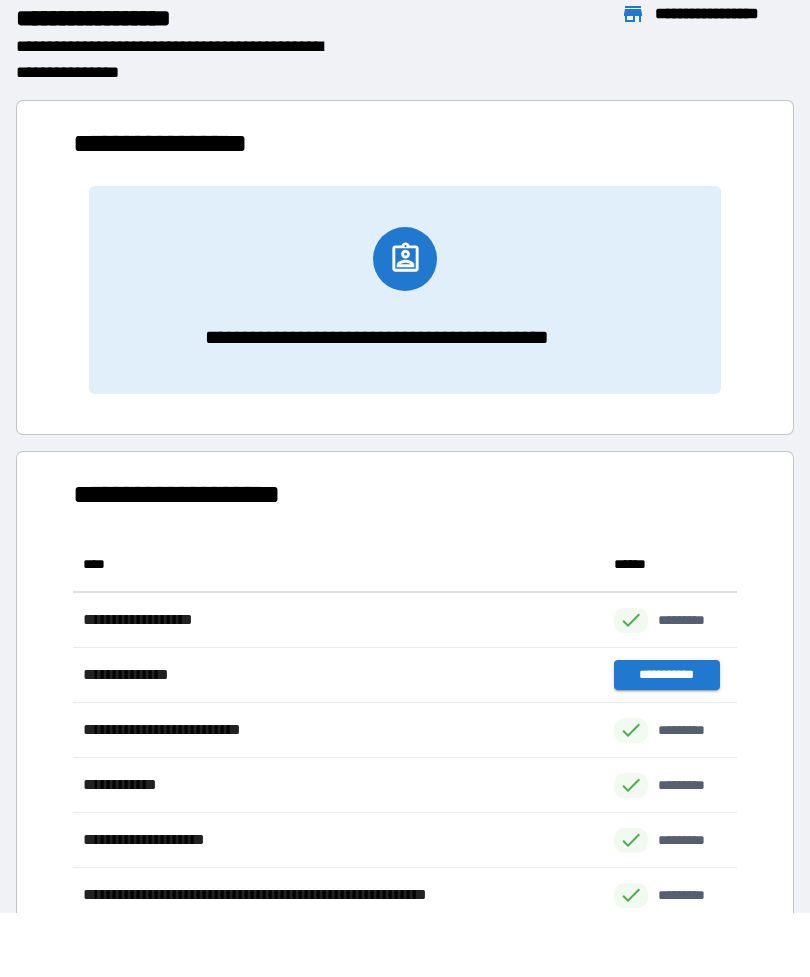 scroll, scrollTop: 1, scrollLeft: 1, axis: both 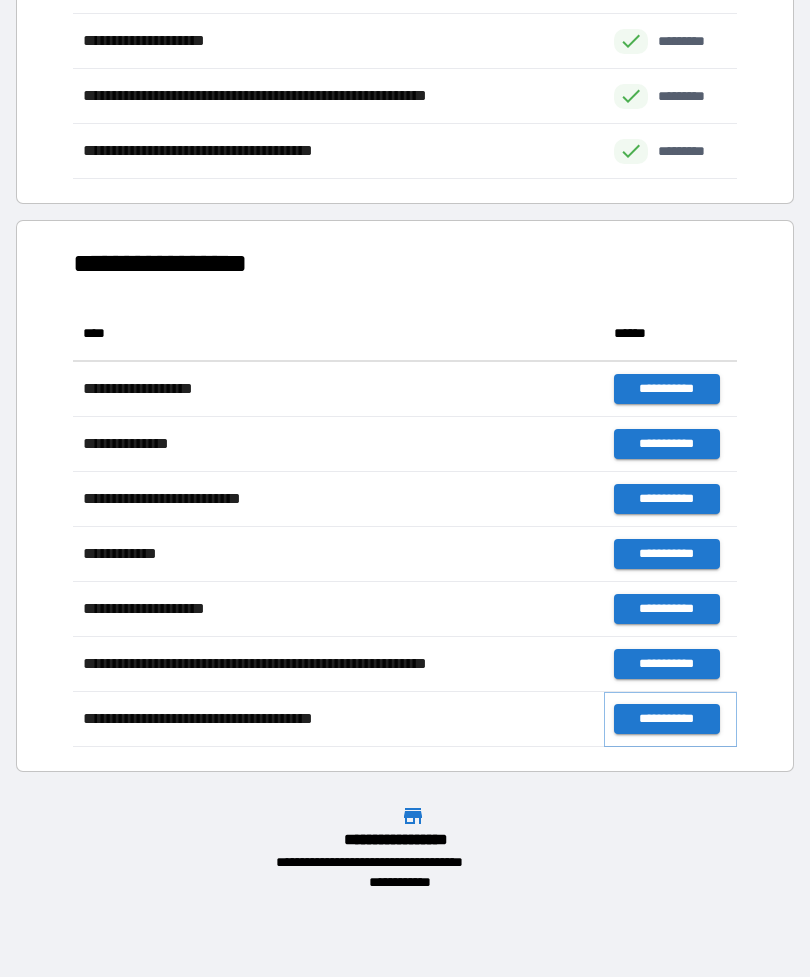click on "**********" at bounding box center [666, 719] 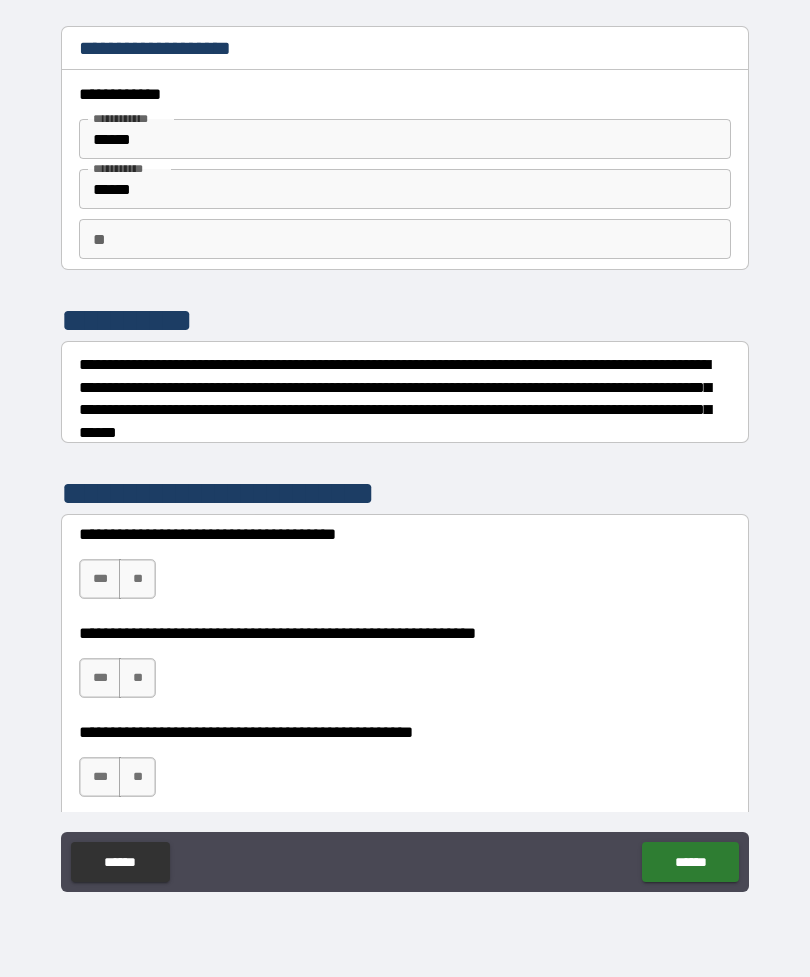 click on "**" at bounding box center [137, 579] 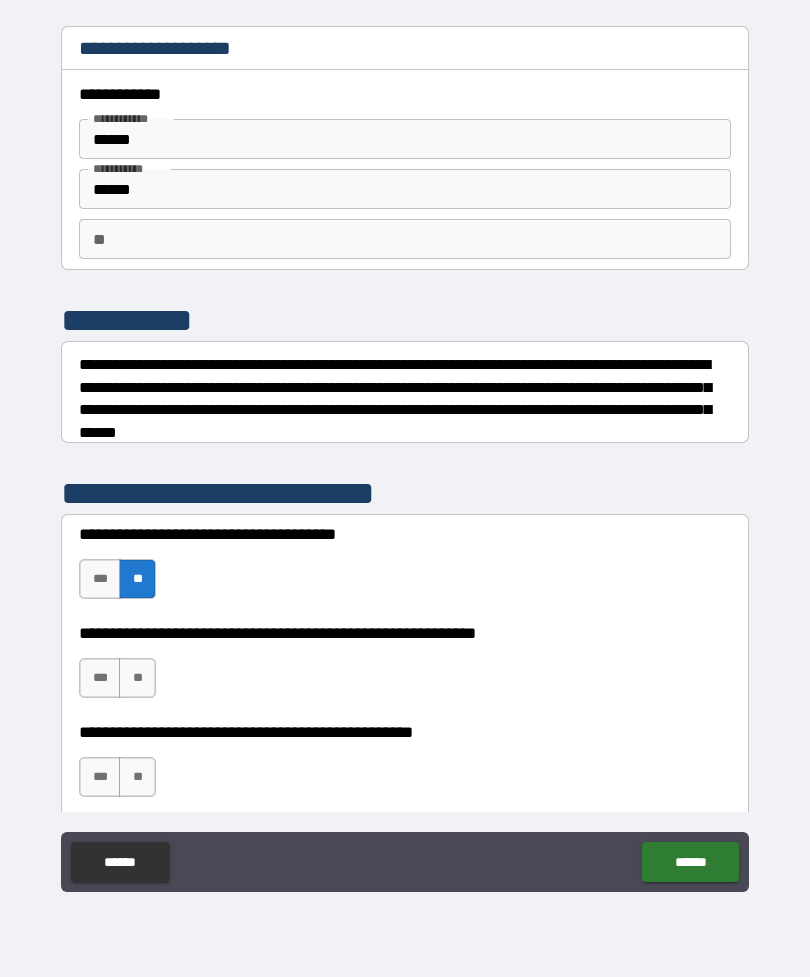 click on "**" at bounding box center [137, 678] 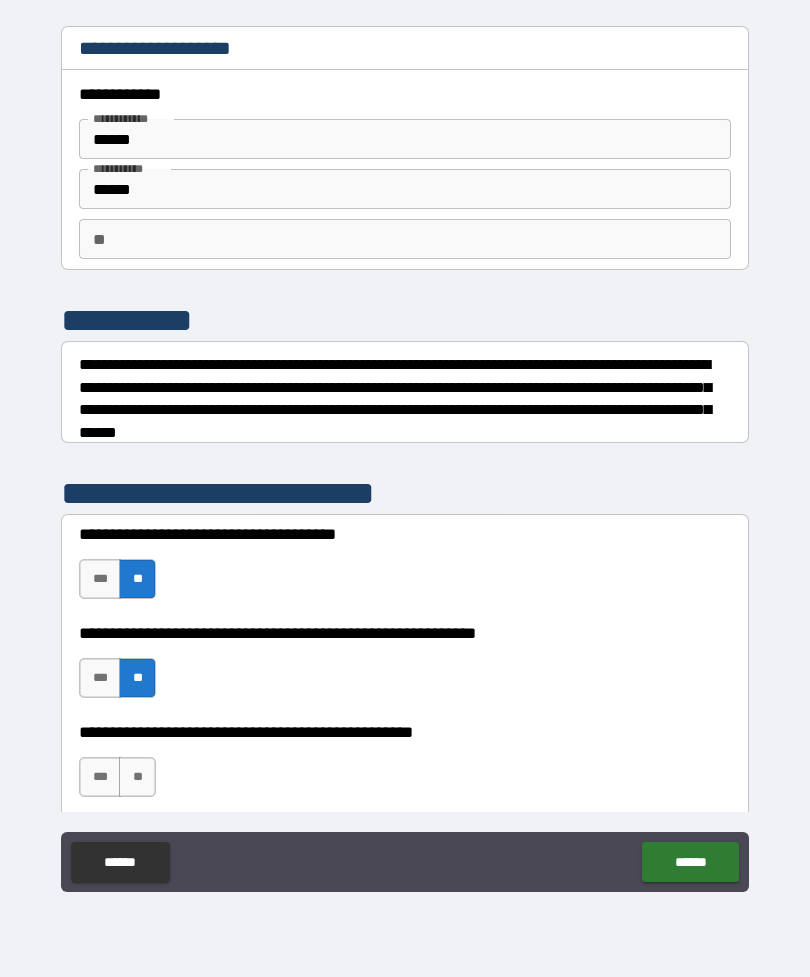 click on "**" at bounding box center [137, 777] 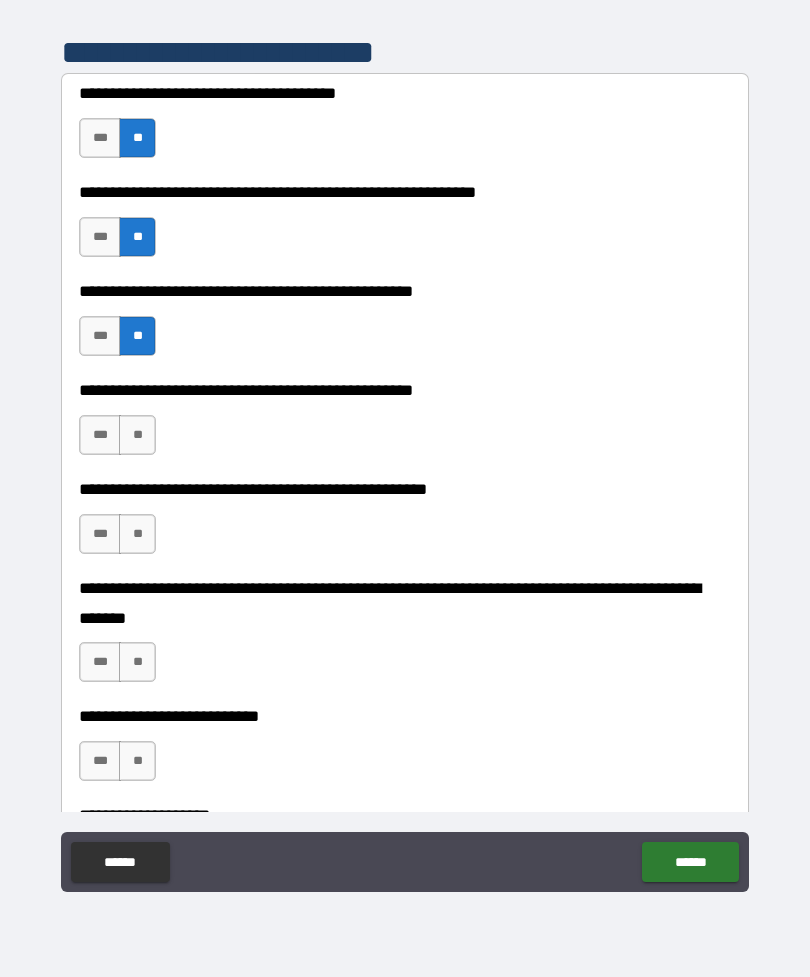 scroll, scrollTop: 483, scrollLeft: 0, axis: vertical 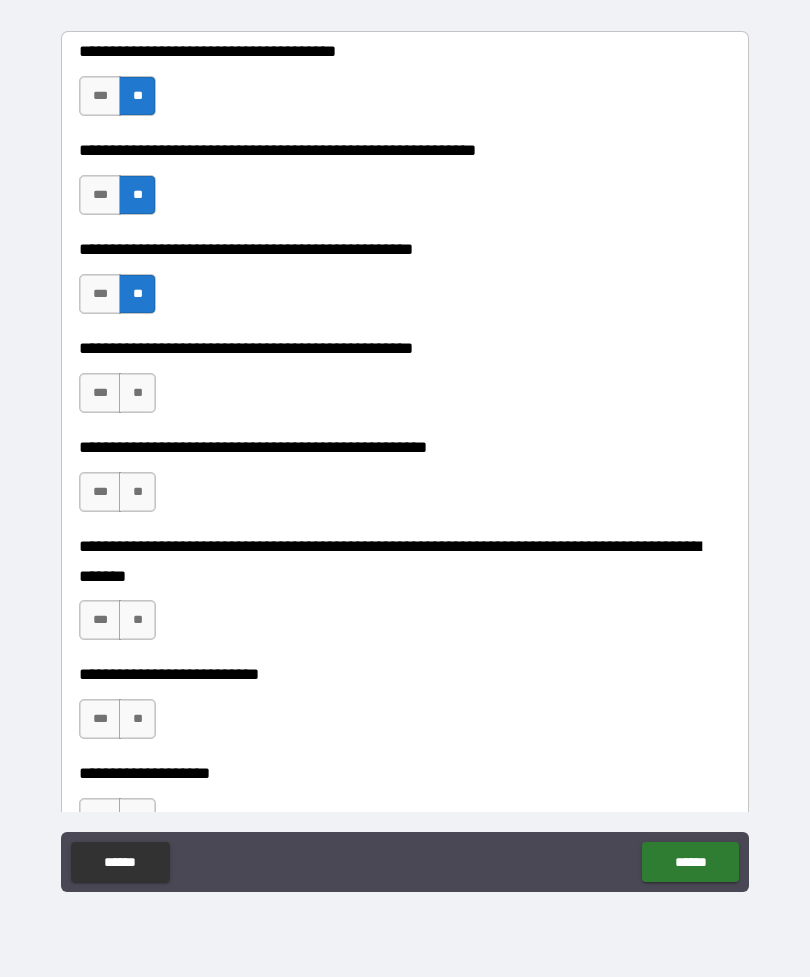 click on "**" at bounding box center [137, 393] 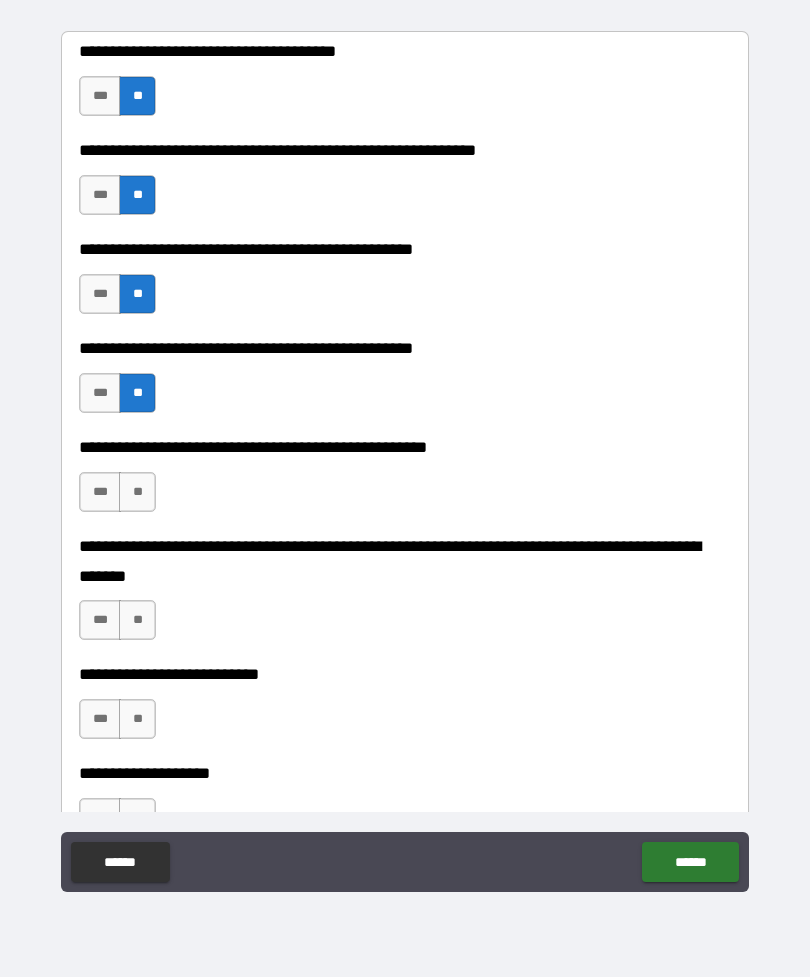 click on "**" at bounding box center [137, 492] 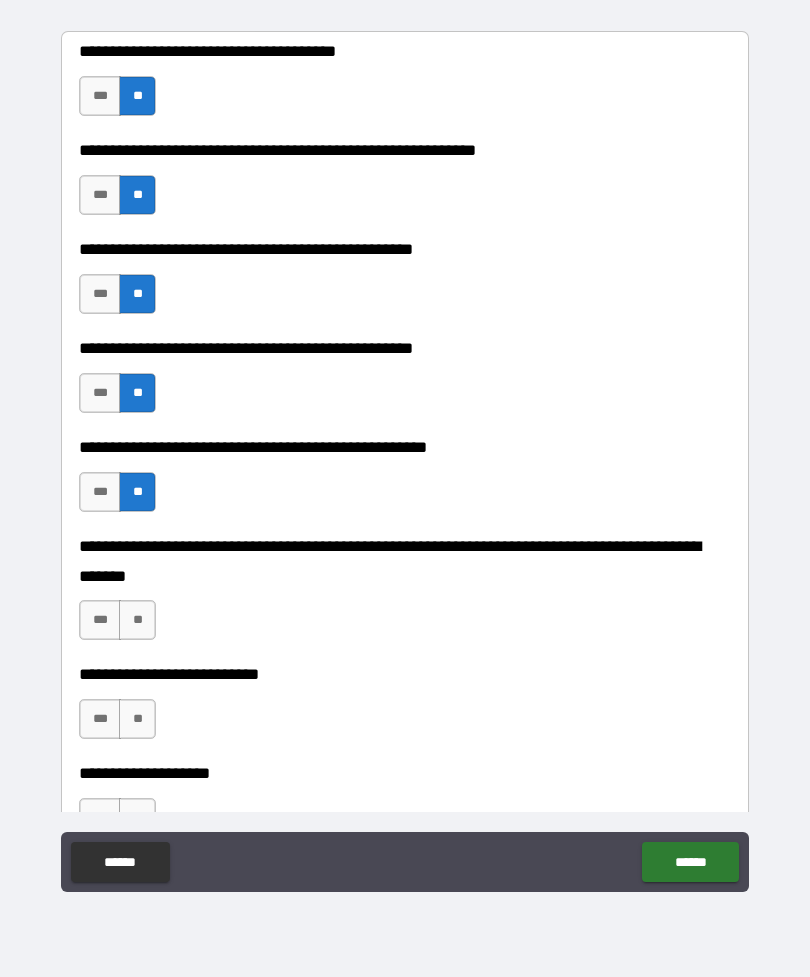 click on "**" at bounding box center (137, 620) 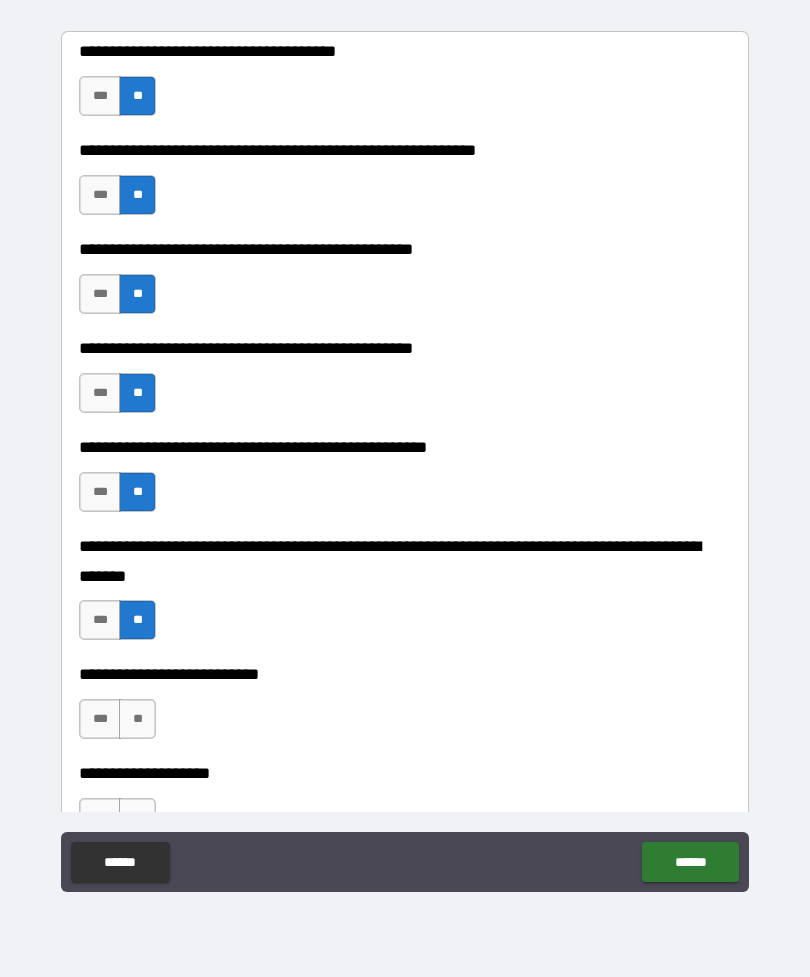 click on "**" at bounding box center (137, 719) 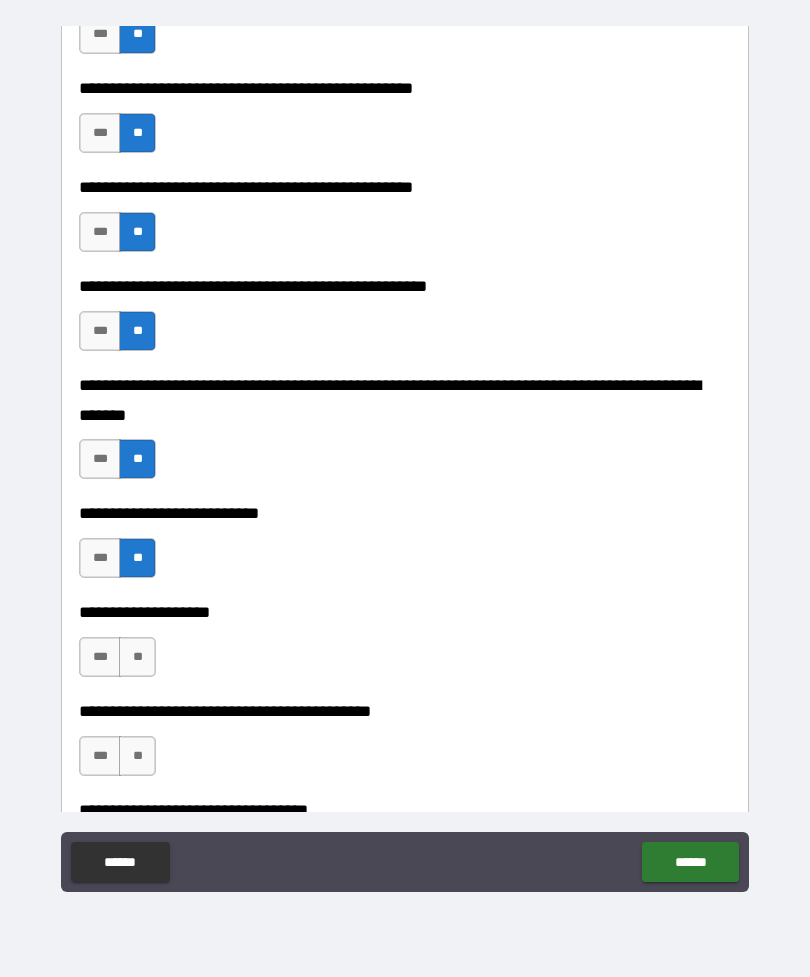 scroll, scrollTop: 845, scrollLeft: 0, axis: vertical 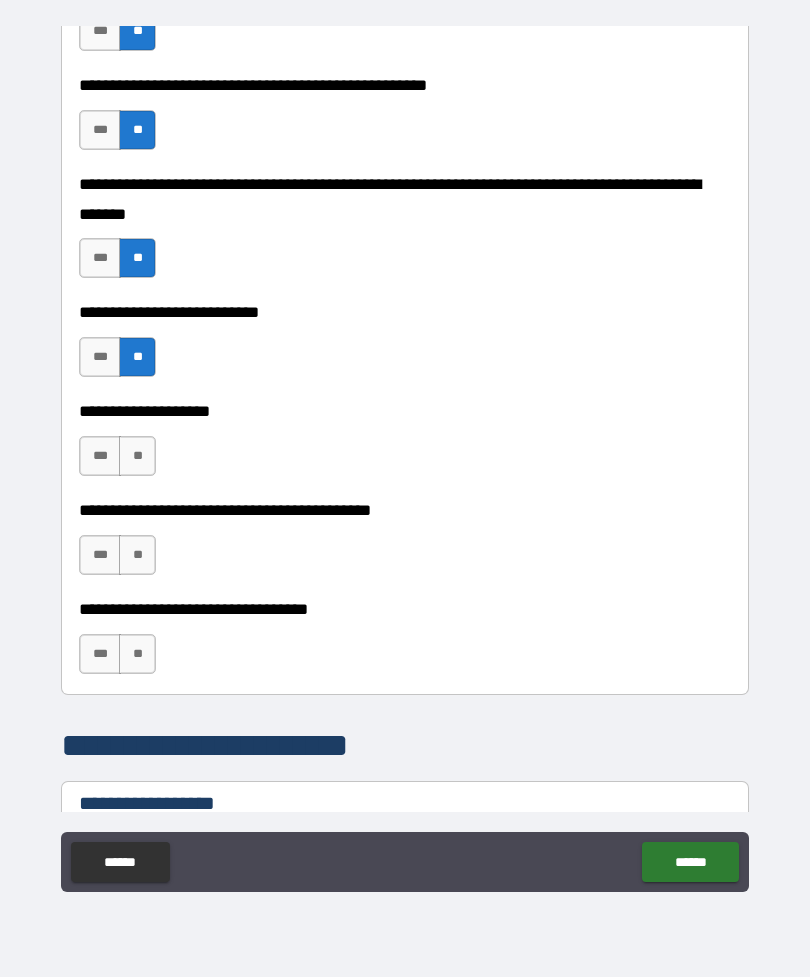 click on "**" at bounding box center (137, 456) 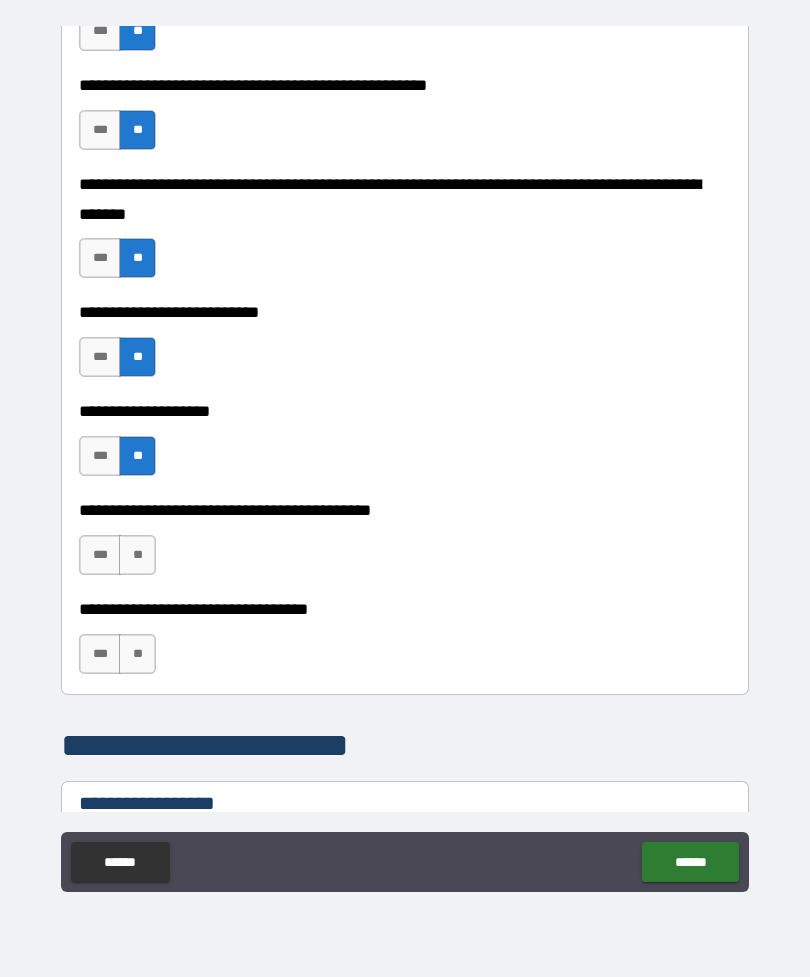 click on "**" at bounding box center [137, 555] 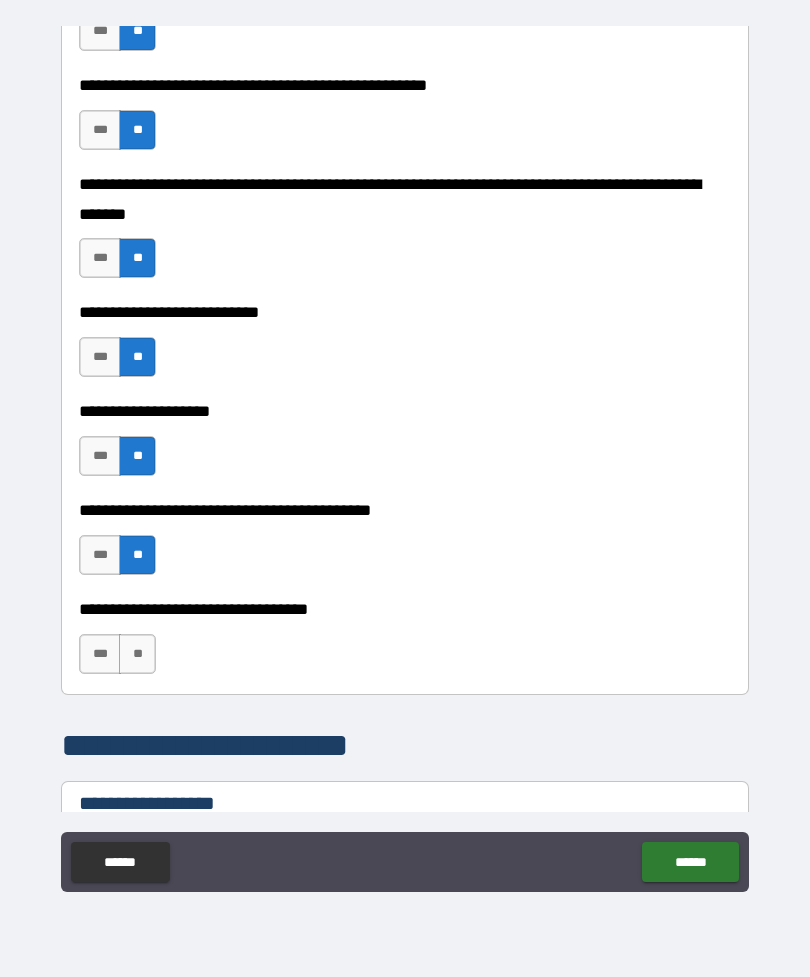 click on "**" at bounding box center [137, 654] 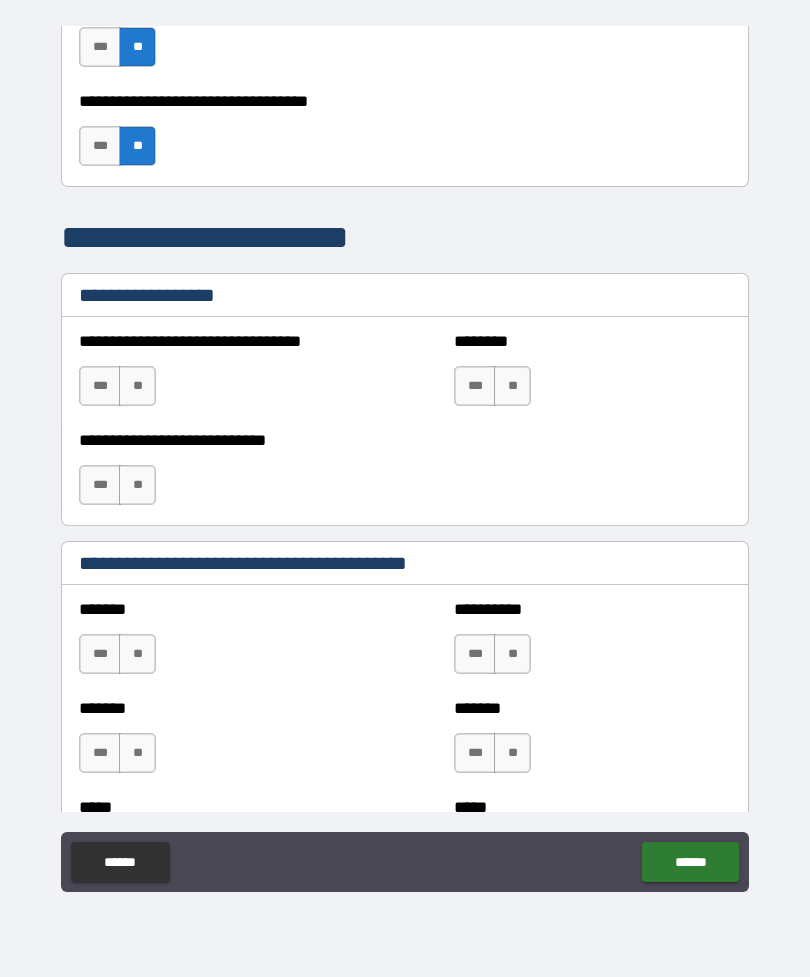 scroll, scrollTop: 1348, scrollLeft: 0, axis: vertical 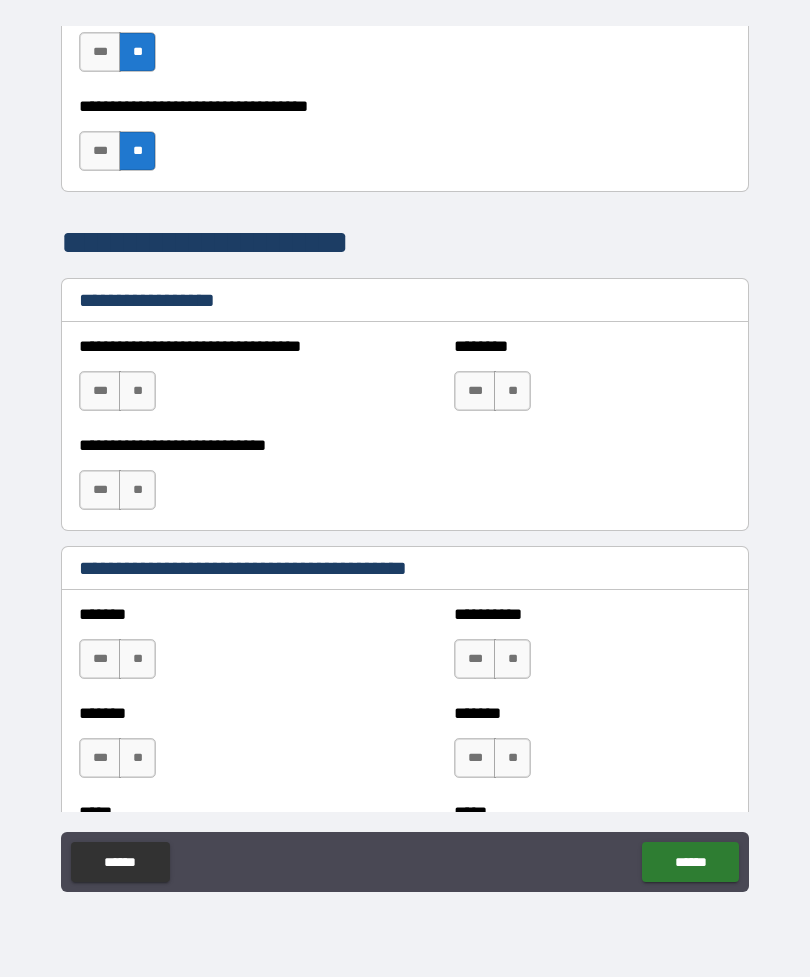 click on "**" at bounding box center [137, 391] 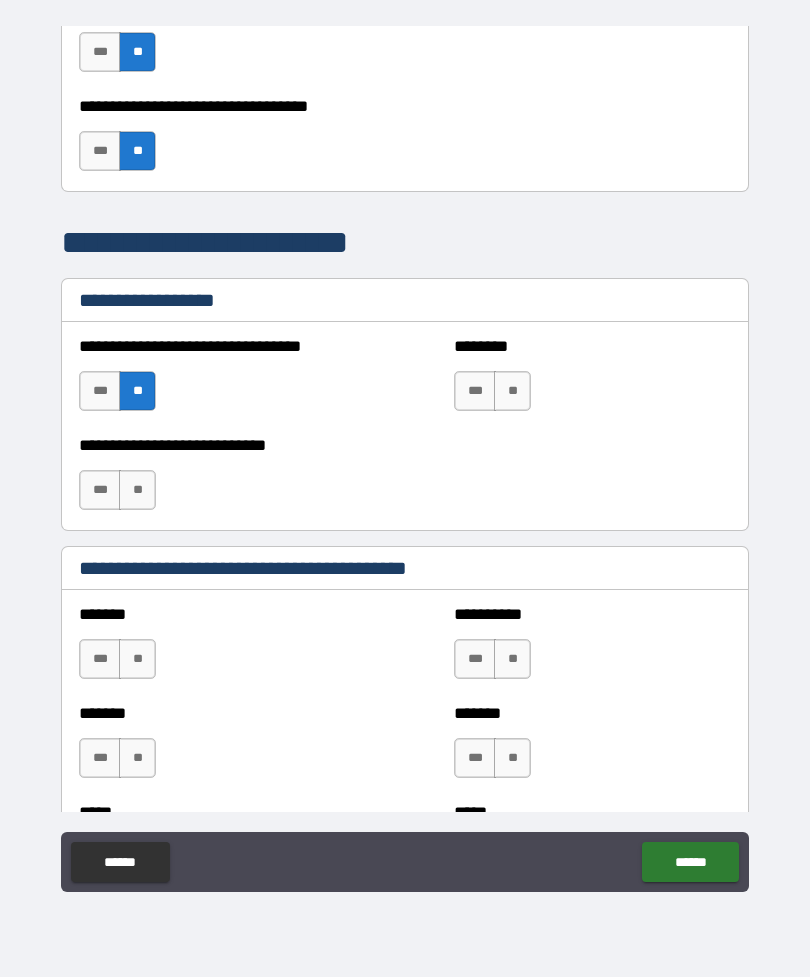click on "***" at bounding box center (475, 391) 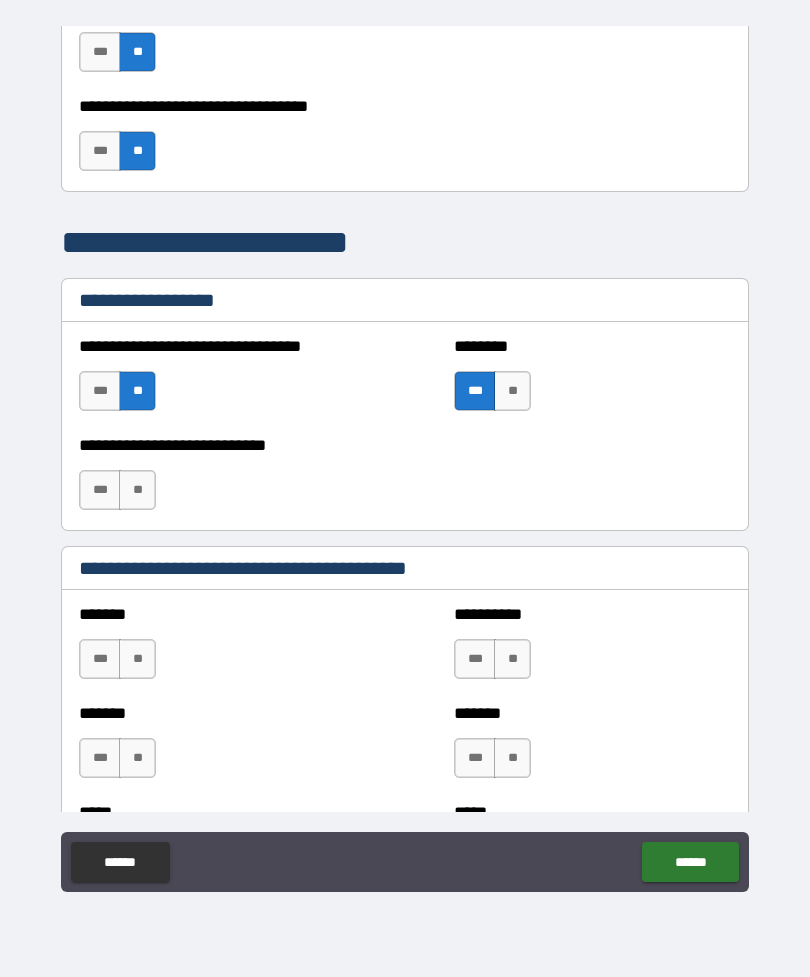 click on "**" at bounding box center [512, 391] 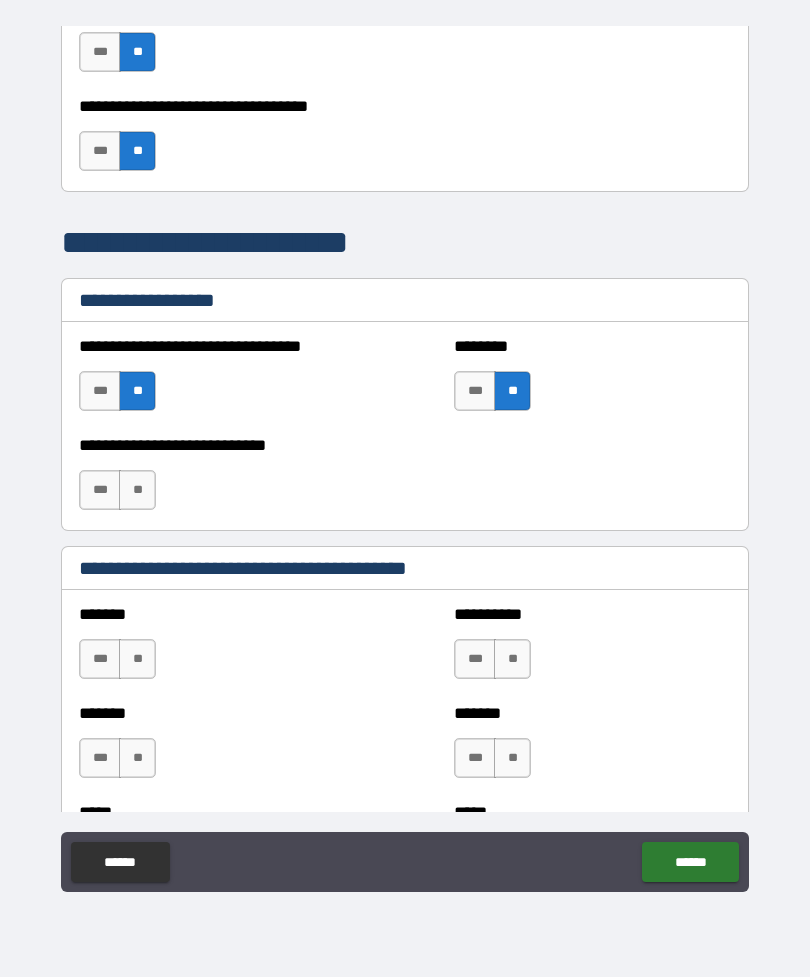 click on "**" at bounding box center (137, 490) 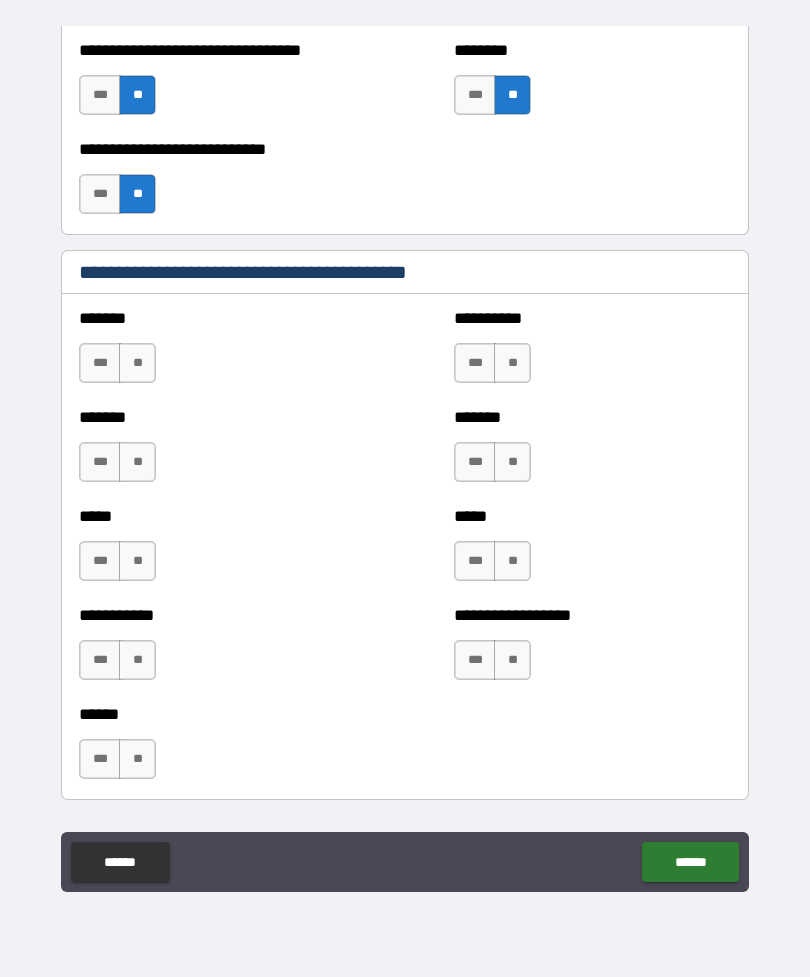 scroll, scrollTop: 1652, scrollLeft: 0, axis: vertical 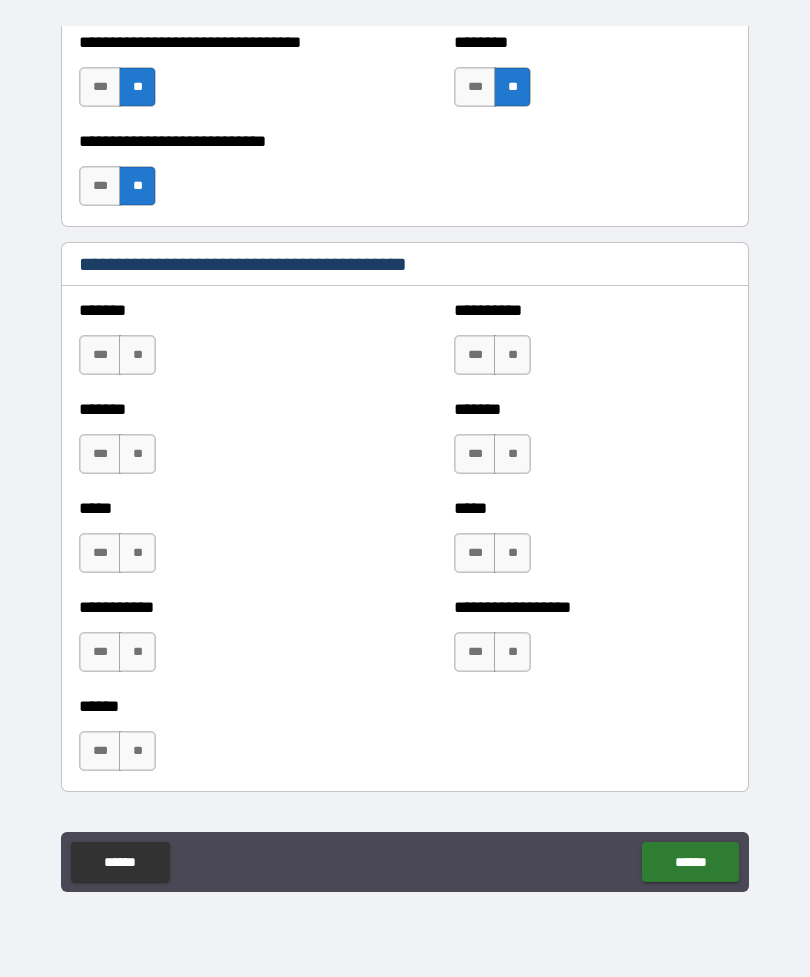 click on "**" at bounding box center (137, 355) 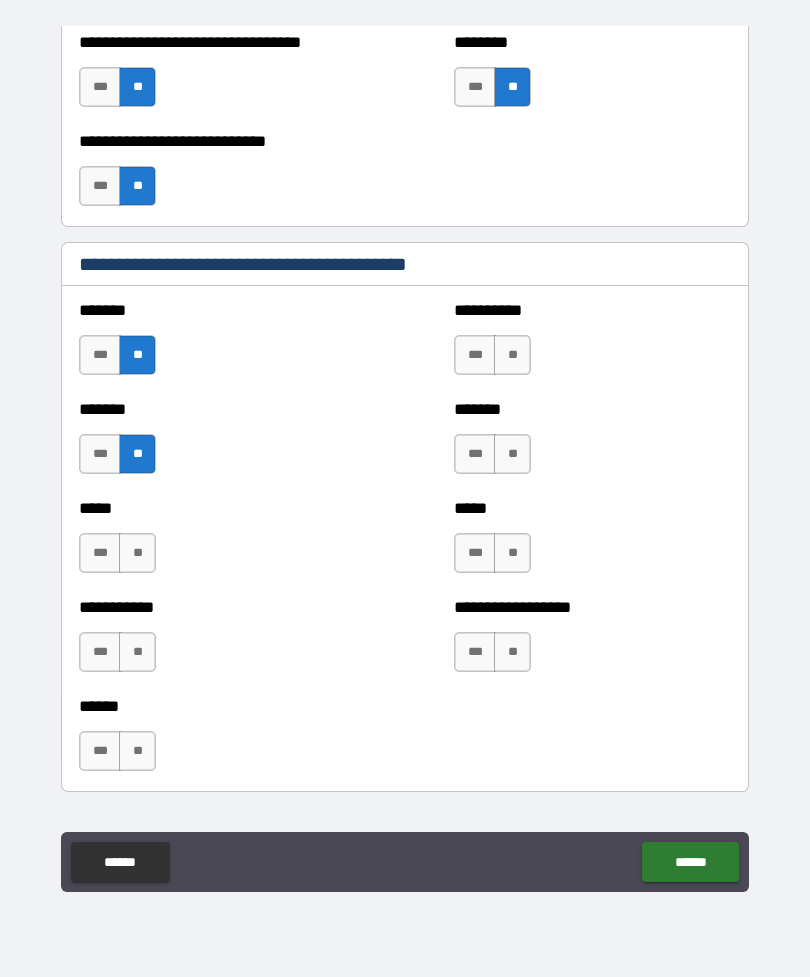 click on "**" at bounding box center [137, 553] 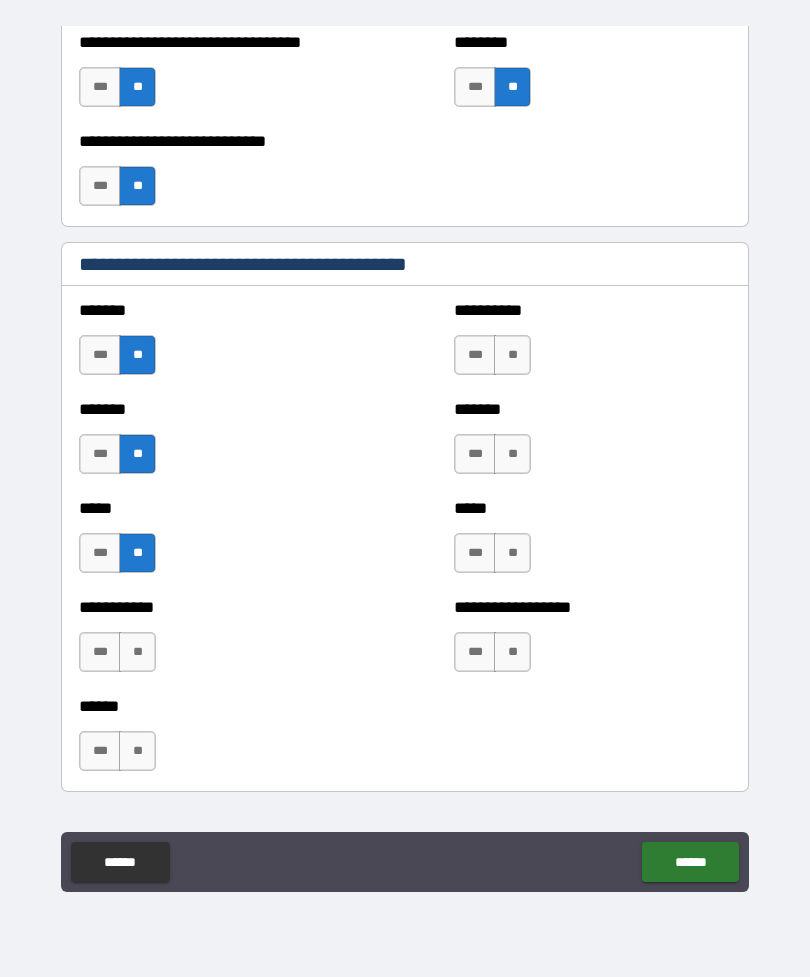 click on "**********" at bounding box center [217, 607] 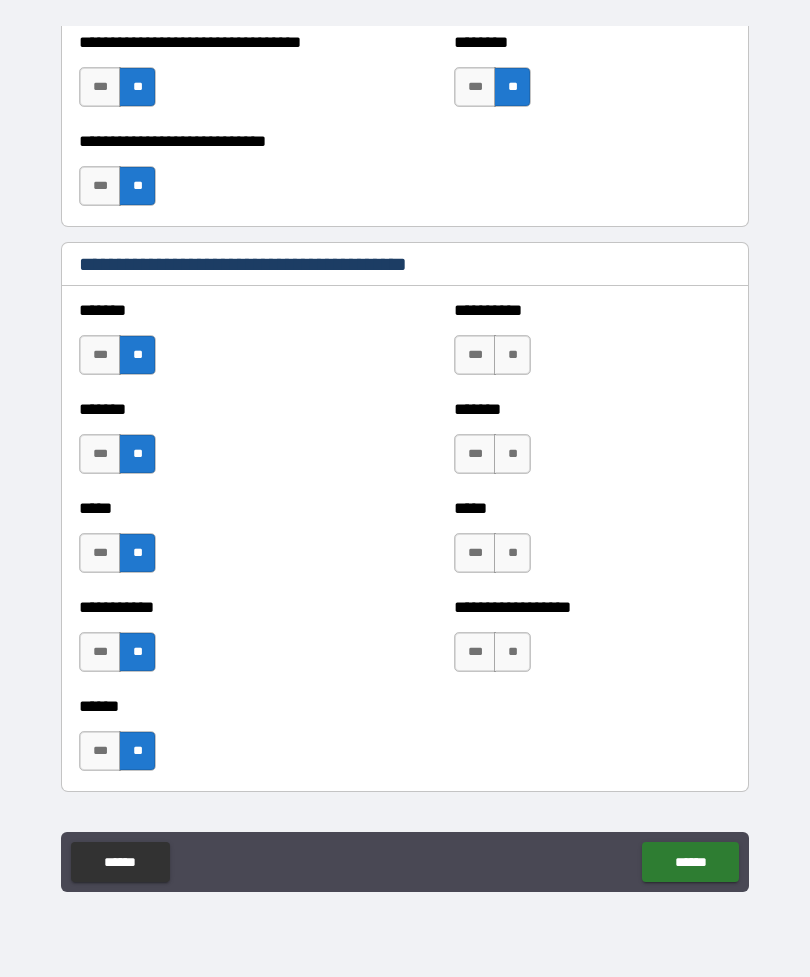click on "**" at bounding box center (512, 652) 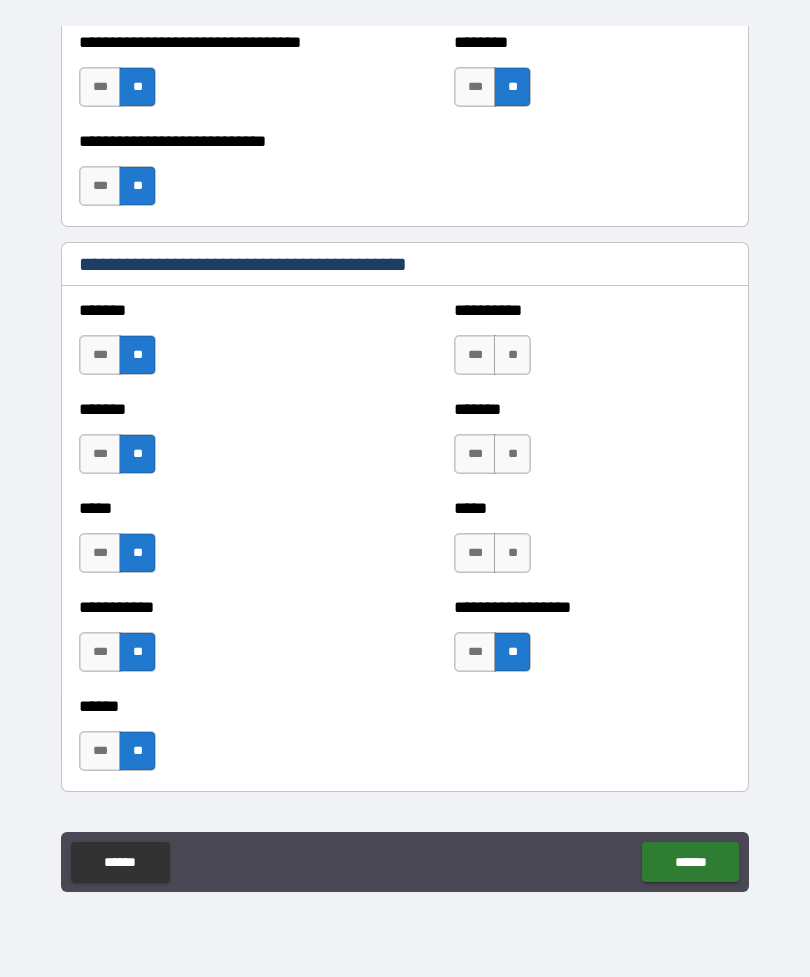 click on "**" at bounding box center (512, 553) 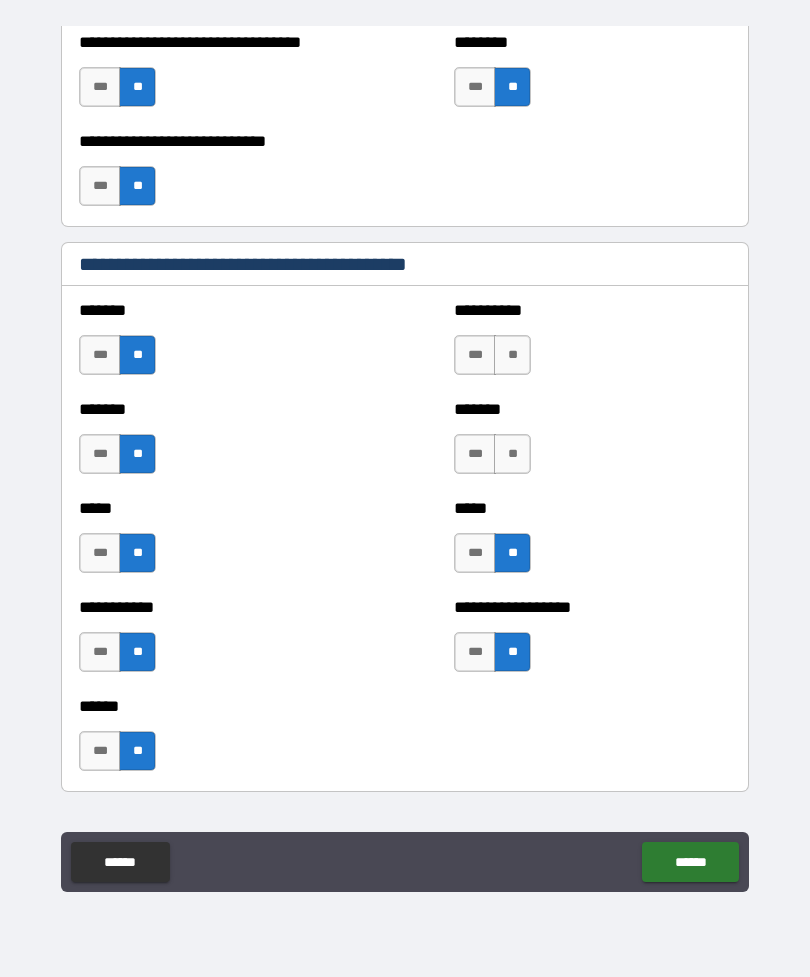 click on "**" at bounding box center (512, 454) 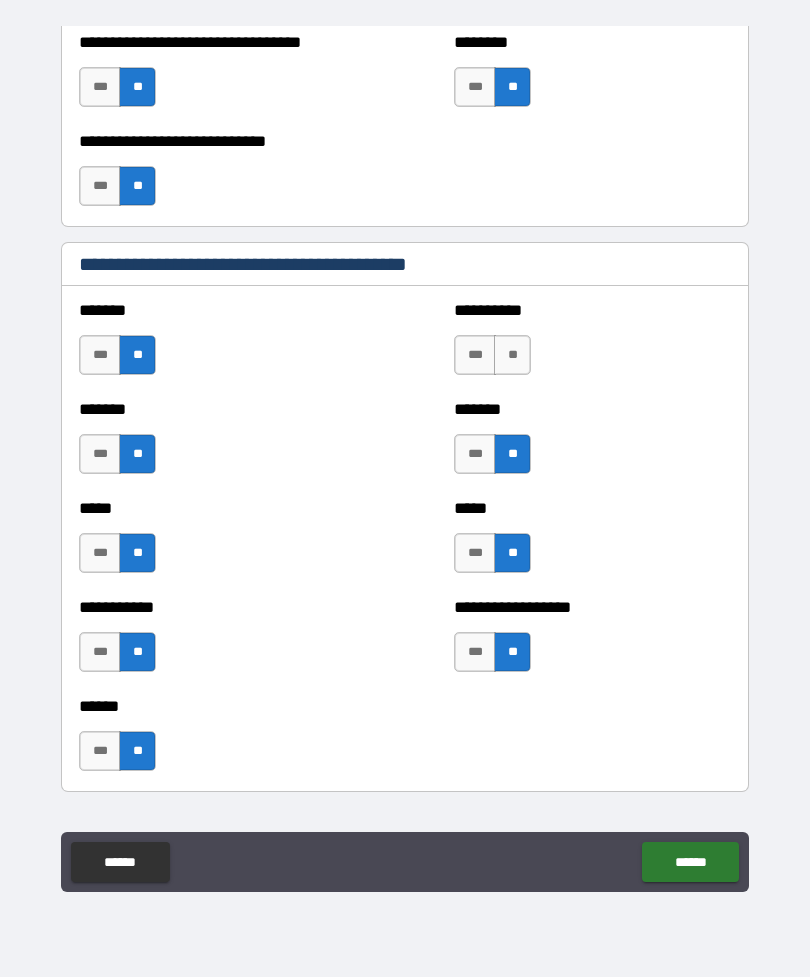 click on "**" at bounding box center (512, 355) 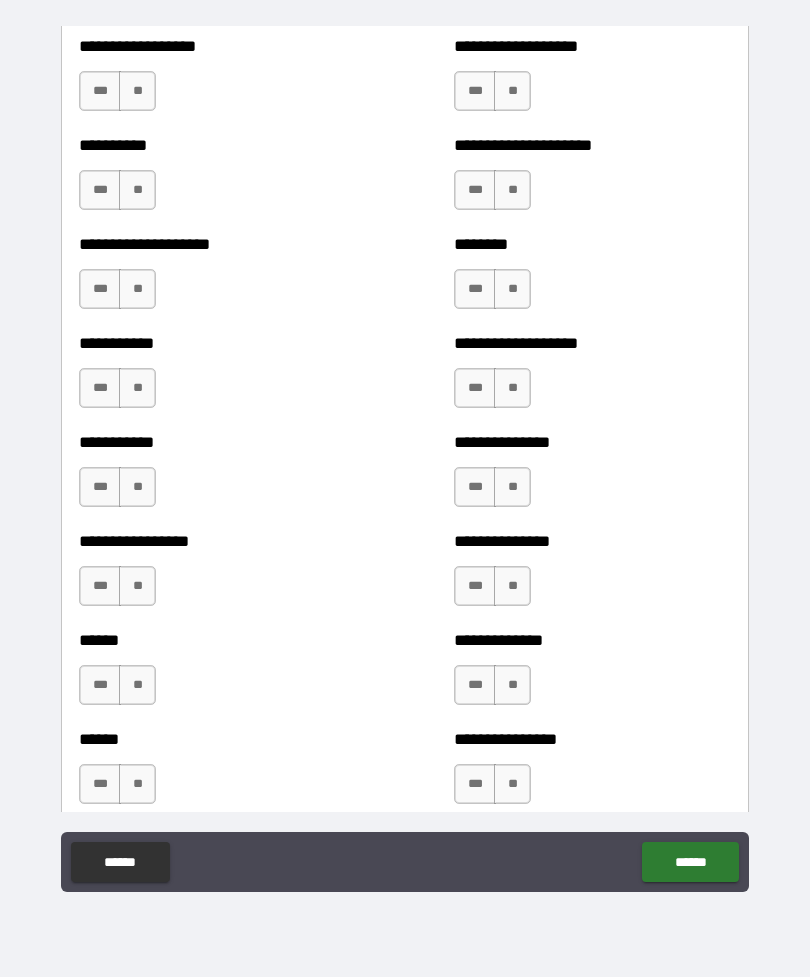 scroll, scrollTop: 2549, scrollLeft: 0, axis: vertical 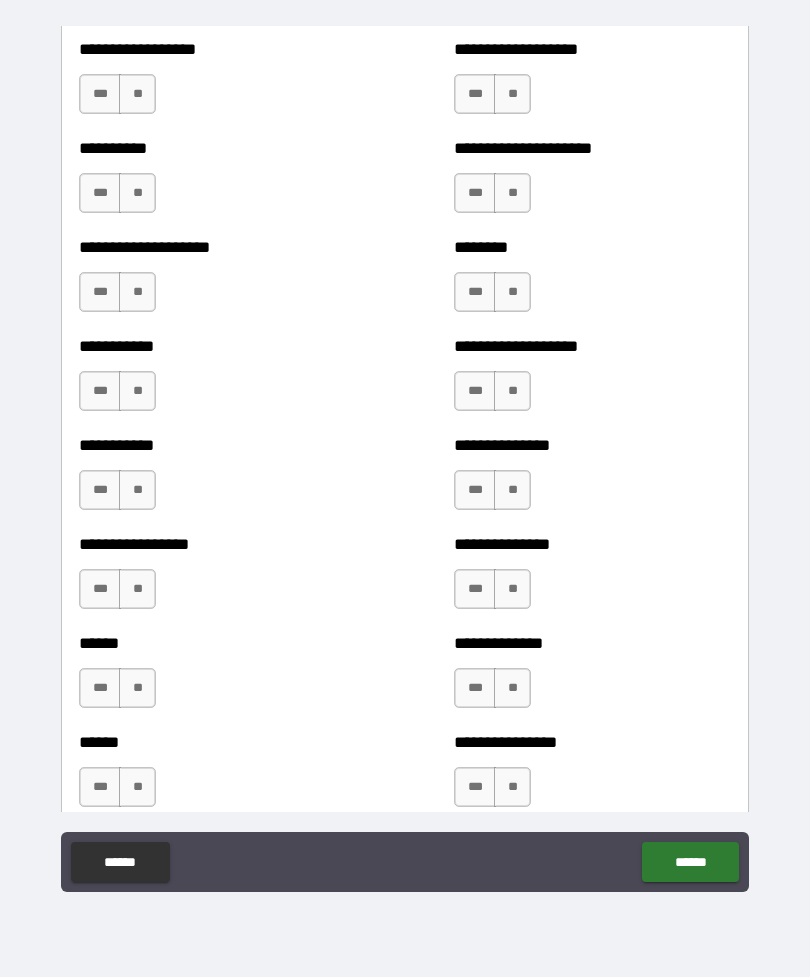 click on "**" at bounding box center [137, 94] 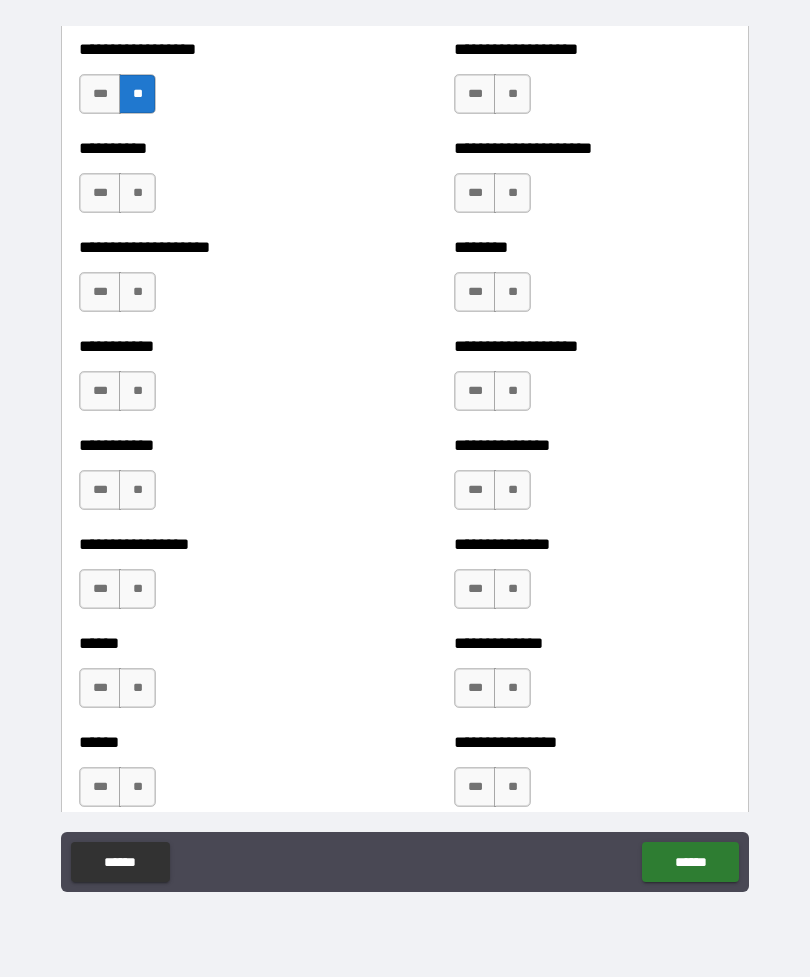 click on "**" at bounding box center (137, 193) 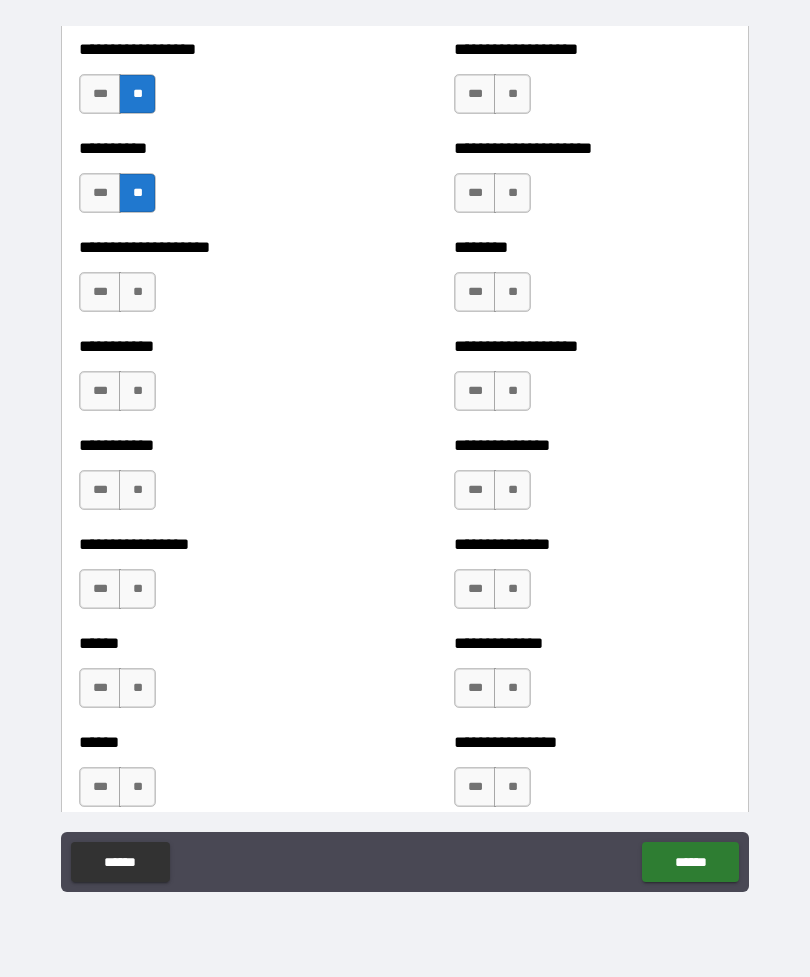 click on "**********" at bounding box center (217, 282) 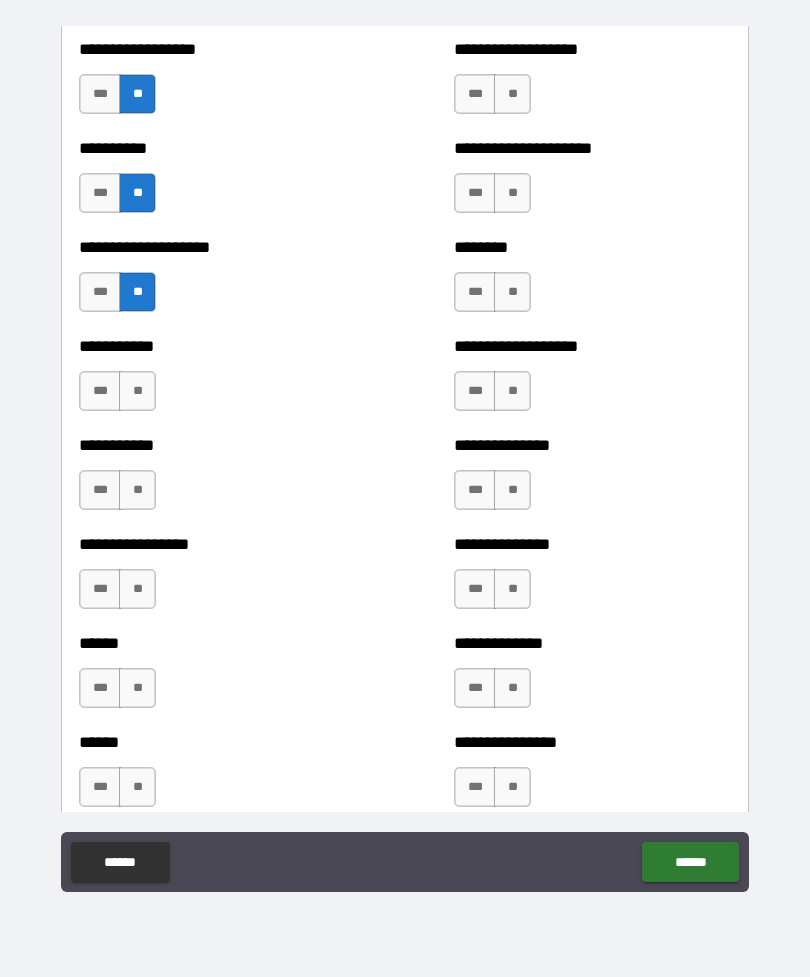 click on "**" at bounding box center (137, 391) 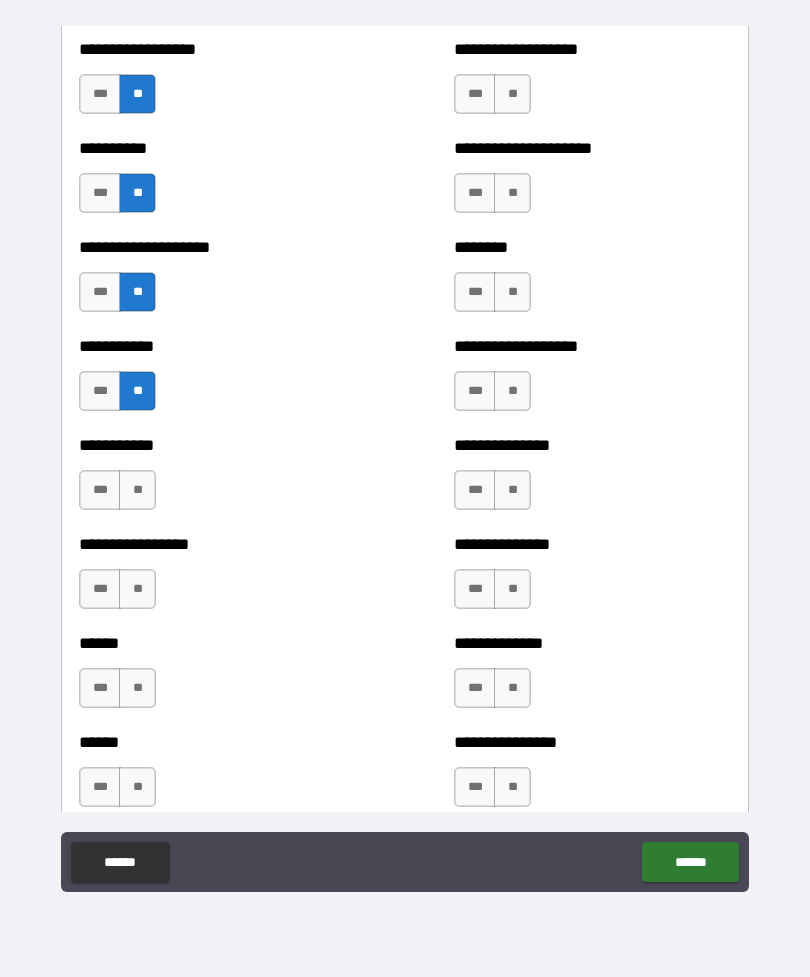 click on "**" at bounding box center (137, 490) 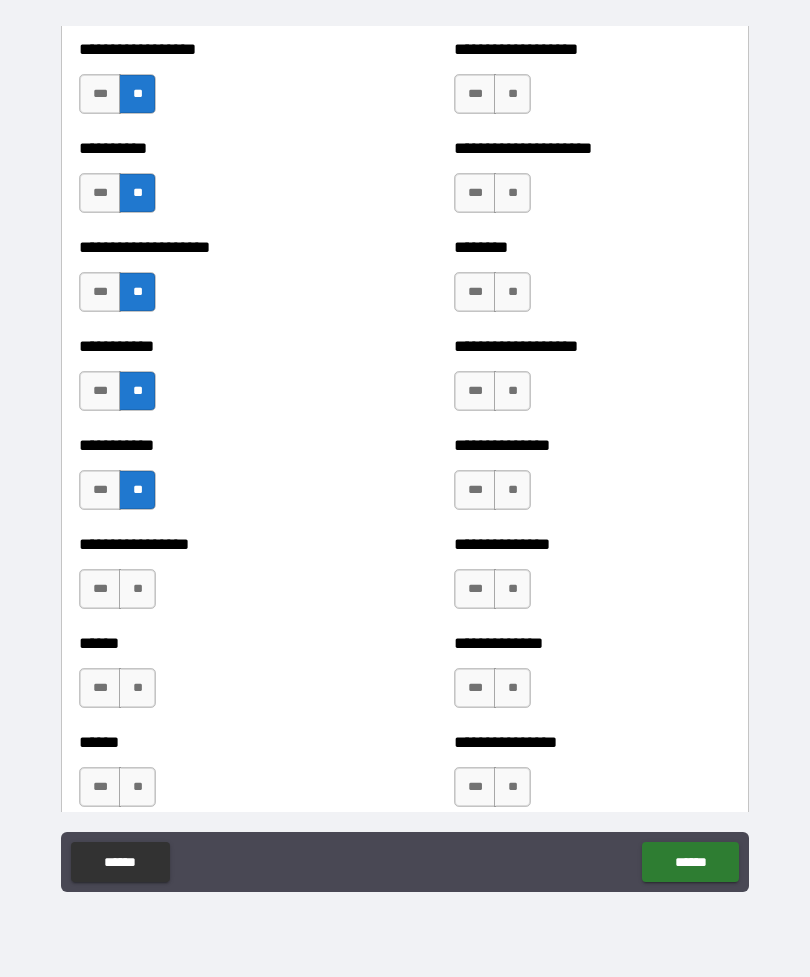 click on "**********" at bounding box center [217, 579] 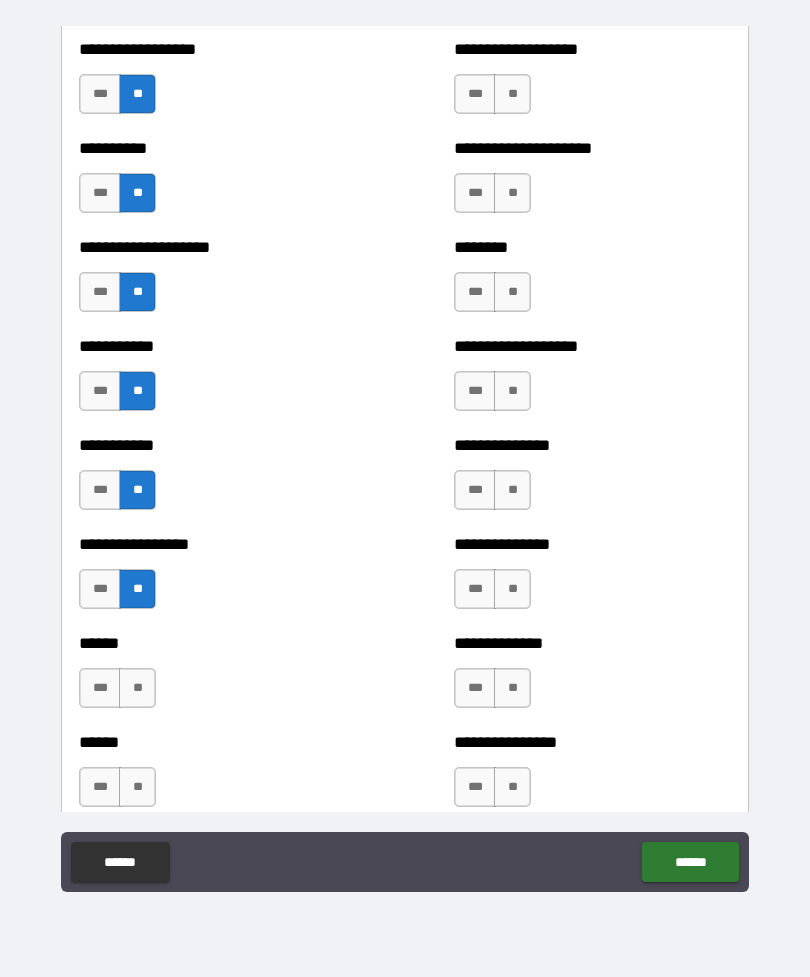 click on "**" at bounding box center [137, 688] 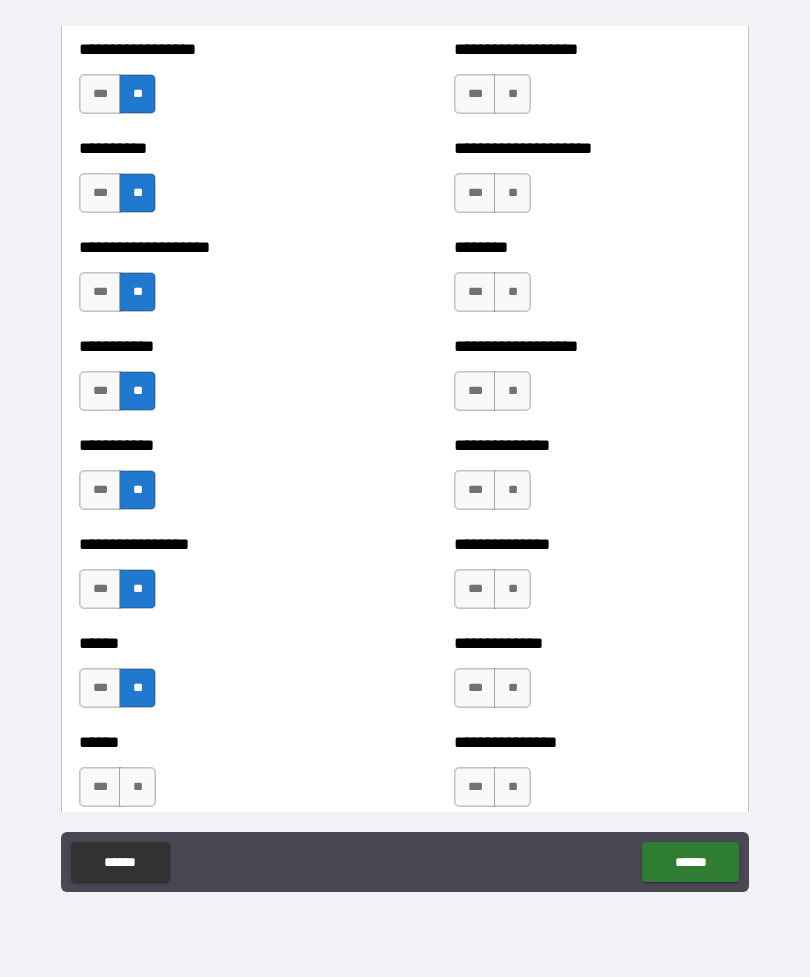 click on "**" at bounding box center [137, 787] 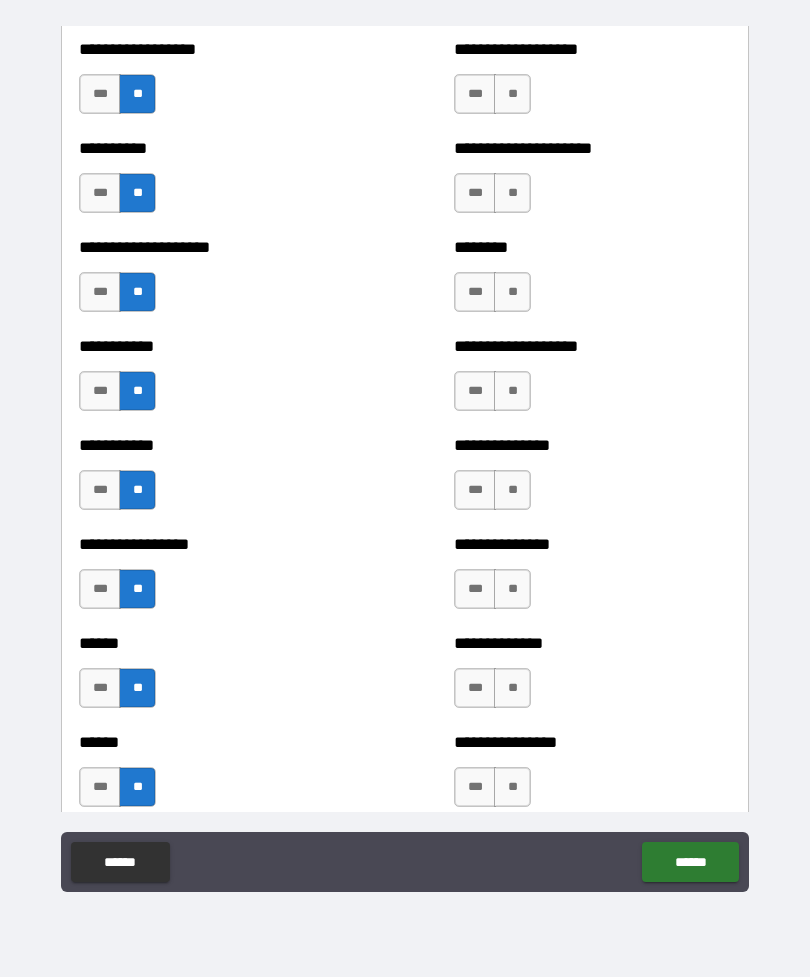 click on "**" at bounding box center (512, 787) 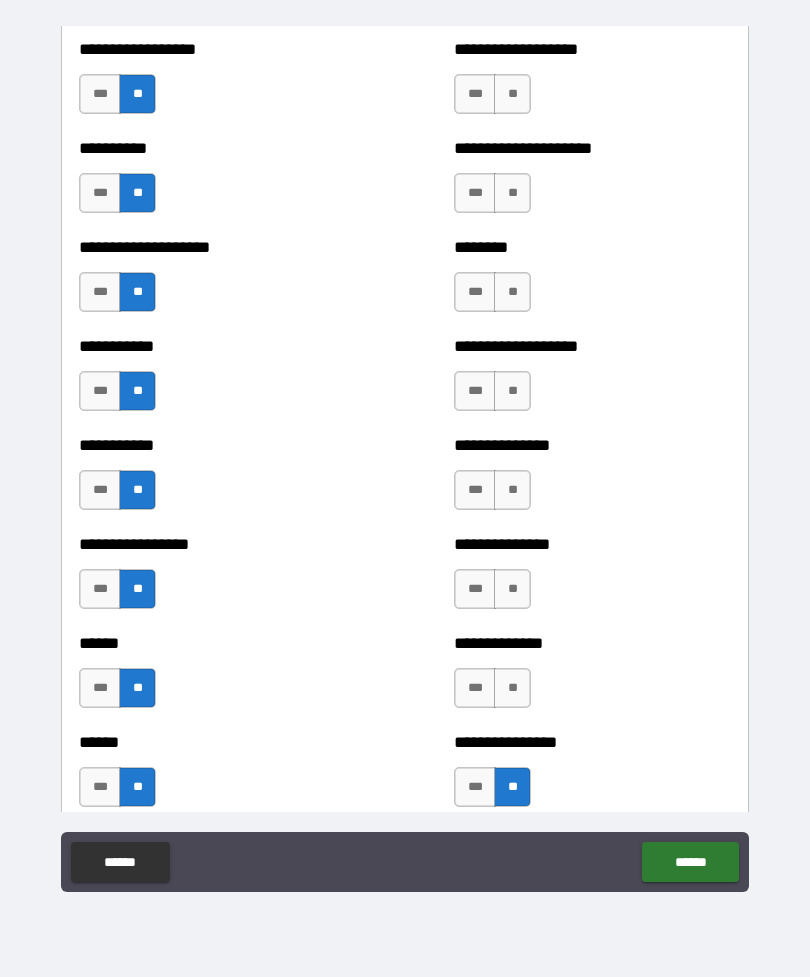 click on "**" at bounding box center [512, 688] 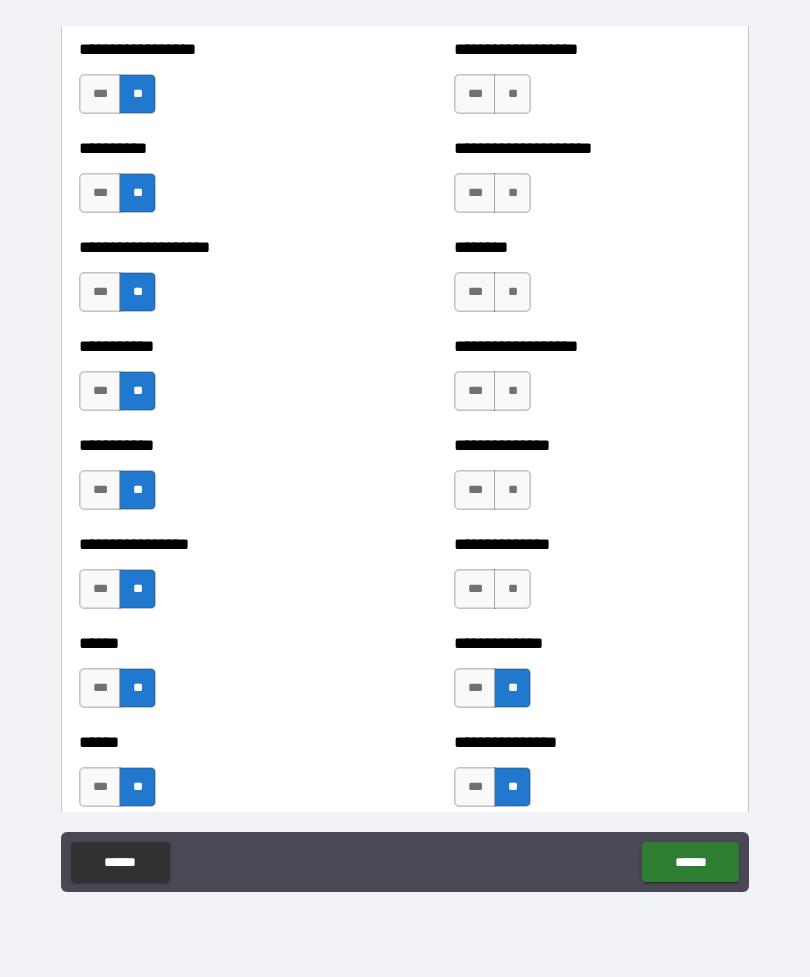 click on "**" at bounding box center [512, 589] 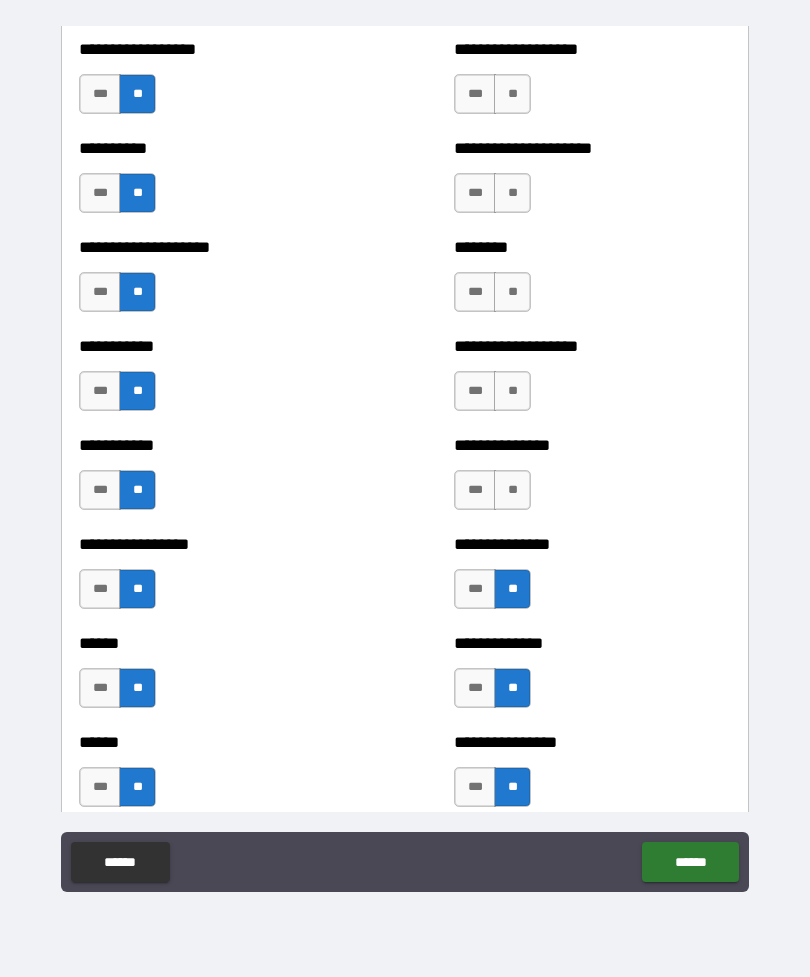 click on "**" at bounding box center [512, 490] 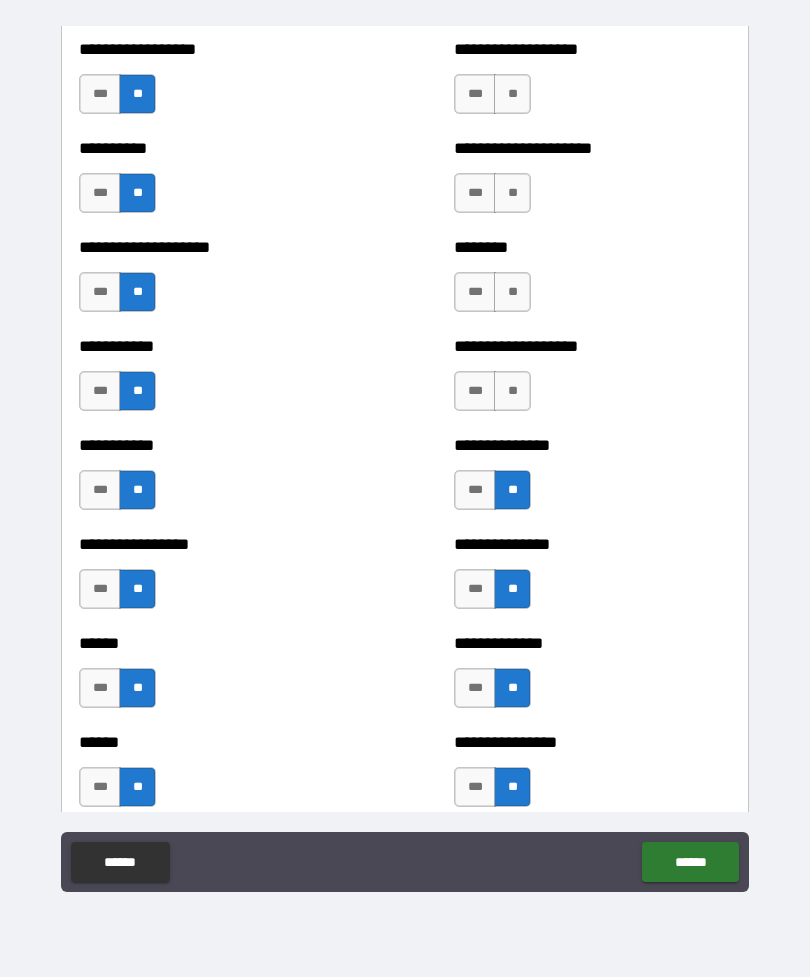 click on "**" at bounding box center [512, 391] 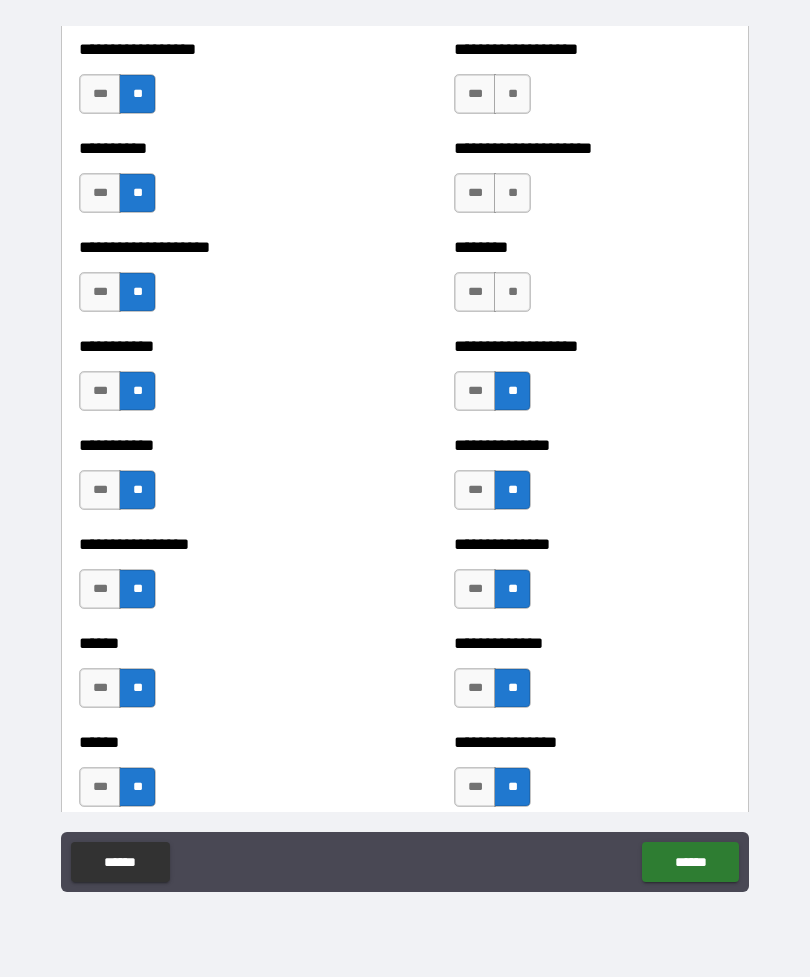 click on "**" at bounding box center [512, 292] 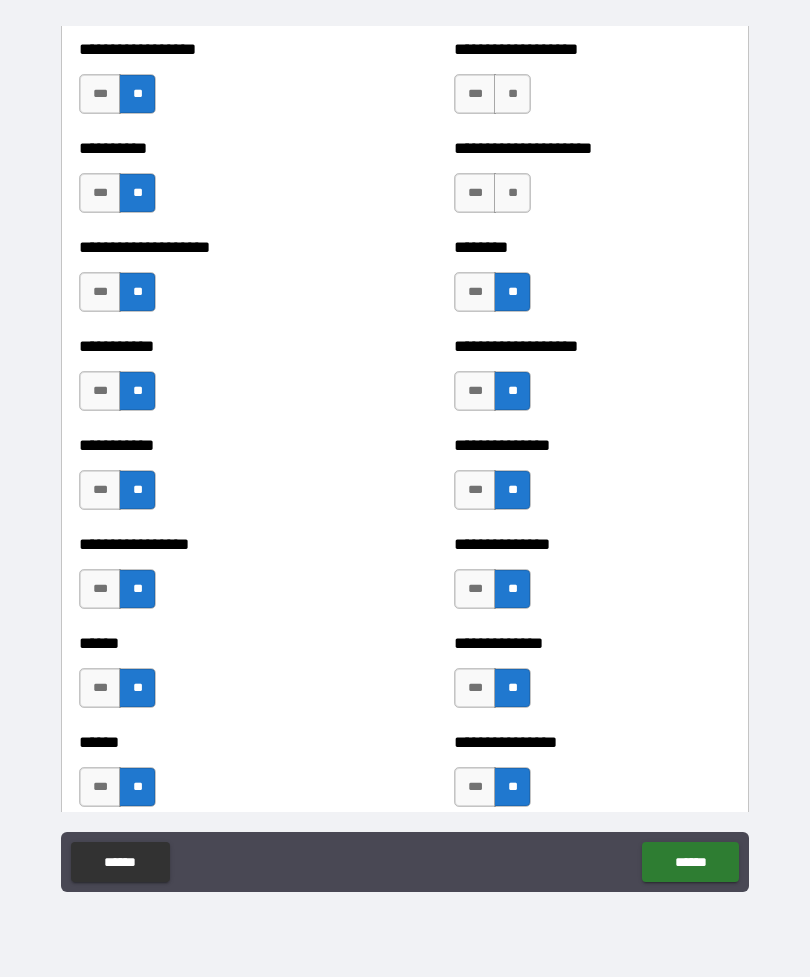 click on "**" at bounding box center [512, 193] 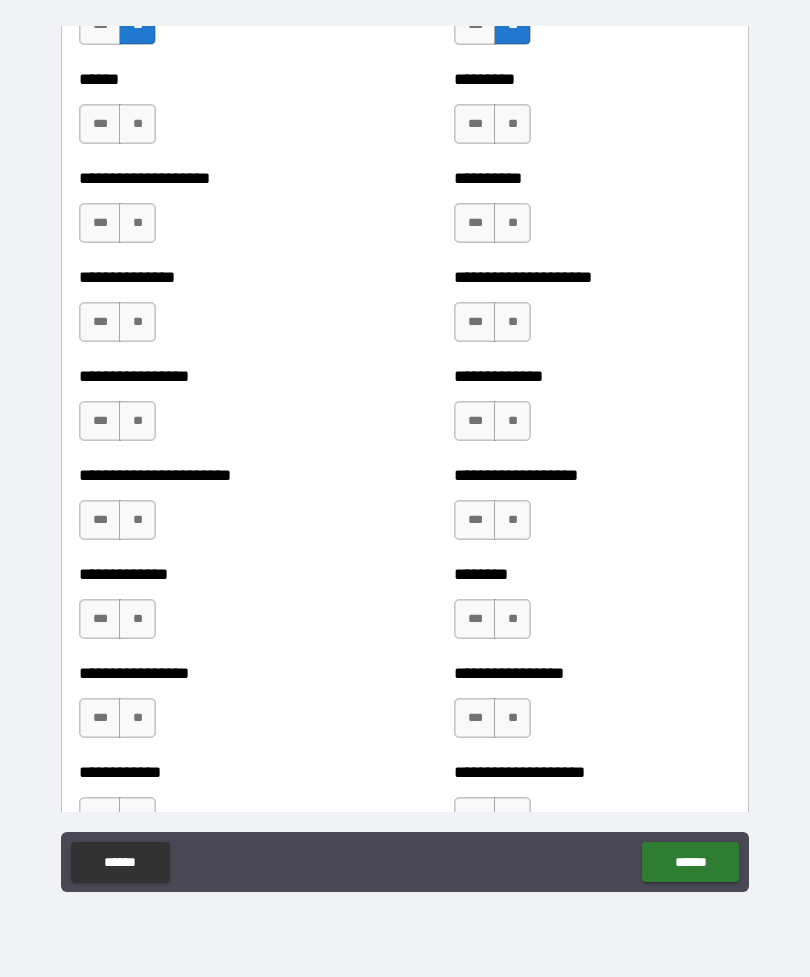 scroll, scrollTop: 3312, scrollLeft: 0, axis: vertical 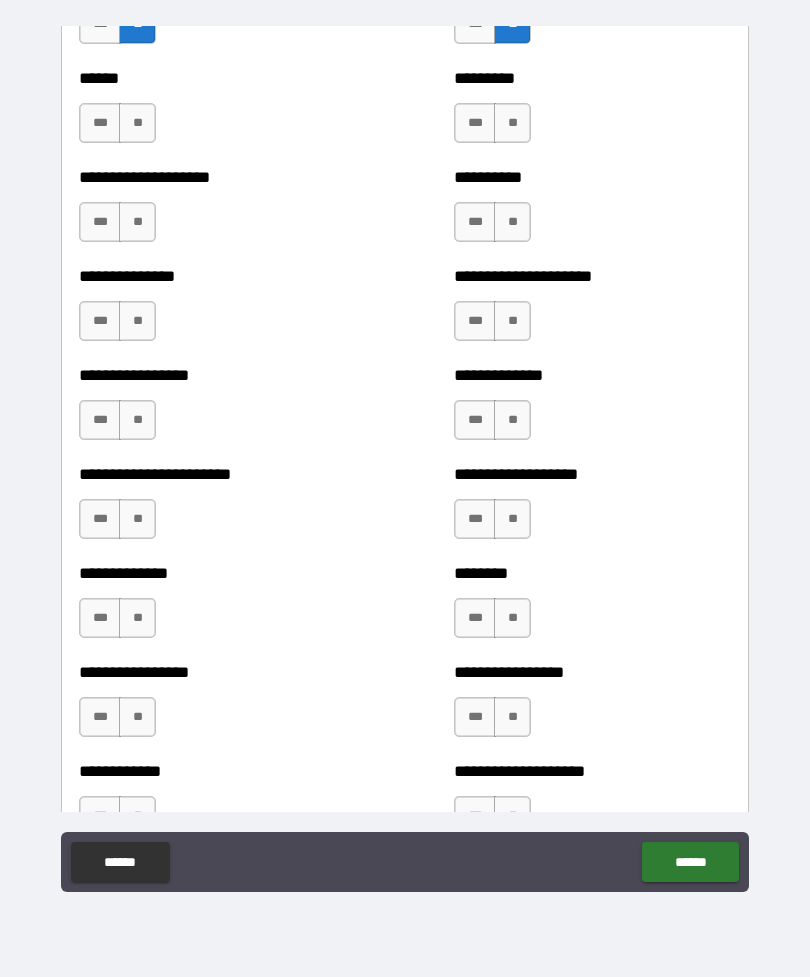 click on "**" at bounding box center (512, 123) 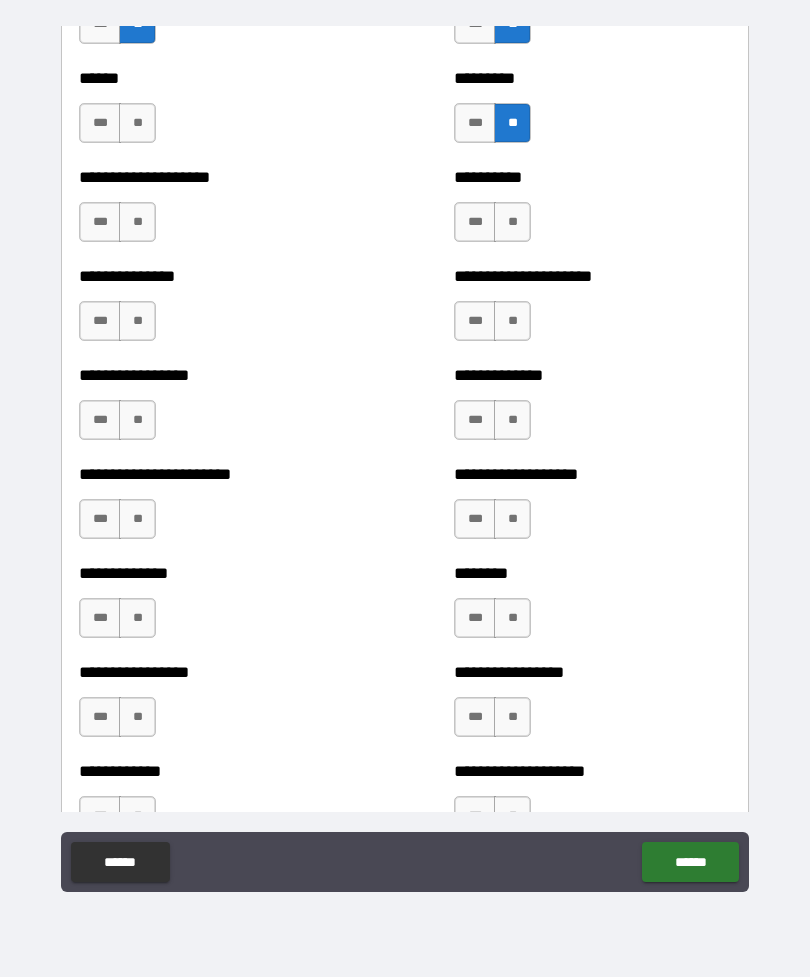 click on "**" at bounding box center (137, 123) 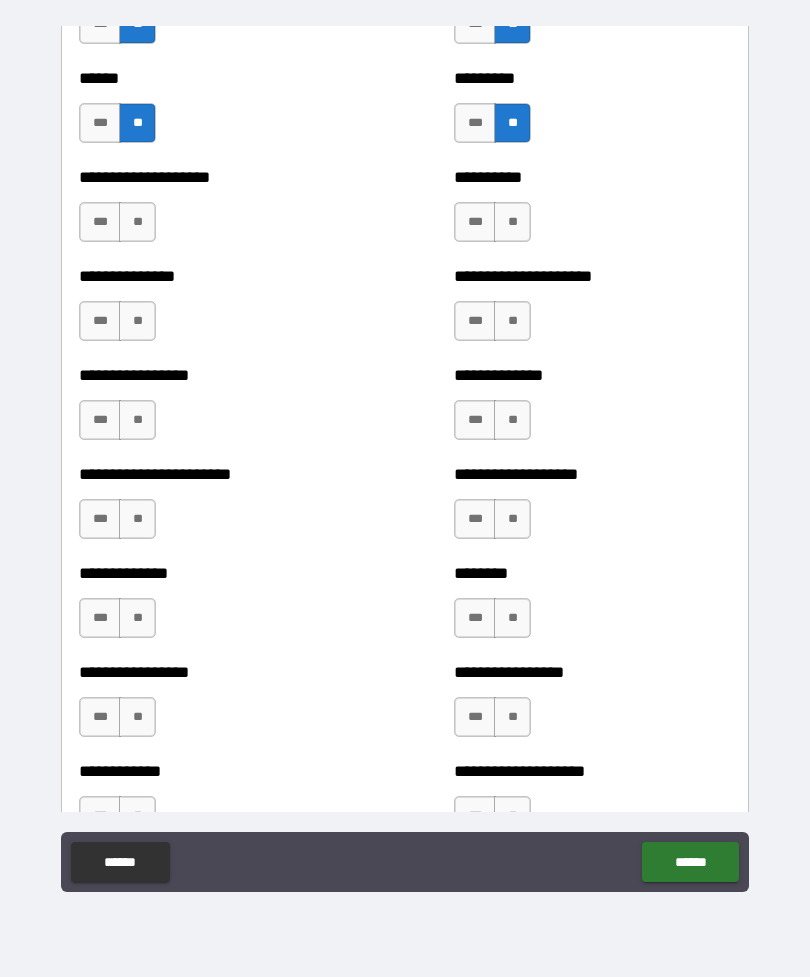 click on "**" at bounding box center (137, 222) 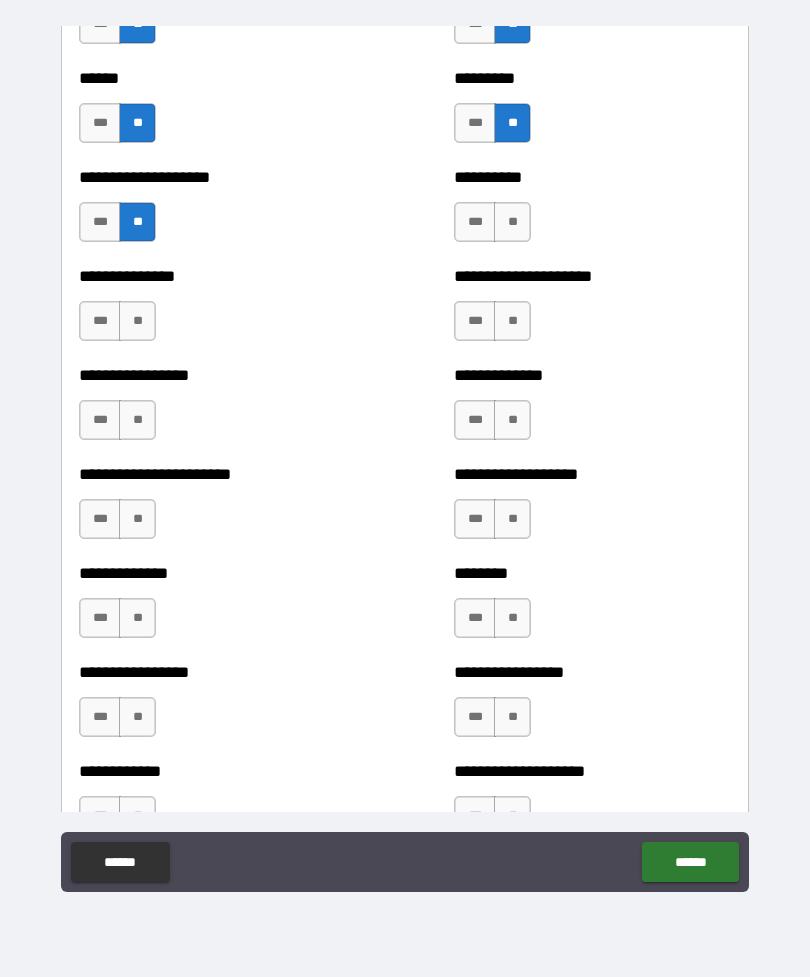 click on "**" at bounding box center (137, 321) 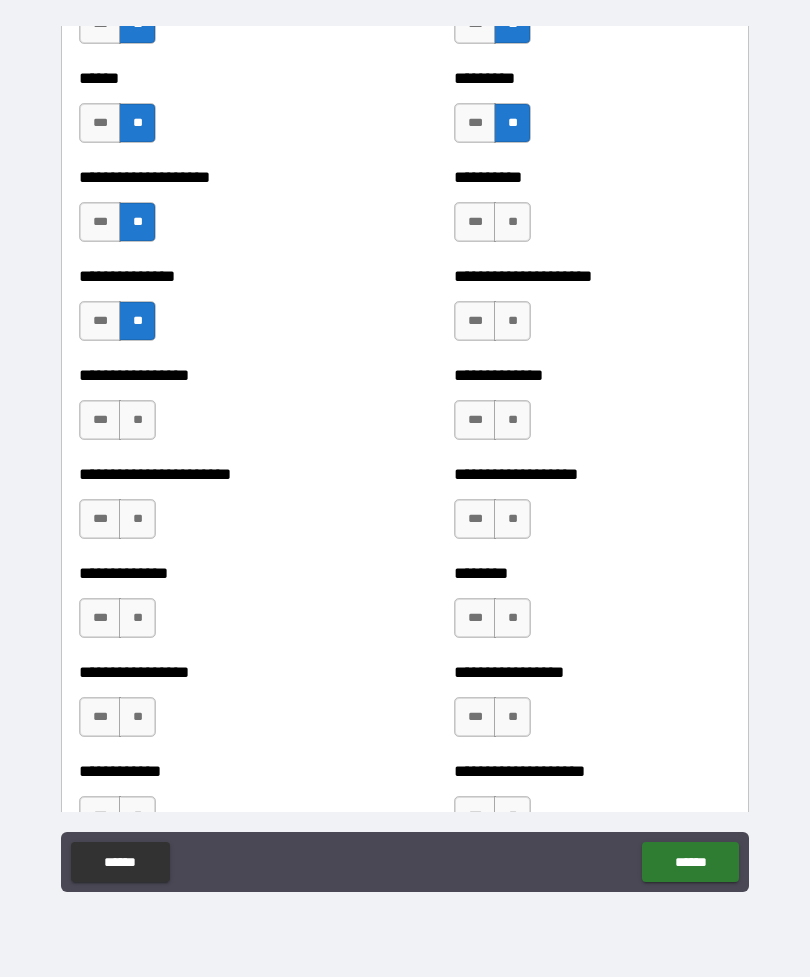 click on "**" at bounding box center [137, 420] 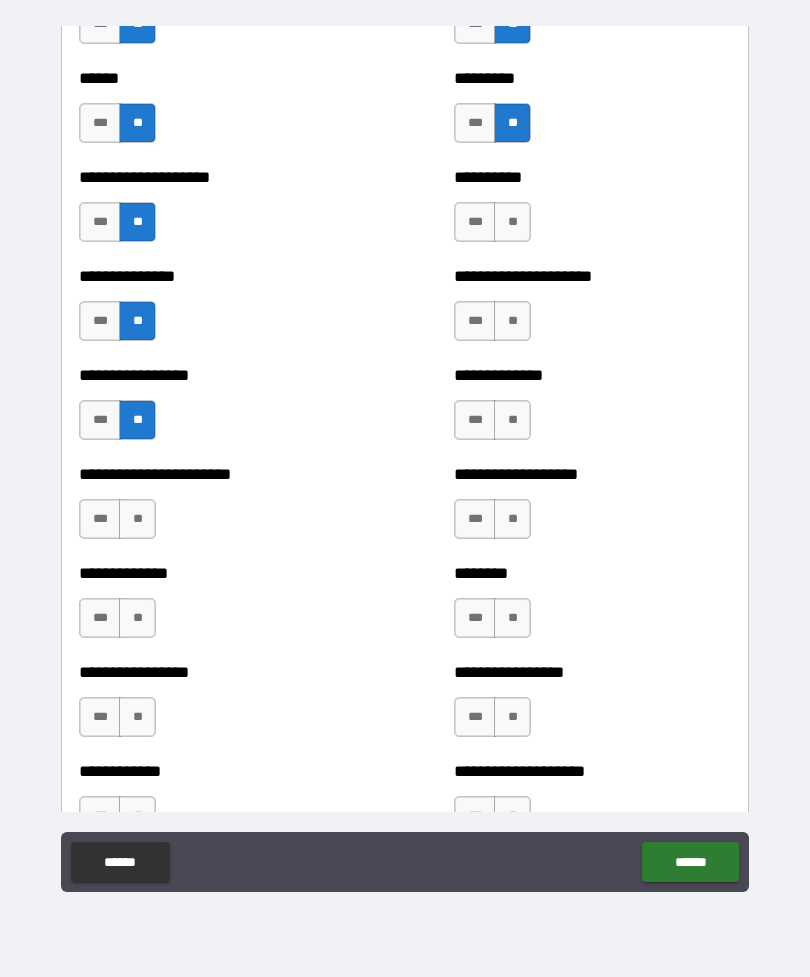 click on "**" at bounding box center (137, 519) 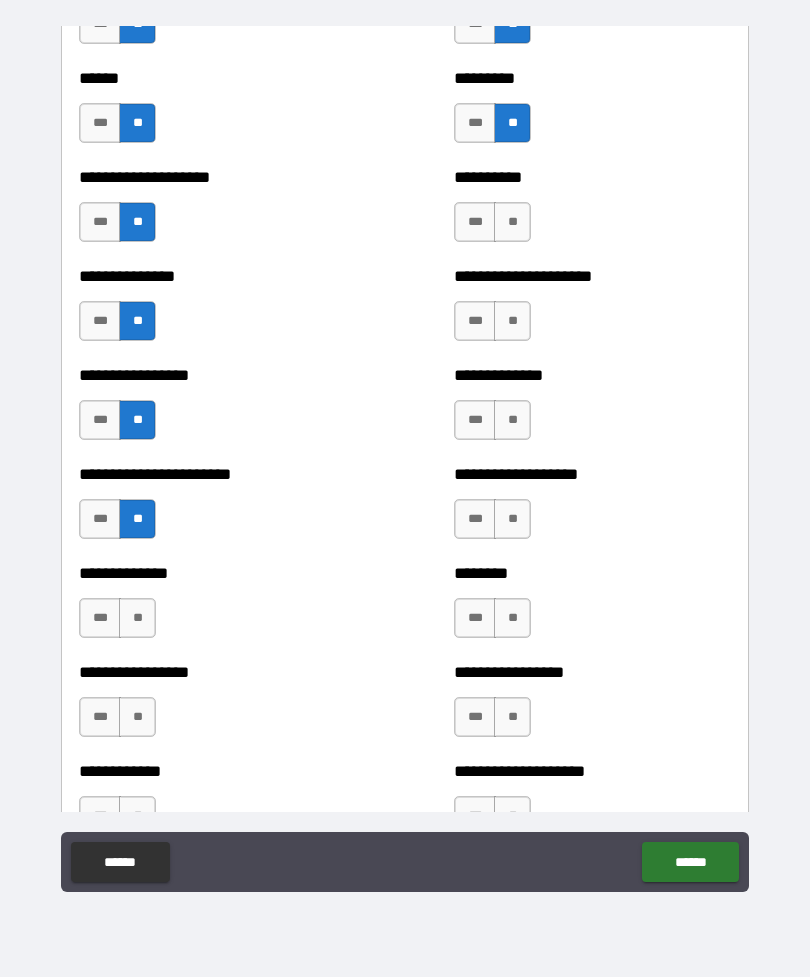 click on "**" at bounding box center [137, 618] 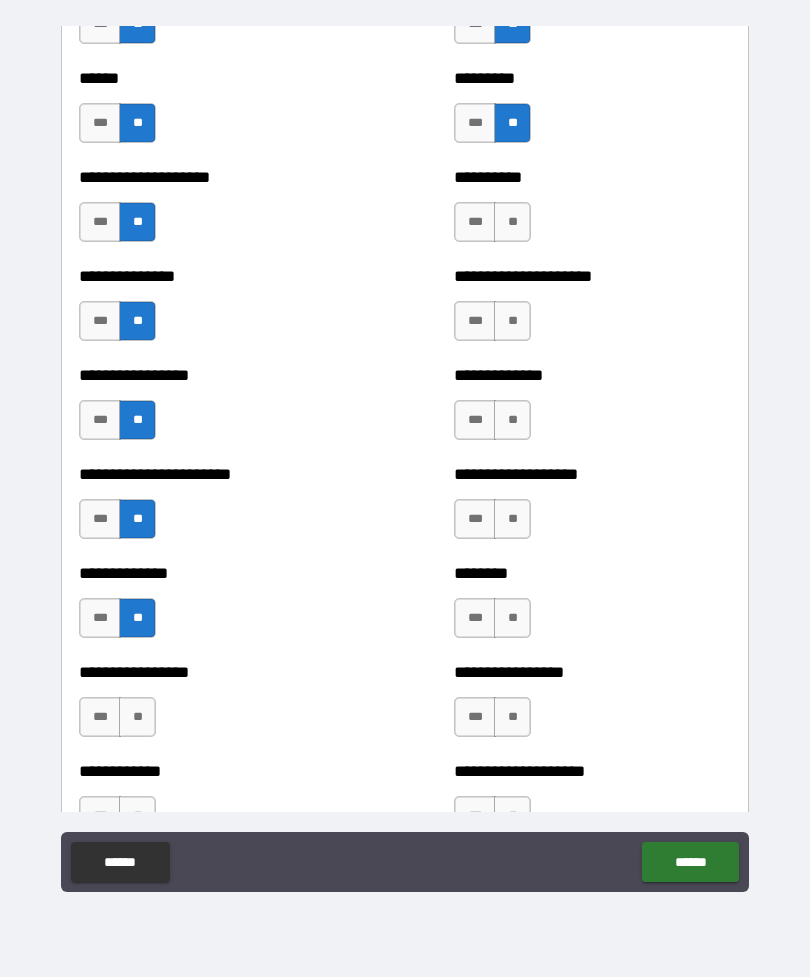 click on "**" at bounding box center [137, 717] 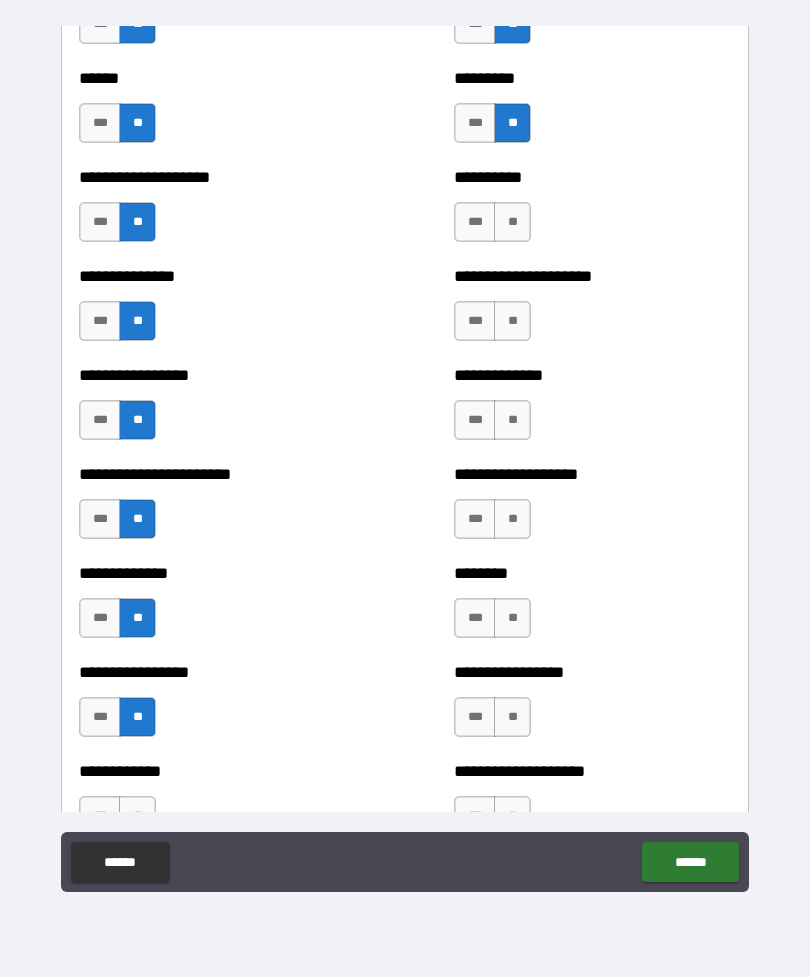 click on "**" at bounding box center (512, 222) 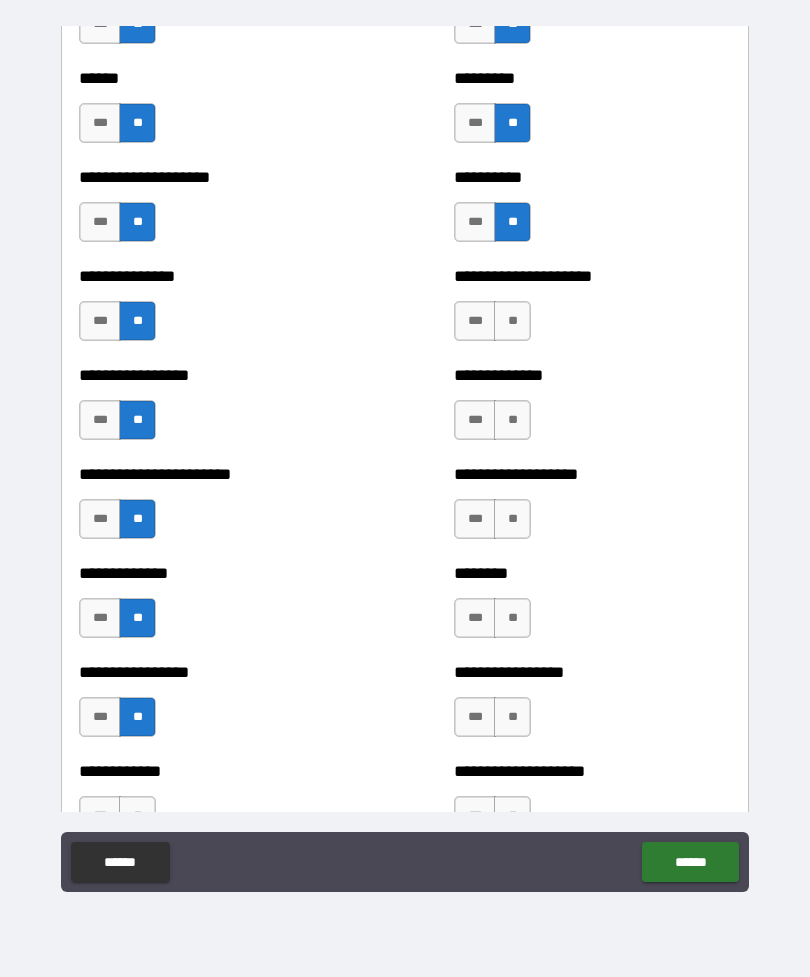 click on "**" at bounding box center [512, 321] 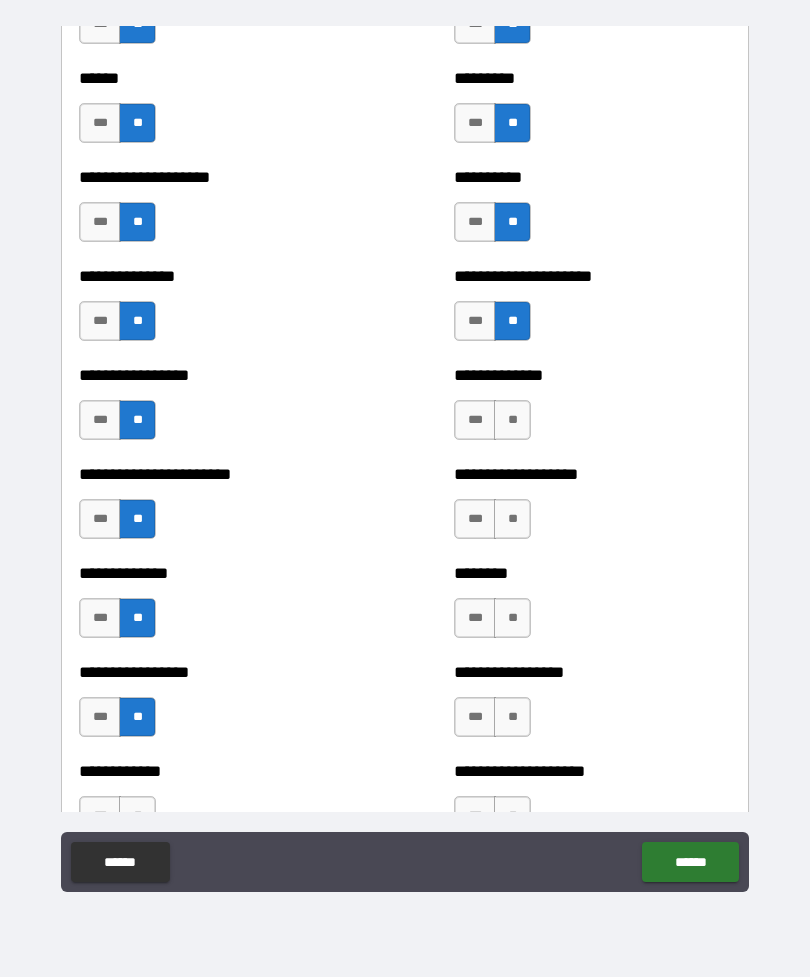 click on "**" at bounding box center (512, 420) 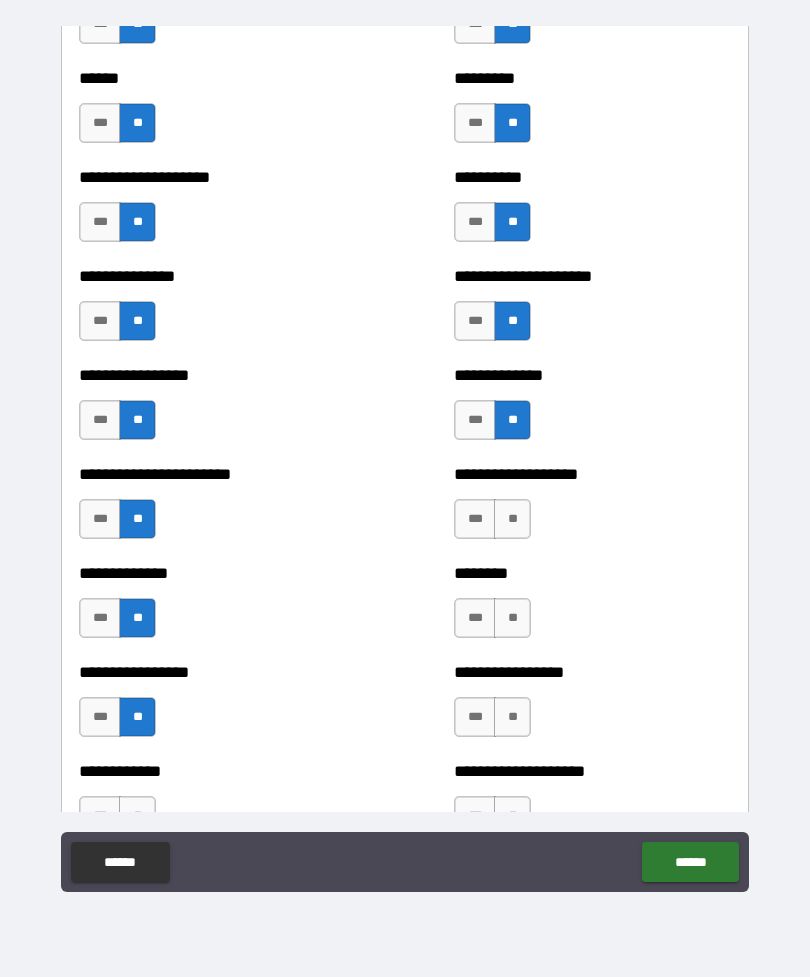 click on "**" at bounding box center [512, 519] 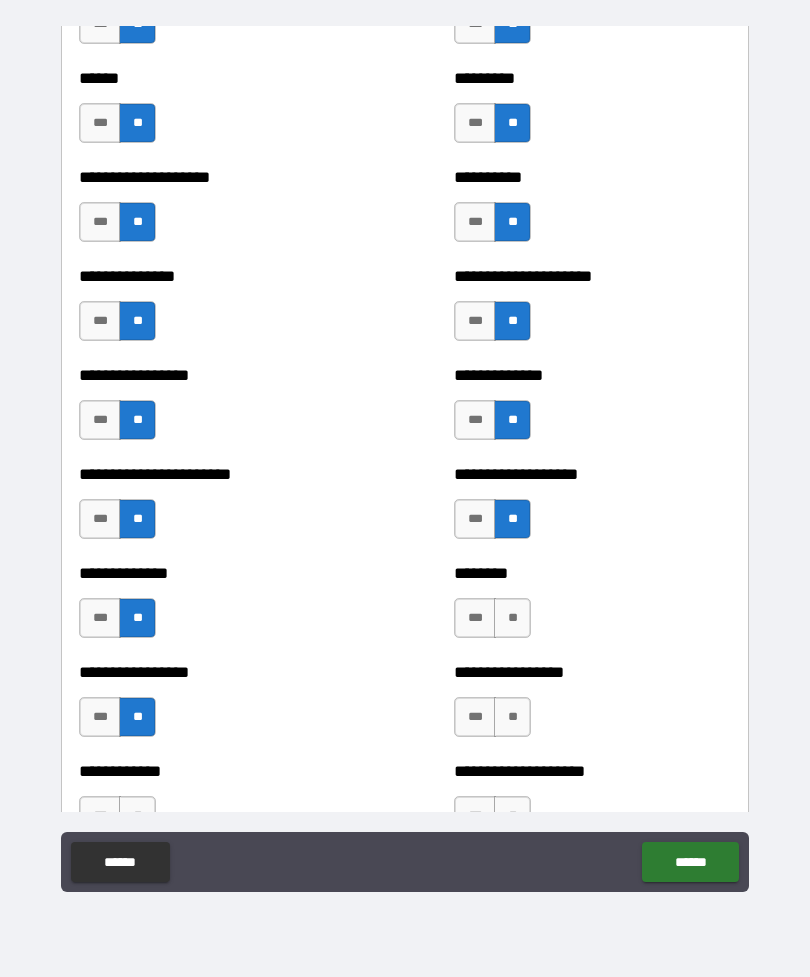 click on "**" at bounding box center [512, 618] 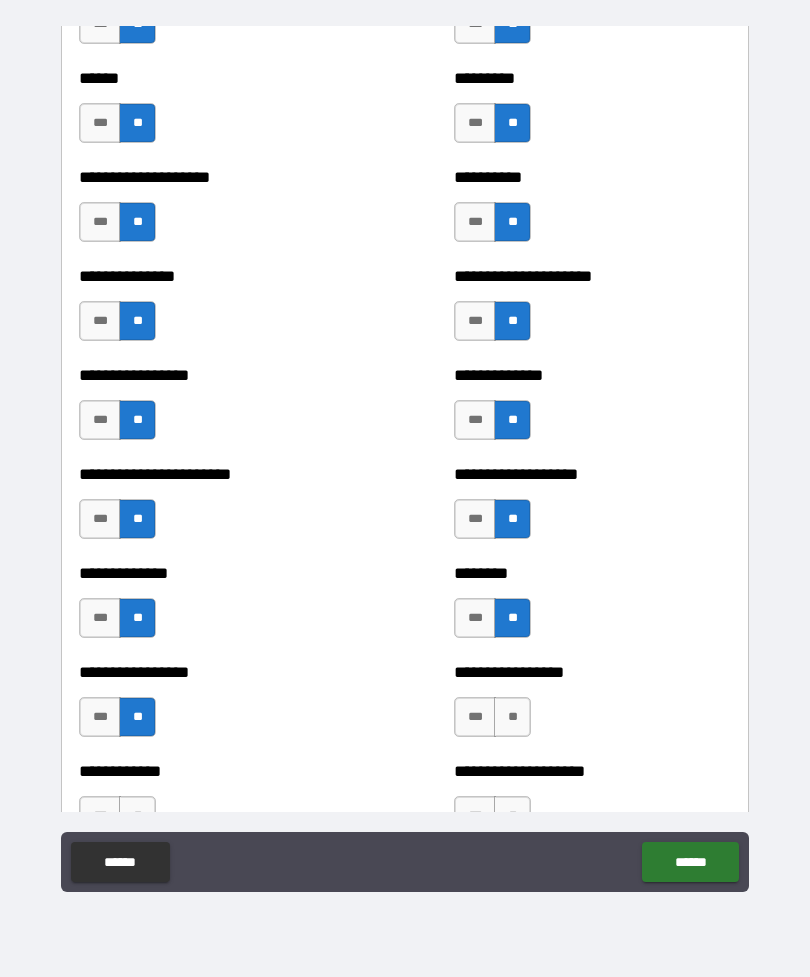 click on "**********" at bounding box center [592, 707] 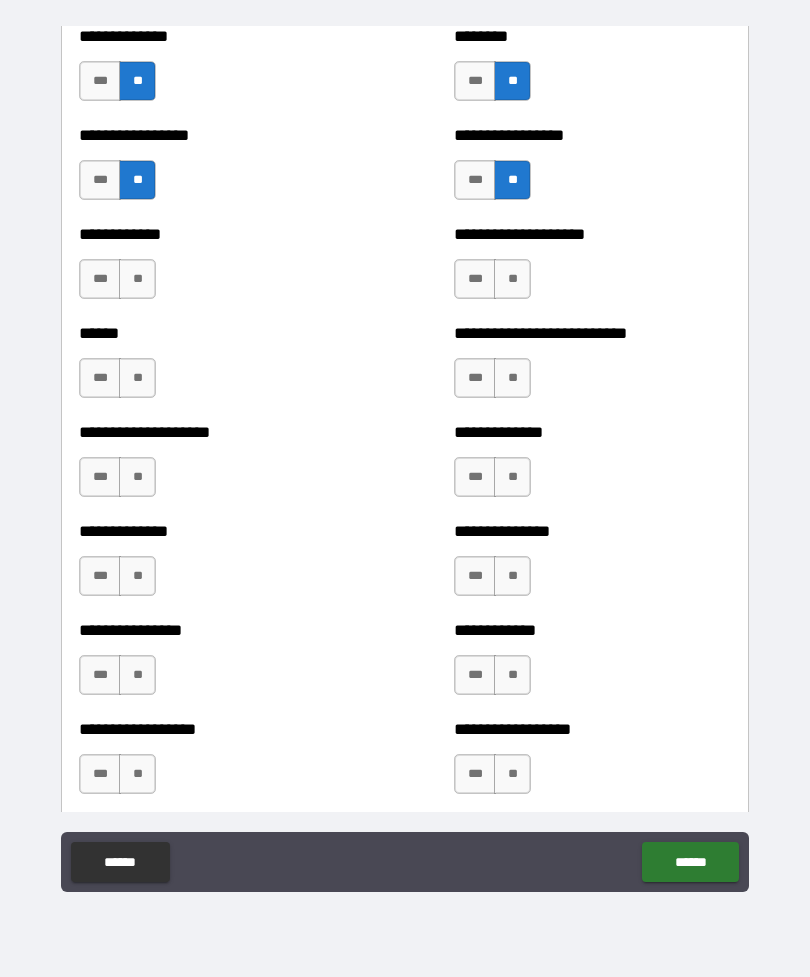 scroll, scrollTop: 3856, scrollLeft: 0, axis: vertical 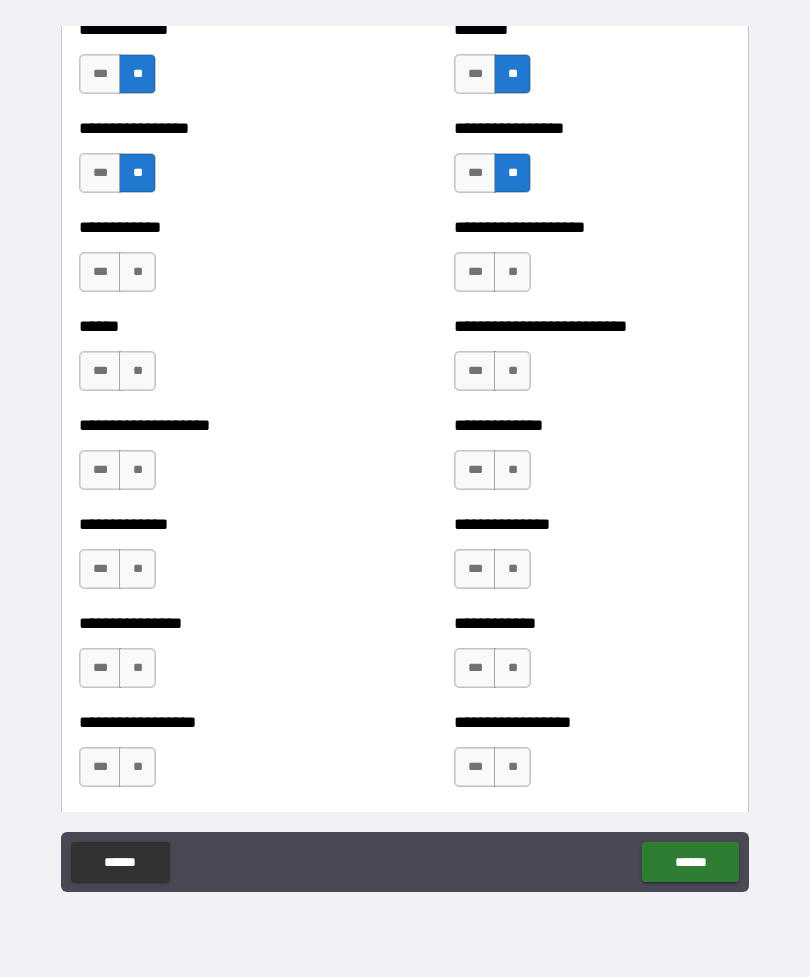 click on "**" at bounding box center [137, 272] 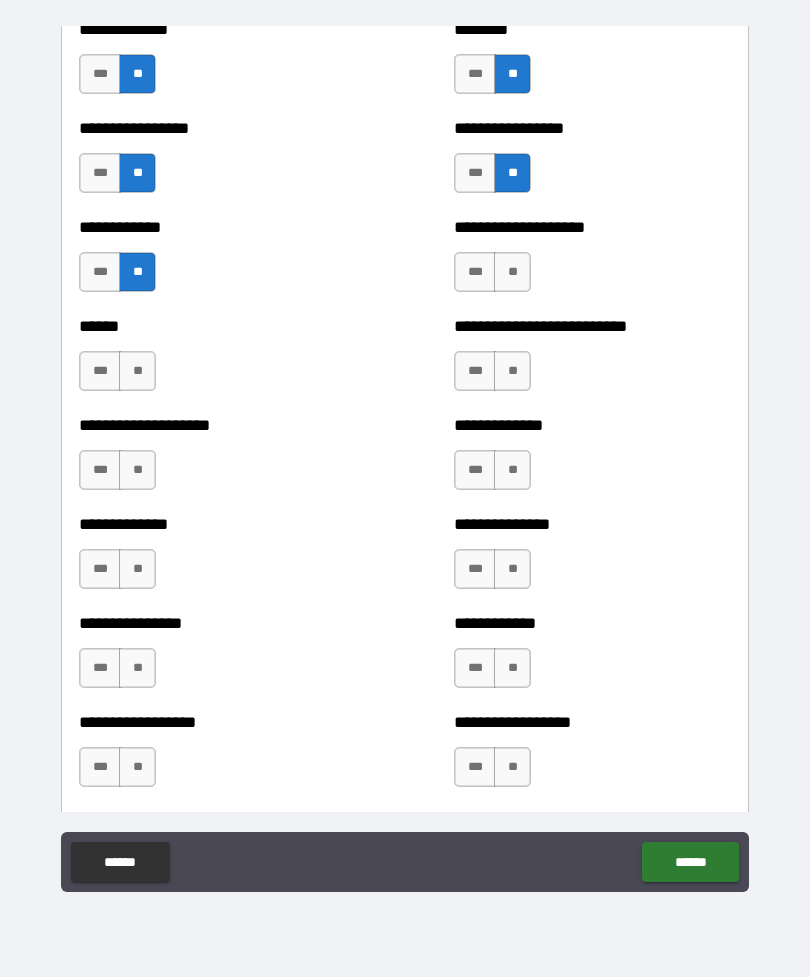 click on "**" at bounding box center (137, 371) 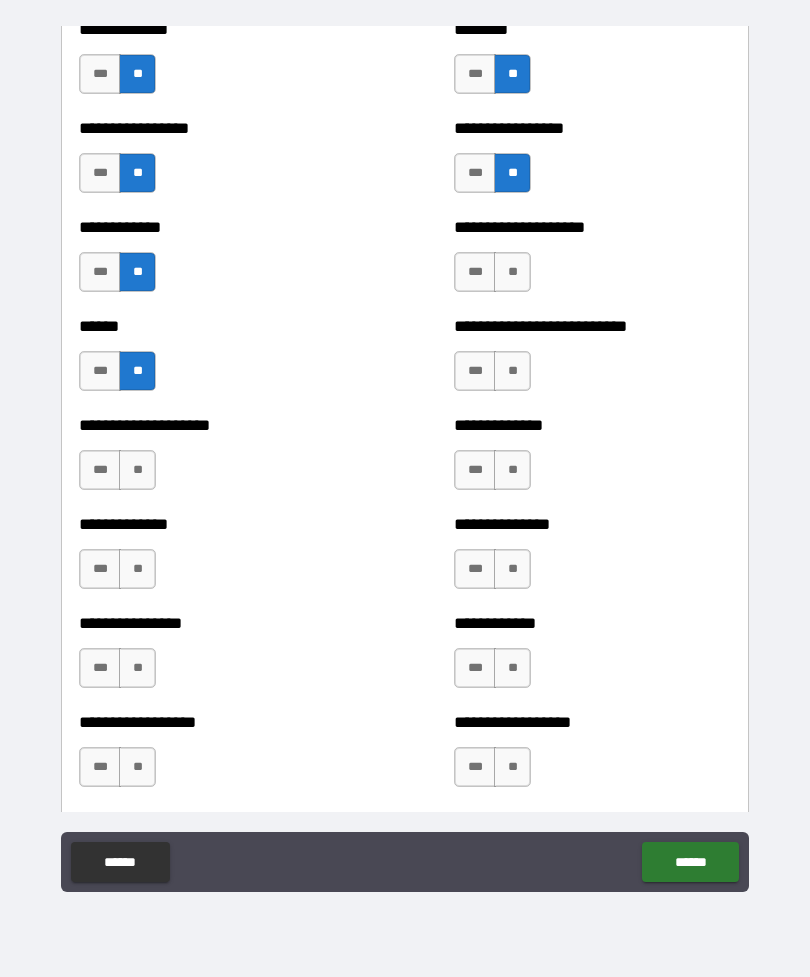 click on "**" at bounding box center [137, 470] 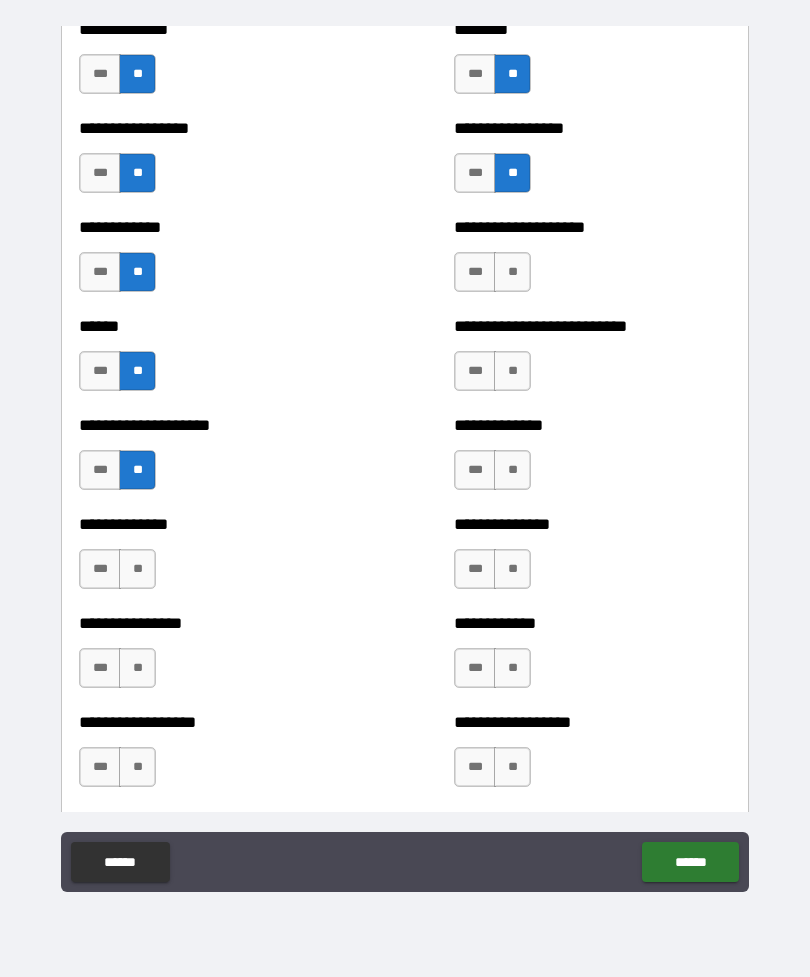 click on "**" at bounding box center [137, 668] 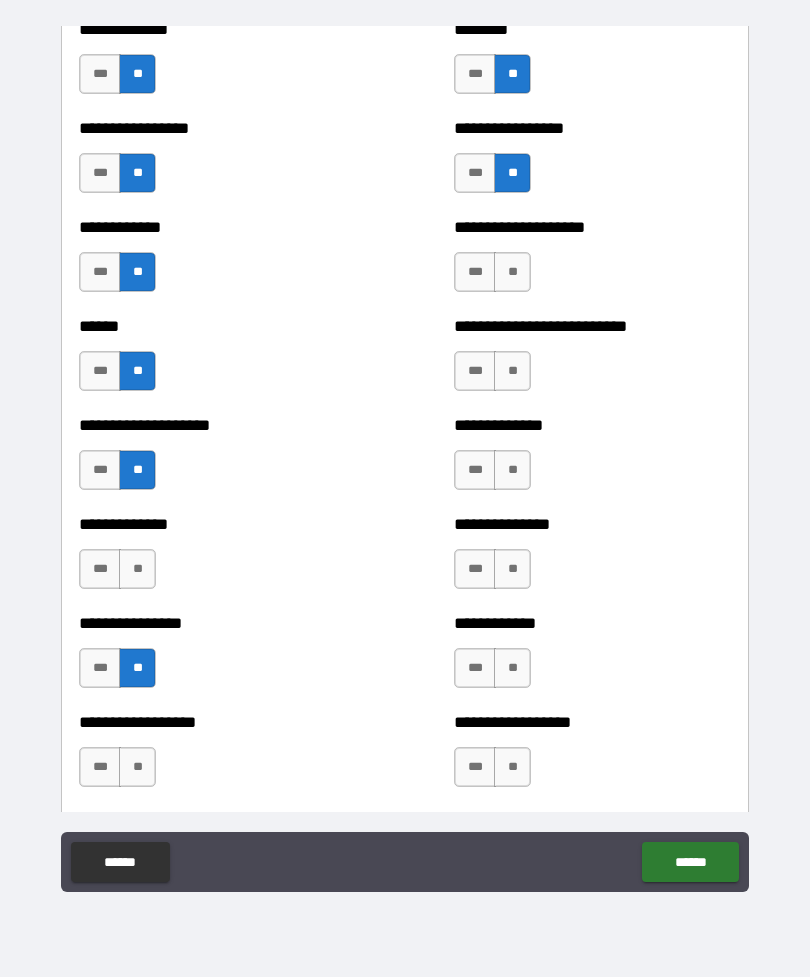 click on "**" at bounding box center [137, 767] 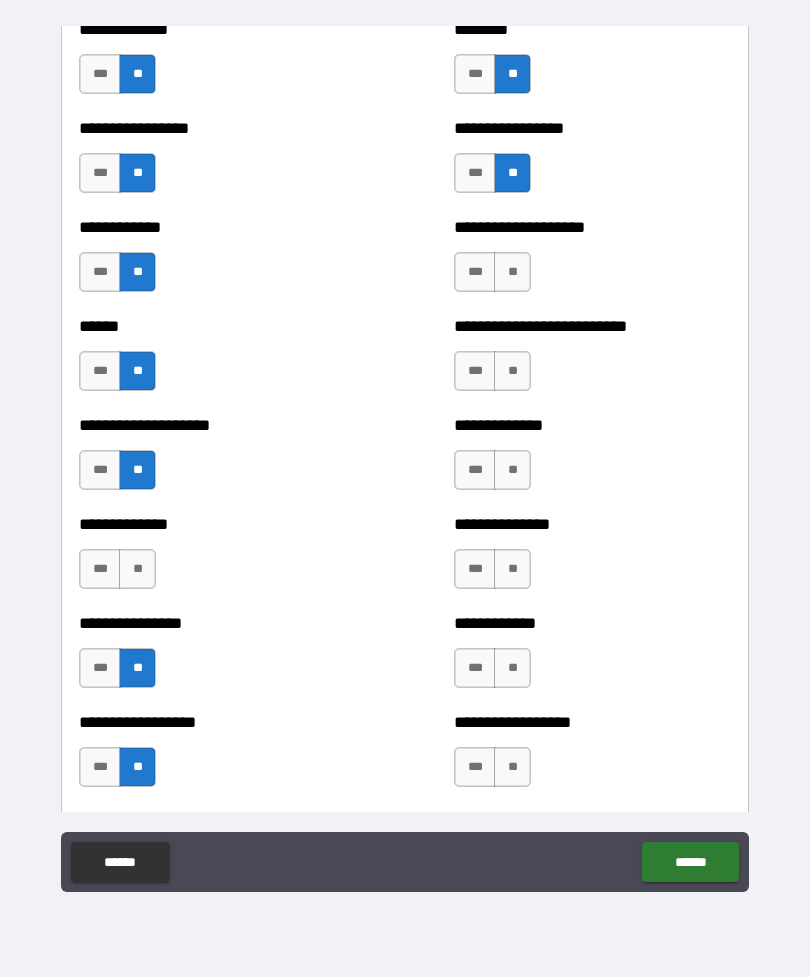click on "**" at bounding box center (137, 569) 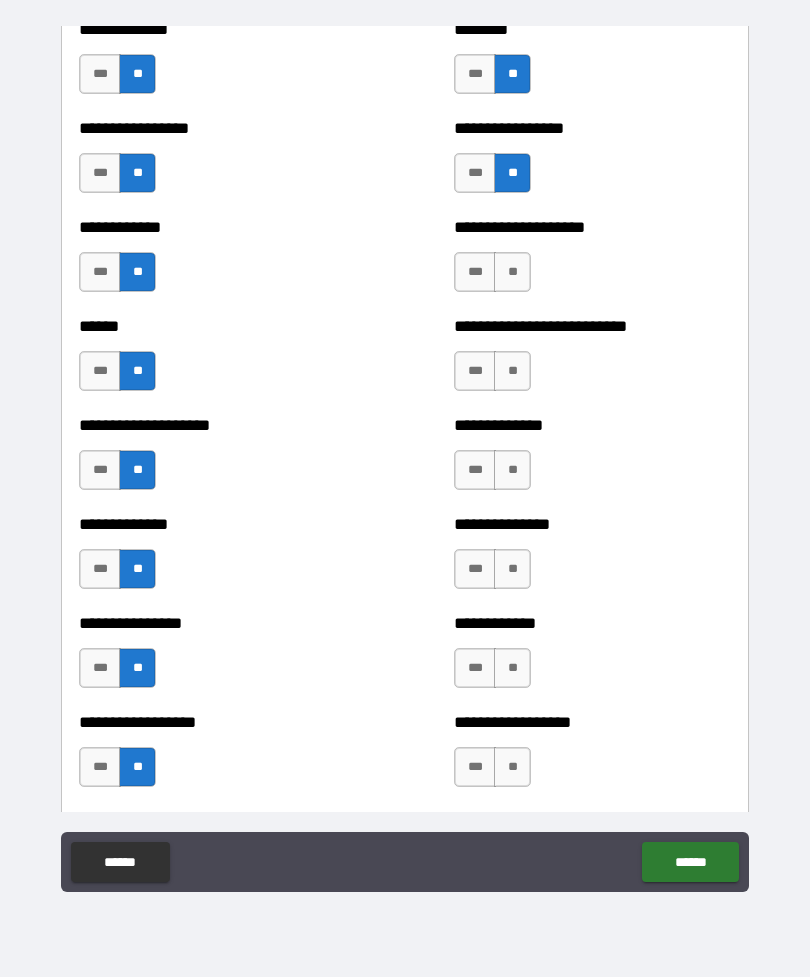 click on "**" at bounding box center (512, 272) 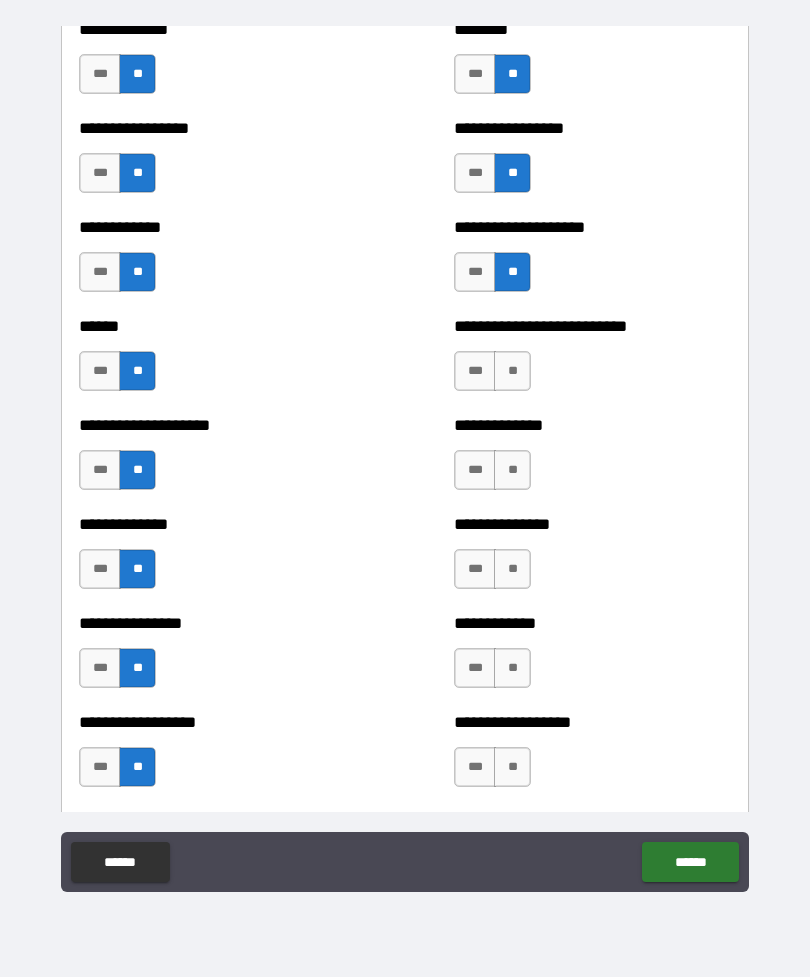 click on "**" at bounding box center (512, 371) 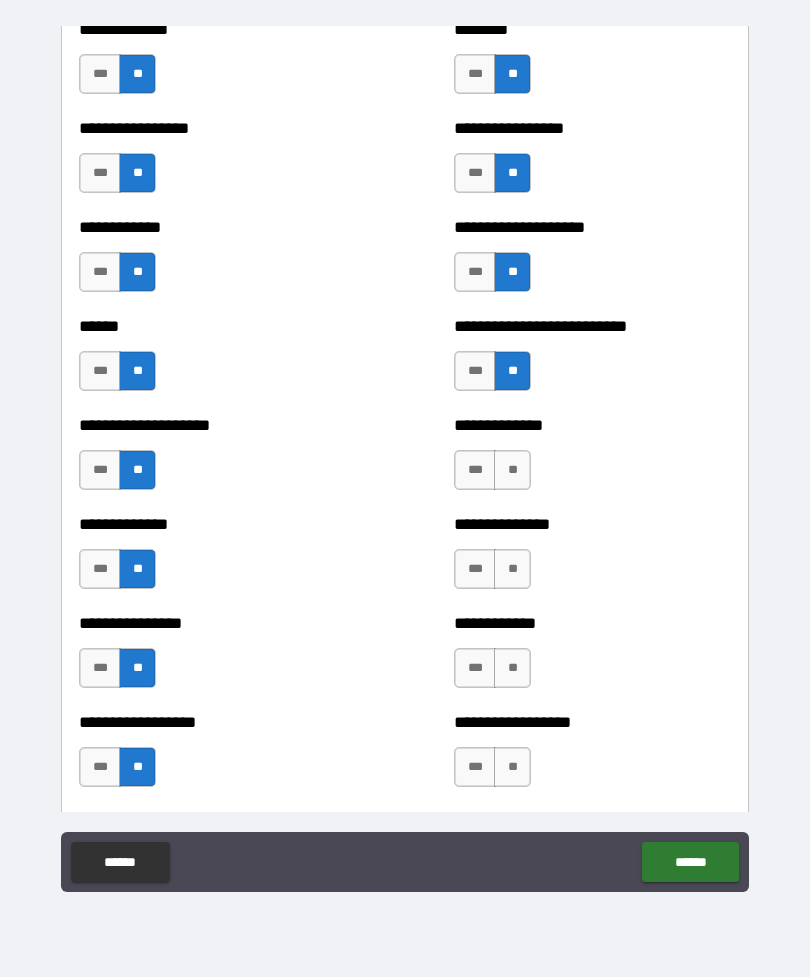click on "**" at bounding box center (512, 470) 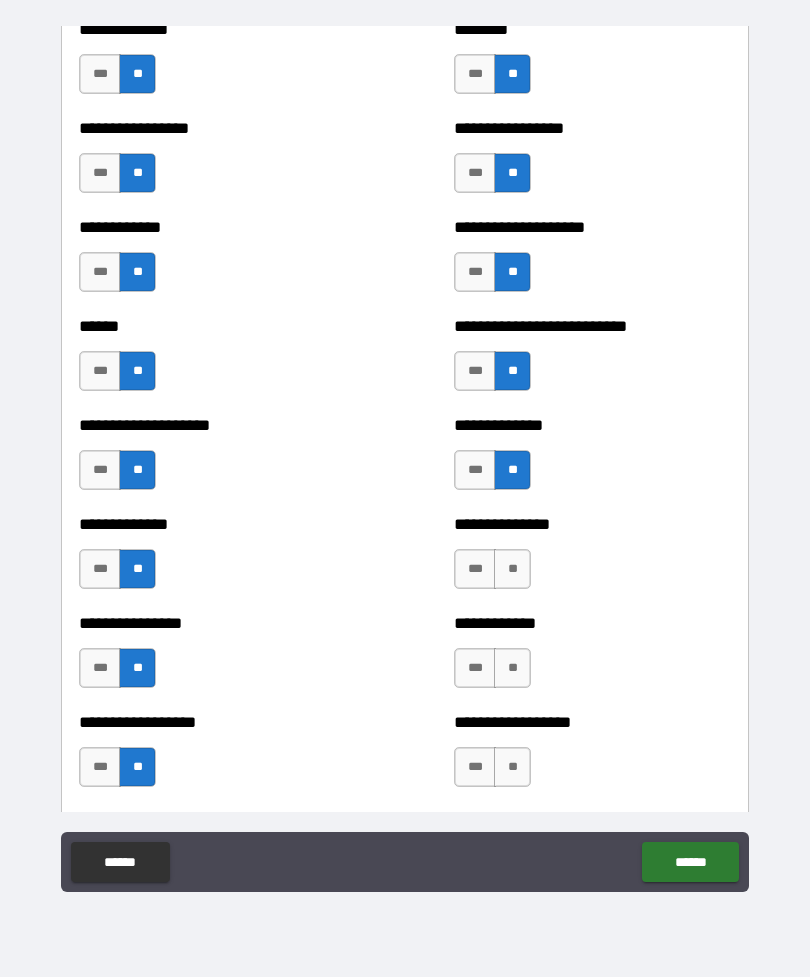 click on "**" at bounding box center (512, 569) 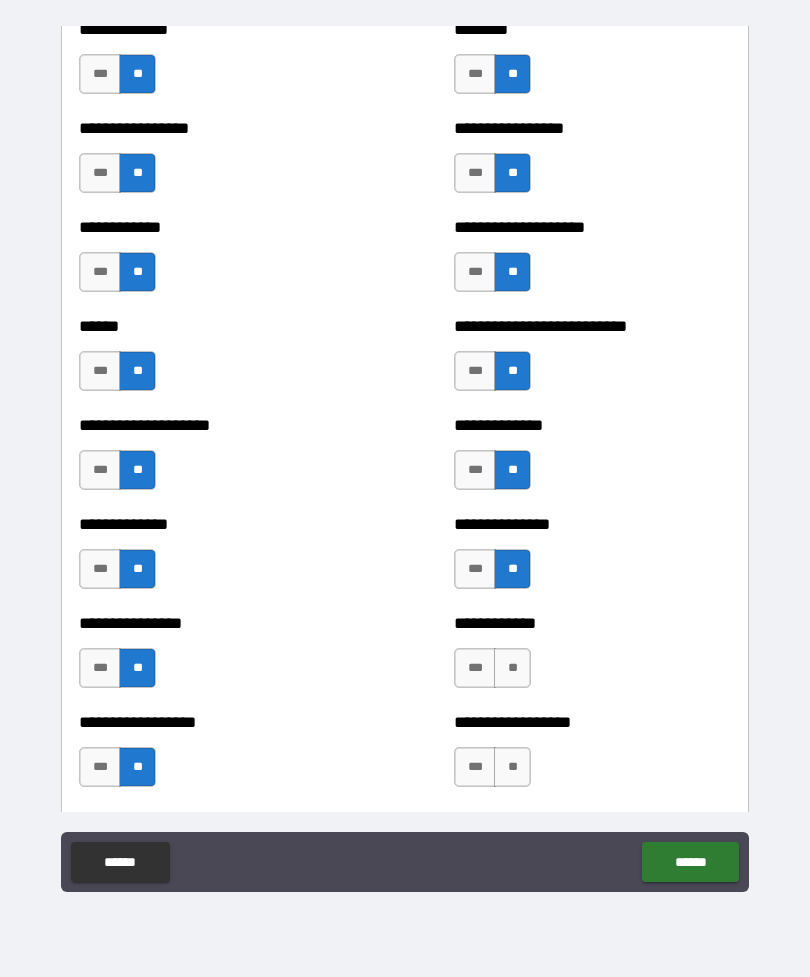 click on "**" at bounding box center [512, 668] 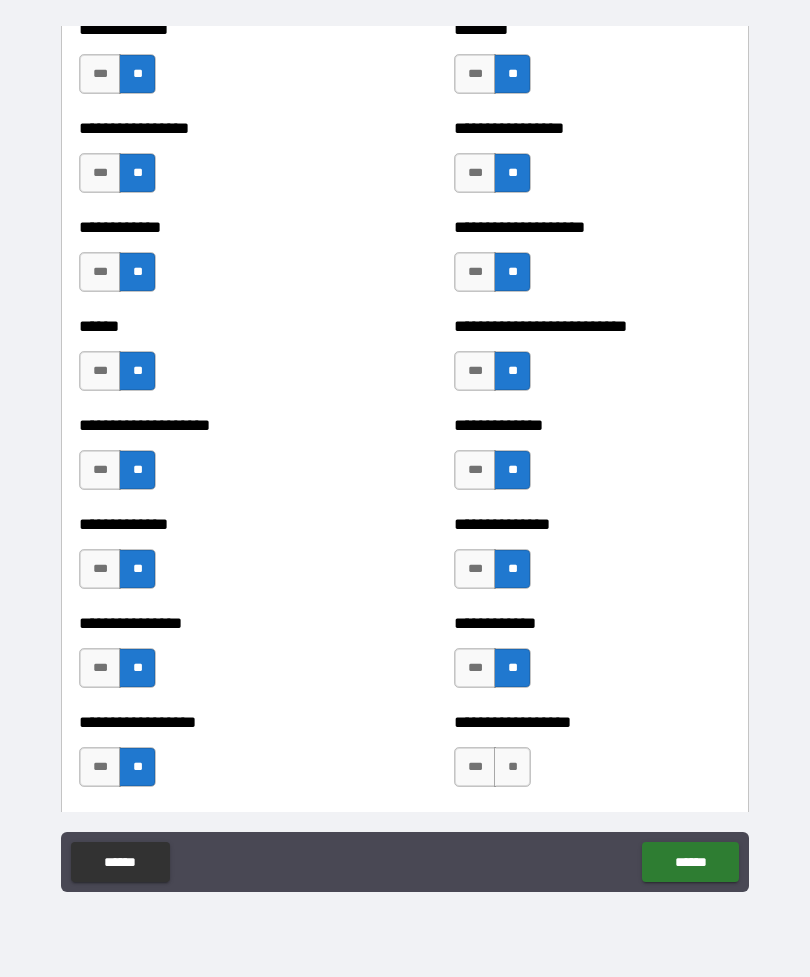 click on "**" at bounding box center (512, 767) 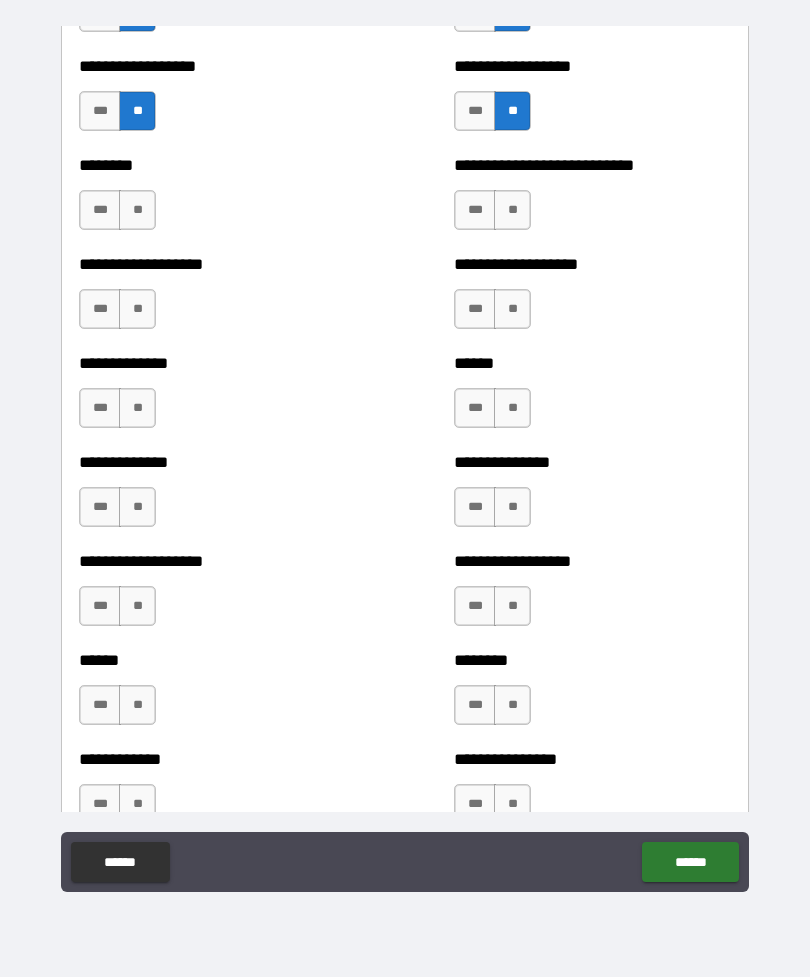 scroll, scrollTop: 4622, scrollLeft: 0, axis: vertical 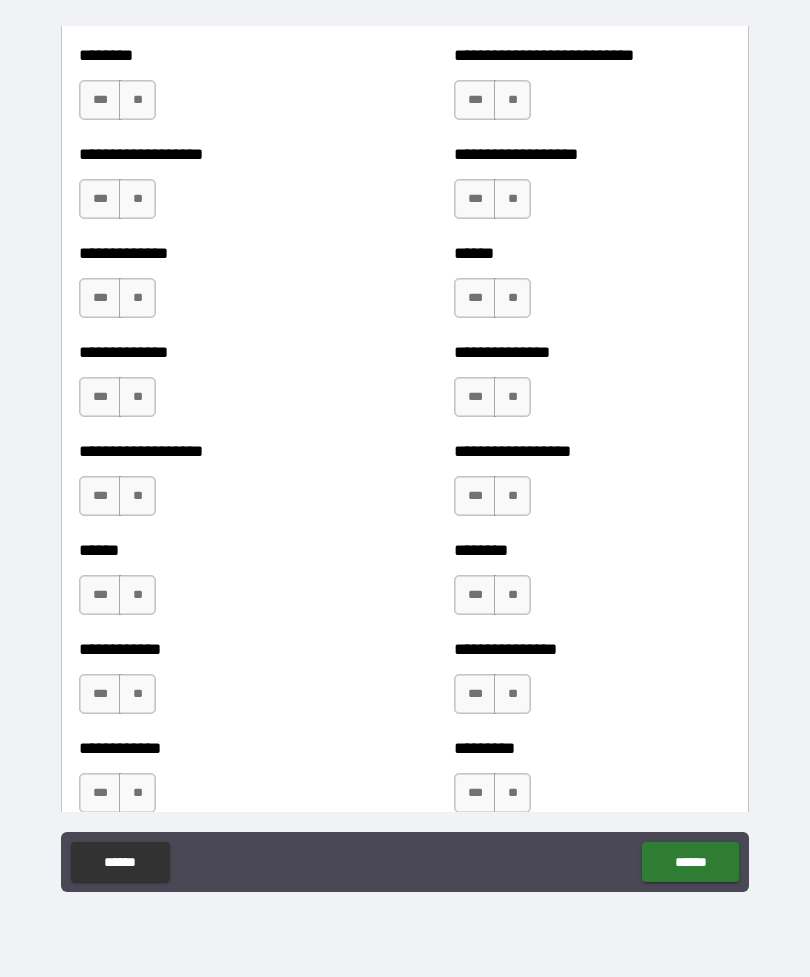 click on "**" at bounding box center [137, 100] 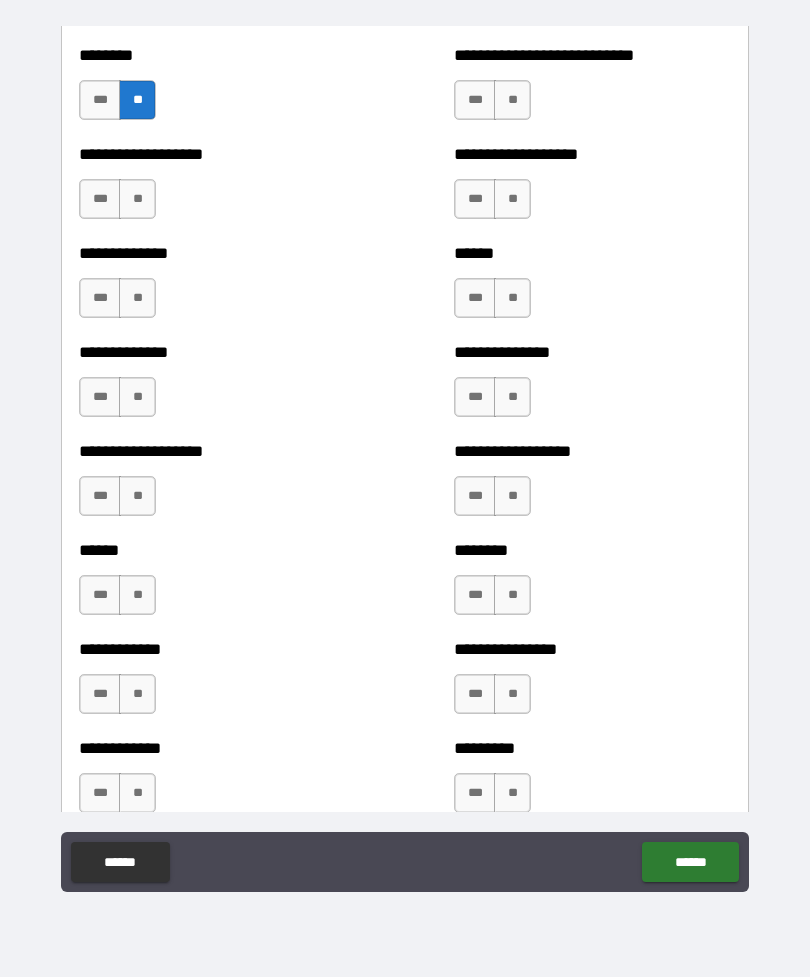 click on "**" at bounding box center (137, 199) 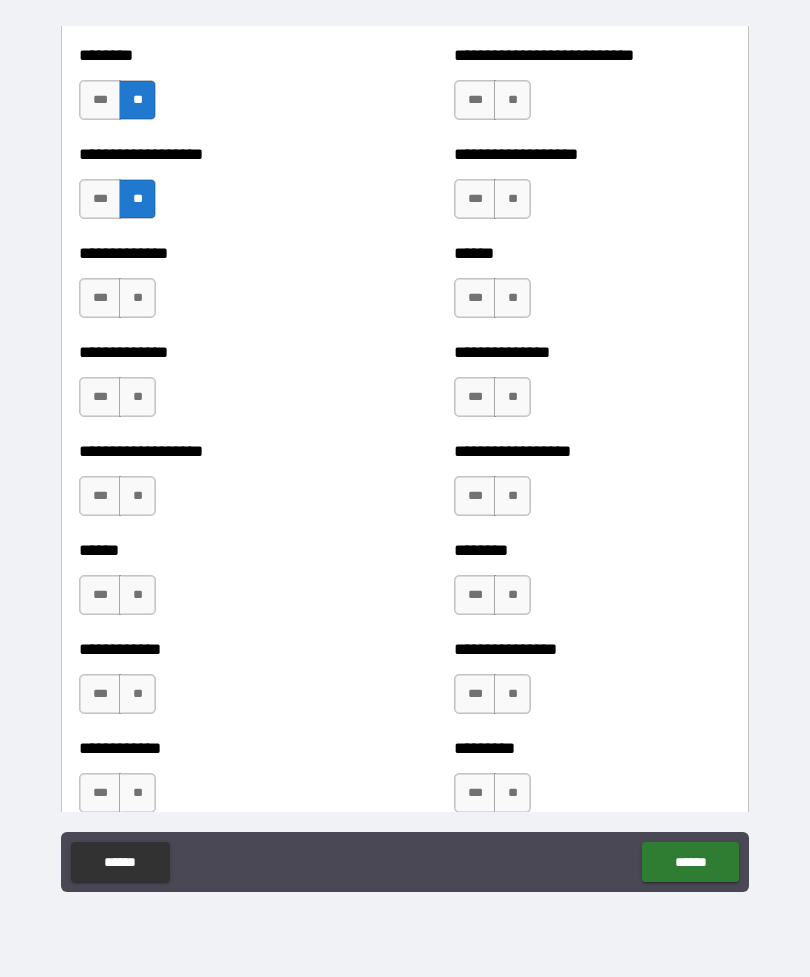 click on "**" at bounding box center (137, 298) 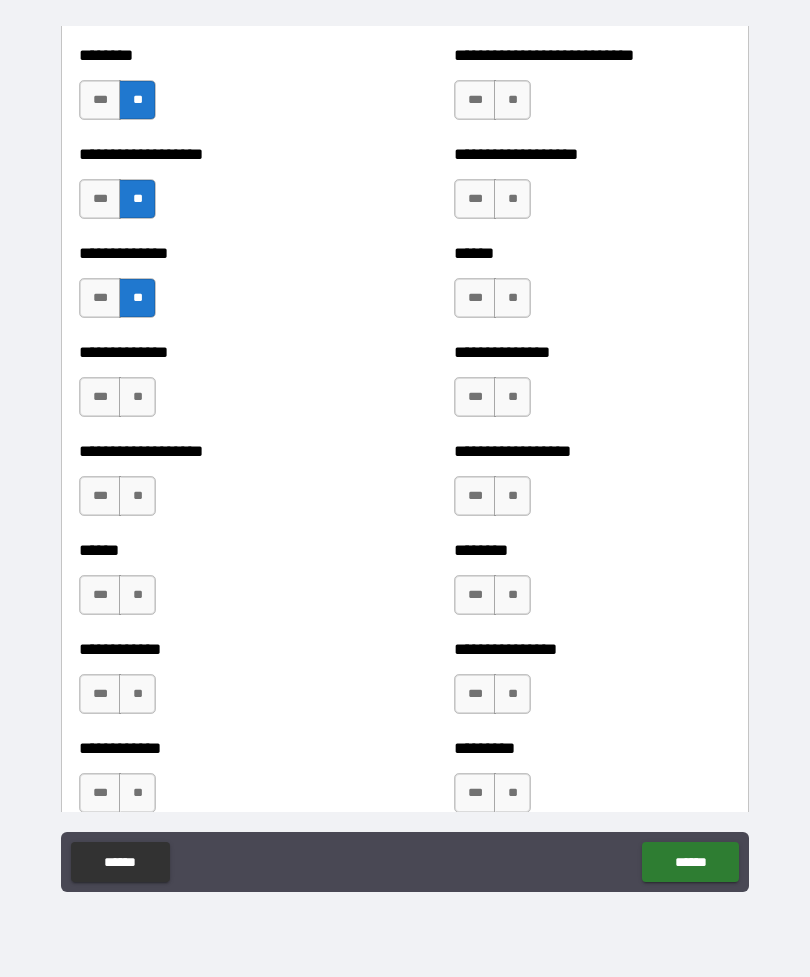 click on "**" at bounding box center [137, 397] 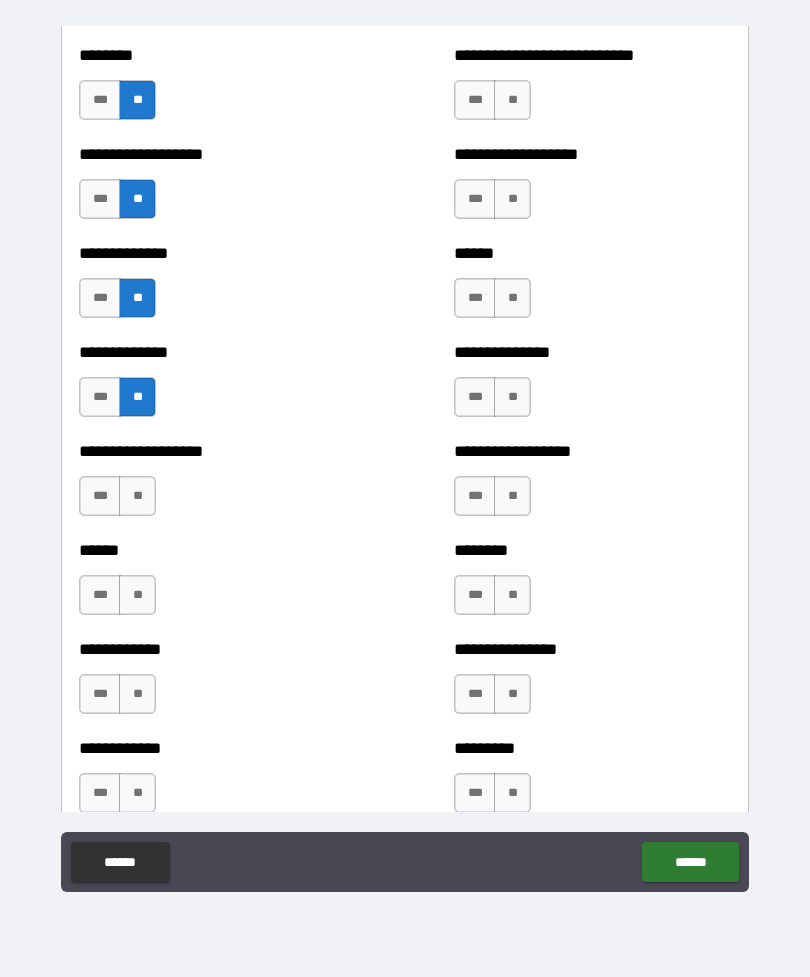 click on "**" at bounding box center [137, 496] 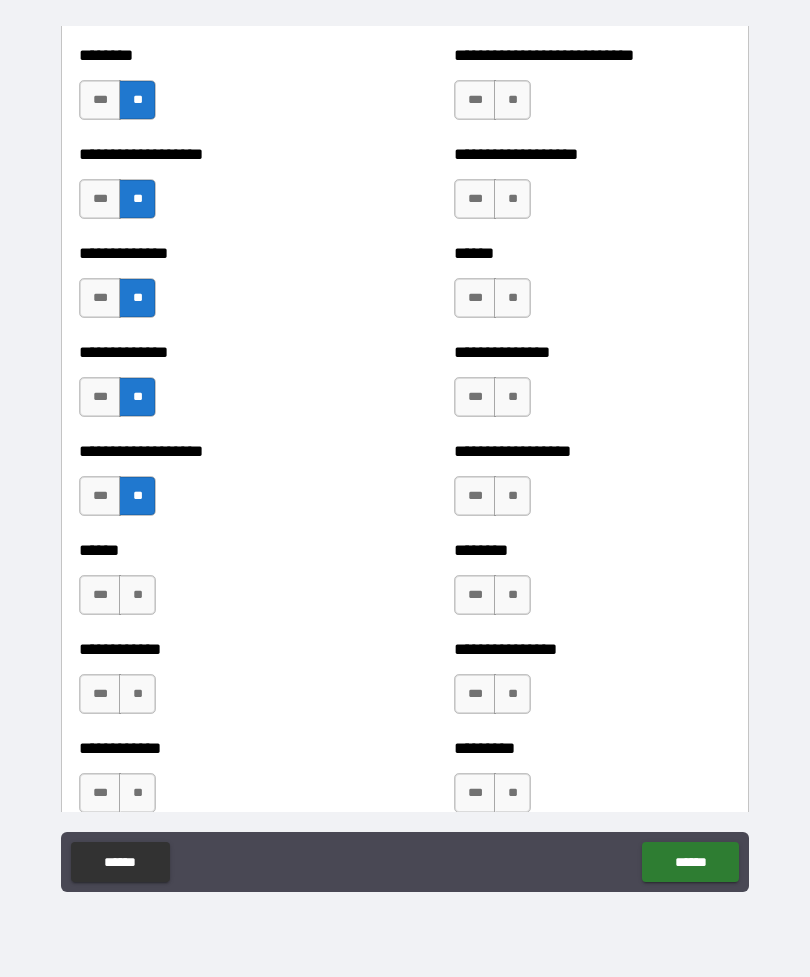 click on "**" at bounding box center (137, 595) 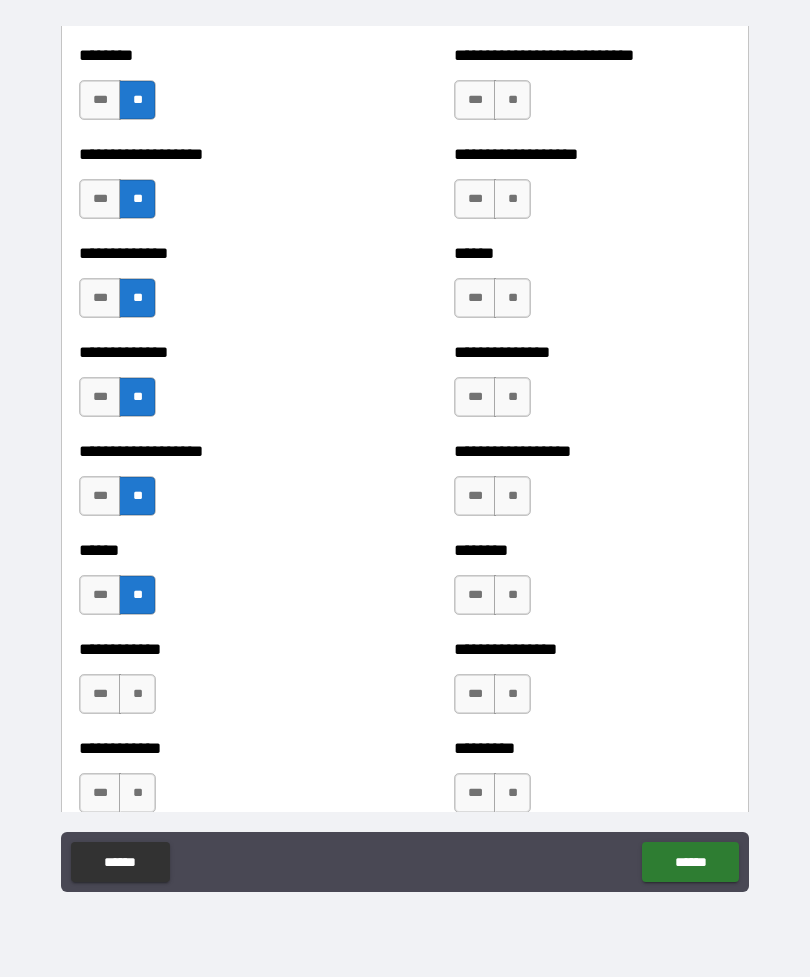 click on "**" at bounding box center (137, 694) 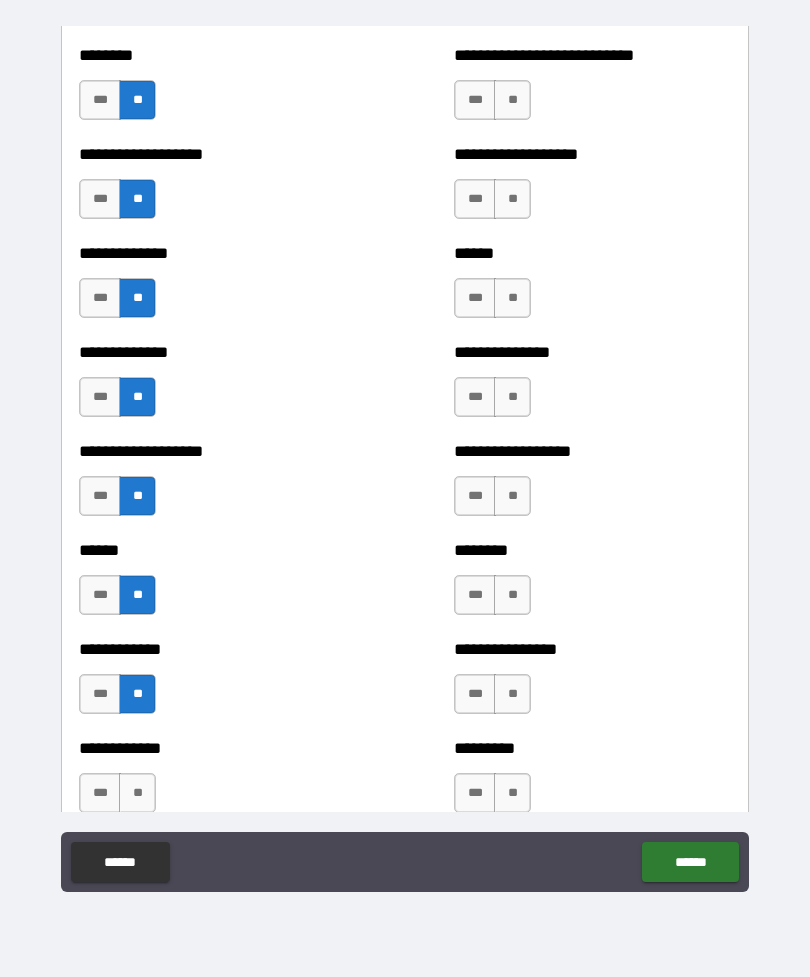 click on "**" at bounding box center (137, 793) 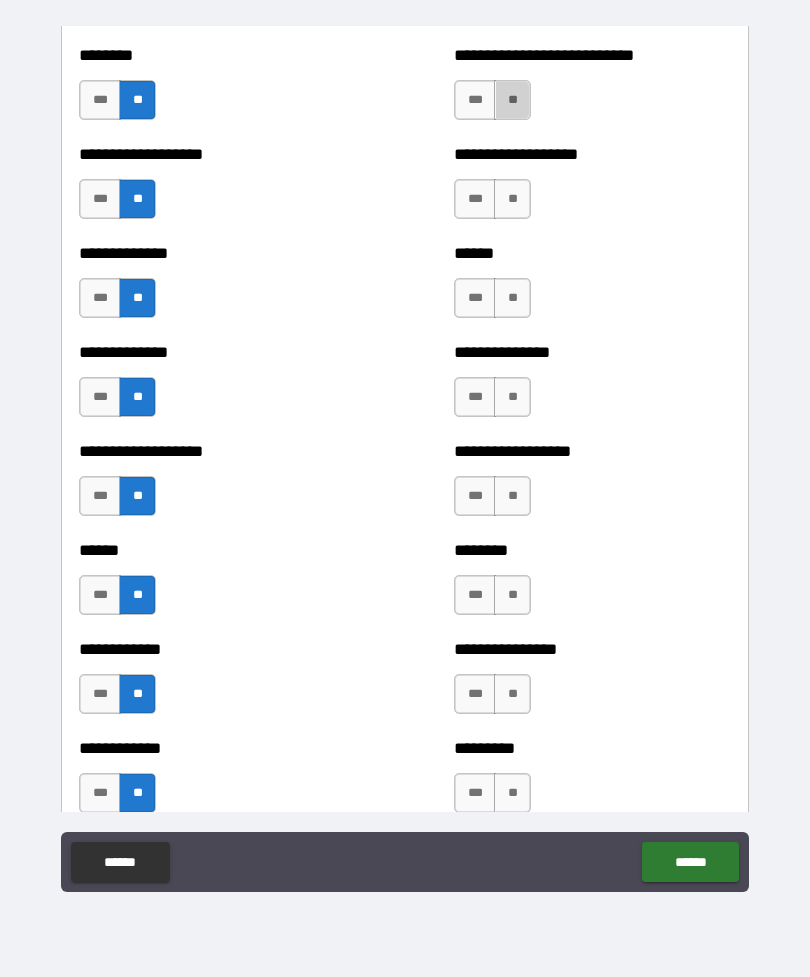 click on "**" at bounding box center [512, 100] 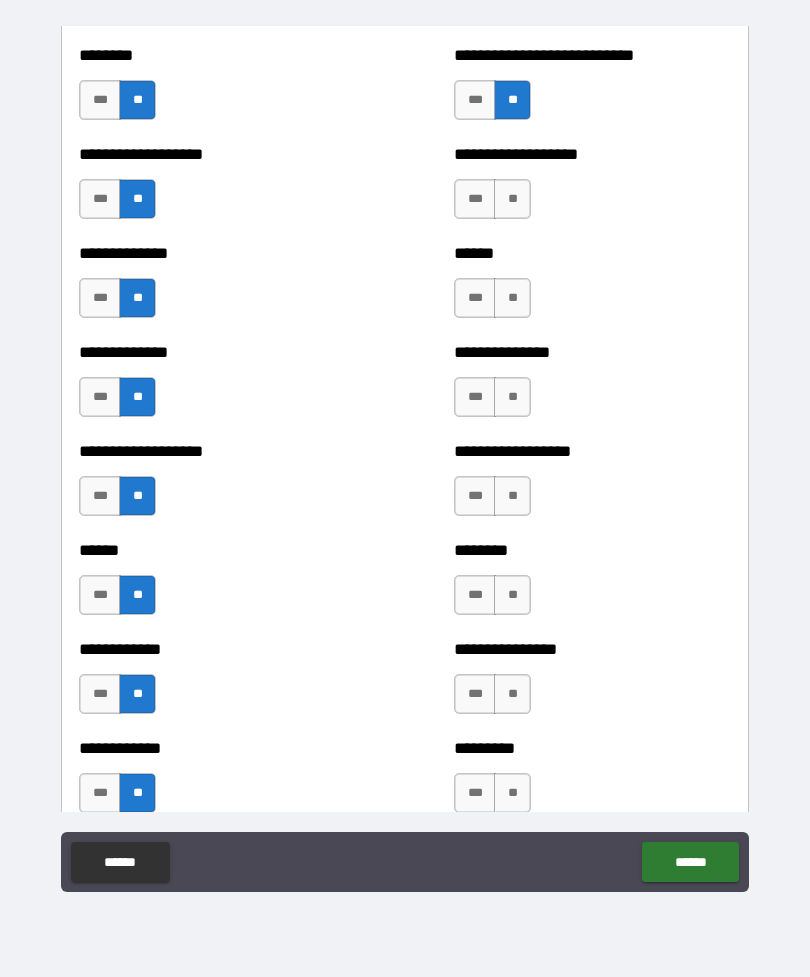 click on "**" at bounding box center [512, 199] 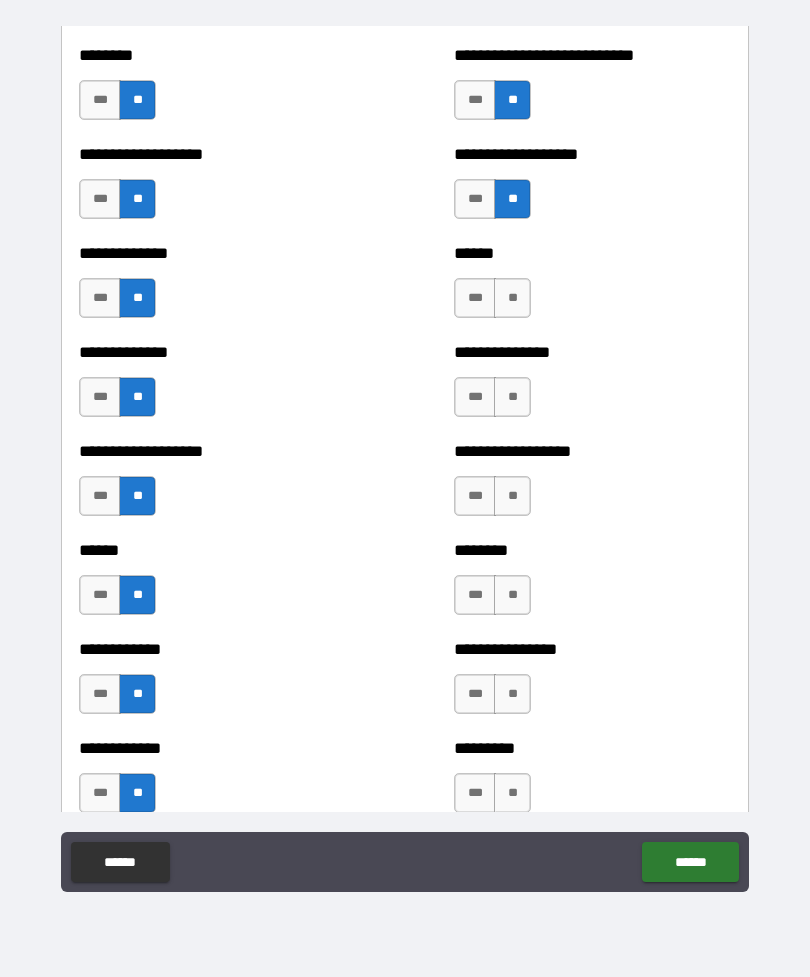click on "**" at bounding box center (512, 298) 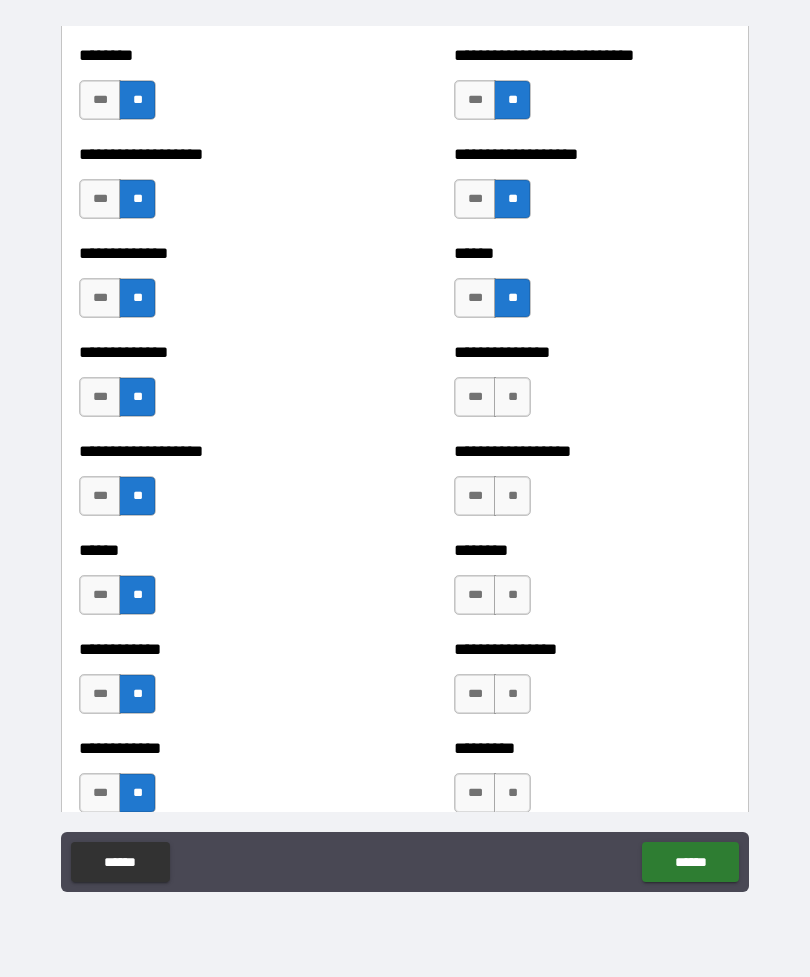 click on "**" at bounding box center [512, 397] 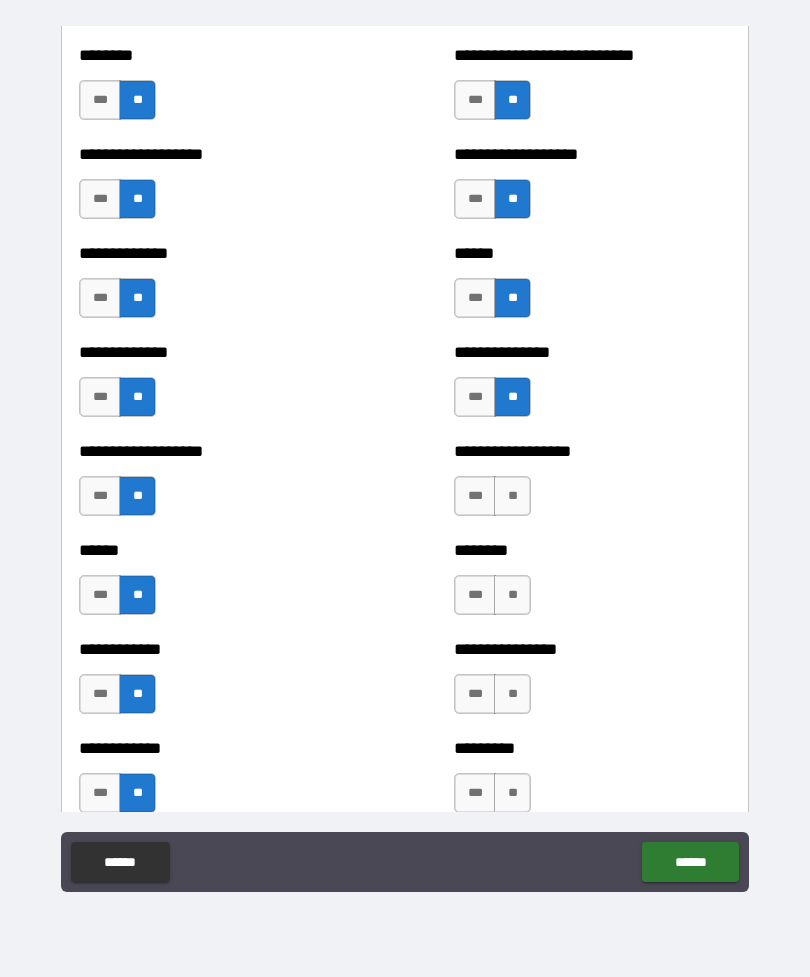 click on "**" at bounding box center [512, 496] 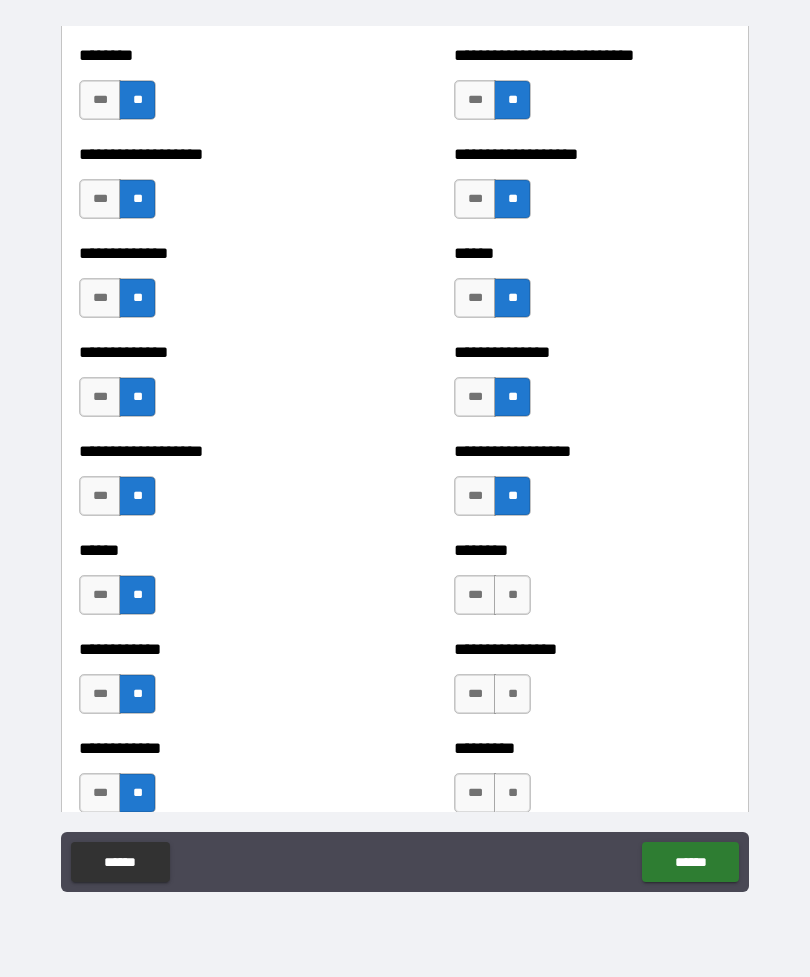 click on "**" at bounding box center (512, 595) 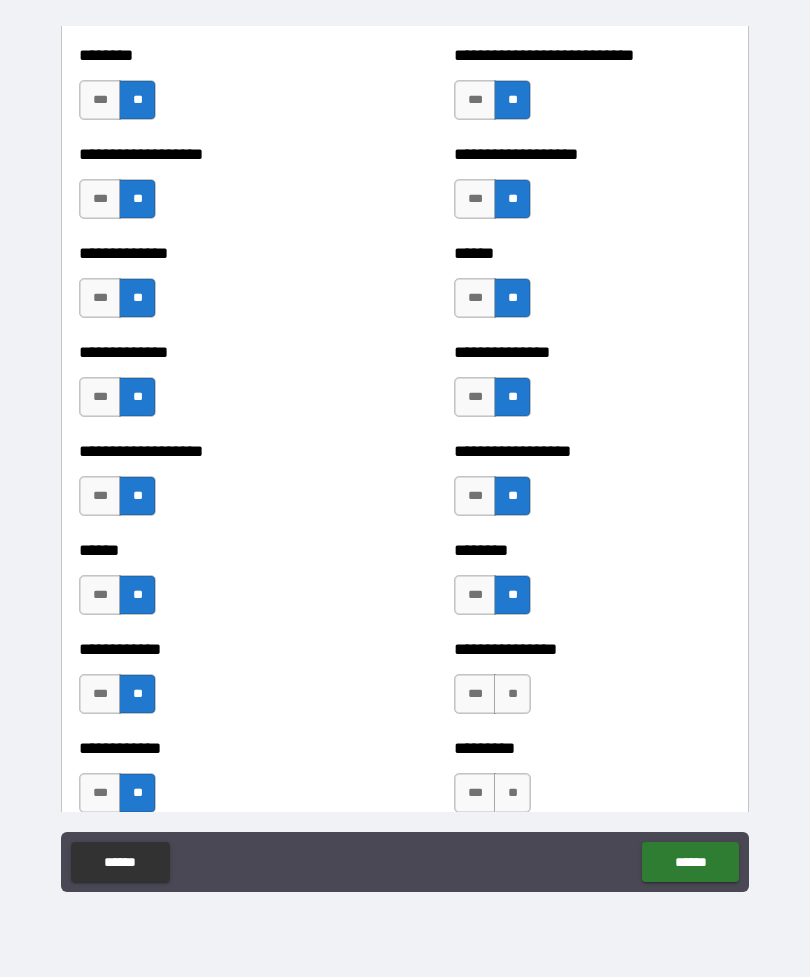 click on "**" at bounding box center [512, 694] 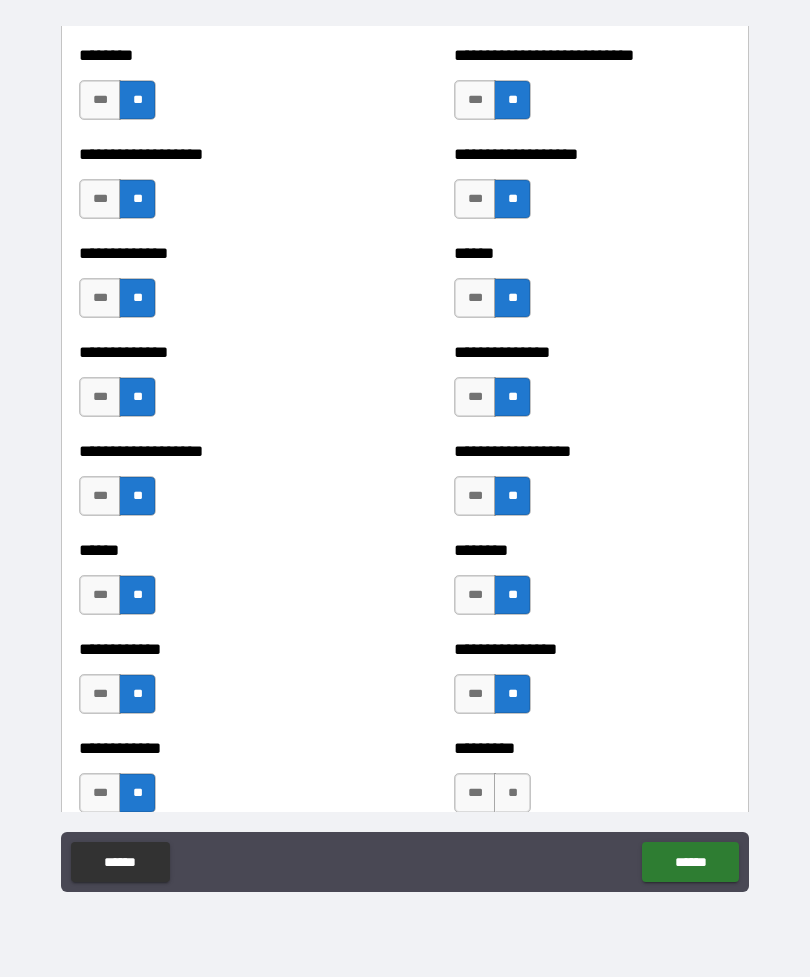 click on "**" at bounding box center (512, 793) 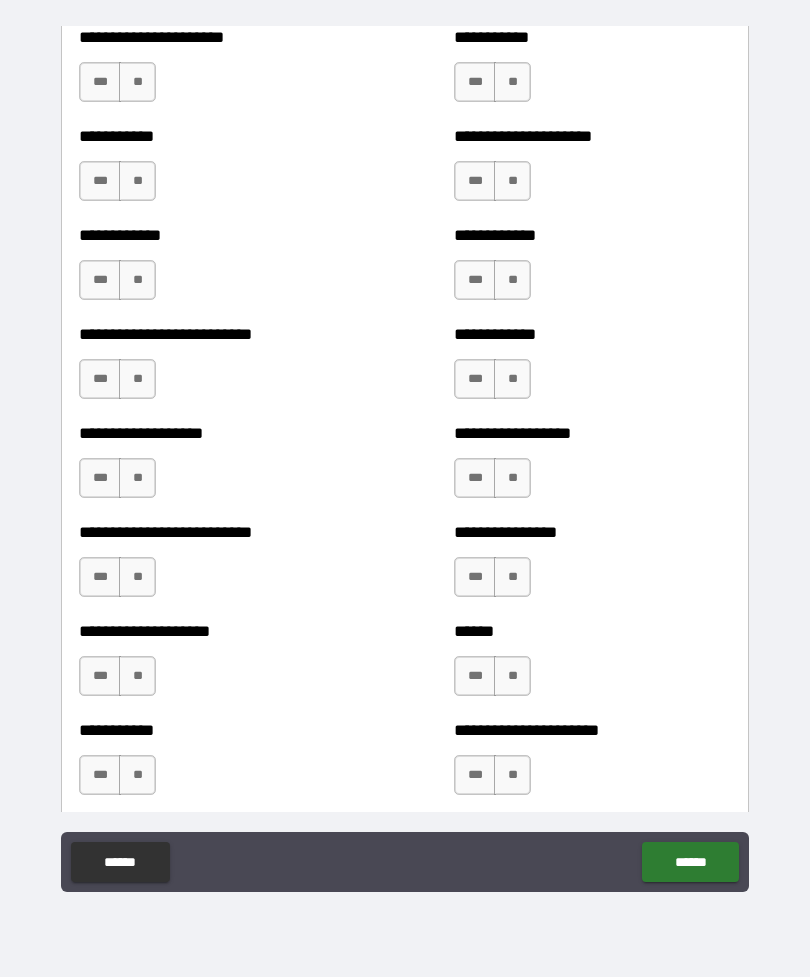 scroll, scrollTop: 5461, scrollLeft: 0, axis: vertical 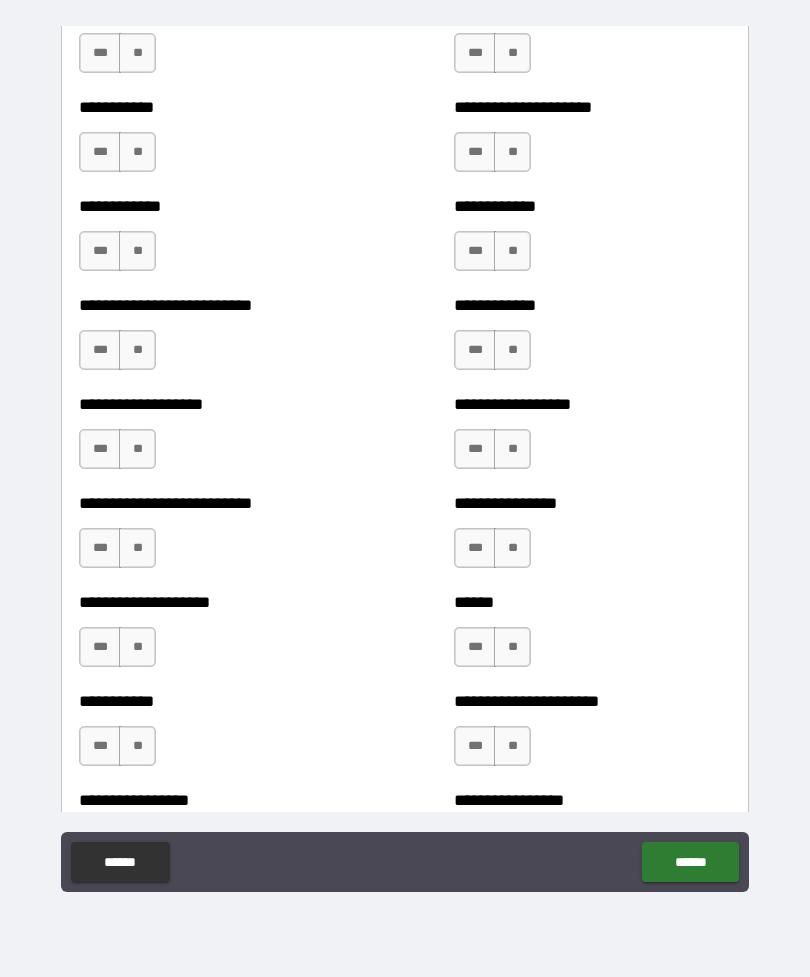 click on "**" at bounding box center (137, 53) 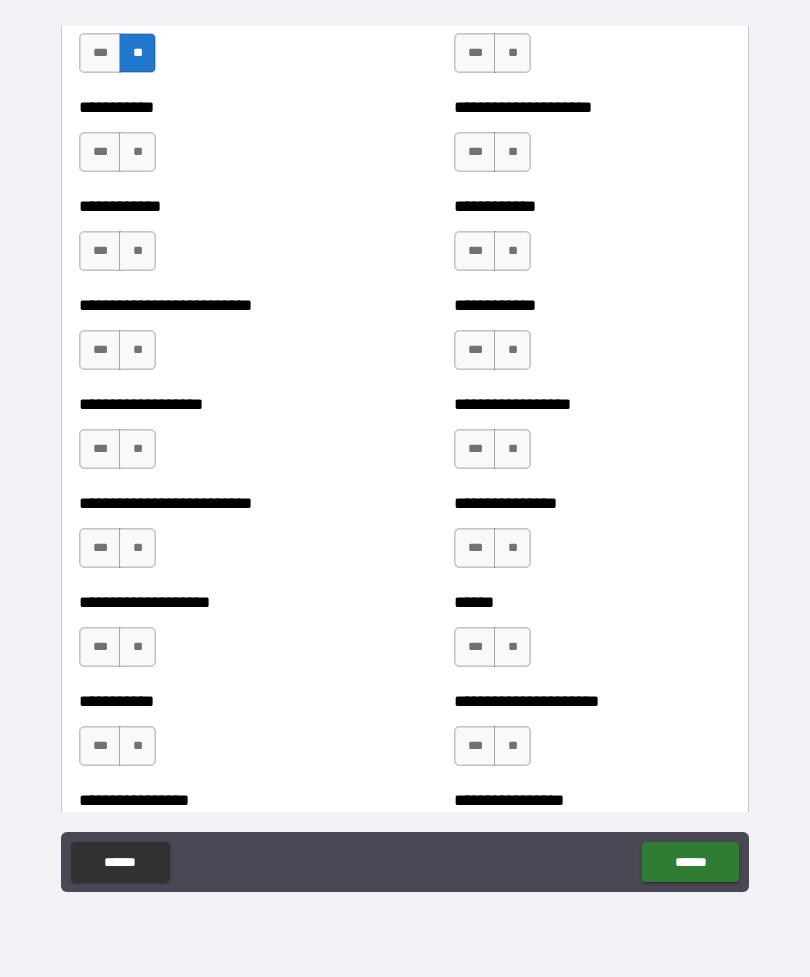 click on "**" at bounding box center [137, 152] 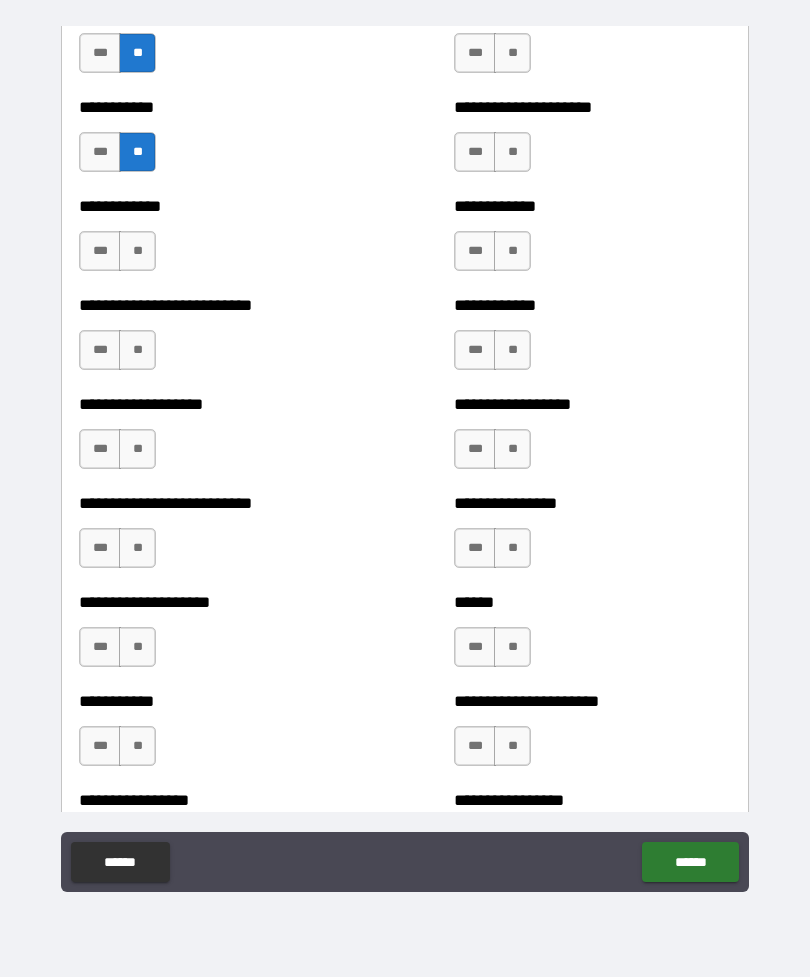 click on "**" at bounding box center [137, 251] 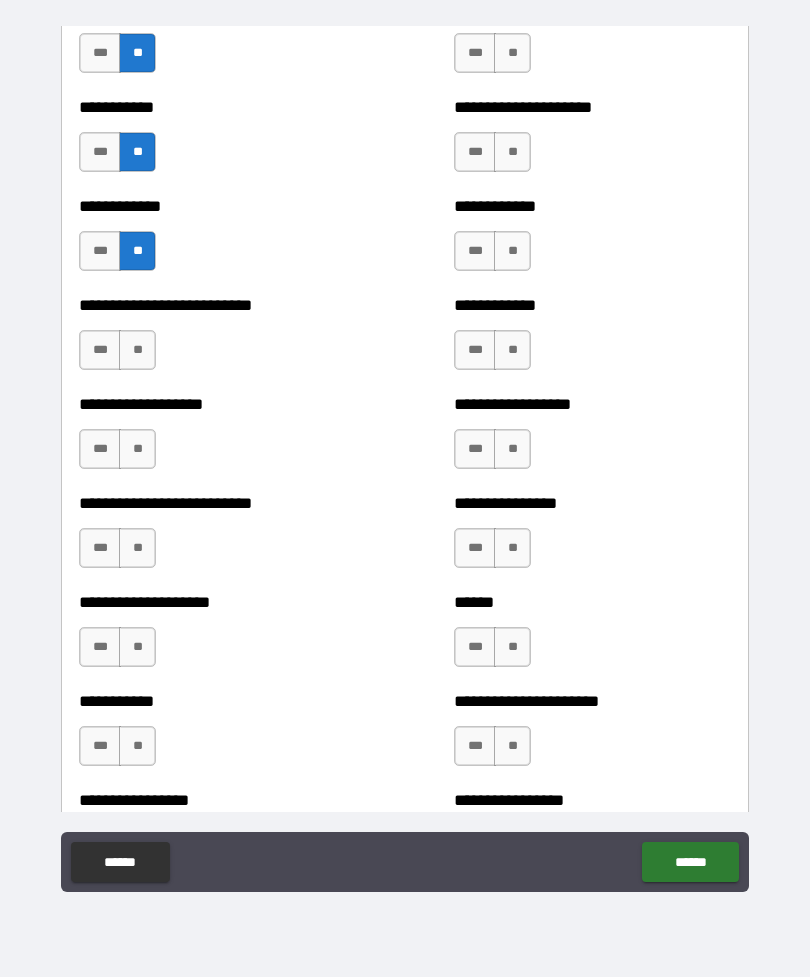 click on "**" at bounding box center [137, 350] 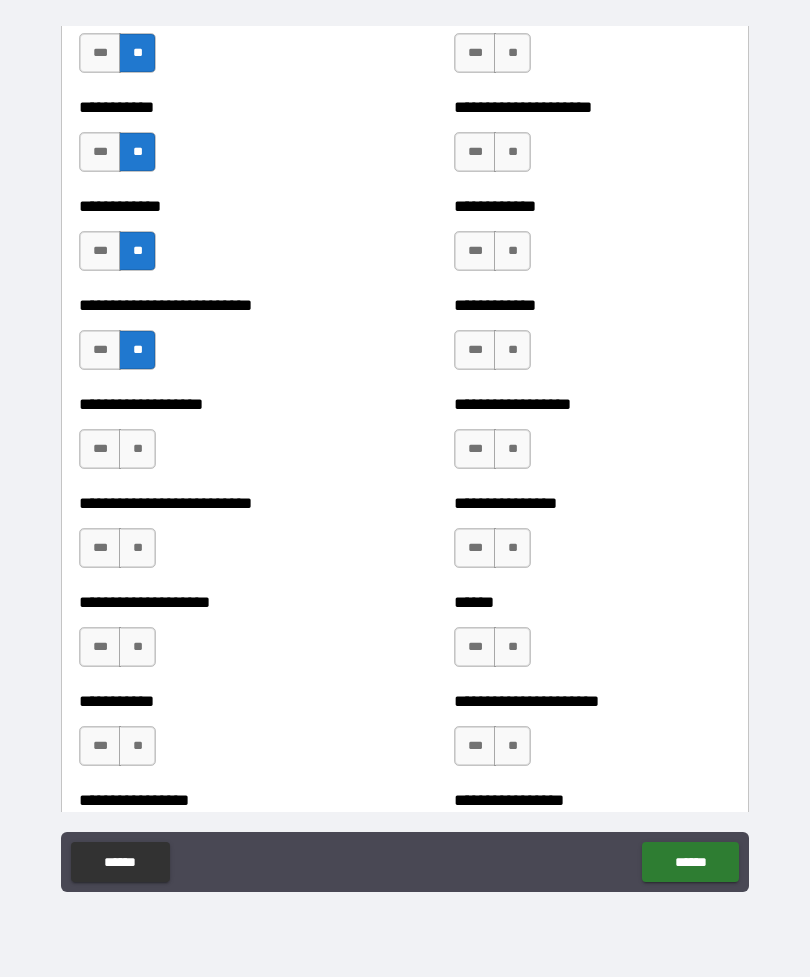click on "**" at bounding box center [137, 449] 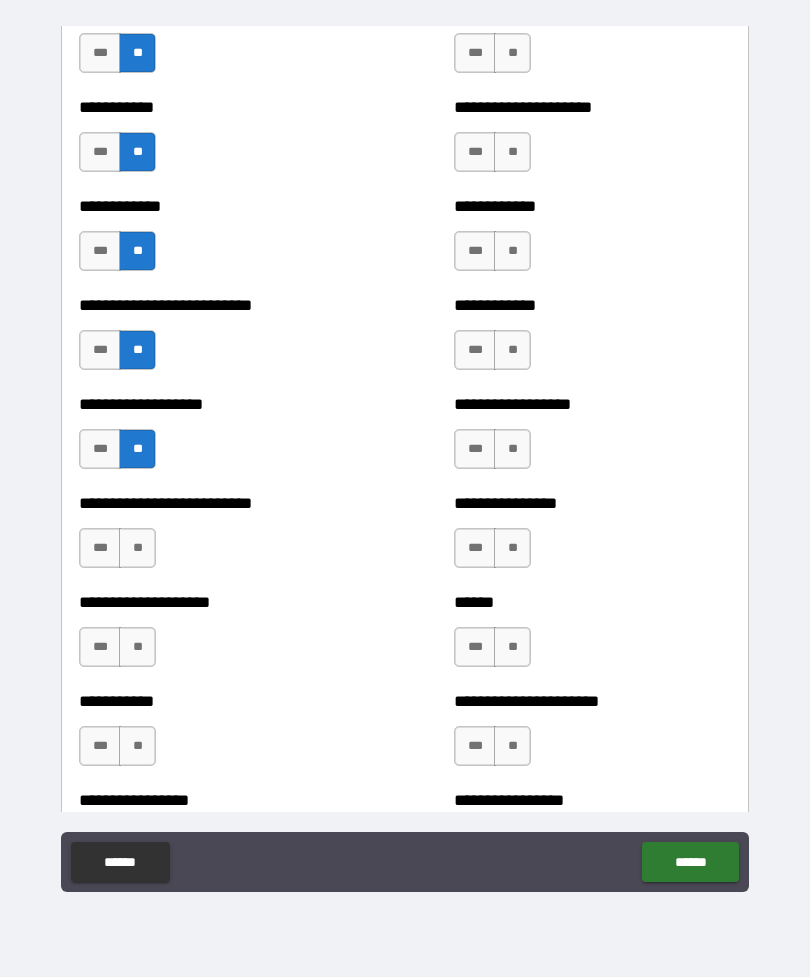 click on "**" at bounding box center (137, 548) 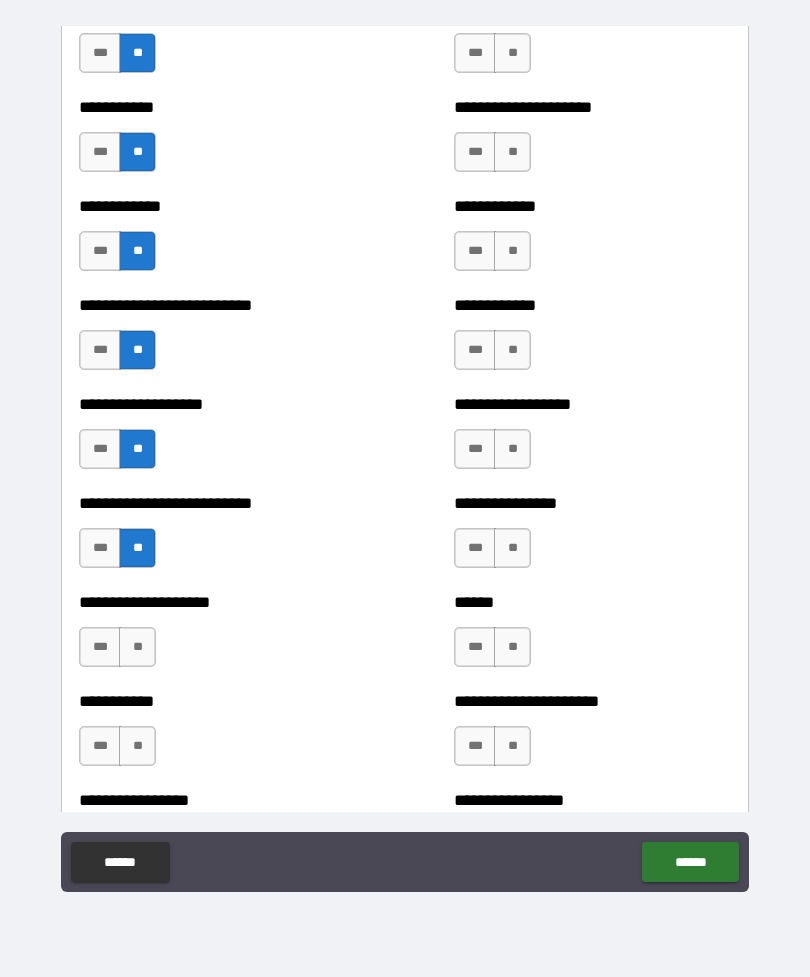click on "**" at bounding box center (137, 746) 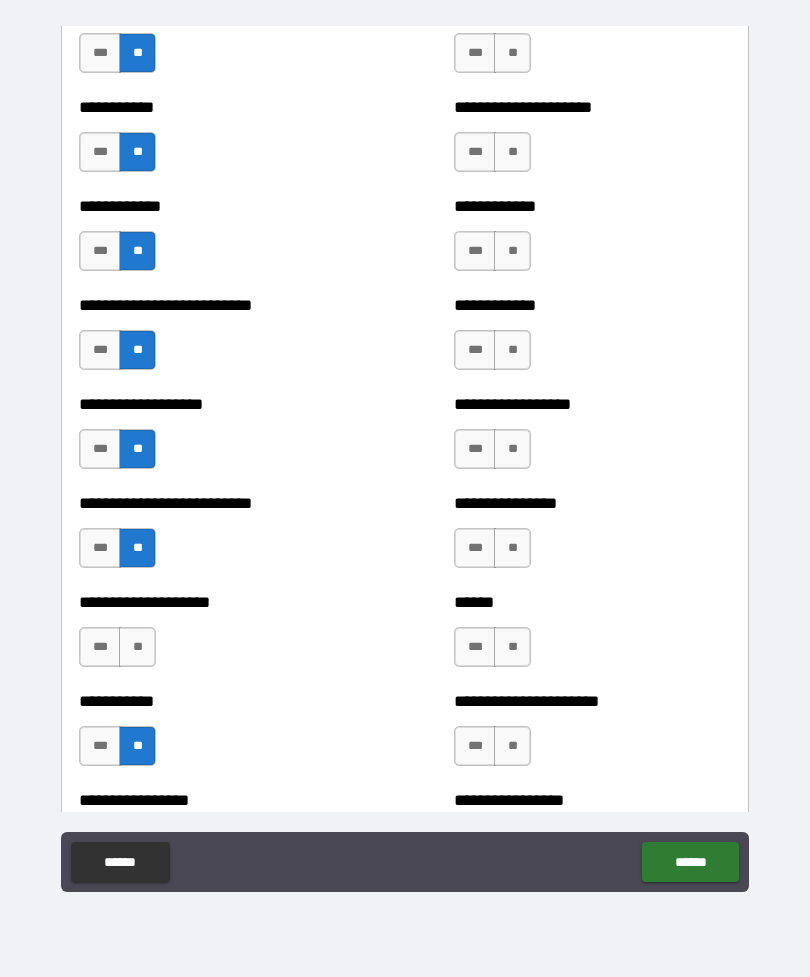 click on "**" at bounding box center [512, 53] 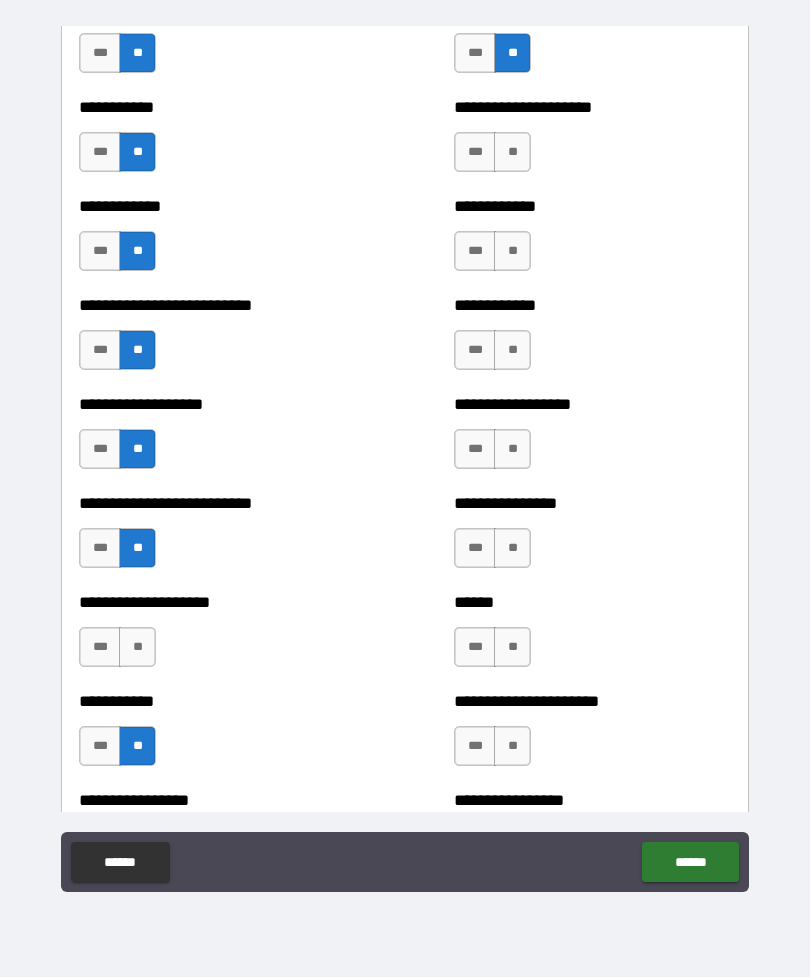 click on "**" at bounding box center (512, 152) 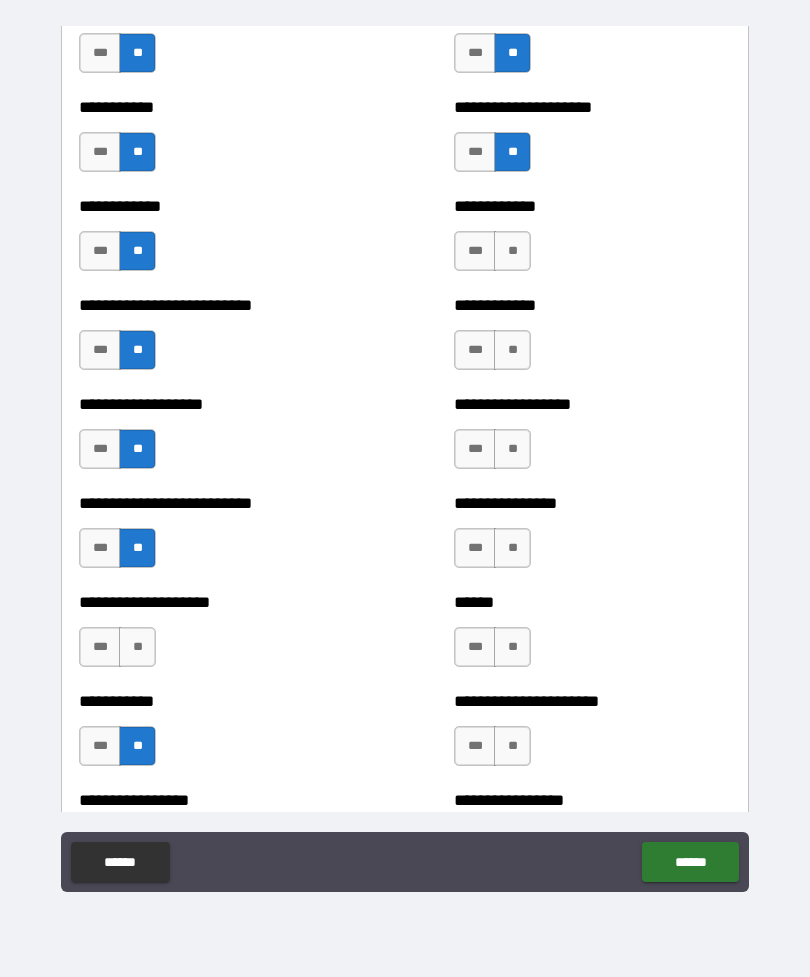 click on "**" at bounding box center [512, 251] 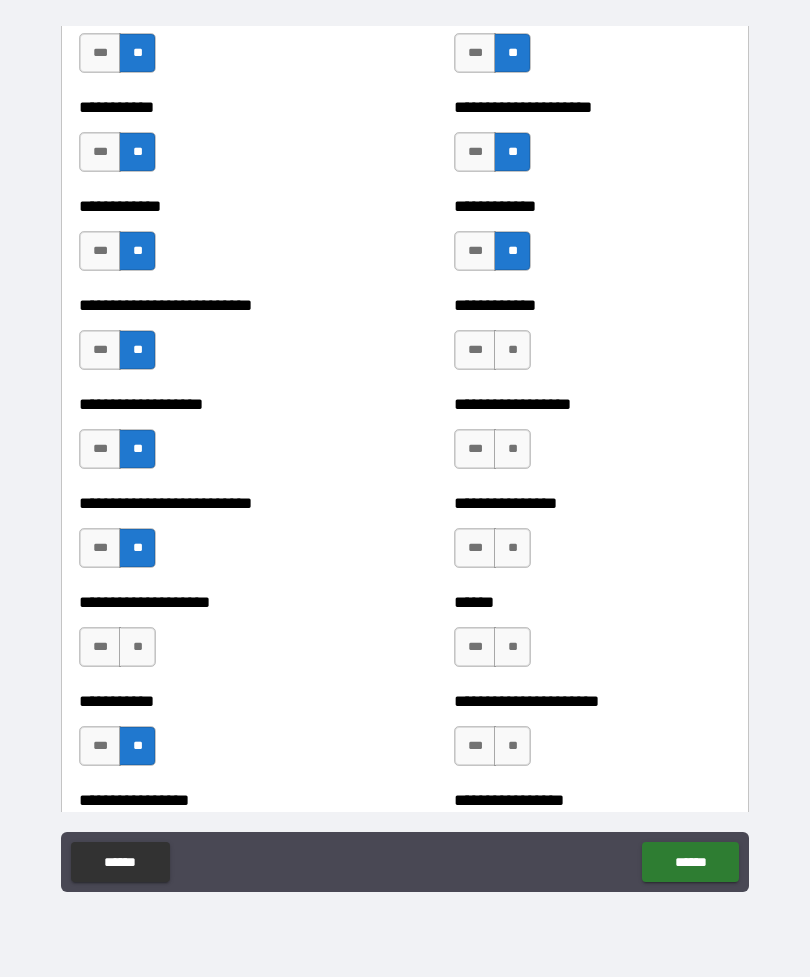 click on "**" at bounding box center (512, 350) 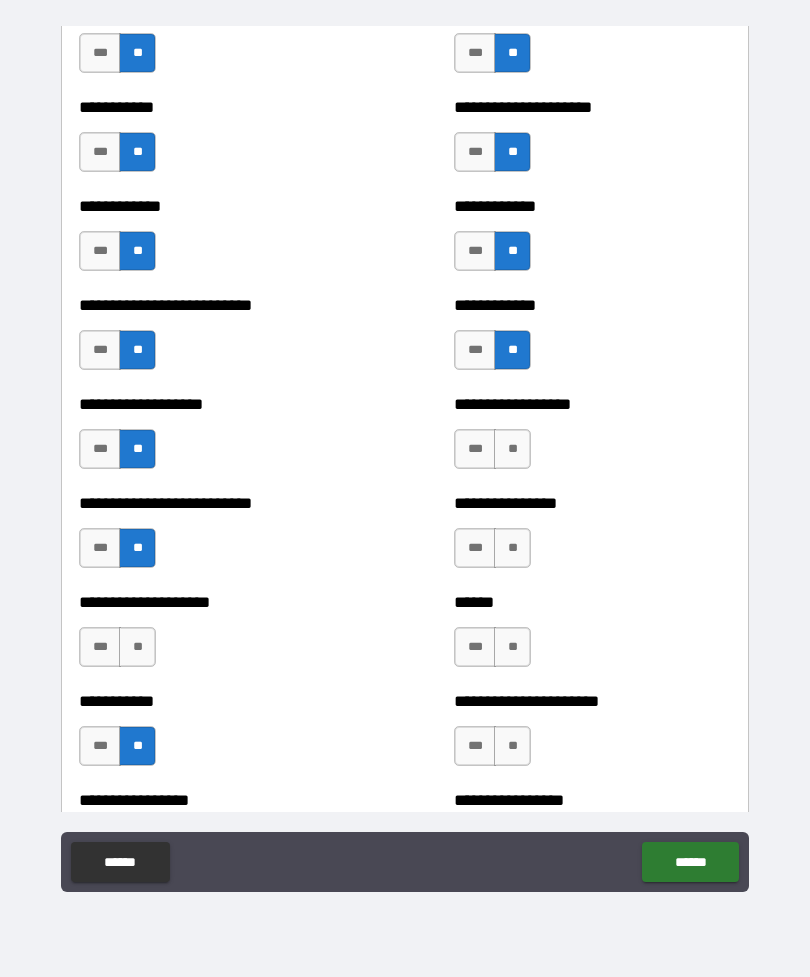click on "**" at bounding box center (512, 449) 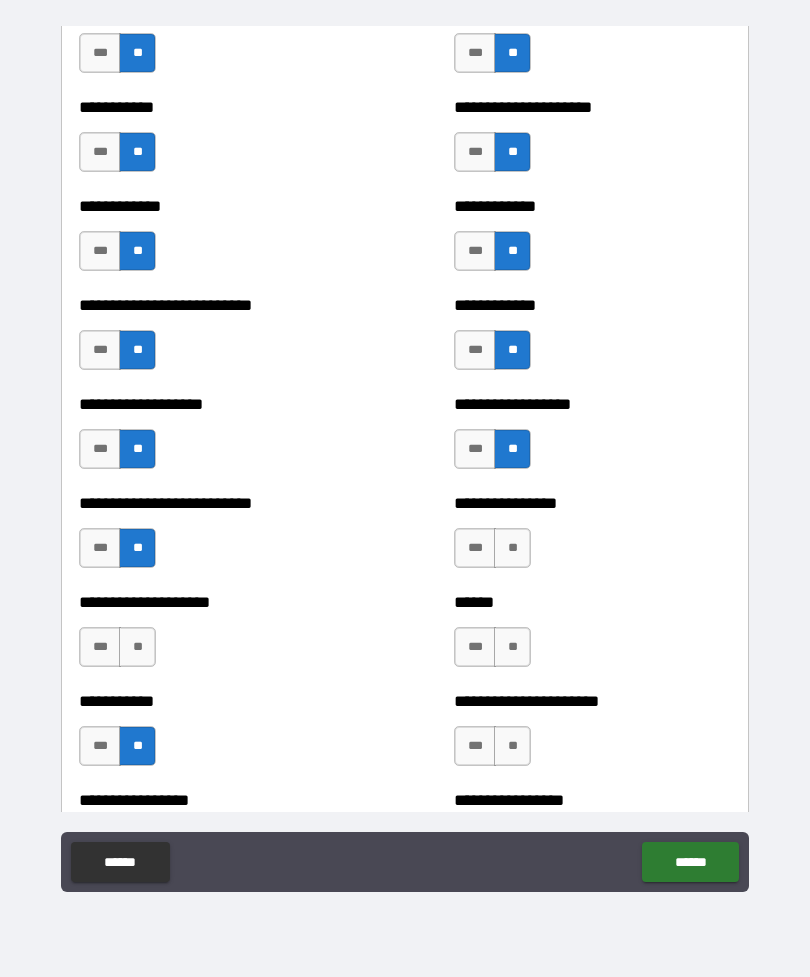 click on "**" at bounding box center (512, 548) 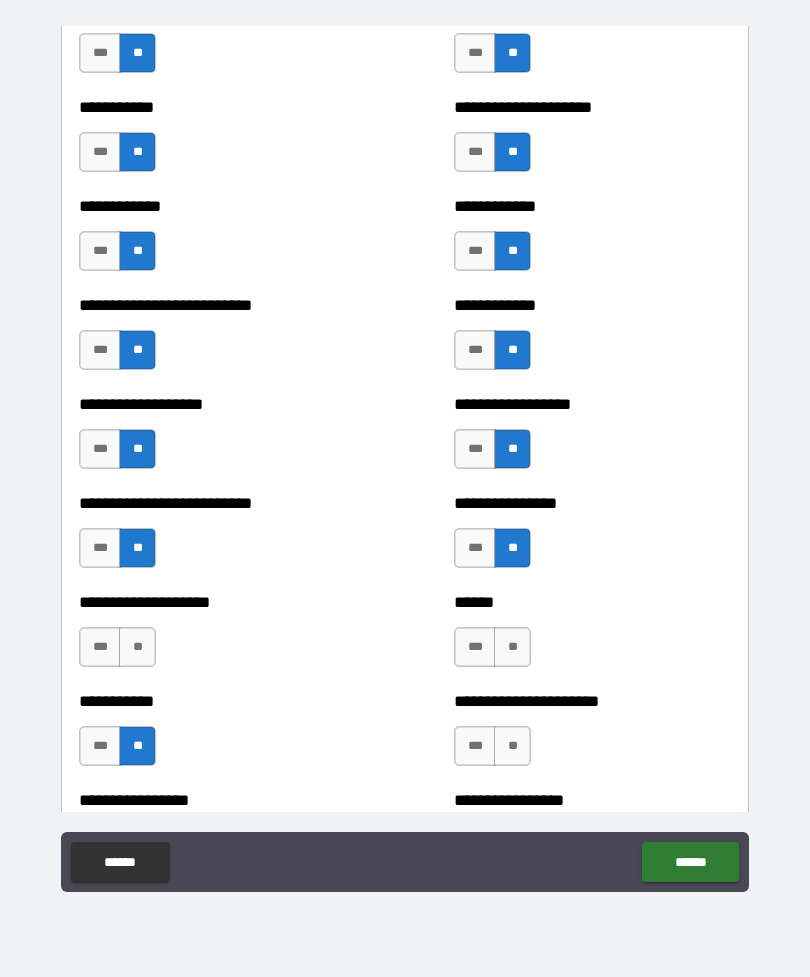 click on "**" at bounding box center [512, 647] 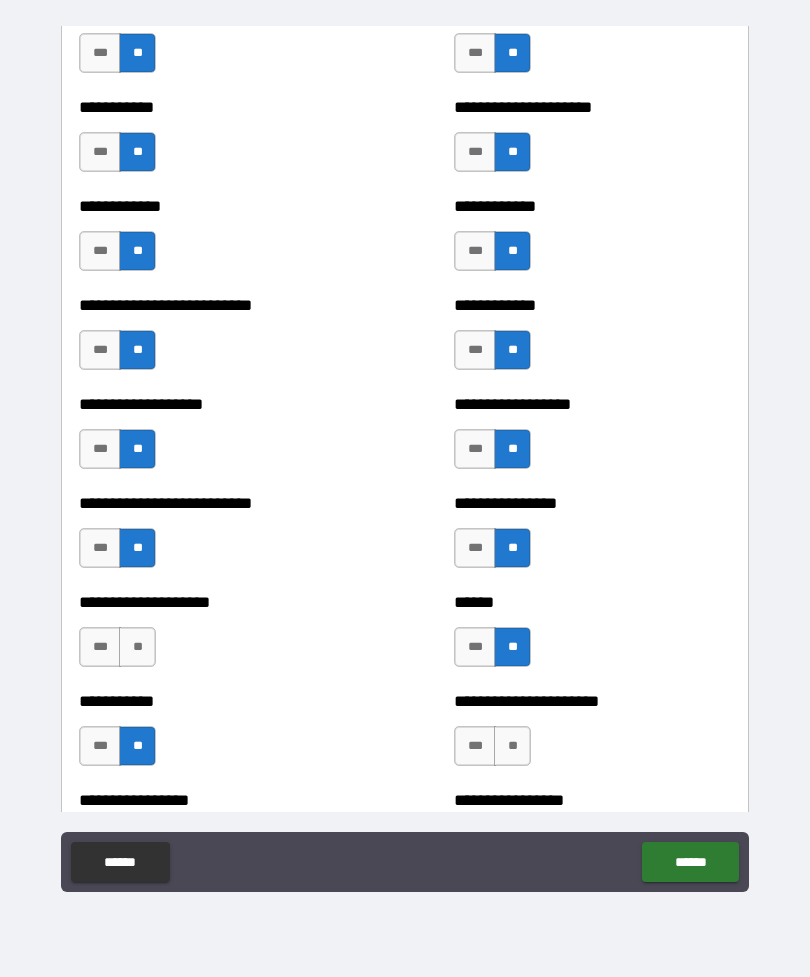 click on "**" at bounding box center [137, 647] 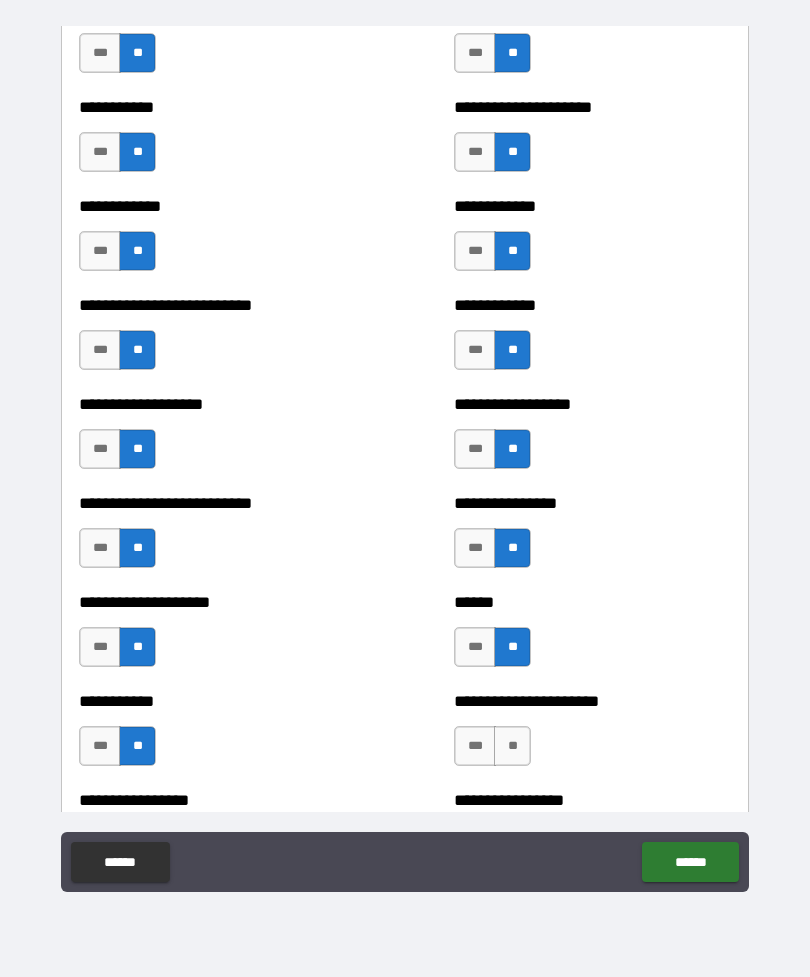 click on "**" at bounding box center (512, 746) 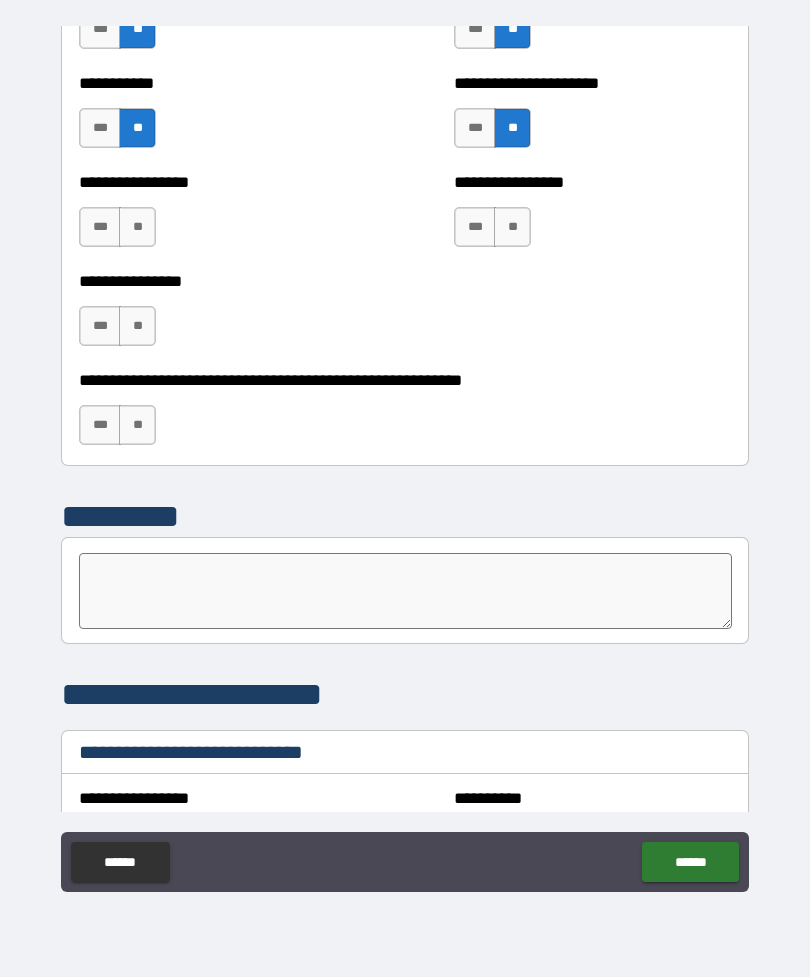 scroll, scrollTop: 6095, scrollLeft: 0, axis: vertical 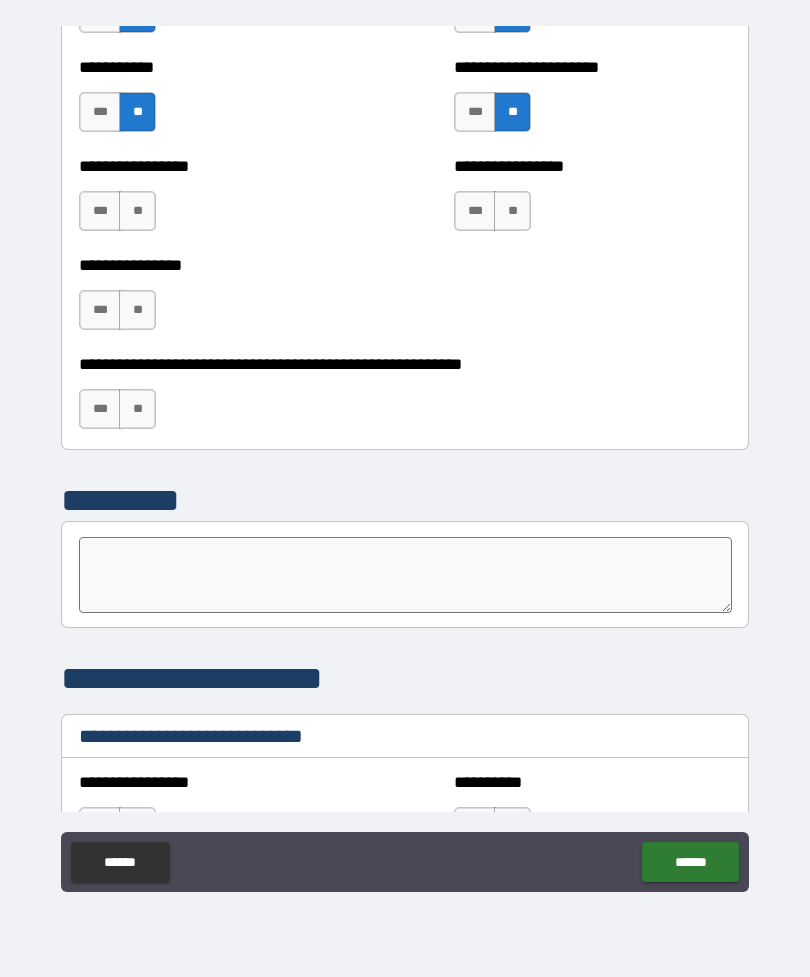 click on "**" at bounding box center (137, 211) 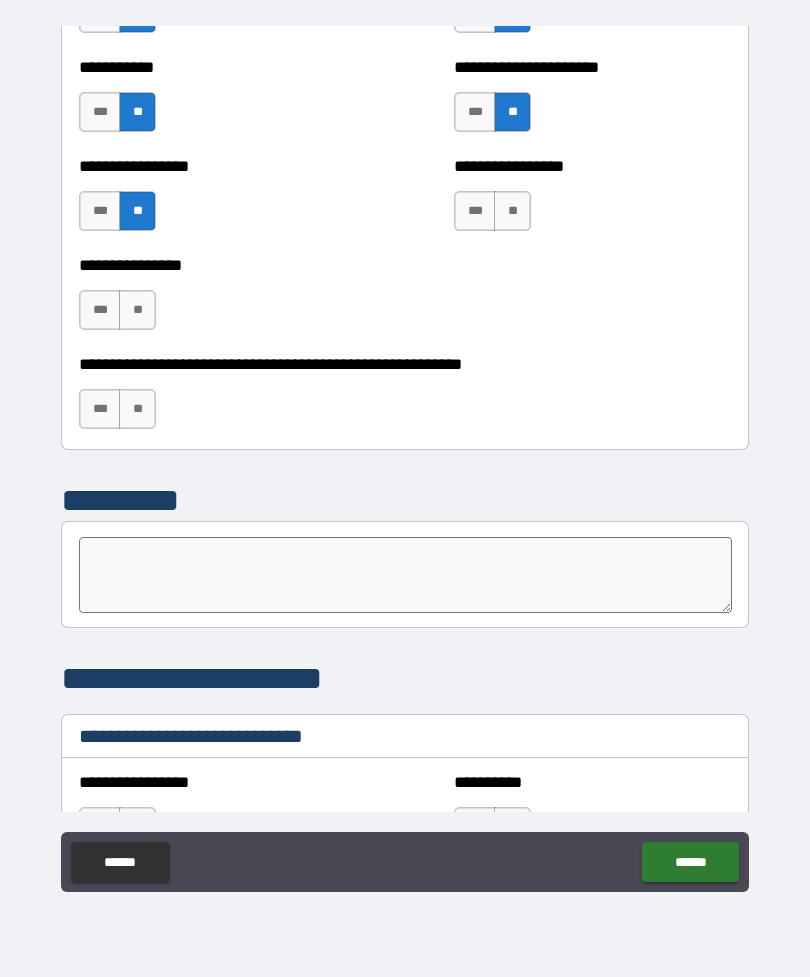click on "**" at bounding box center (512, 211) 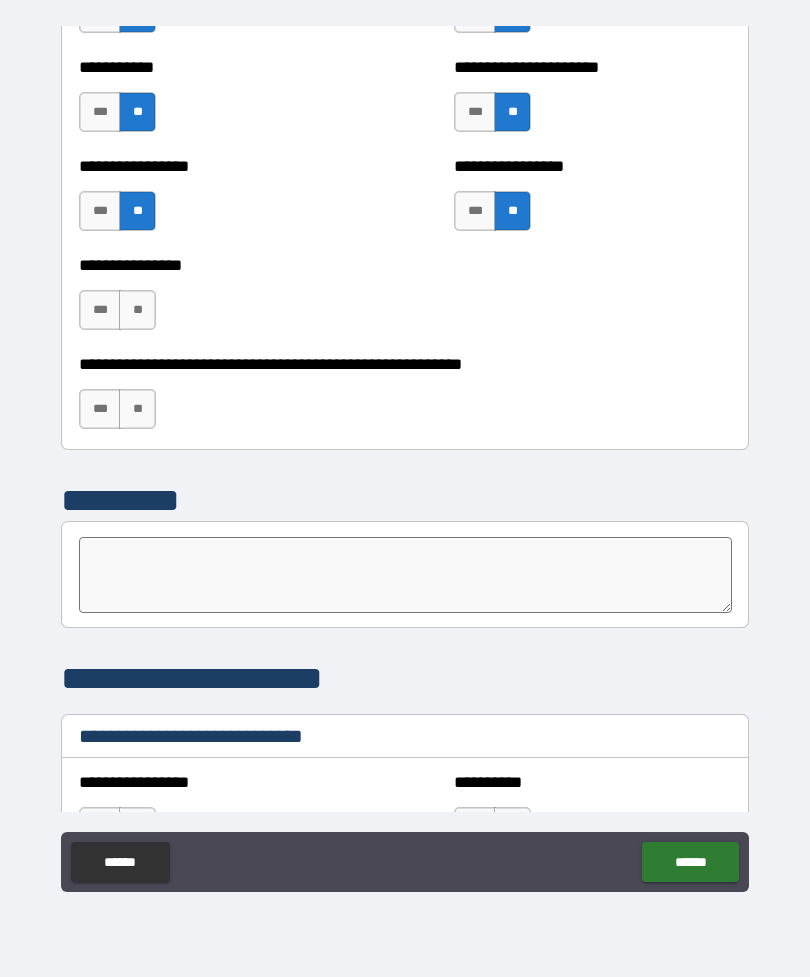 click on "**" at bounding box center (137, 310) 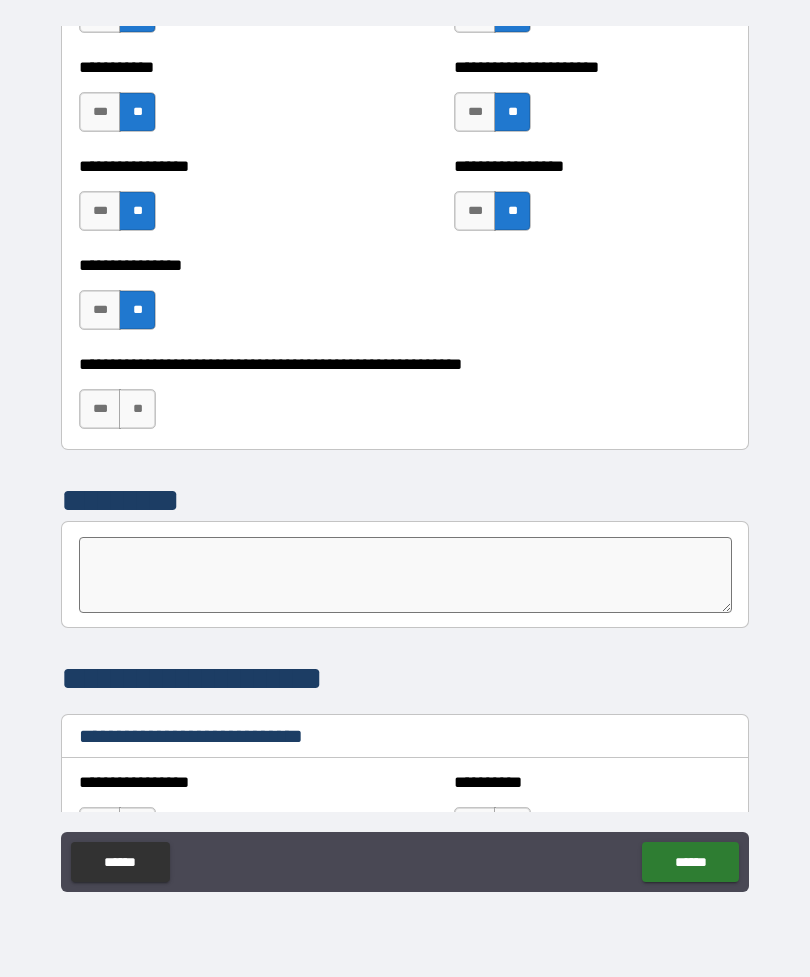 click on "**" at bounding box center (137, 409) 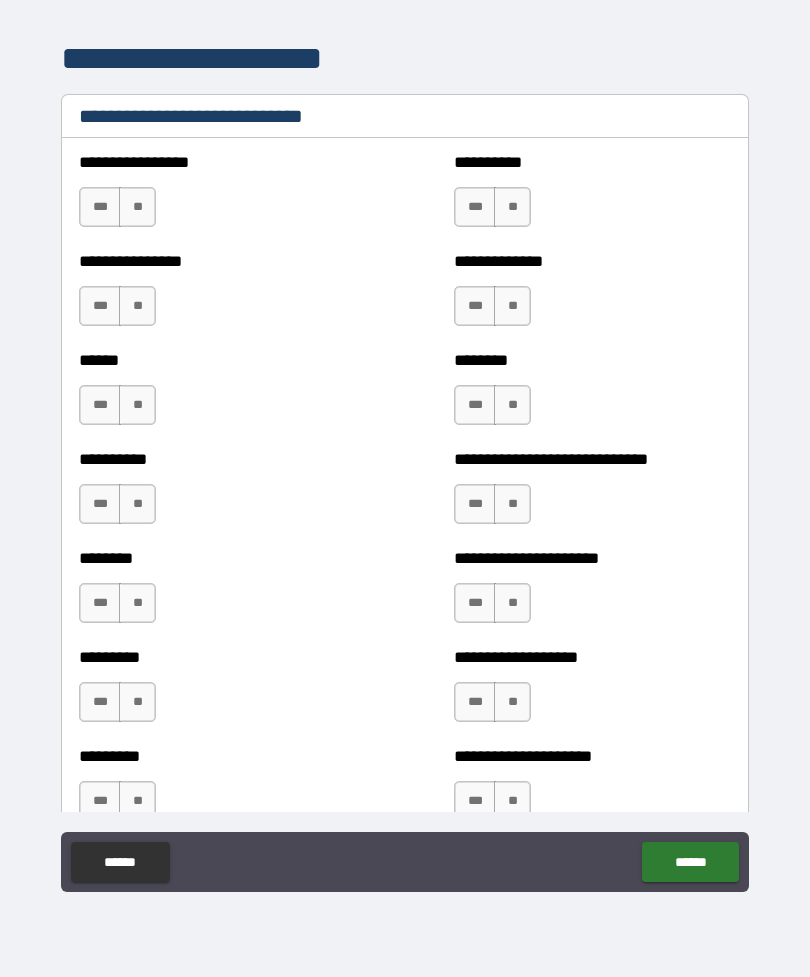 scroll, scrollTop: 6714, scrollLeft: 0, axis: vertical 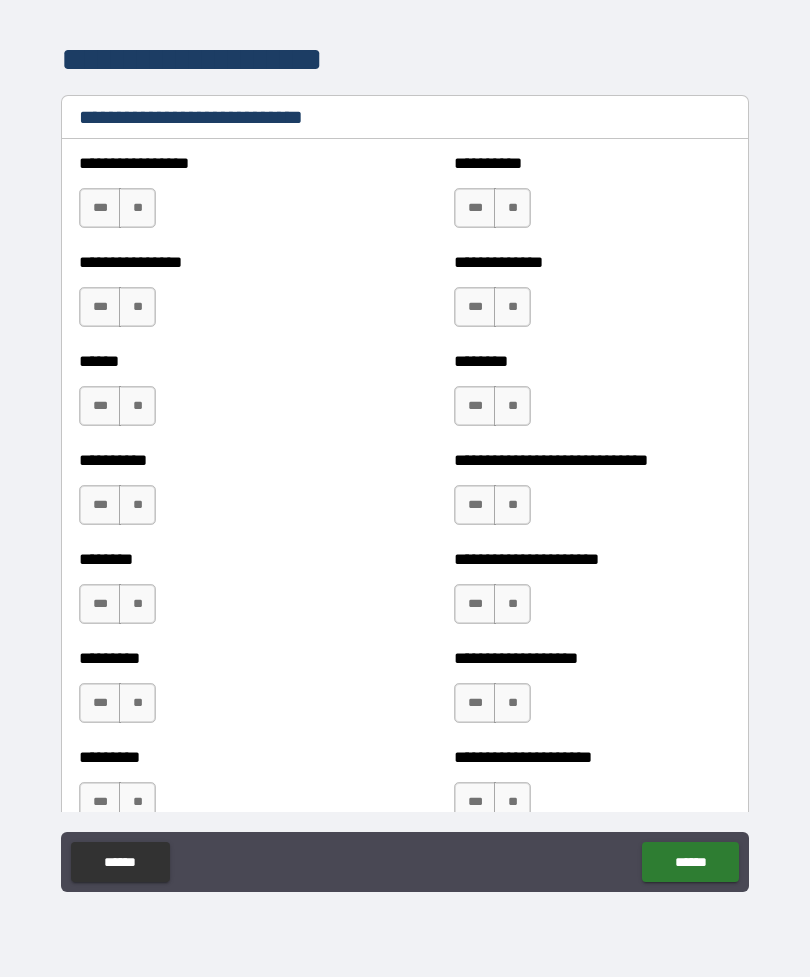 click on "***" at bounding box center [100, 208] 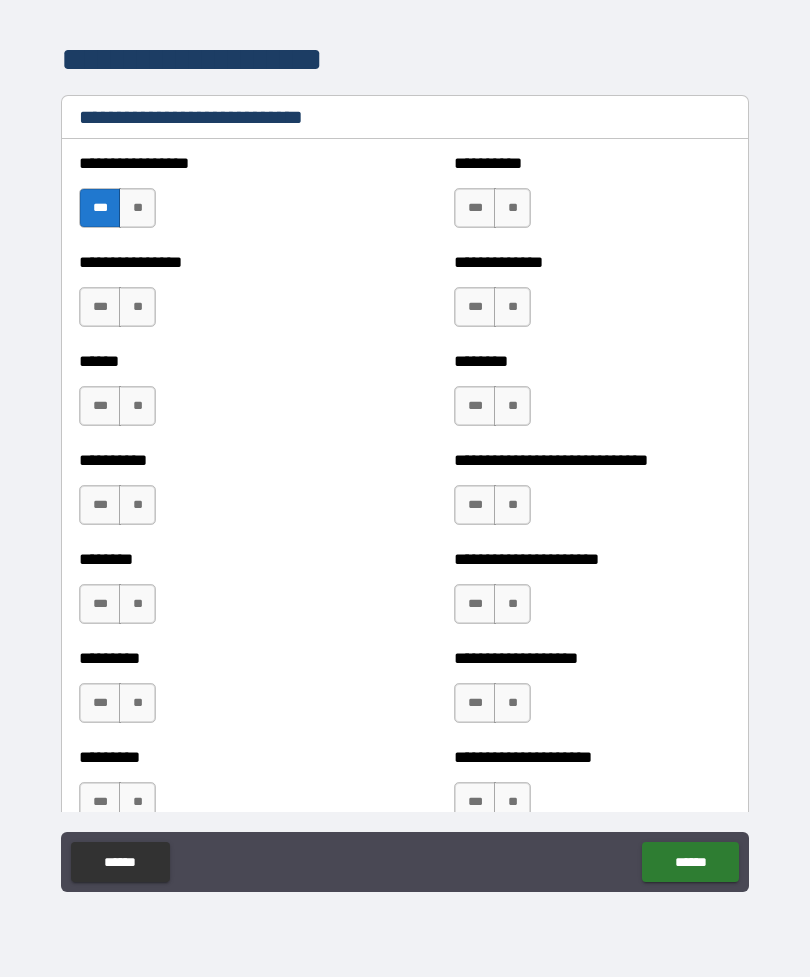 click on "***" at bounding box center [475, 307] 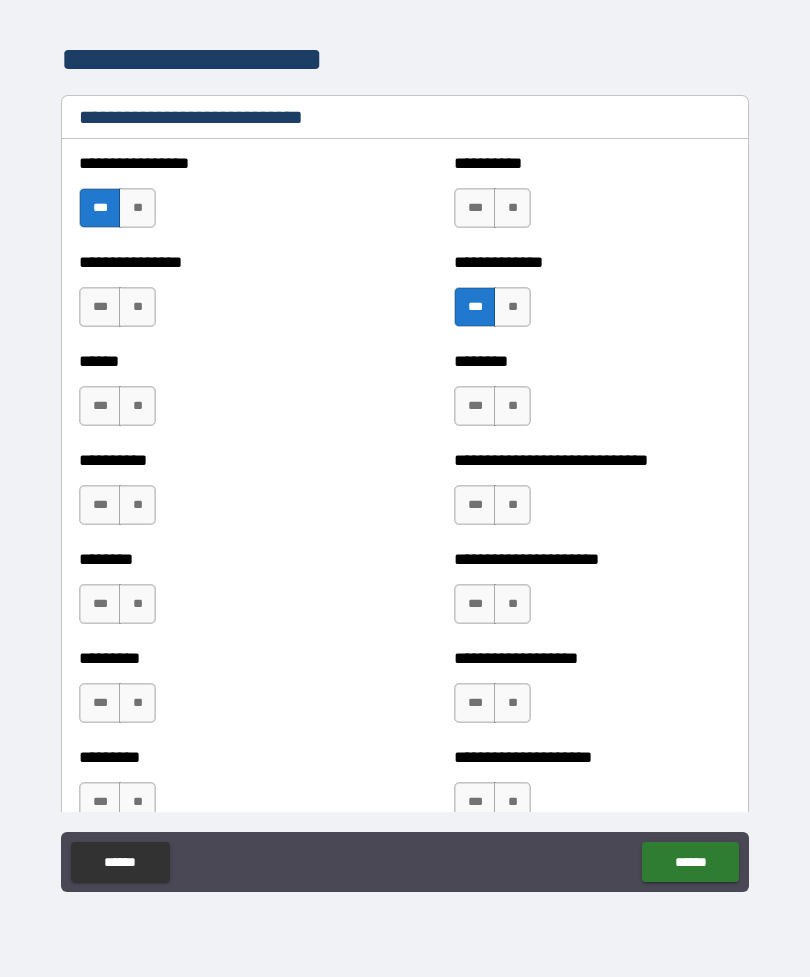 click on "***" at bounding box center (100, 307) 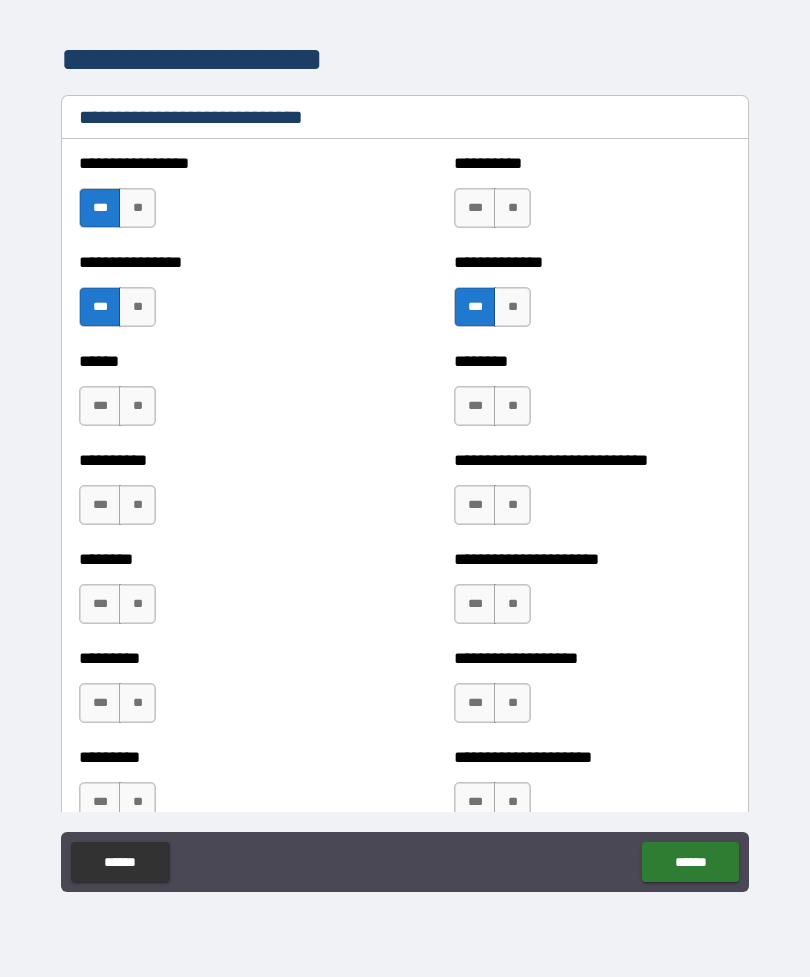 click on "***" at bounding box center [475, 406] 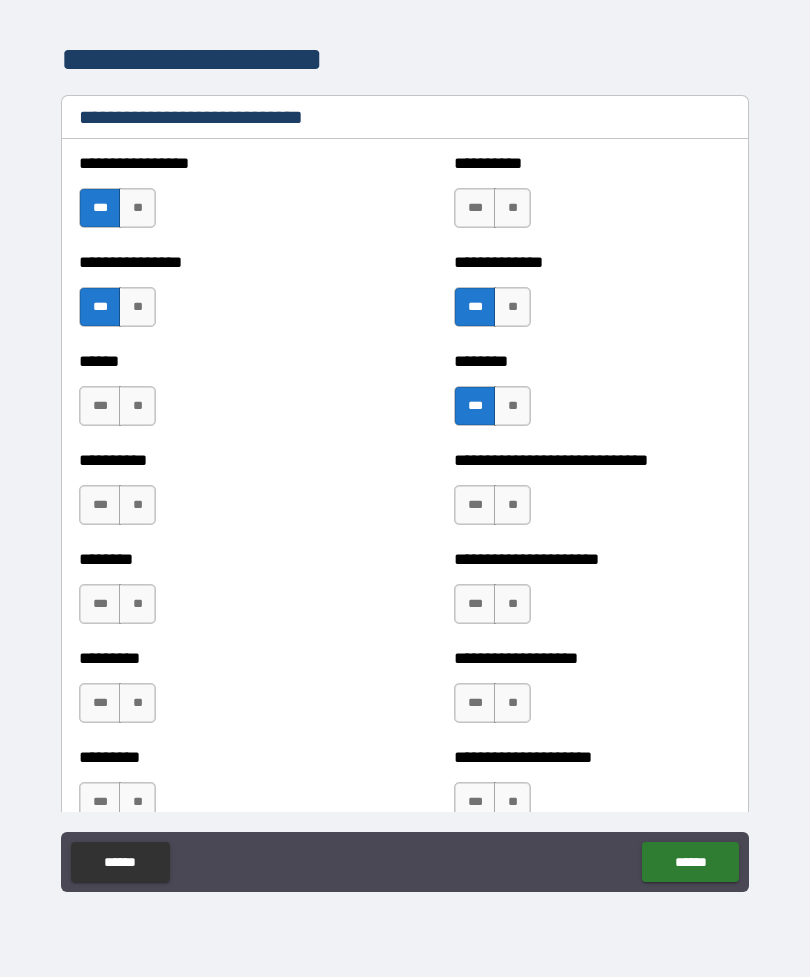 click on "**" at bounding box center [512, 208] 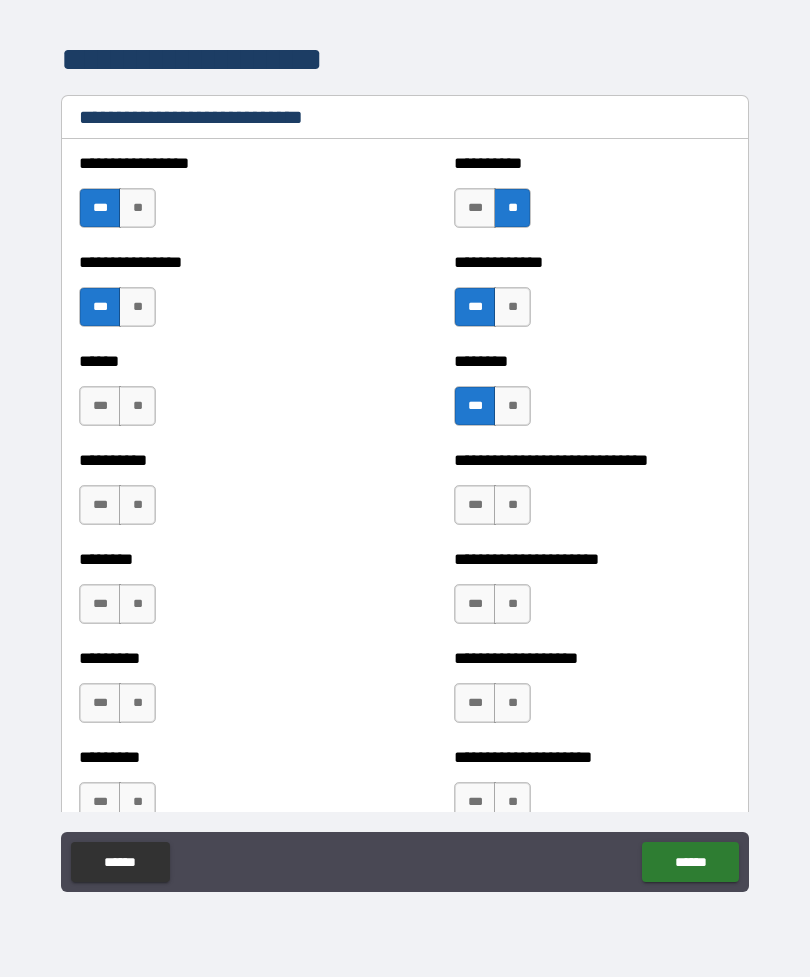 click on "**" at bounding box center [137, 406] 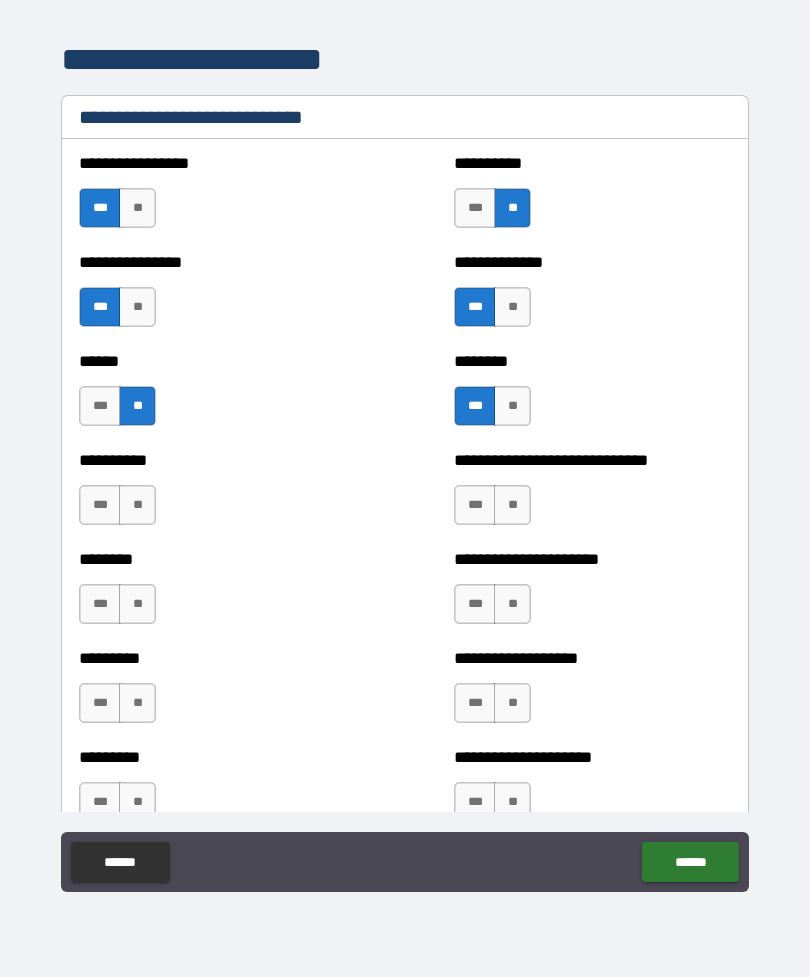 click on "***" at bounding box center (100, 406) 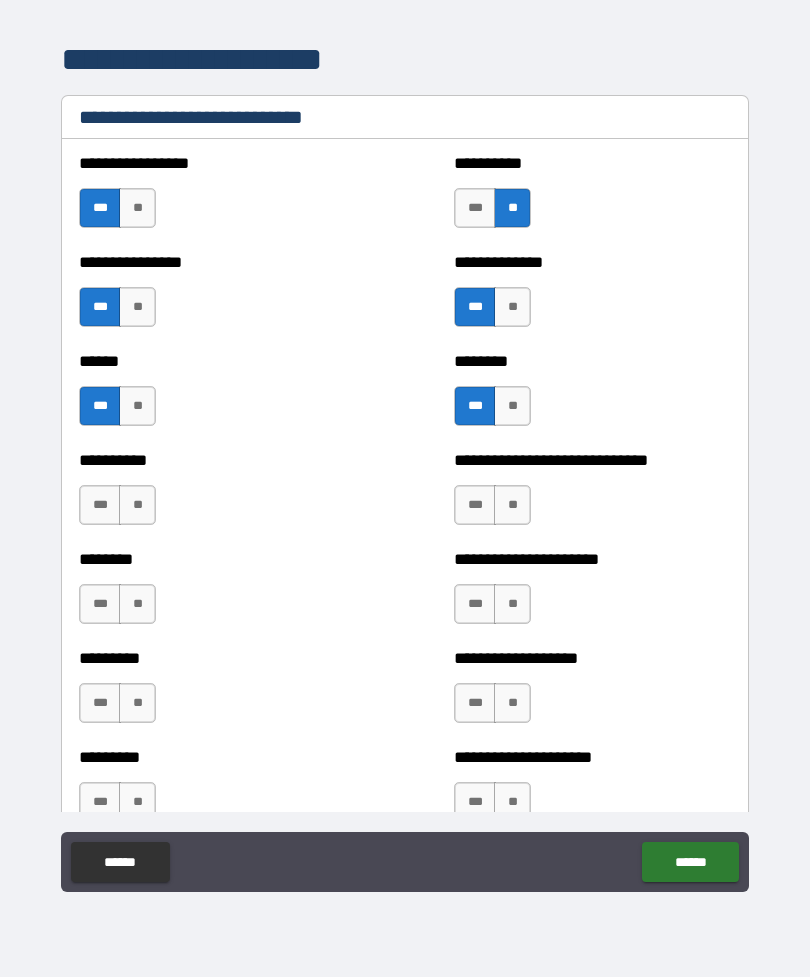 click on "***" at bounding box center [100, 505] 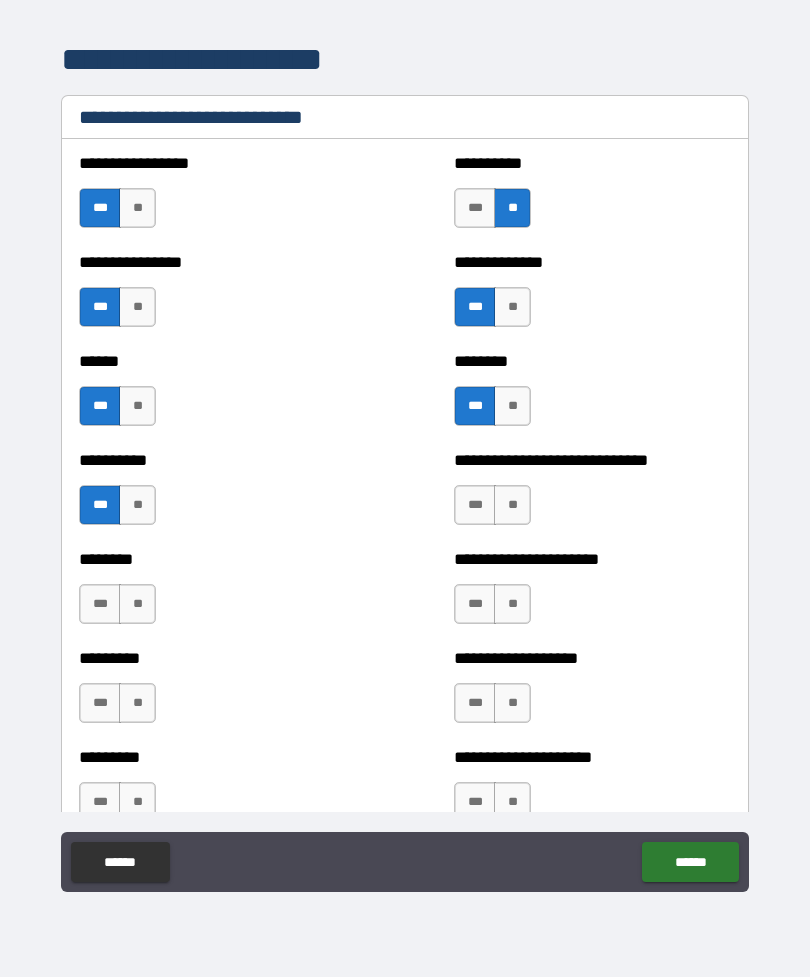 click on "**" at bounding box center (137, 505) 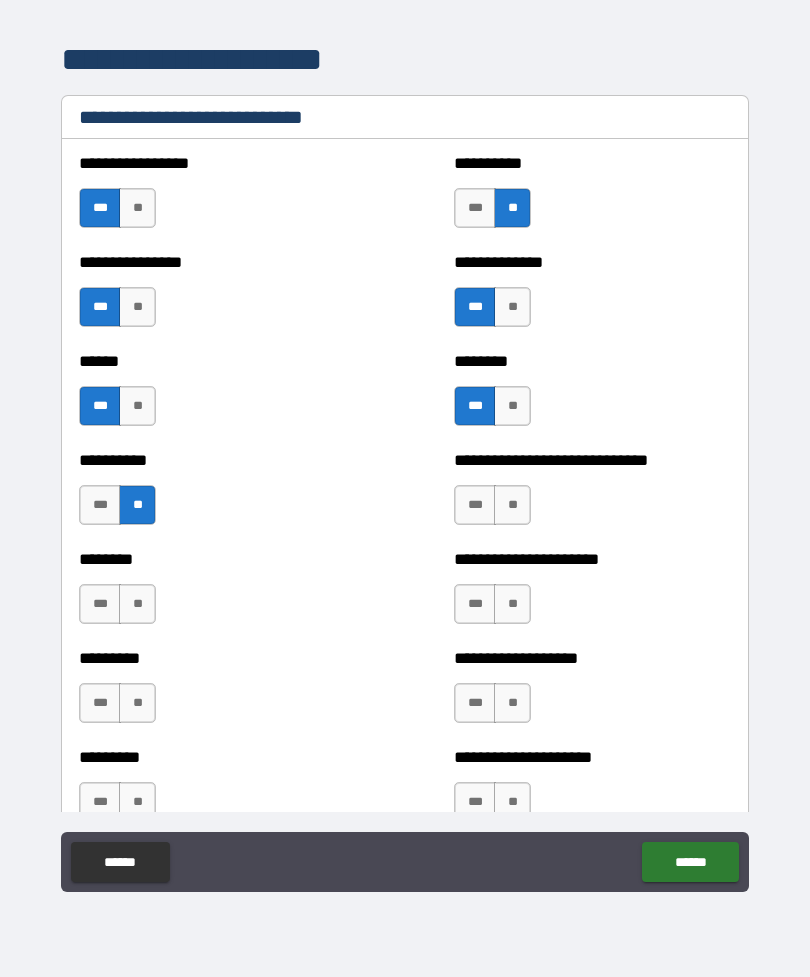 click on "***" at bounding box center [475, 505] 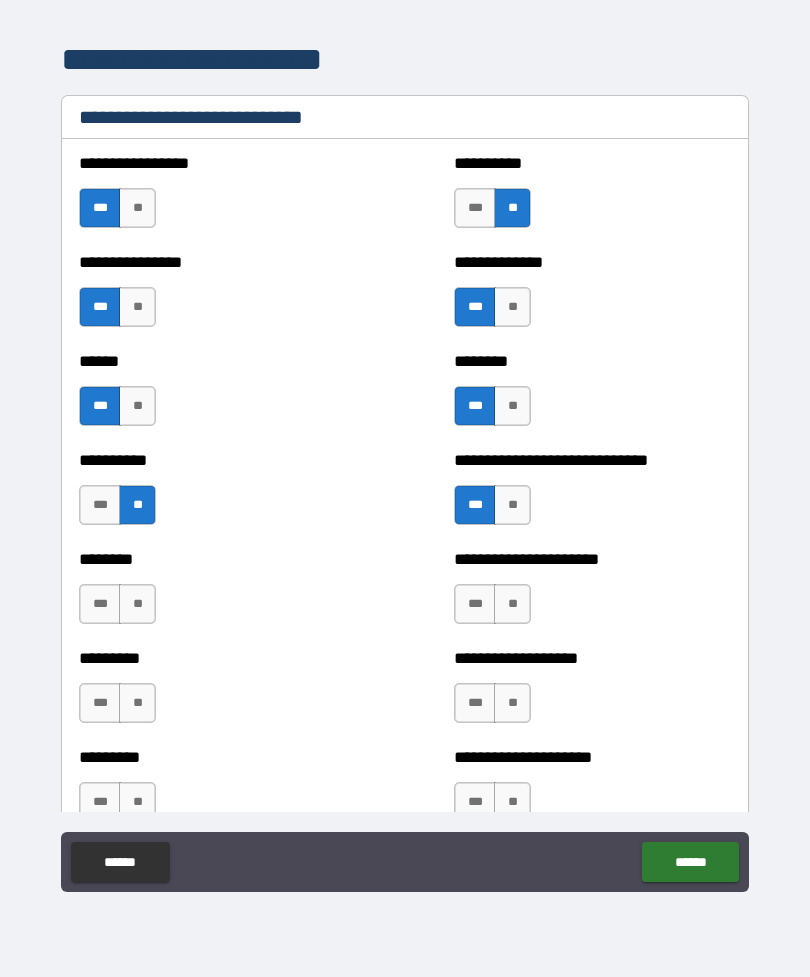 click on "**" at bounding box center (137, 604) 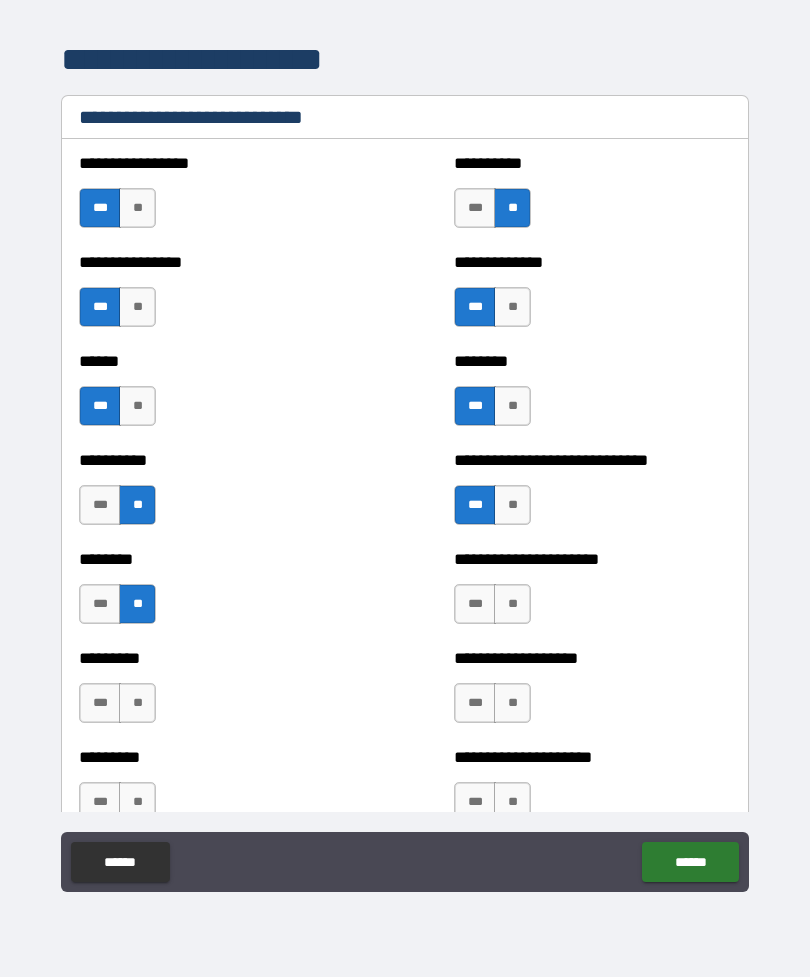 click on "***" at bounding box center (475, 703) 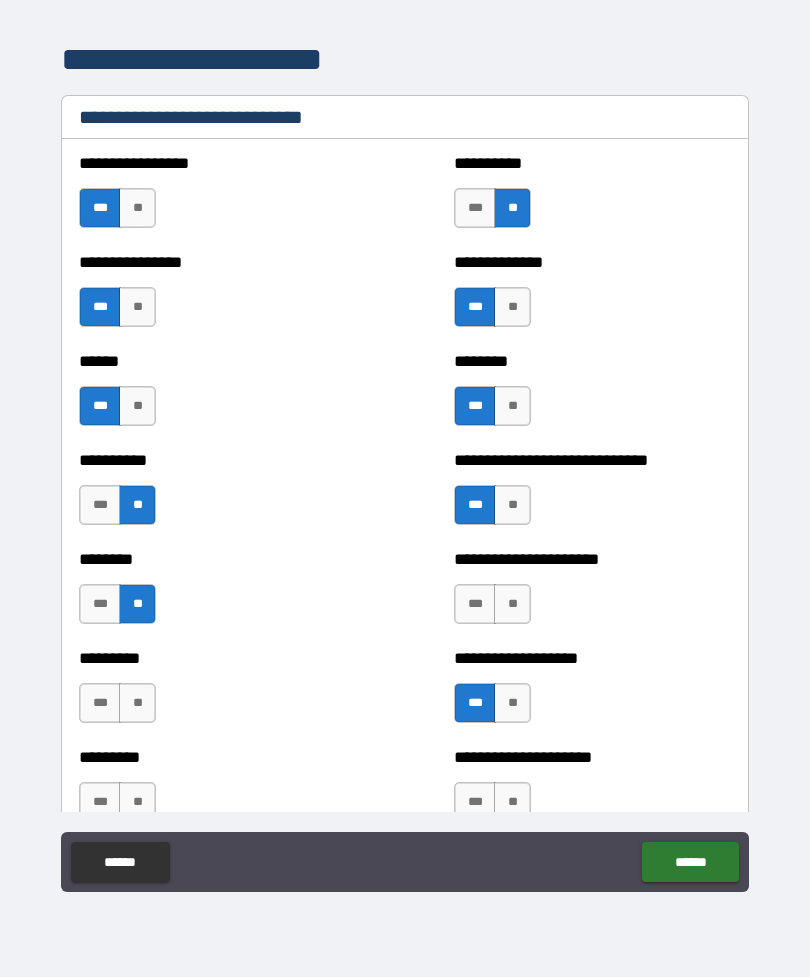 click on "**" at bounding box center [512, 703] 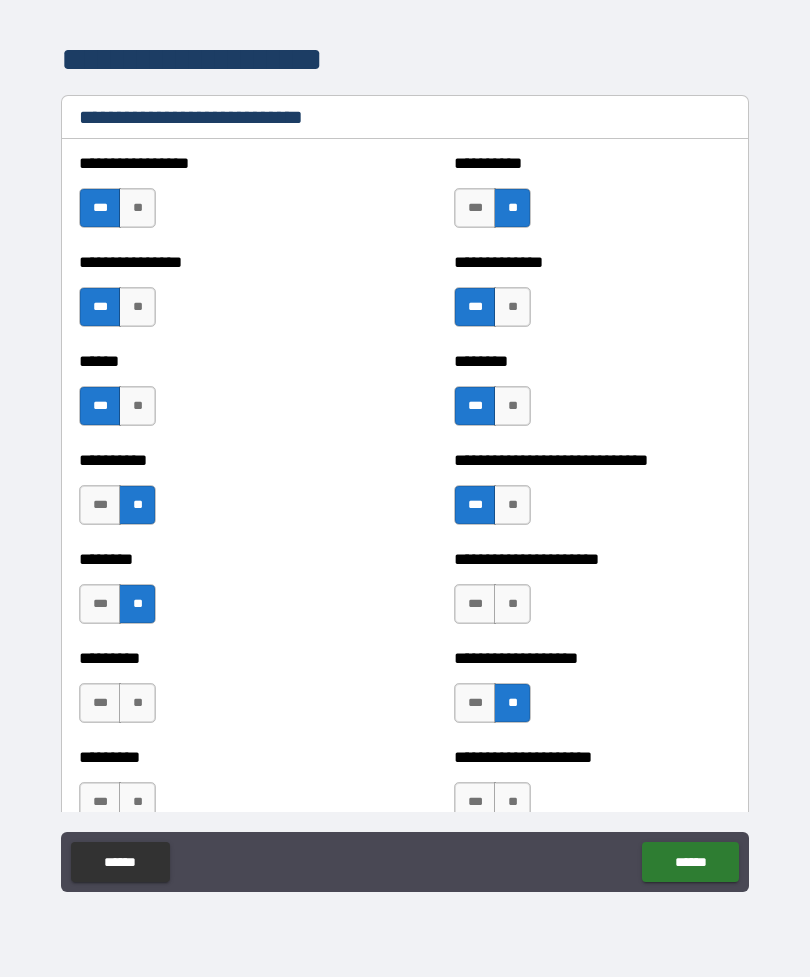 click on "**" at bounding box center (512, 604) 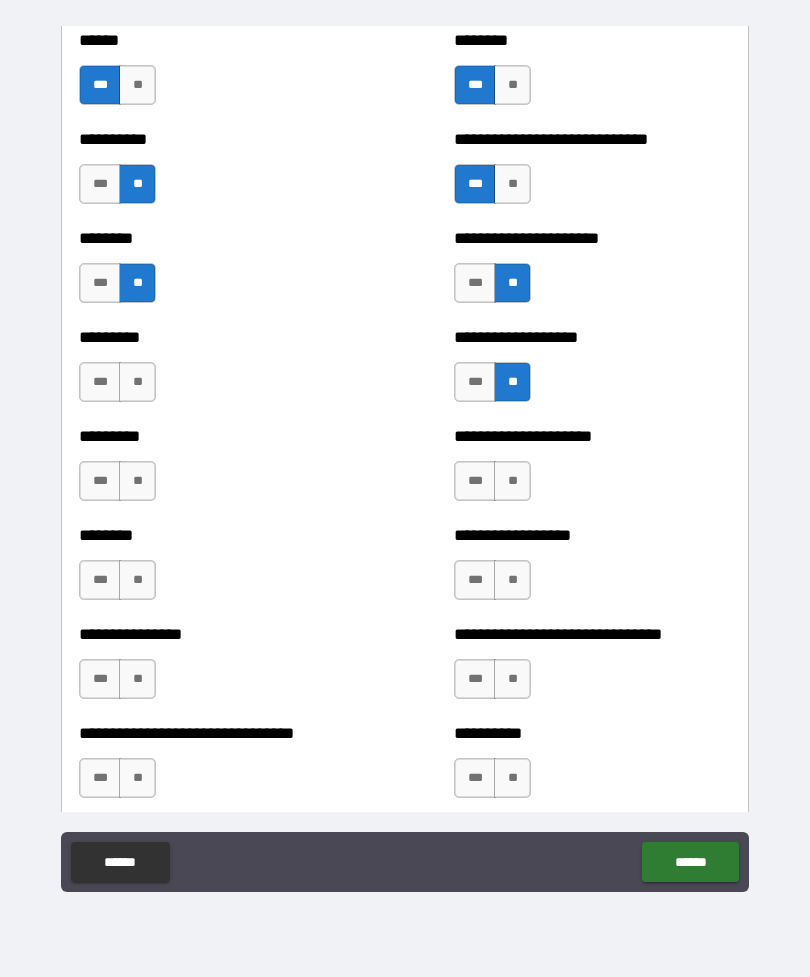 scroll, scrollTop: 7055, scrollLeft: 0, axis: vertical 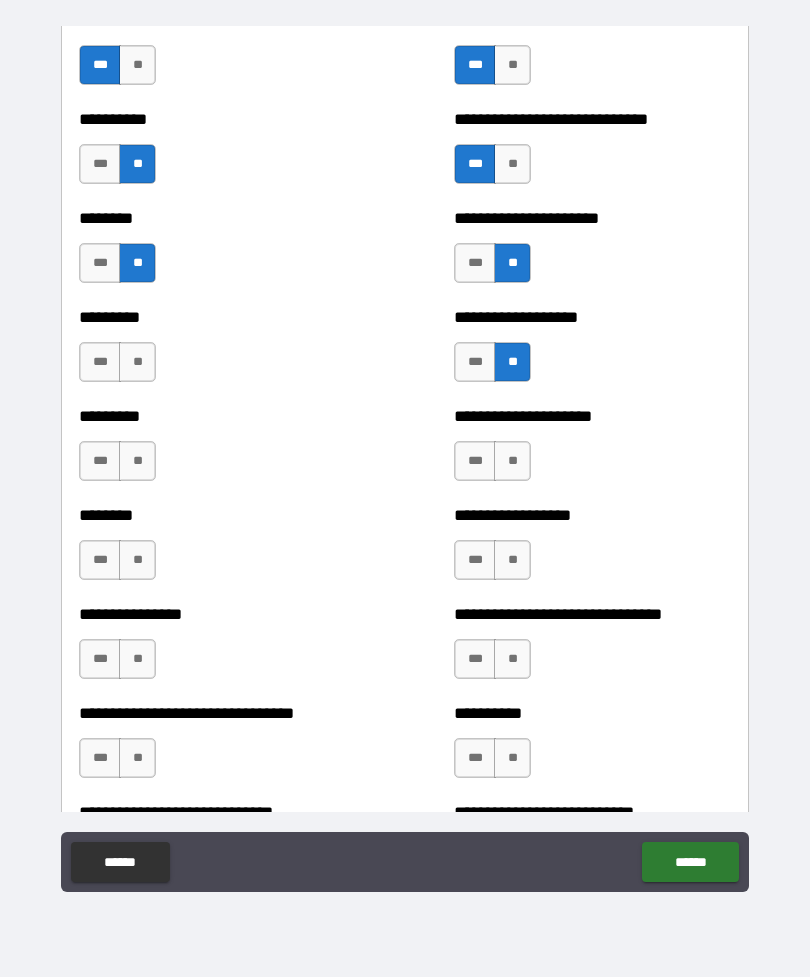 click on "**" at bounding box center (512, 461) 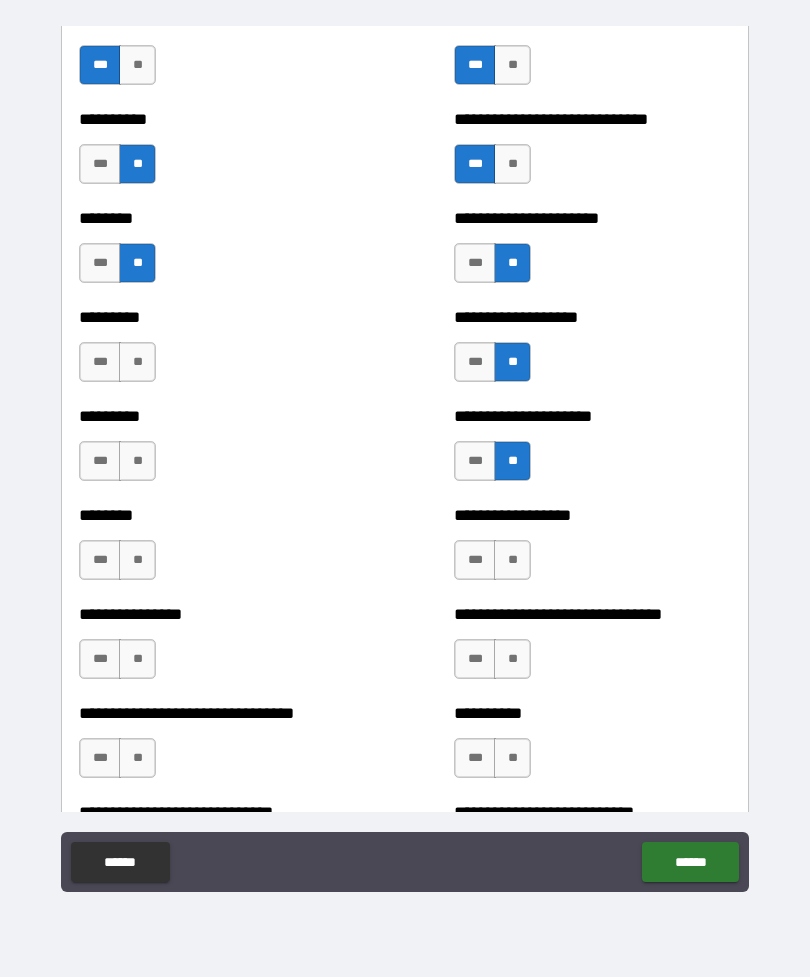 click on "**" at bounding box center (137, 362) 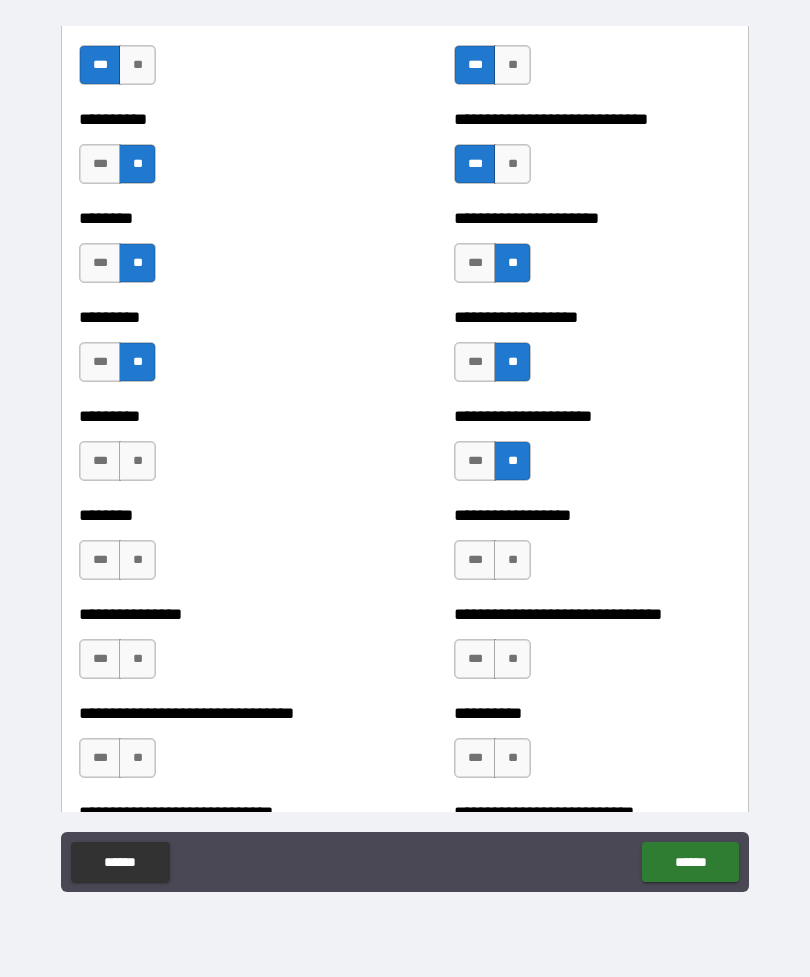 click on "**" at bounding box center (137, 461) 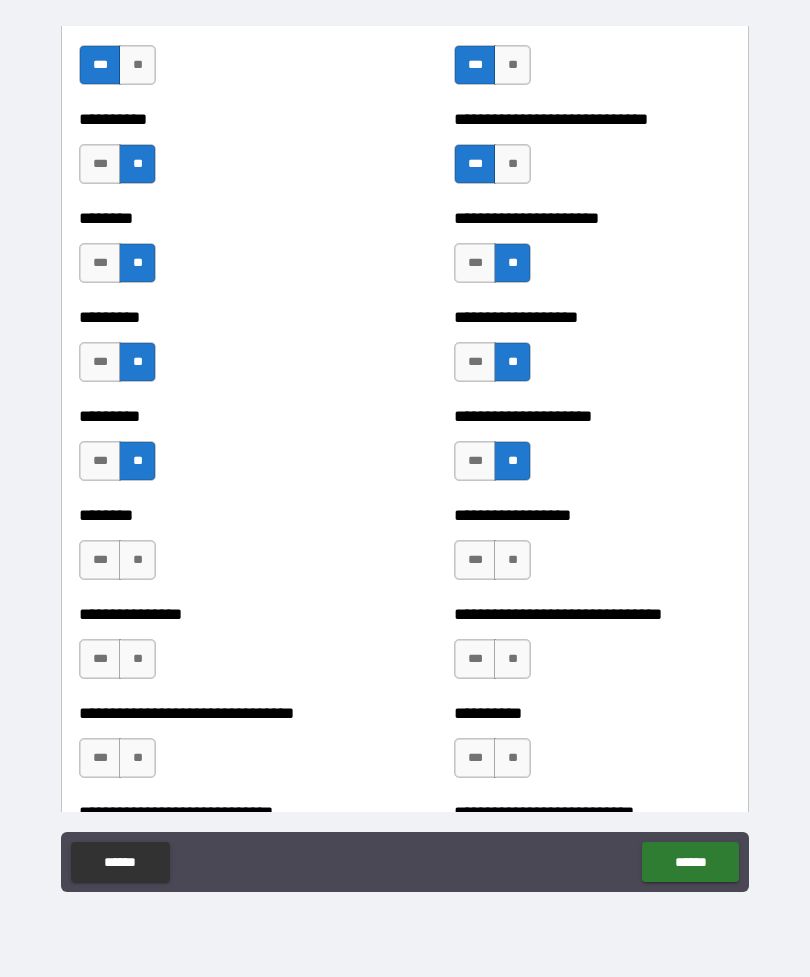 click on "**" at bounding box center (137, 560) 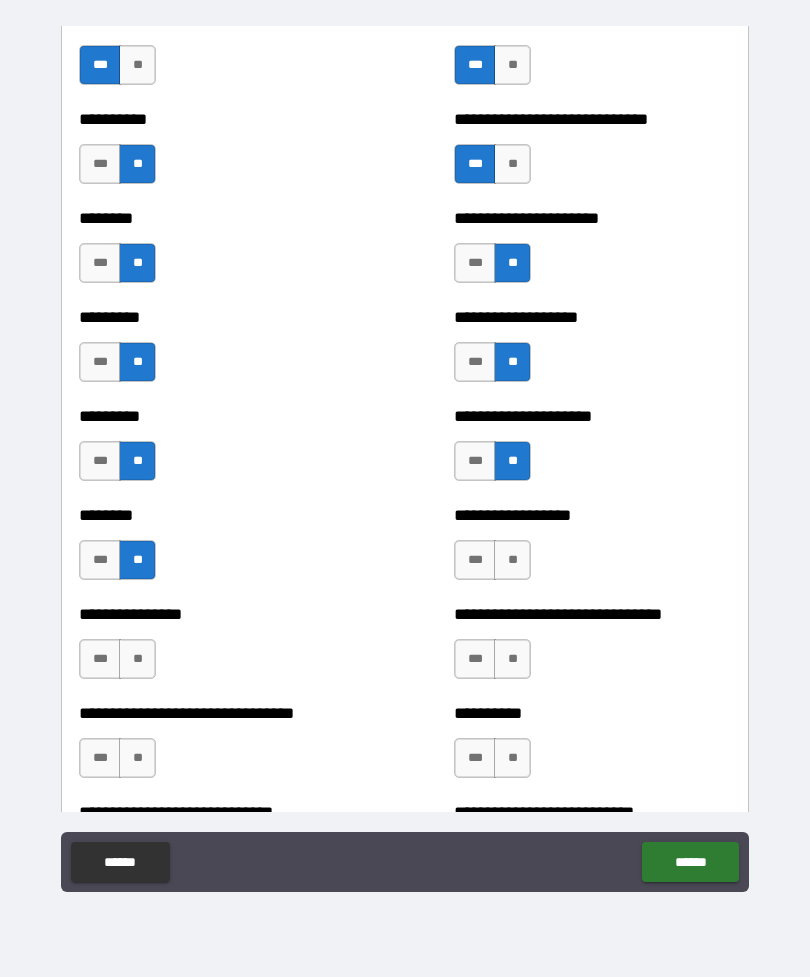 click on "***" at bounding box center (100, 560) 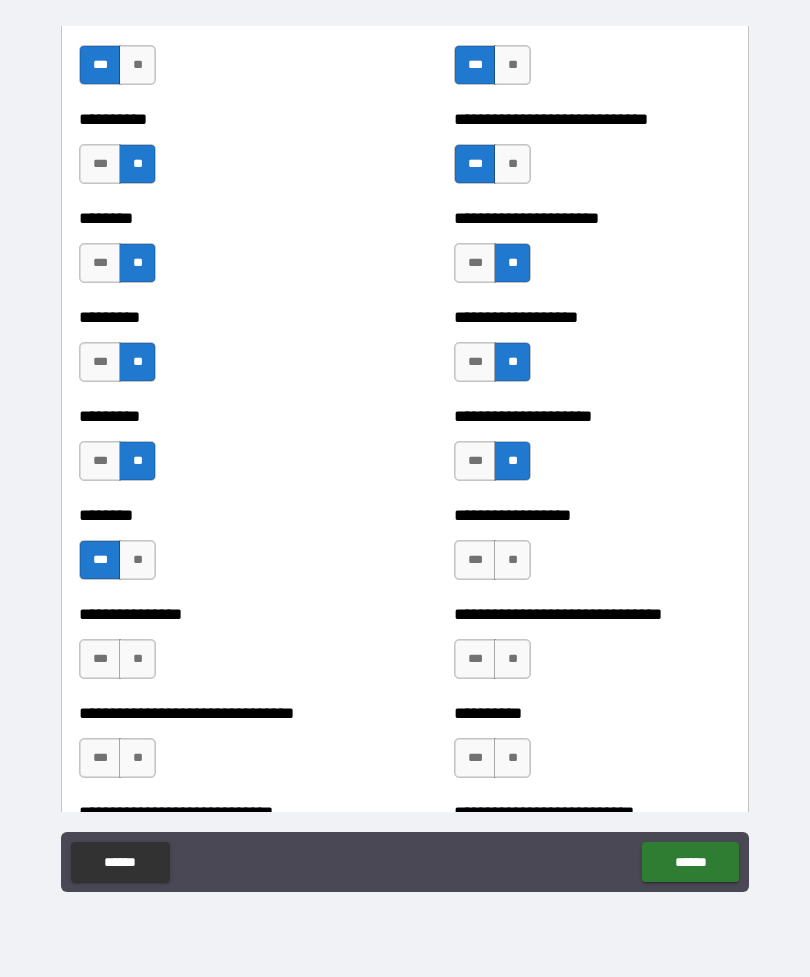 click on "**" at bounding box center (512, 560) 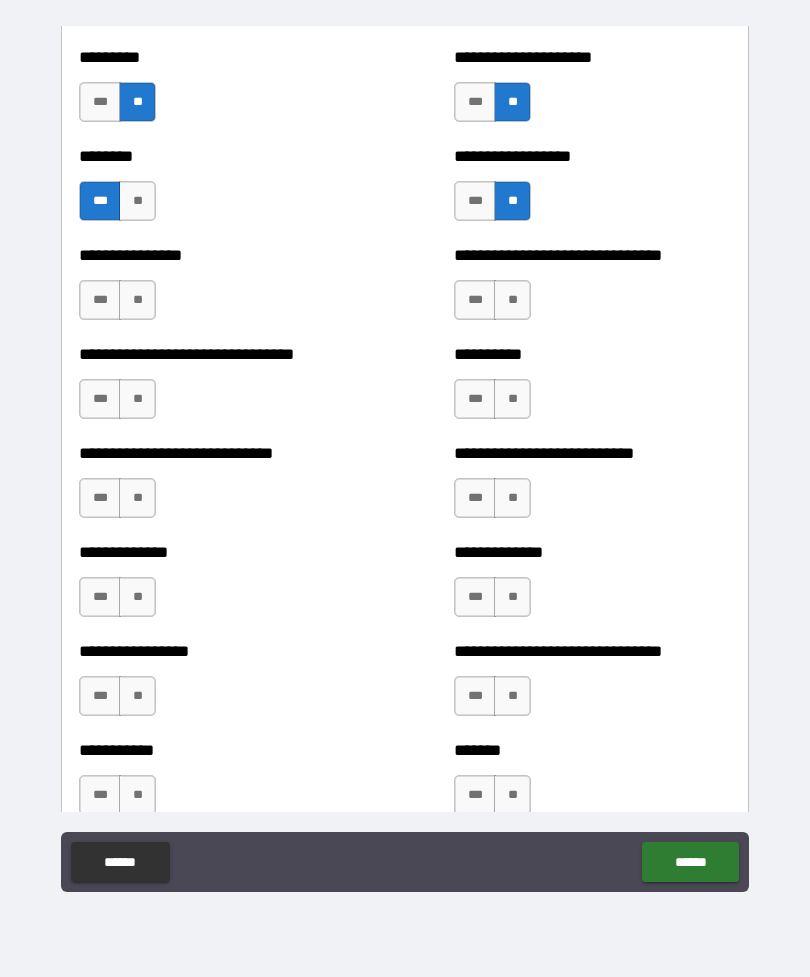 scroll, scrollTop: 7411, scrollLeft: 0, axis: vertical 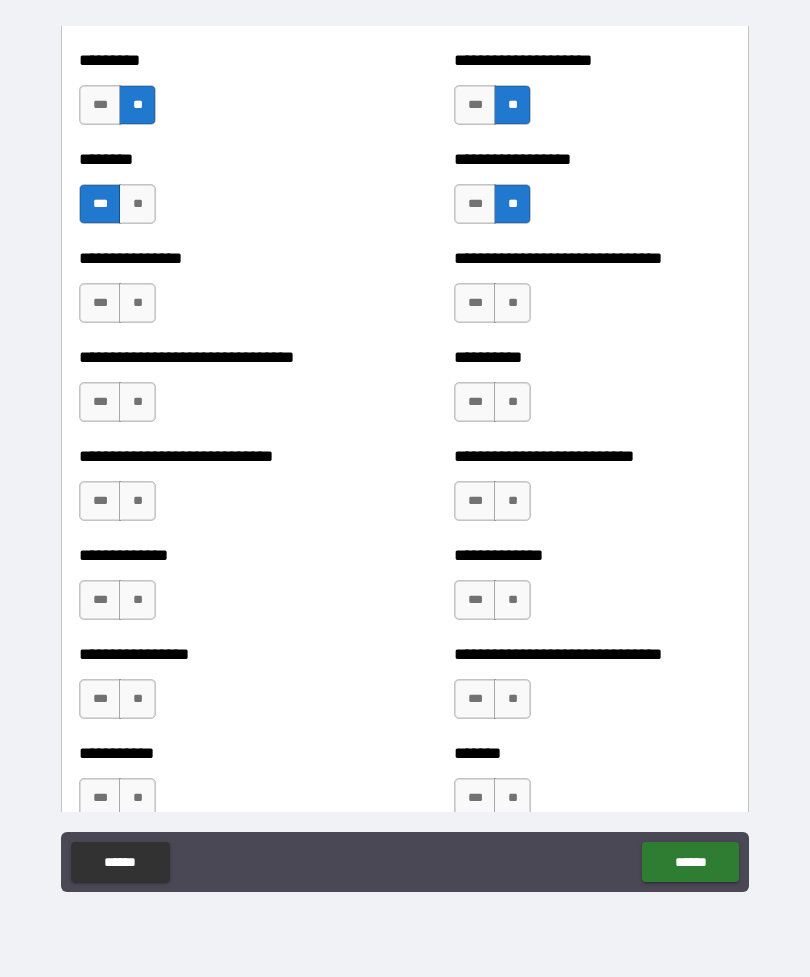 click on "***" at bounding box center [475, 204] 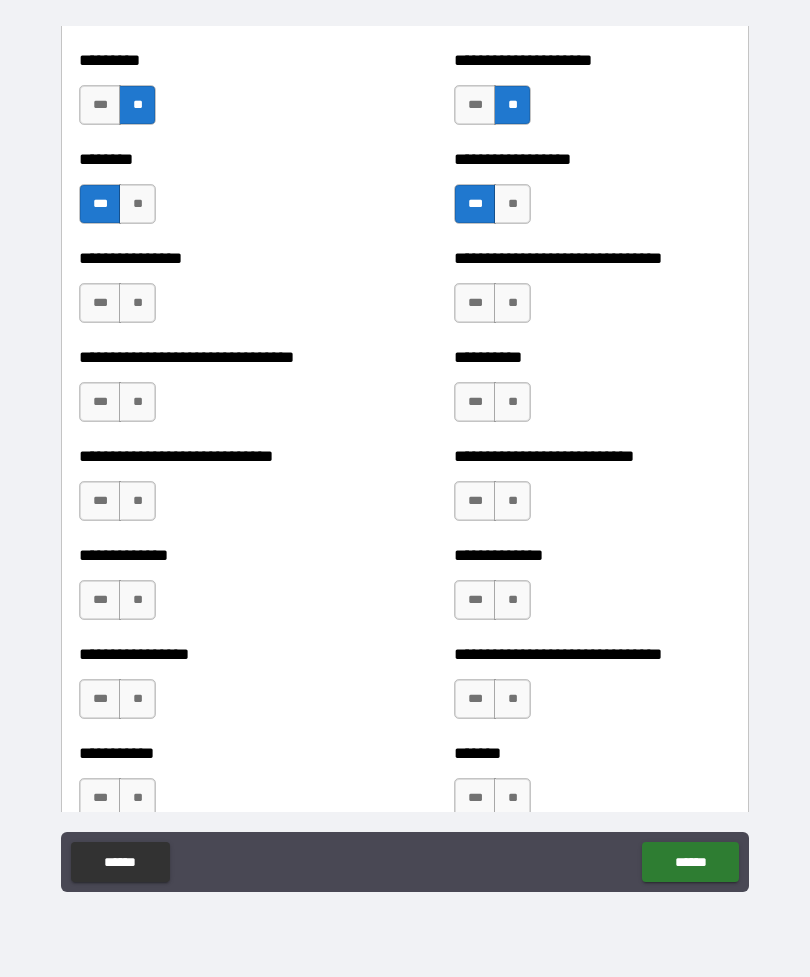 click on "**" at bounding box center [137, 303] 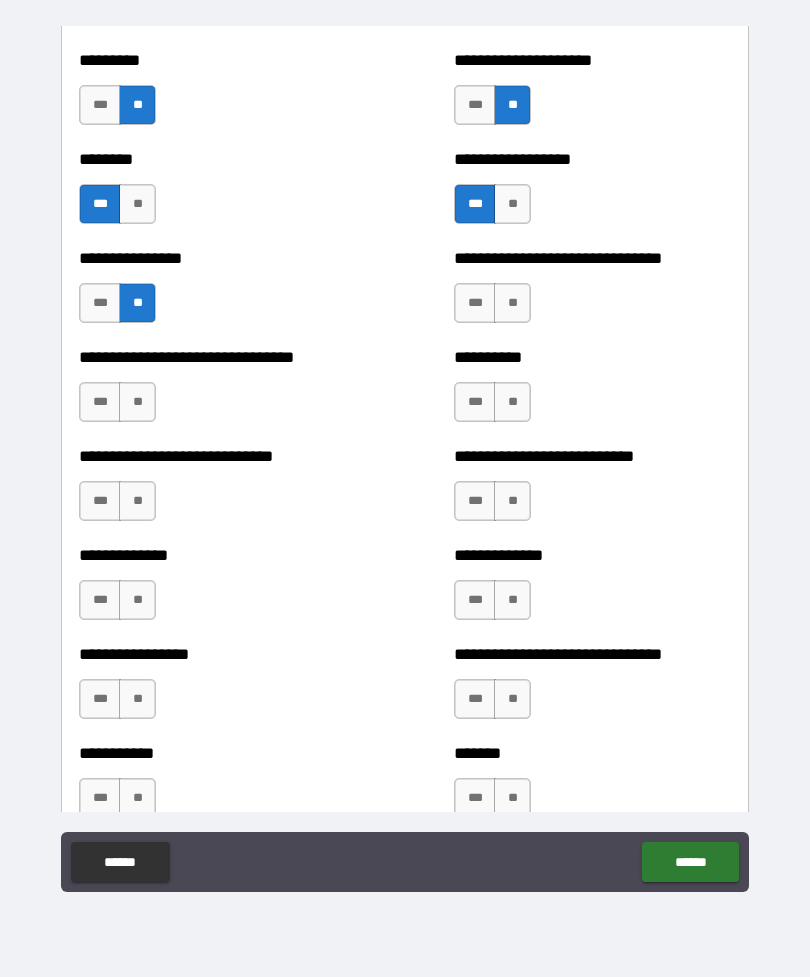 click on "**" at bounding box center [512, 303] 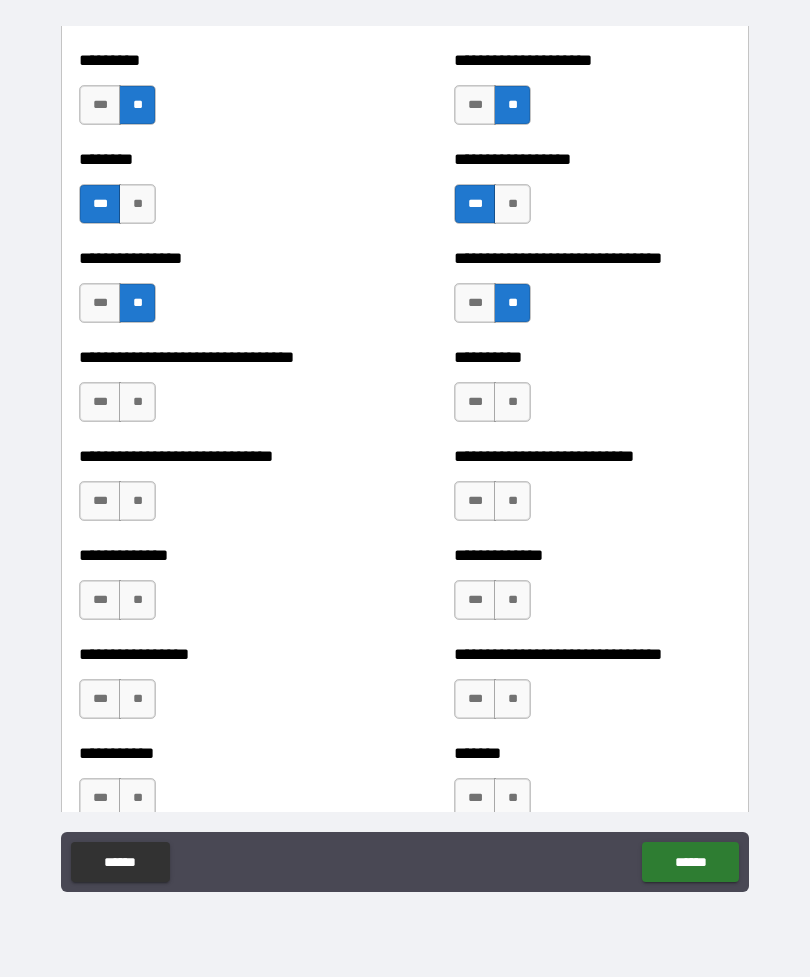 click on "**" at bounding box center (137, 402) 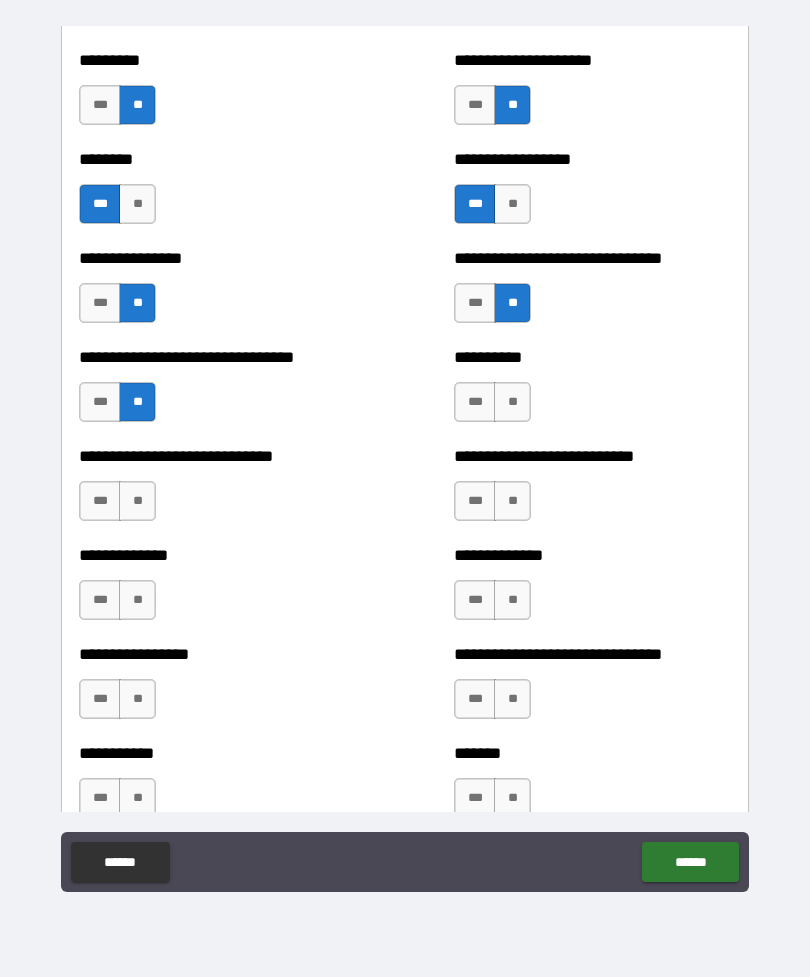 click on "***" at bounding box center [475, 402] 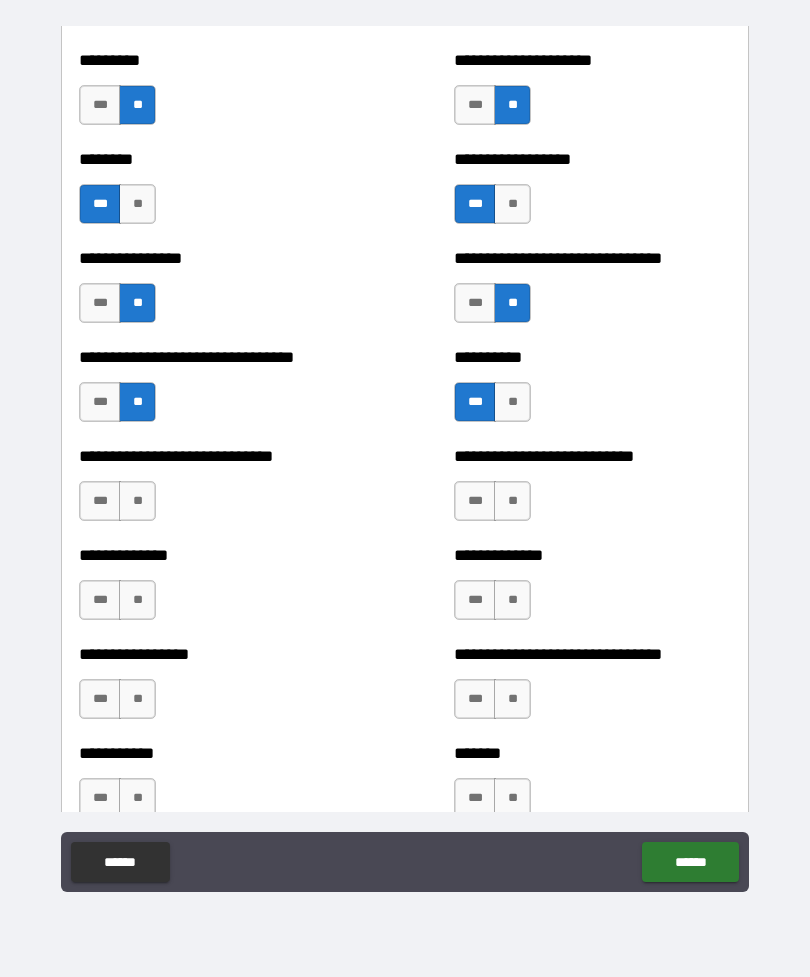 click on "***" at bounding box center [100, 402] 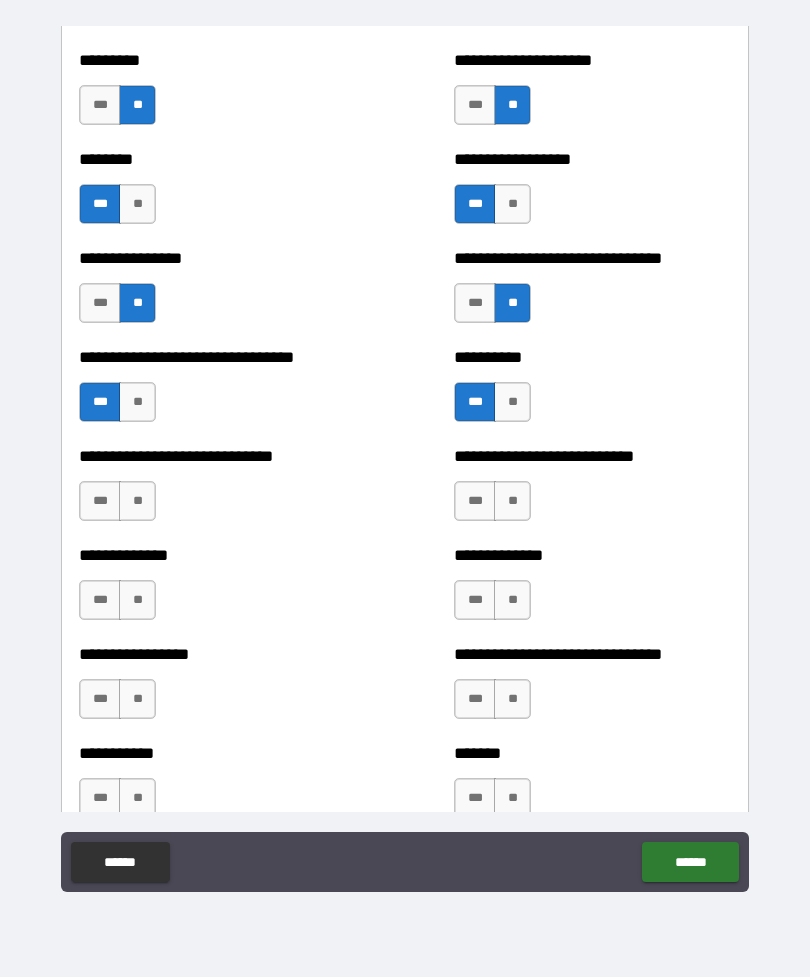 click on "**" at bounding box center [137, 501] 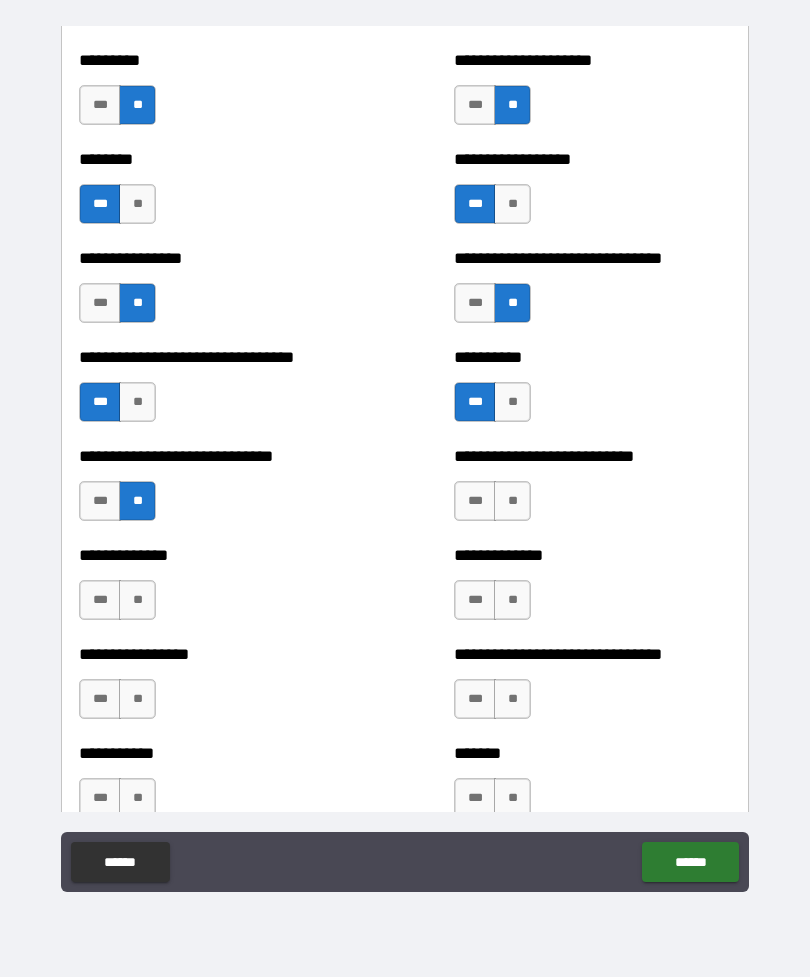 click on "***" at bounding box center (100, 501) 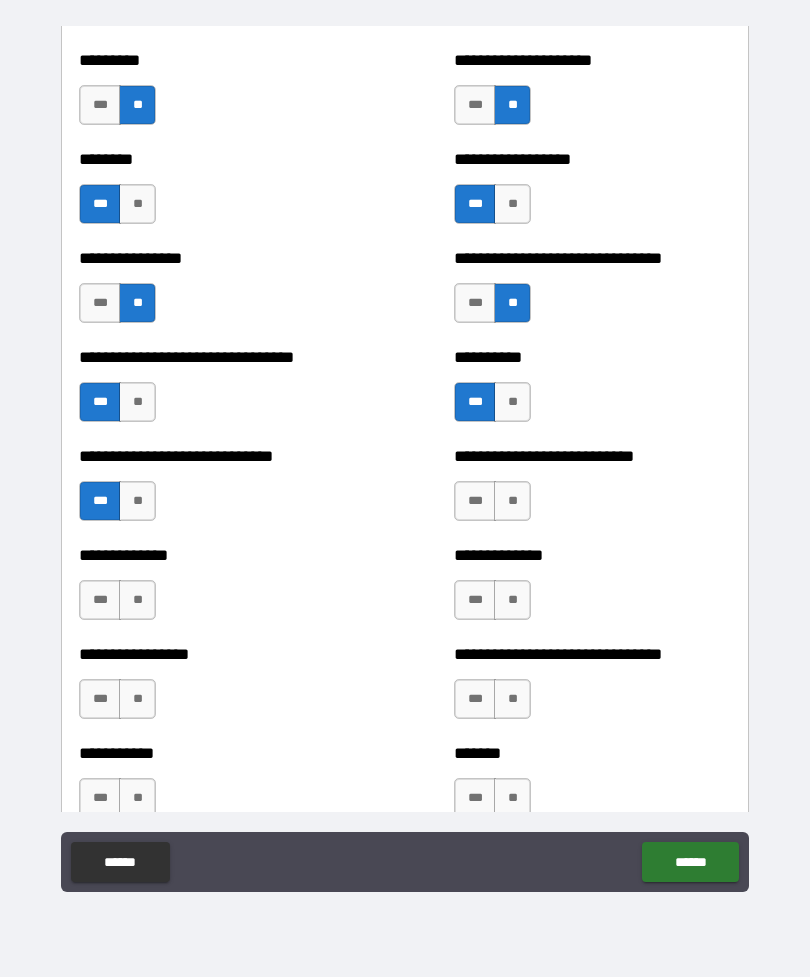 click on "**" at bounding box center (512, 501) 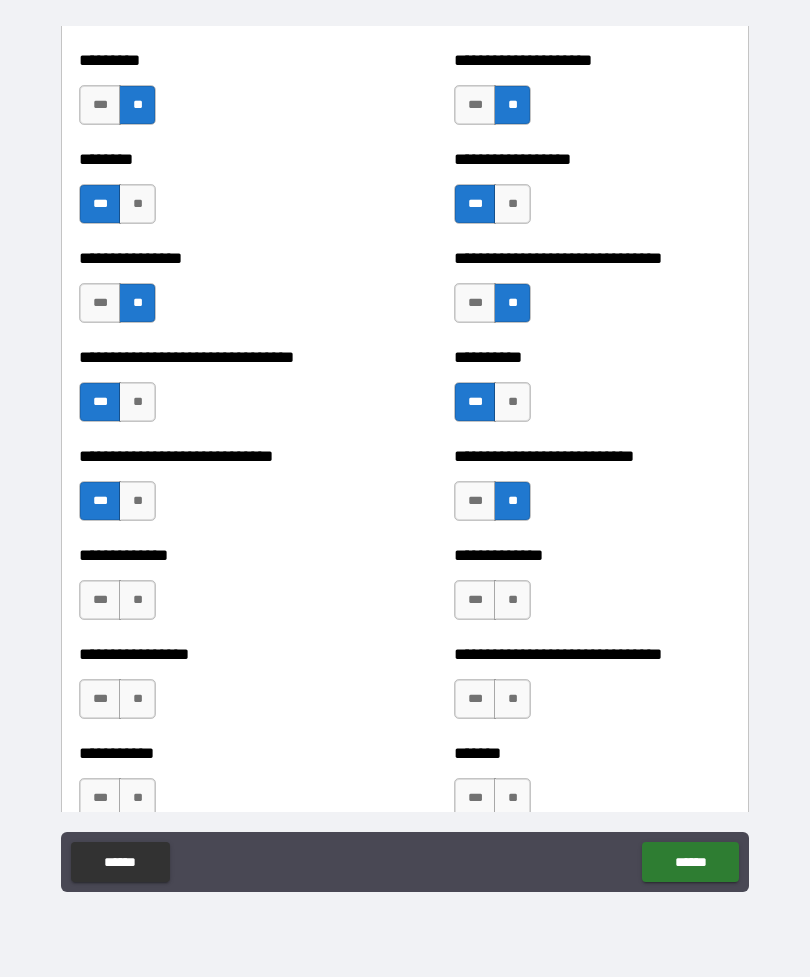 click on "***" at bounding box center [100, 600] 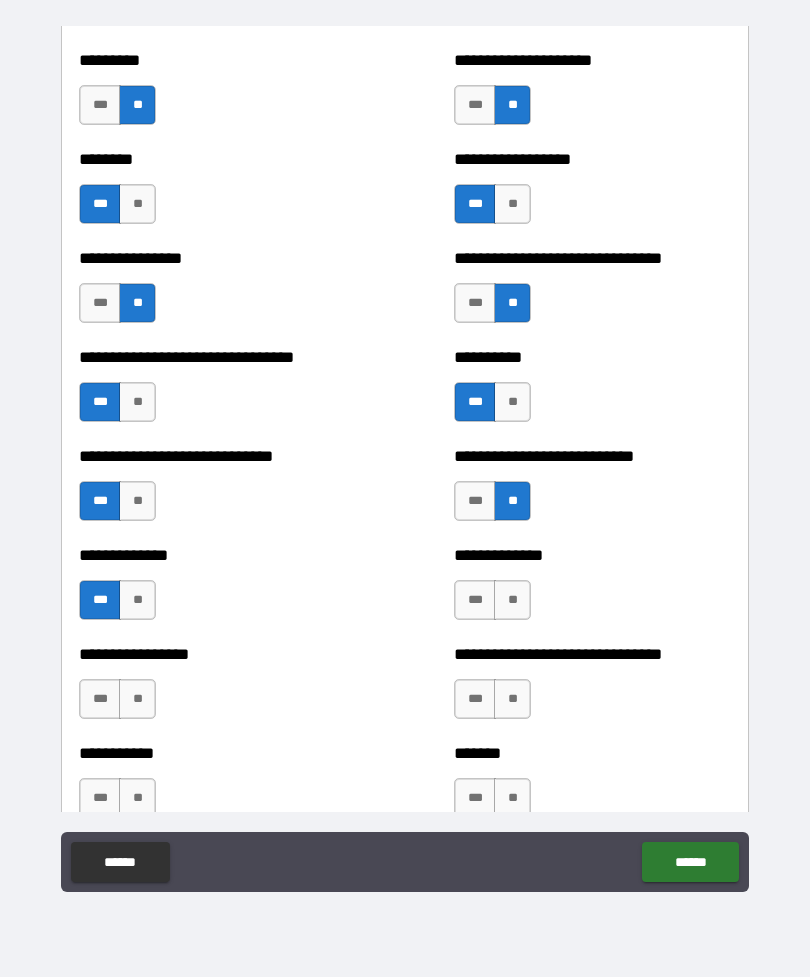 click on "**" at bounding box center (512, 600) 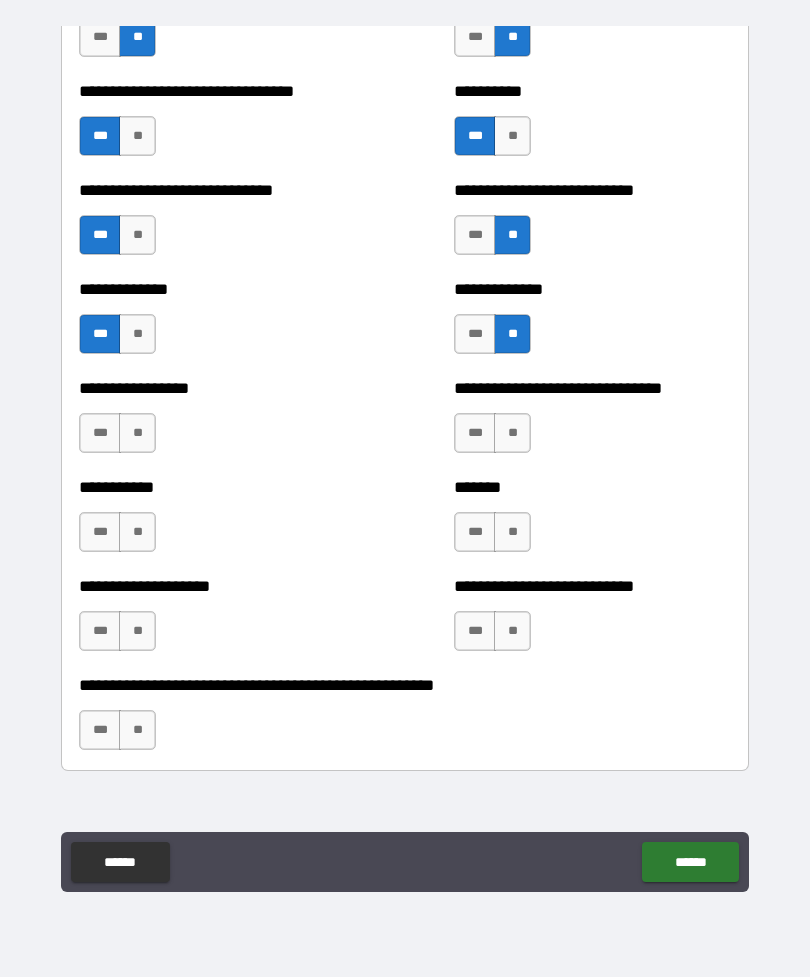 scroll, scrollTop: 7678, scrollLeft: 0, axis: vertical 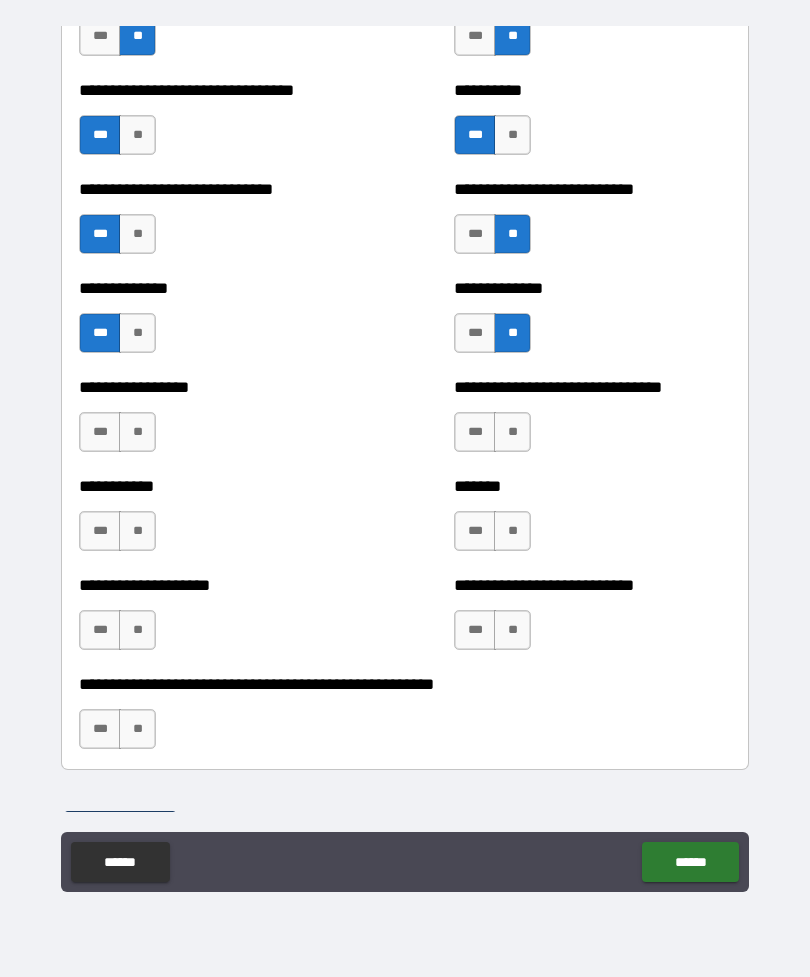 click on "**" at bounding box center [137, 432] 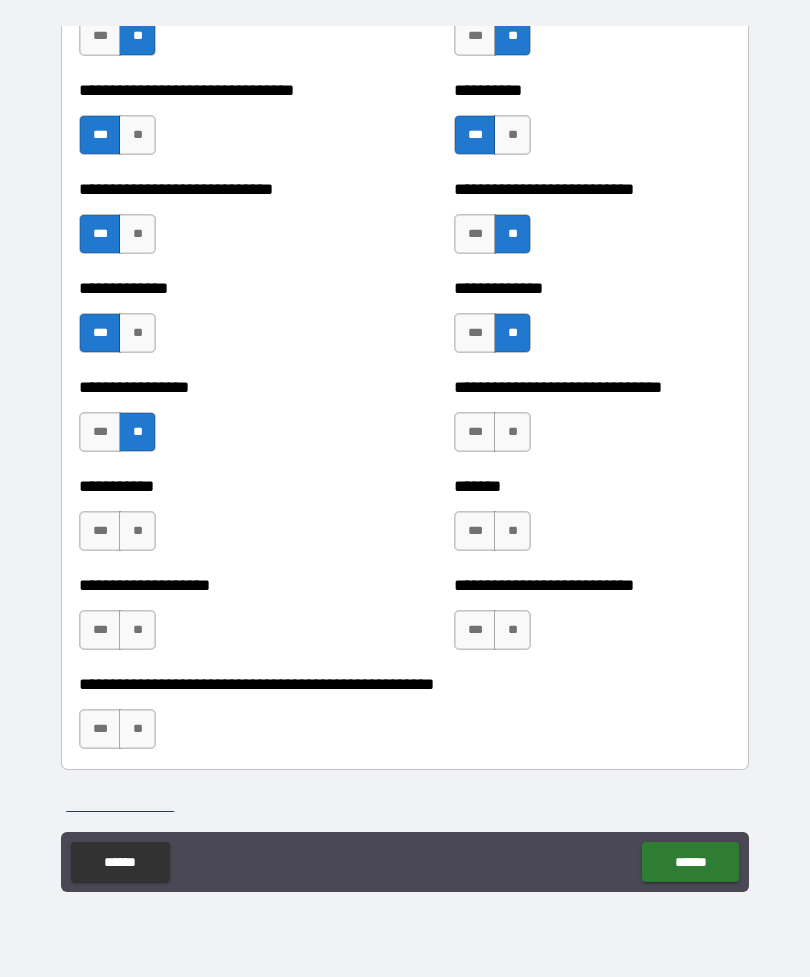 click on "**" at bounding box center [512, 432] 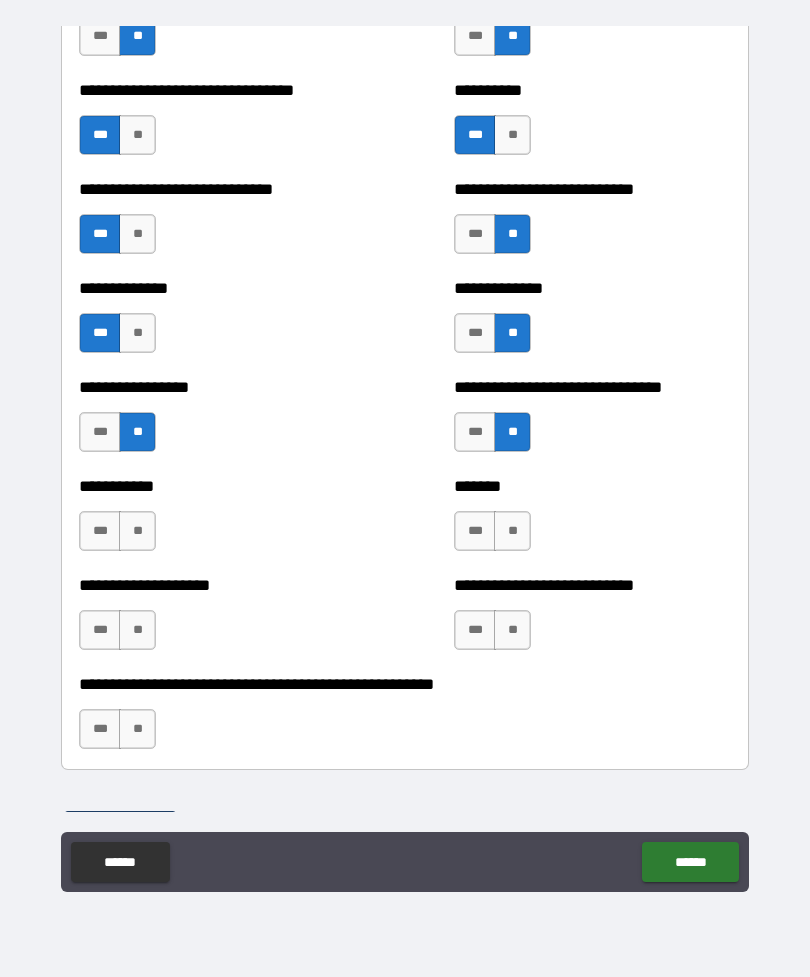 click on "**" at bounding box center [137, 531] 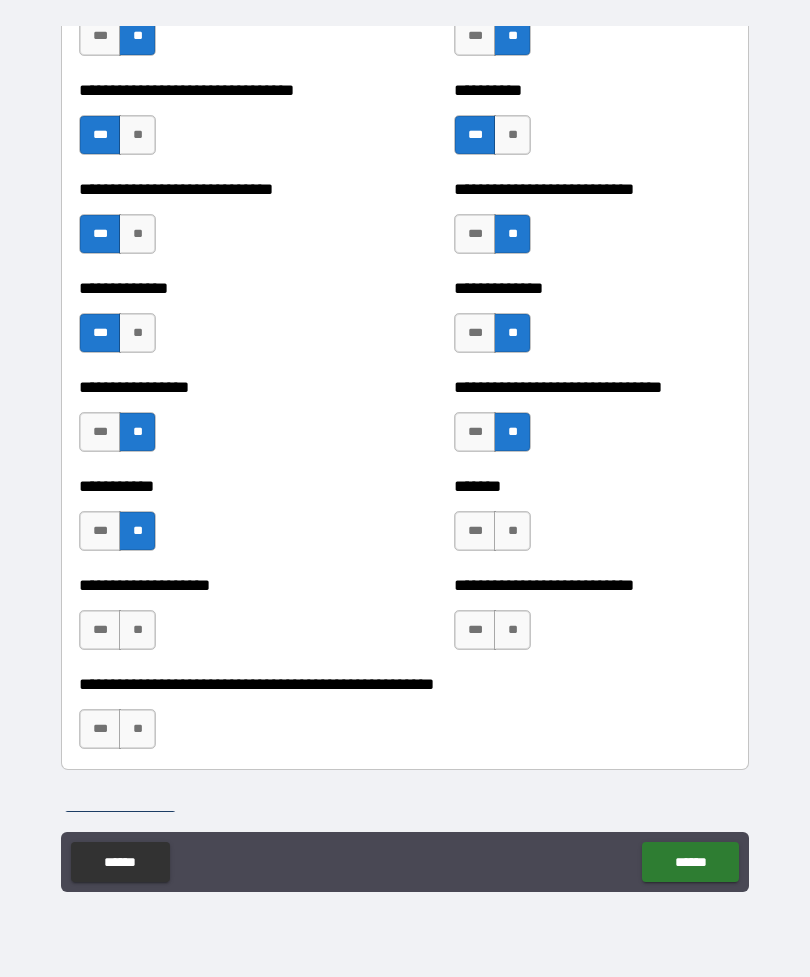 click on "**" at bounding box center [512, 531] 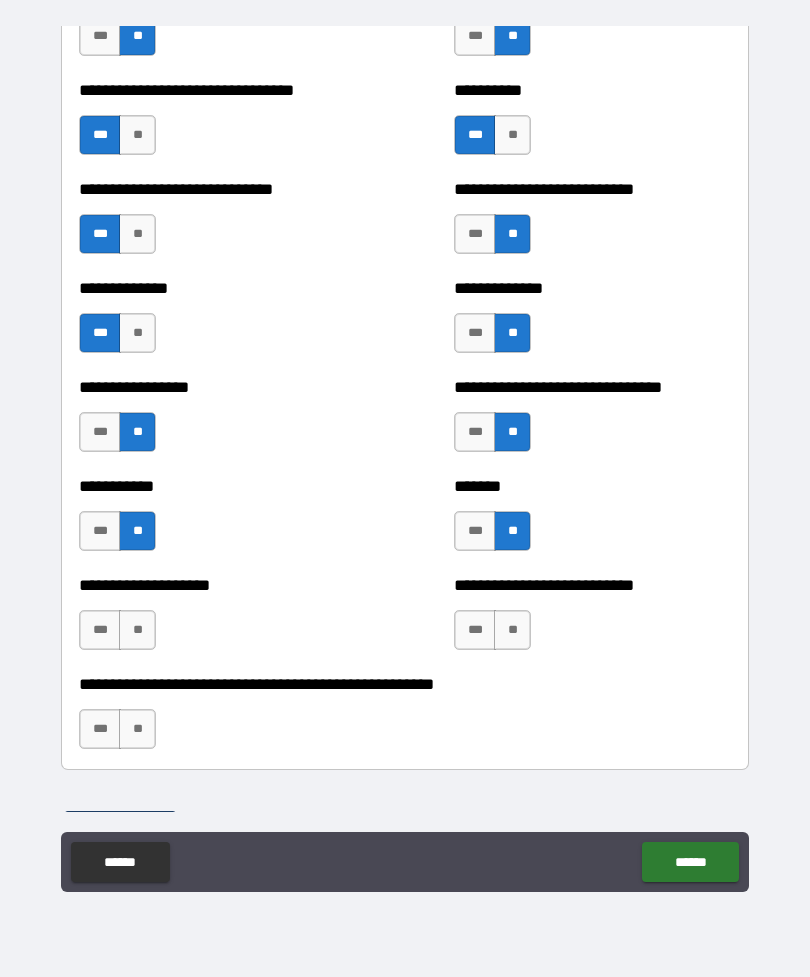 click on "**" at bounding box center [137, 630] 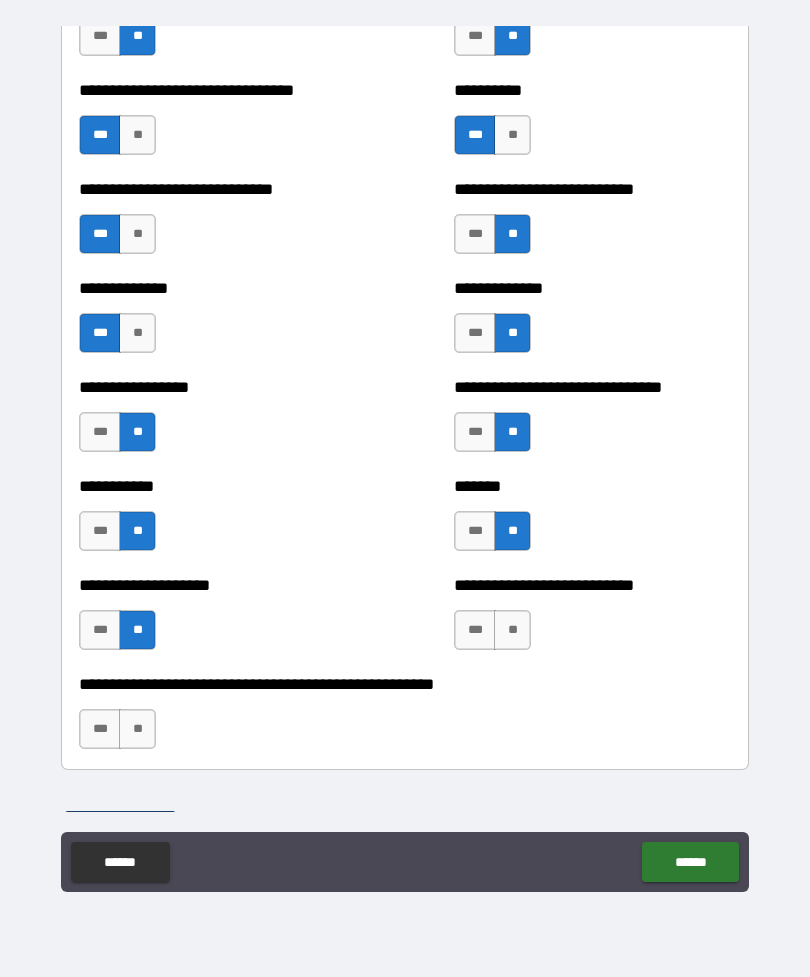 click on "**" at bounding box center [512, 630] 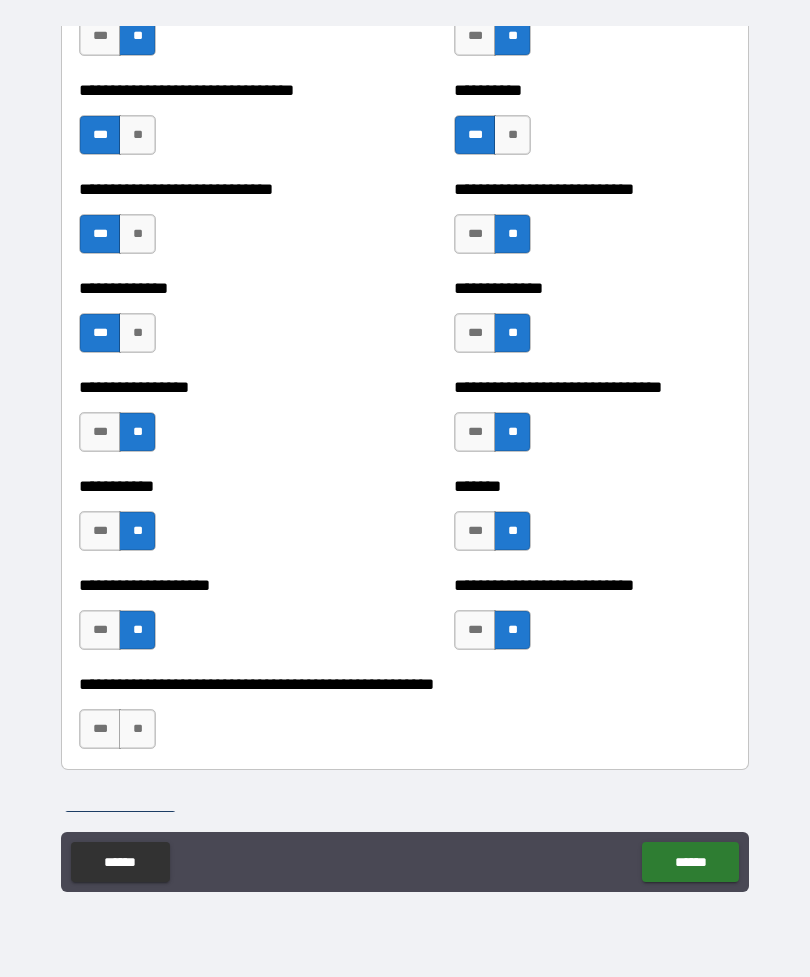 click on "**" at bounding box center [137, 729] 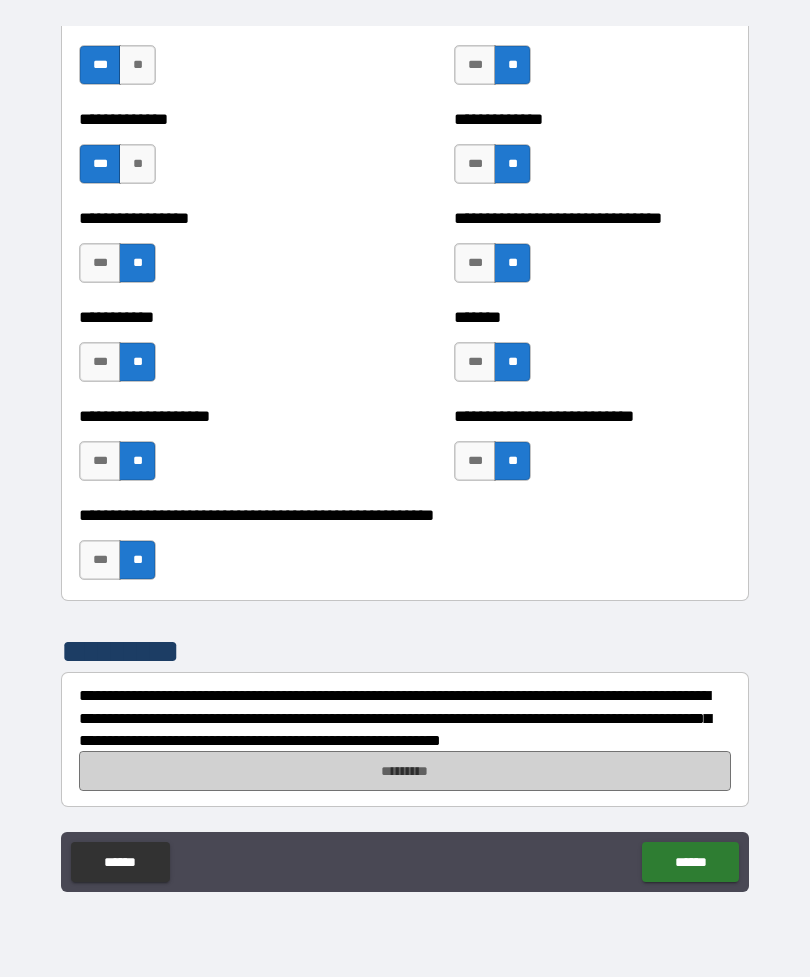 scroll, scrollTop: 7847, scrollLeft: 0, axis: vertical 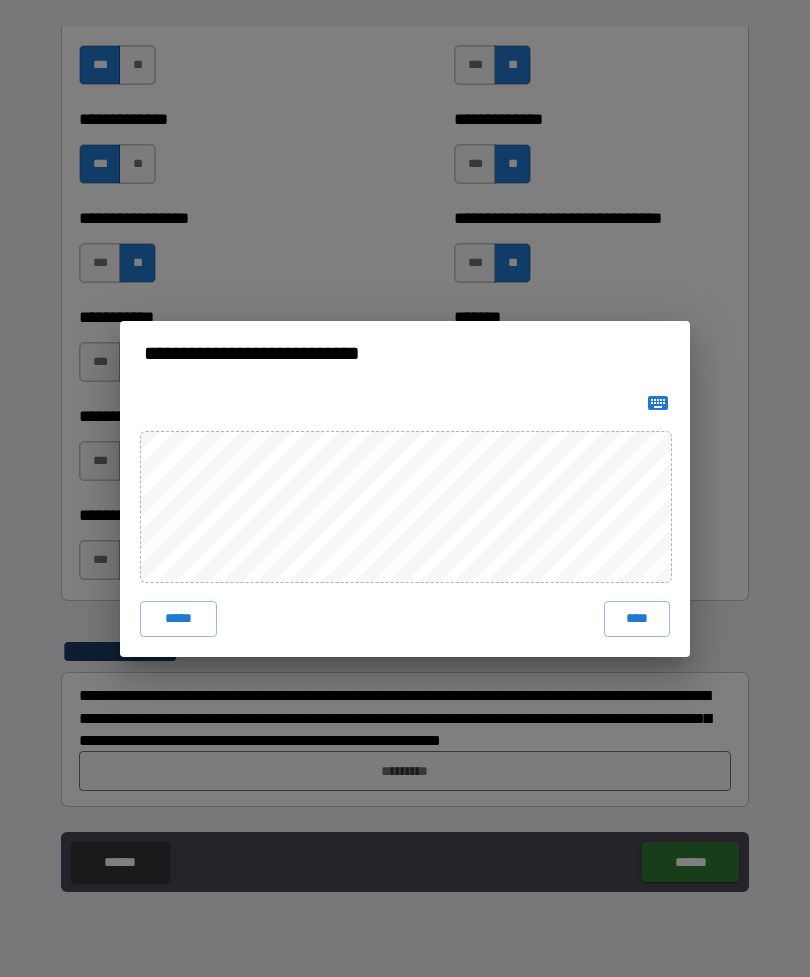 click on "****" at bounding box center (637, 619) 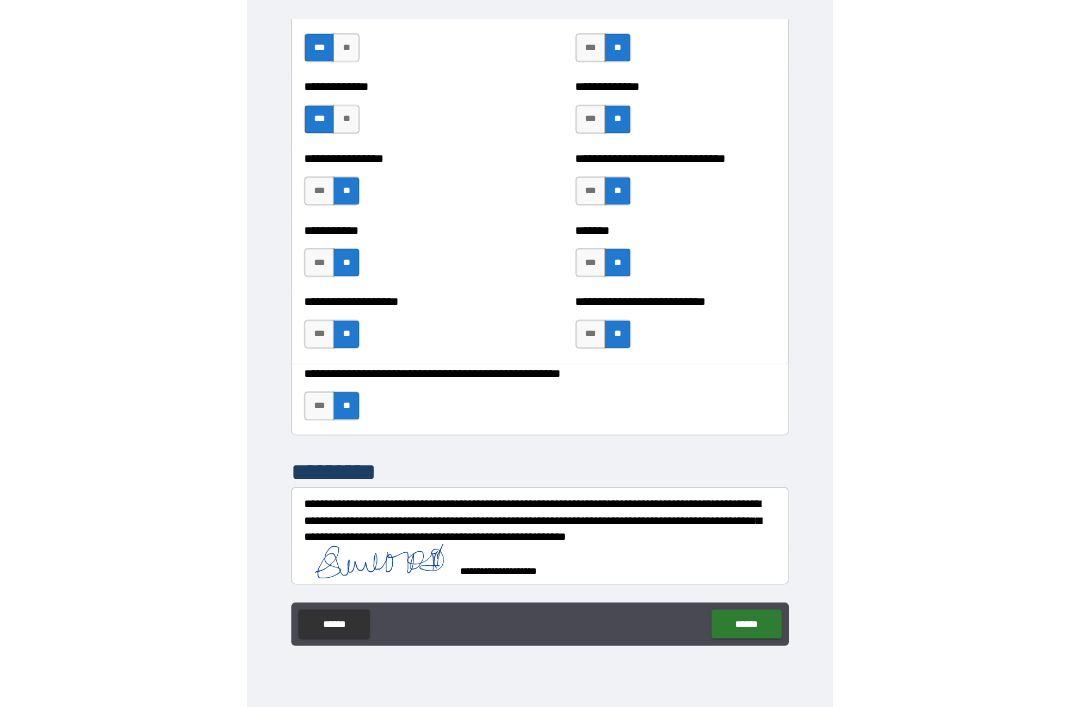 scroll, scrollTop: 7837, scrollLeft: 0, axis: vertical 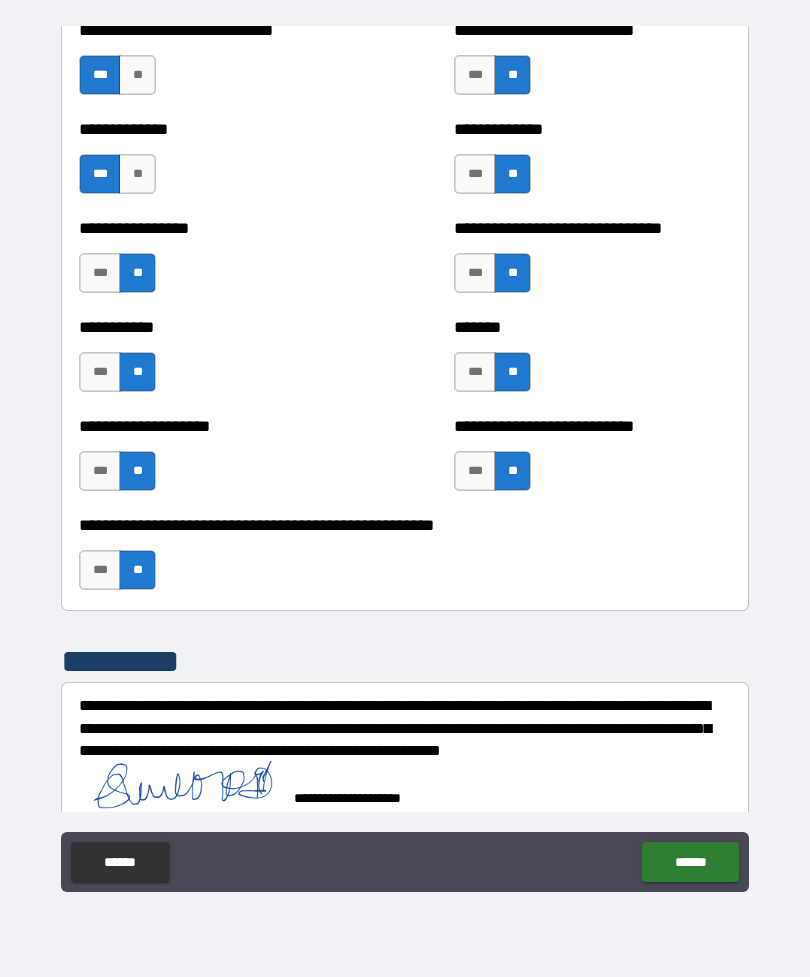 click on "******" at bounding box center (690, 862) 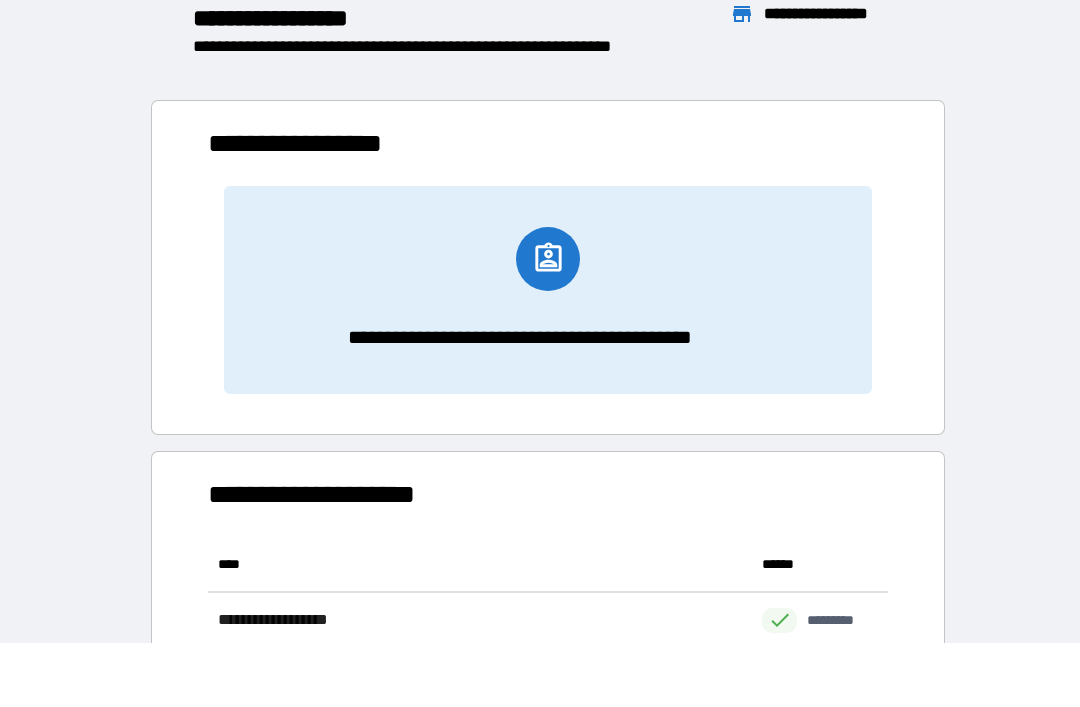 scroll, scrollTop: 1, scrollLeft: 1, axis: both 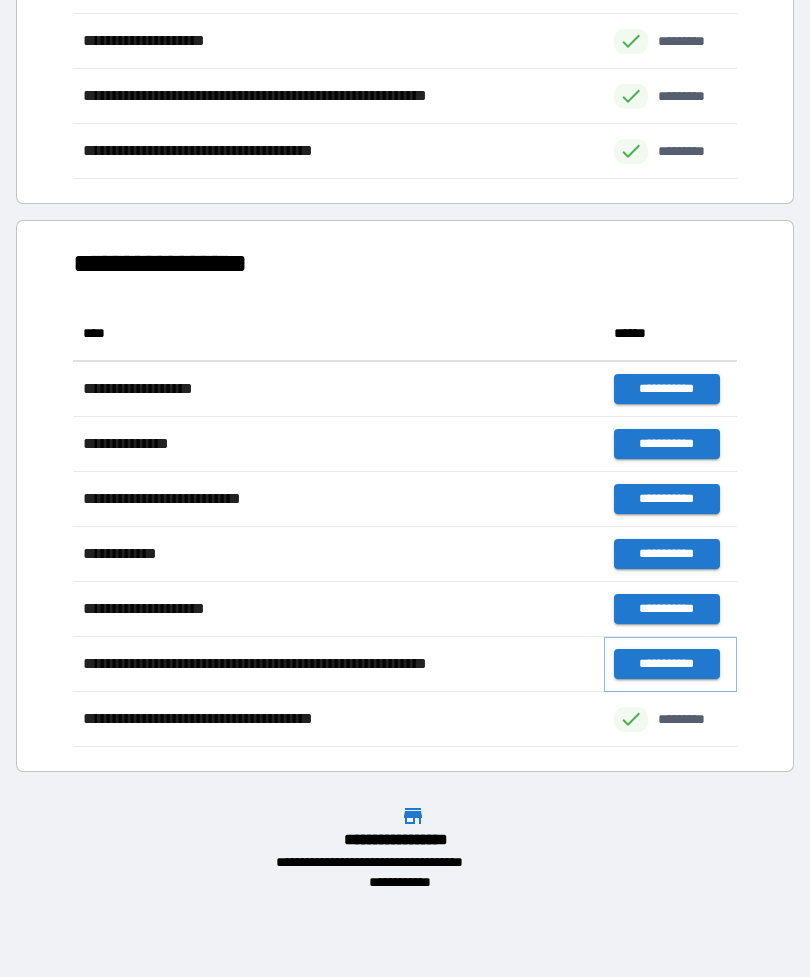 click on "**********" at bounding box center (666, 664) 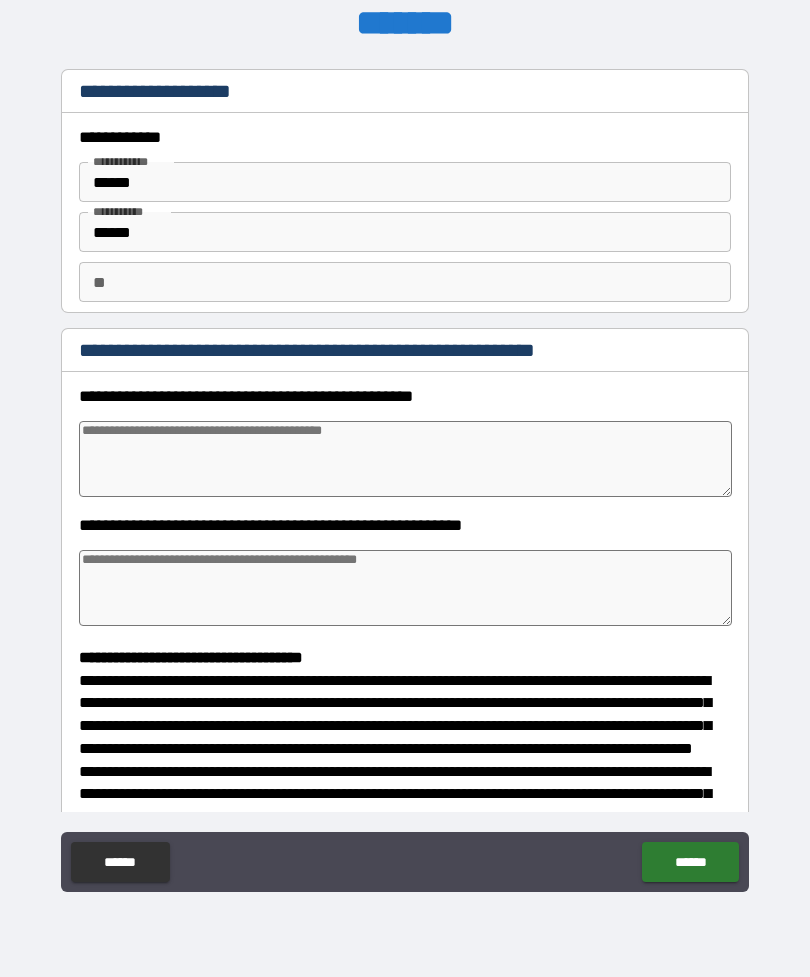 click at bounding box center (405, 459) 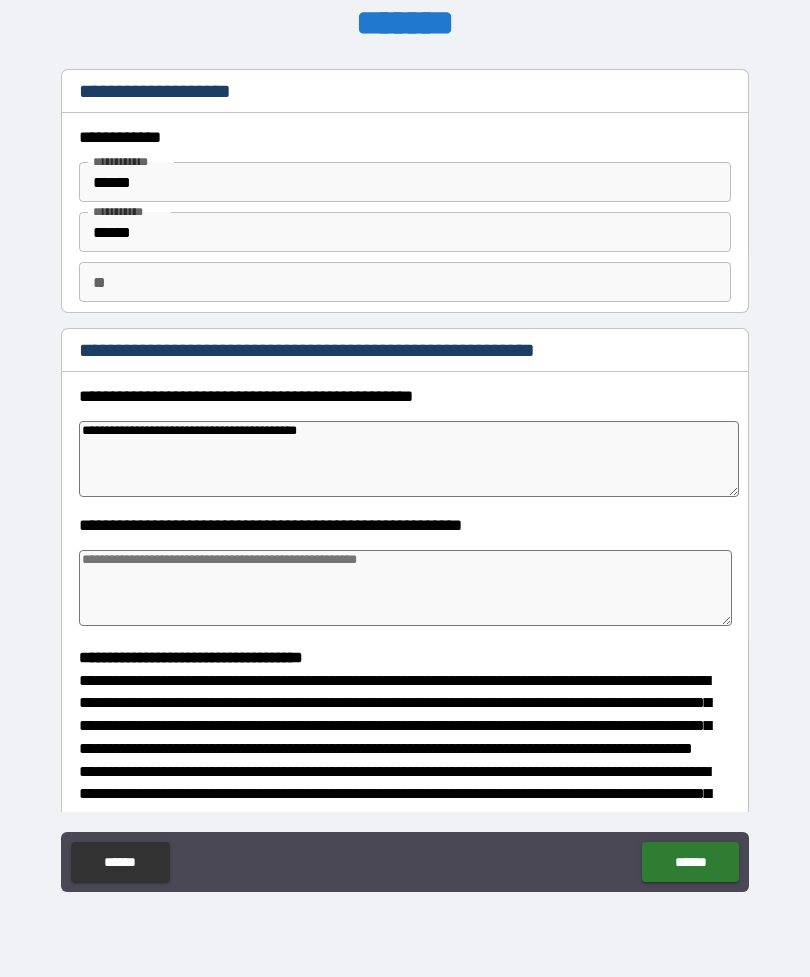 click at bounding box center [405, 588] 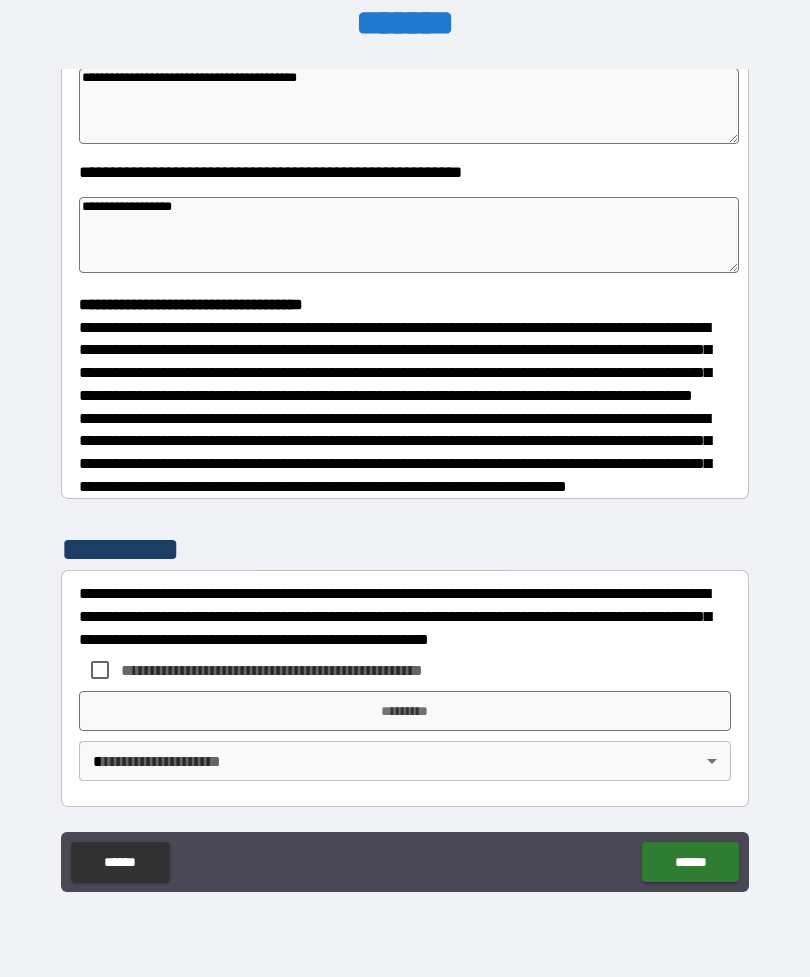 scroll, scrollTop: 391, scrollLeft: 0, axis: vertical 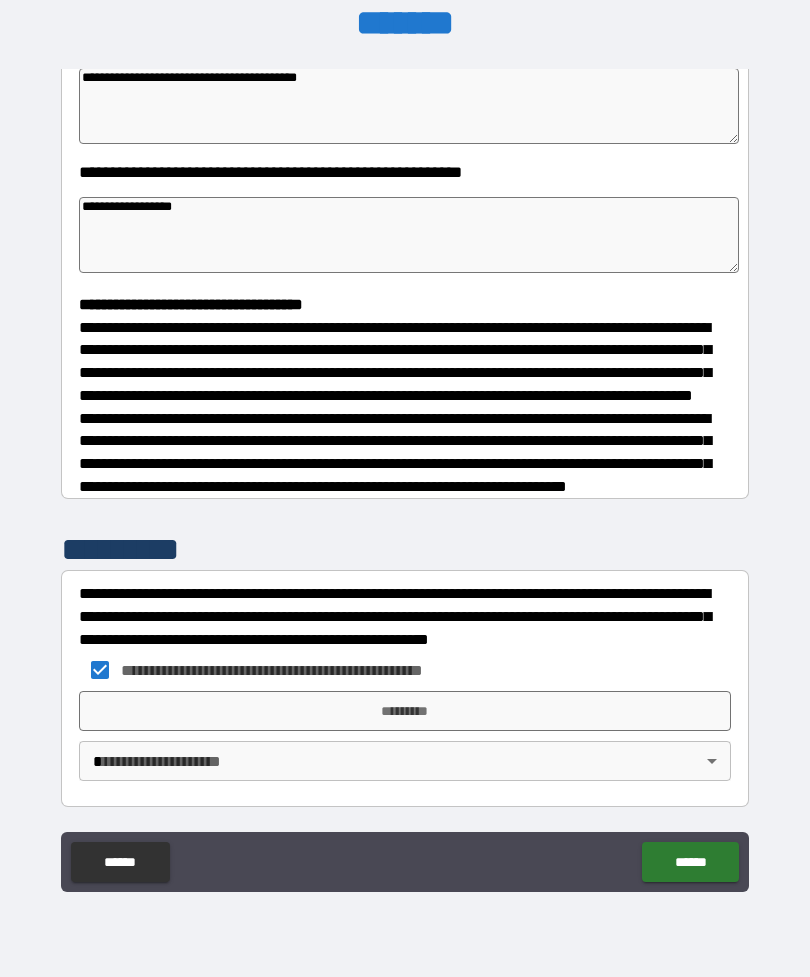 click on "*********" at bounding box center (405, 711) 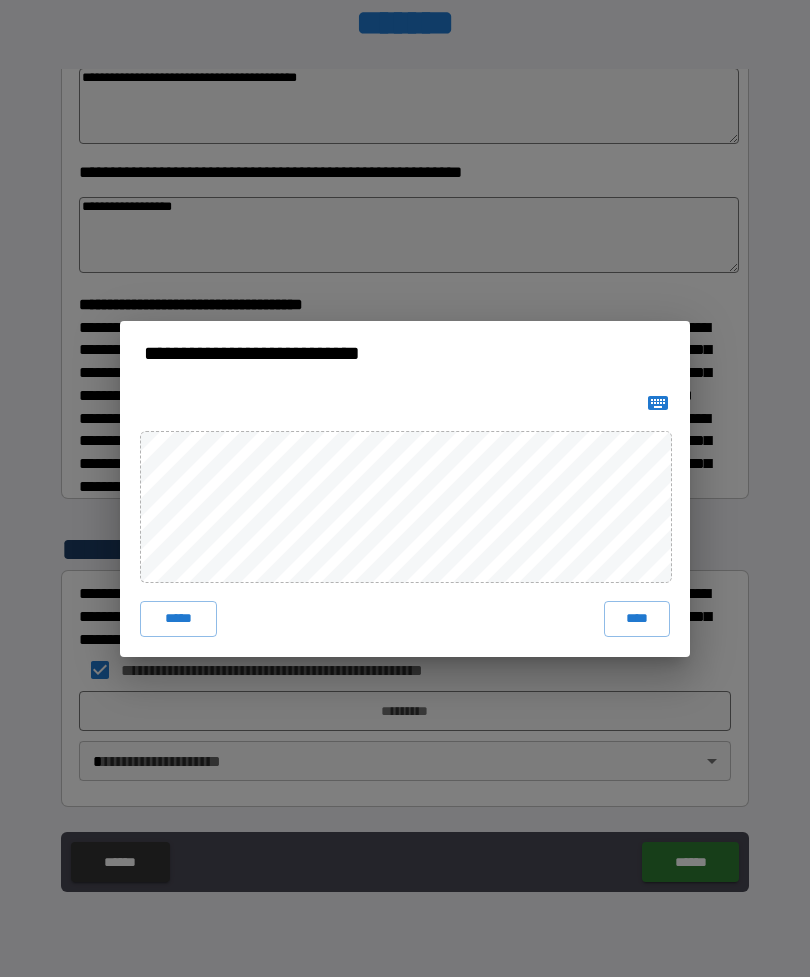 click on "****" at bounding box center [637, 619] 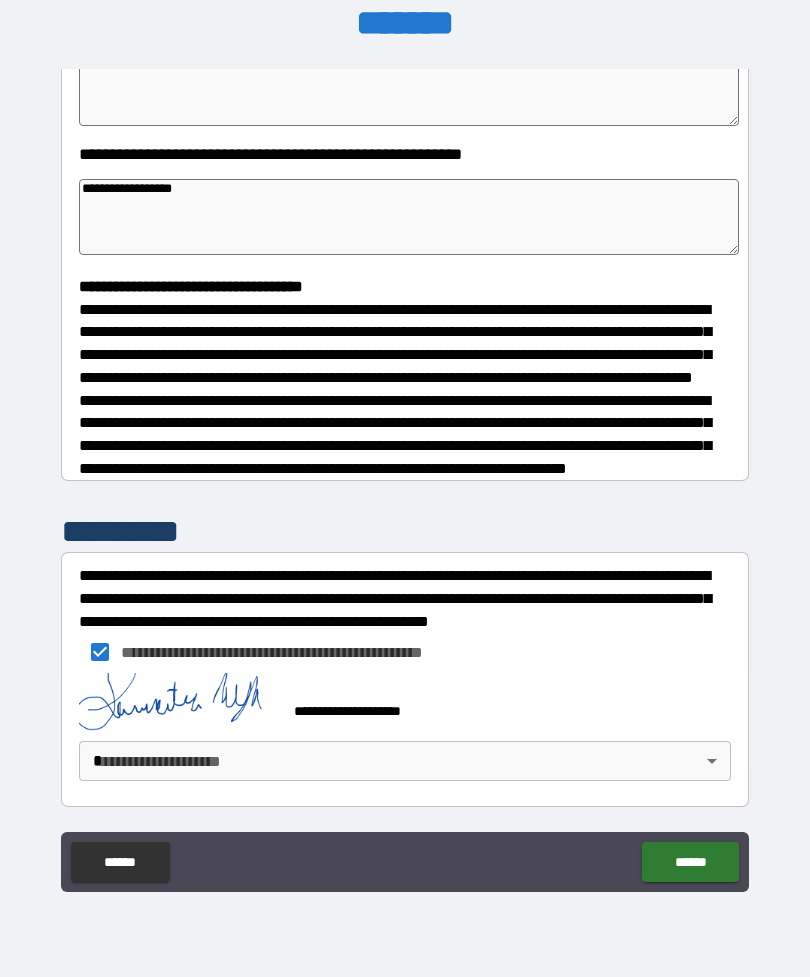 click on "**********" at bounding box center (405, 456) 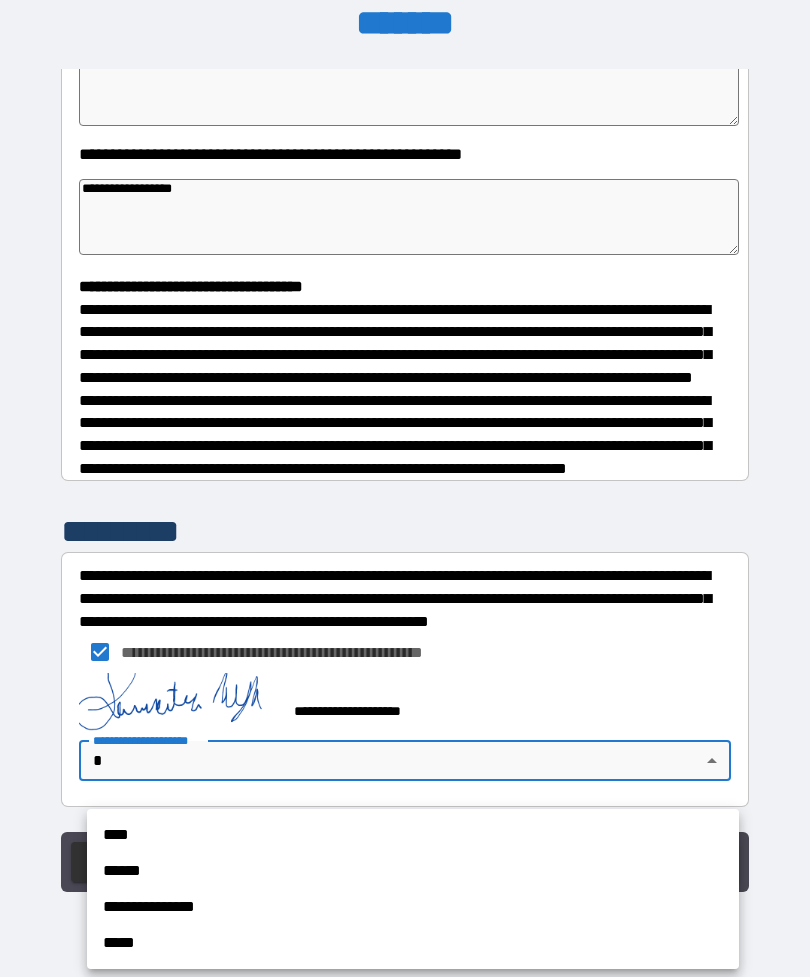 click on "**********" at bounding box center [413, 907] 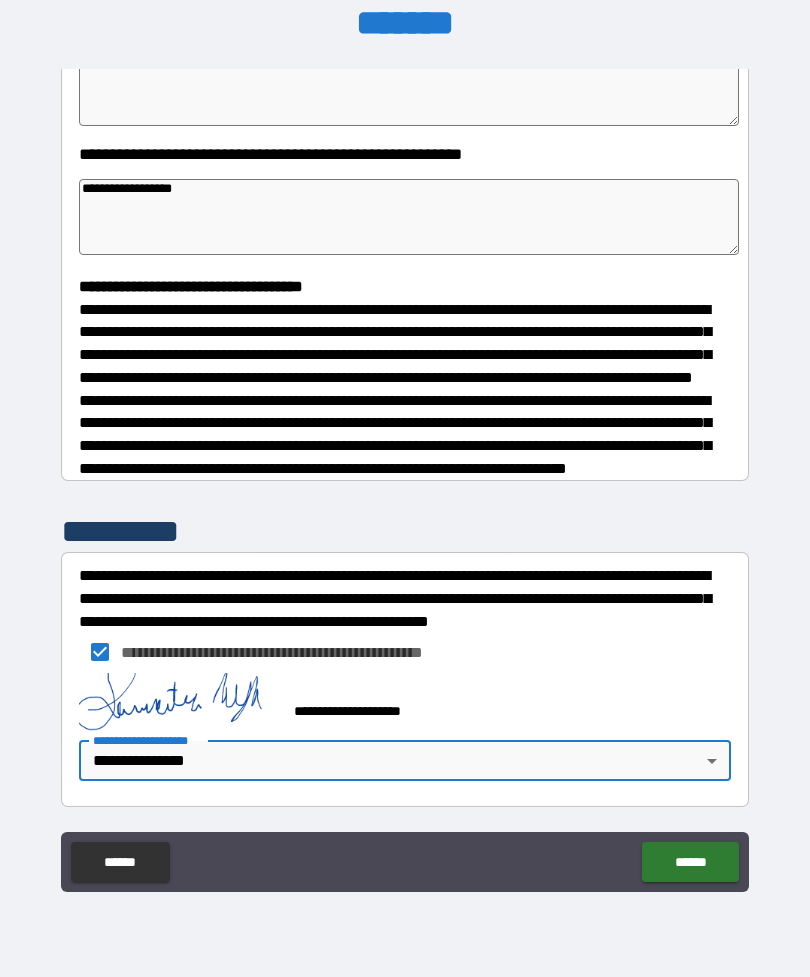 click on "******" at bounding box center [690, 862] 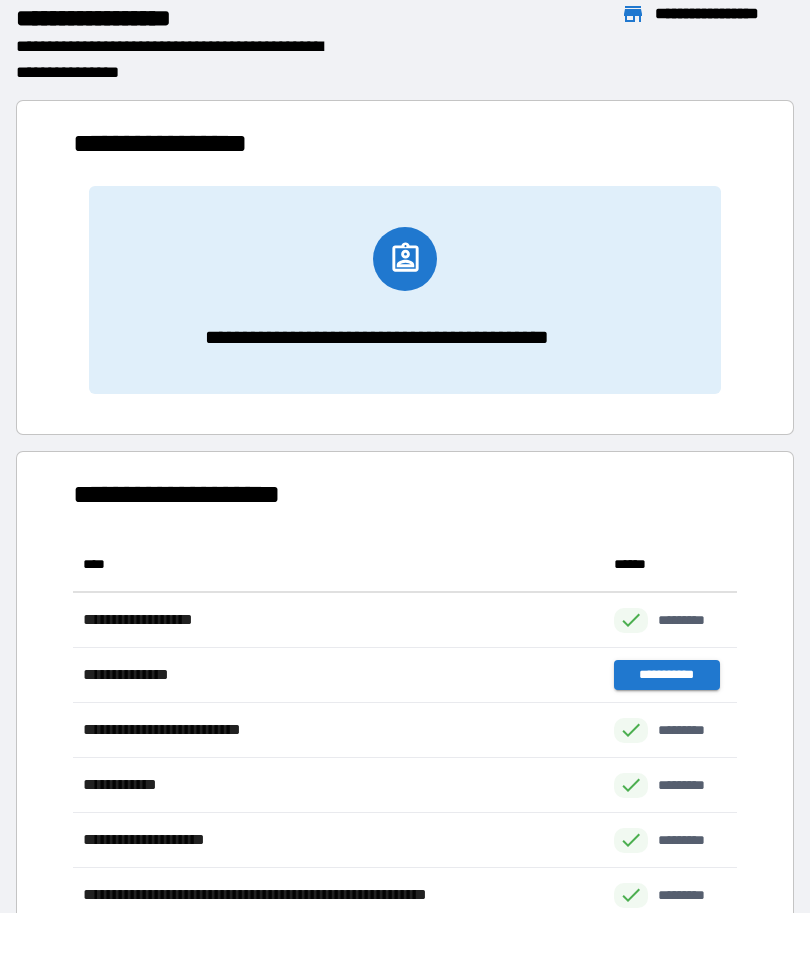 scroll, scrollTop: 1, scrollLeft: 1, axis: both 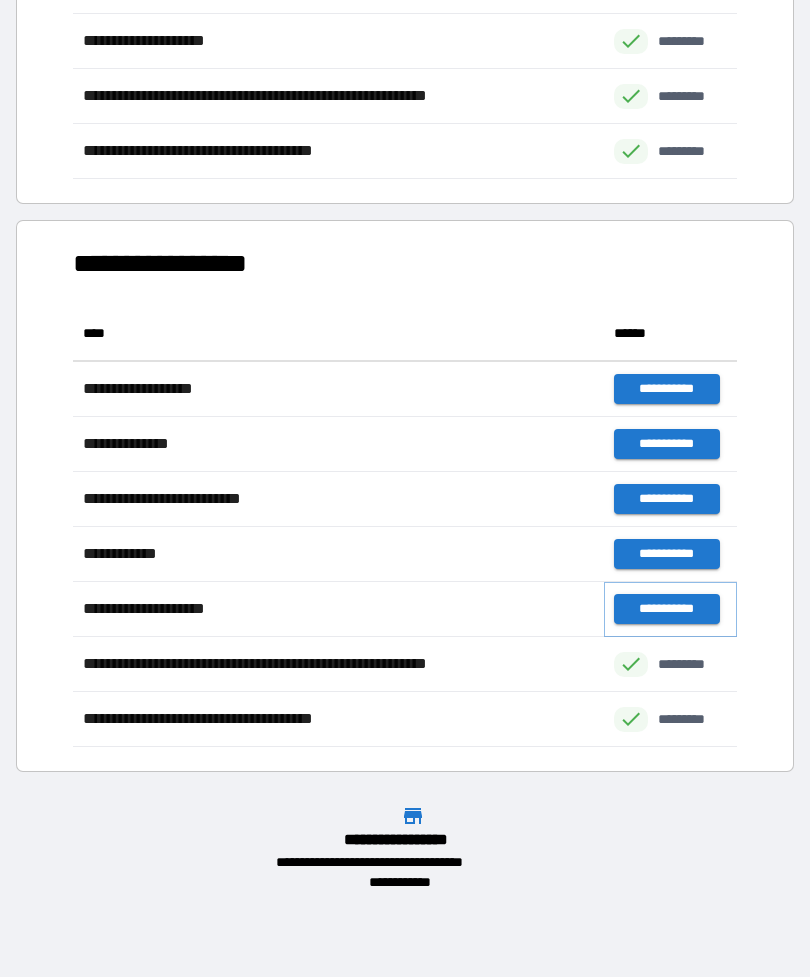 click on "**********" at bounding box center [666, 609] 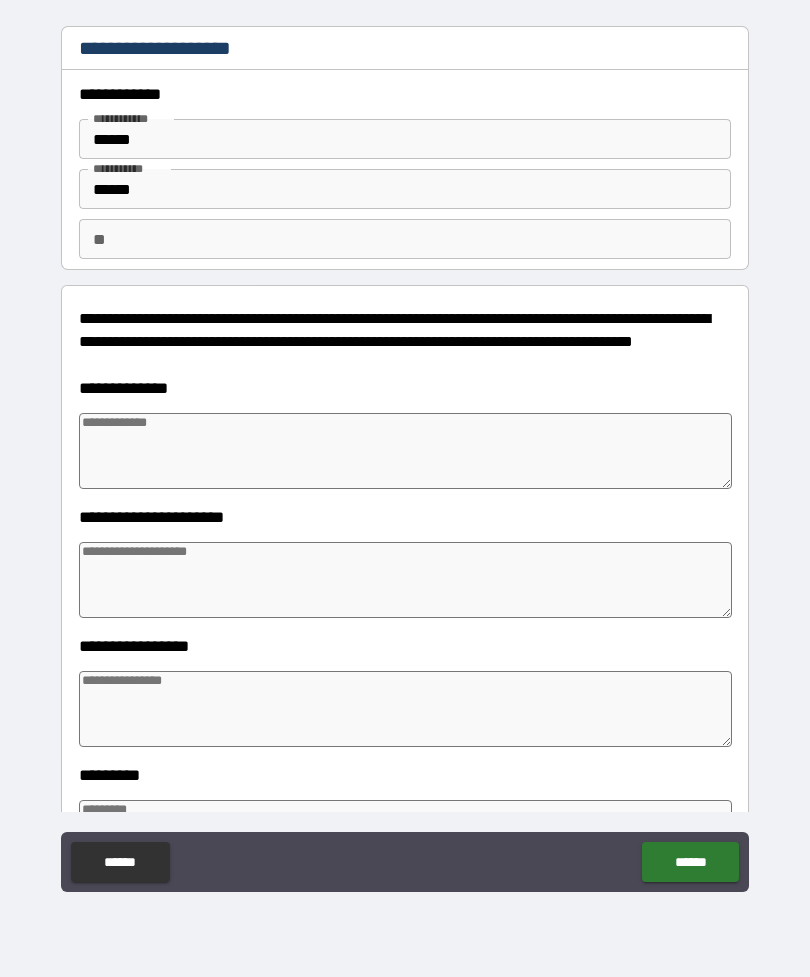 click at bounding box center (405, 580) 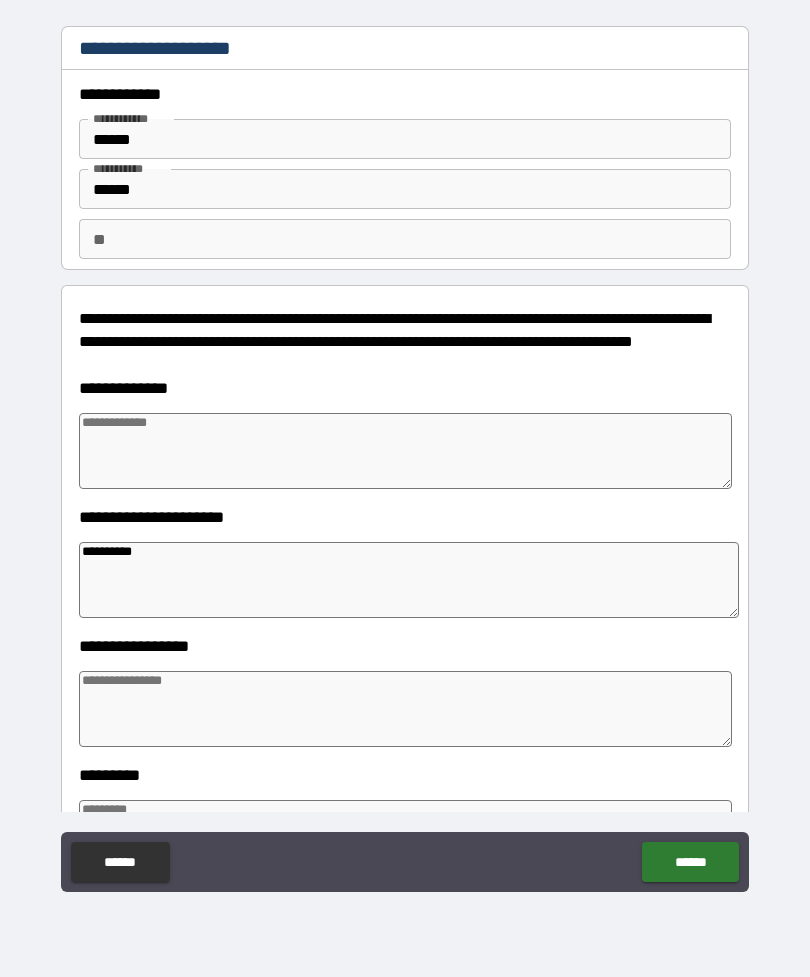 click at bounding box center [405, 451] 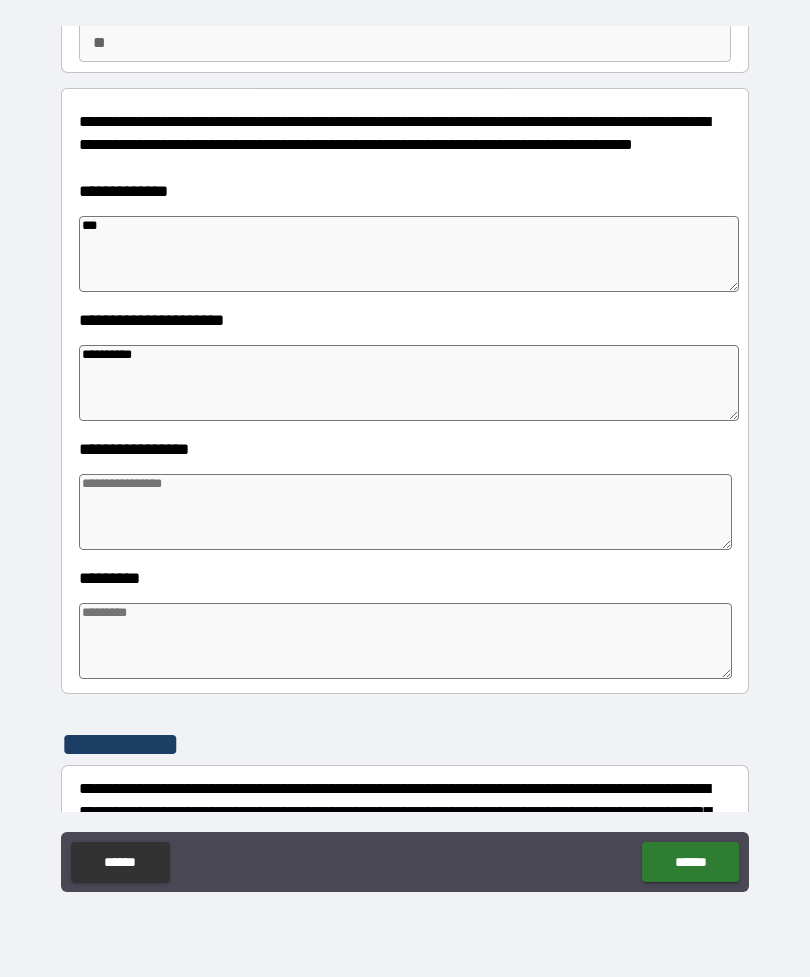 scroll, scrollTop: 206, scrollLeft: 0, axis: vertical 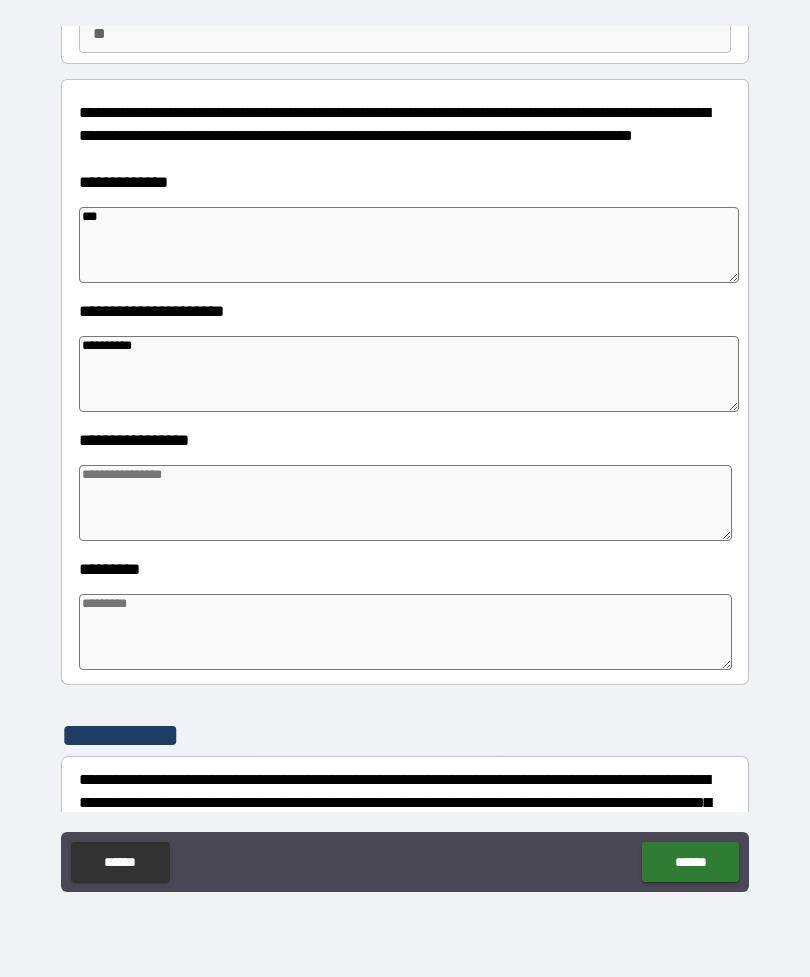 click at bounding box center [405, 503] 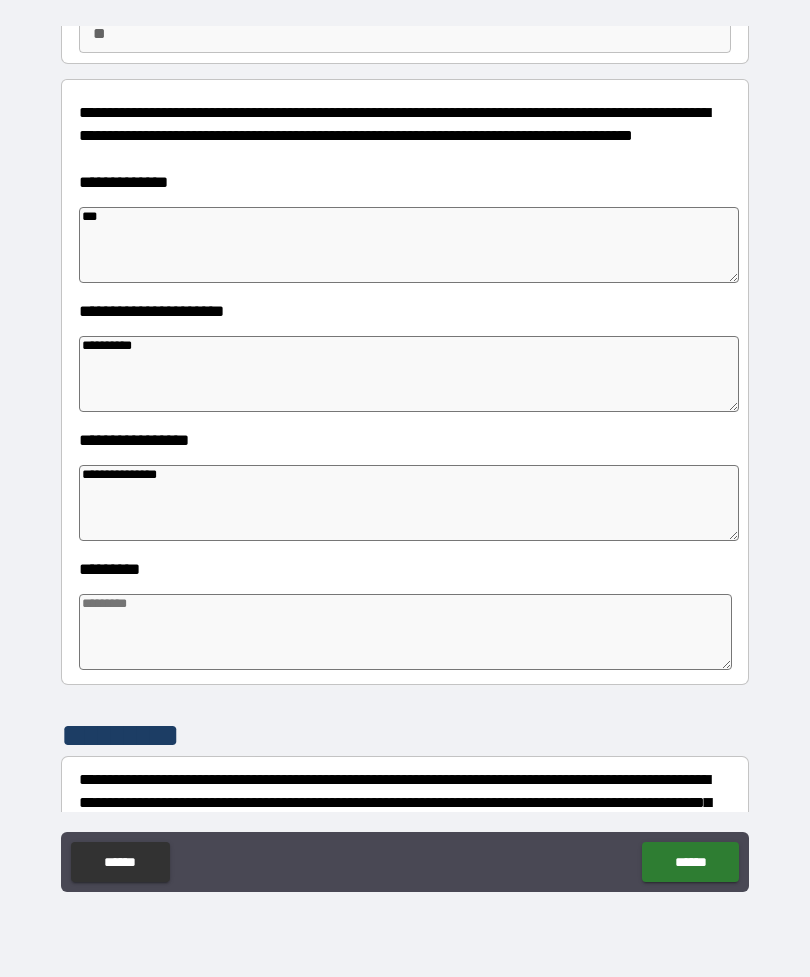 click at bounding box center [405, 632] 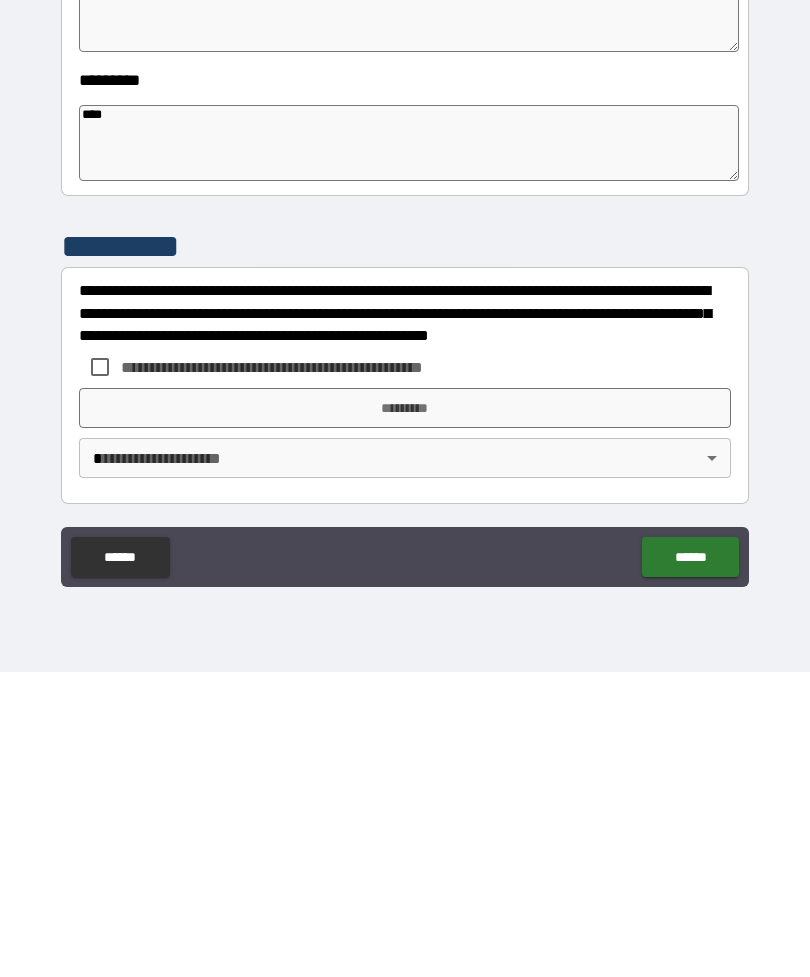 scroll, scrollTop: 392, scrollLeft: 0, axis: vertical 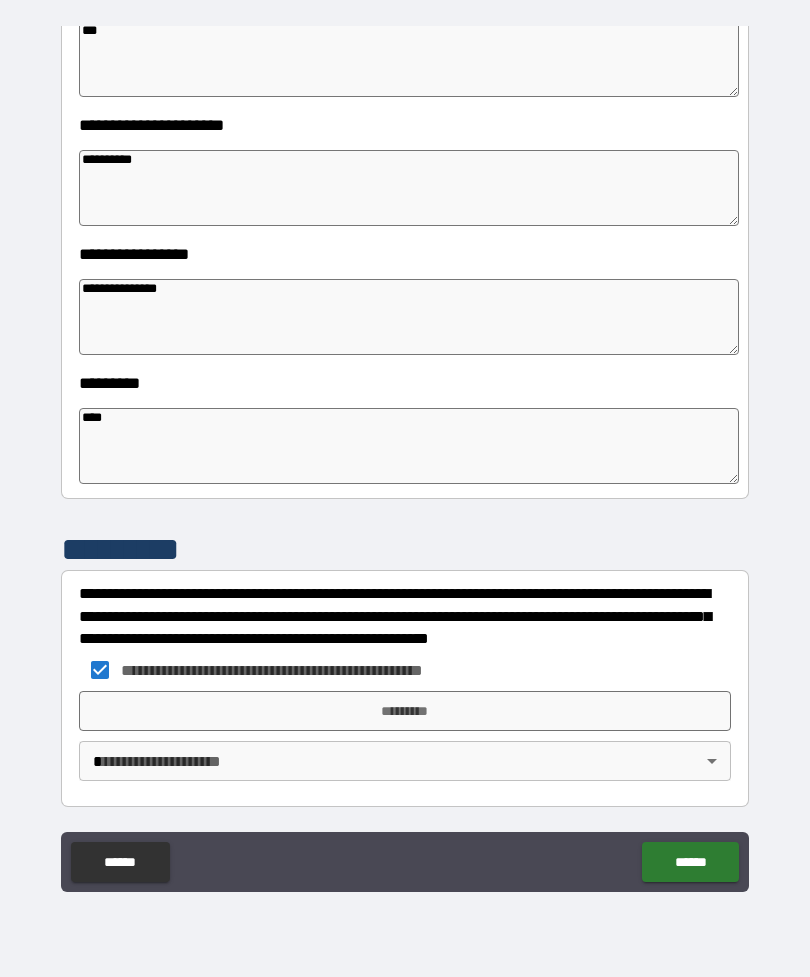 click on "**********" at bounding box center [405, 456] 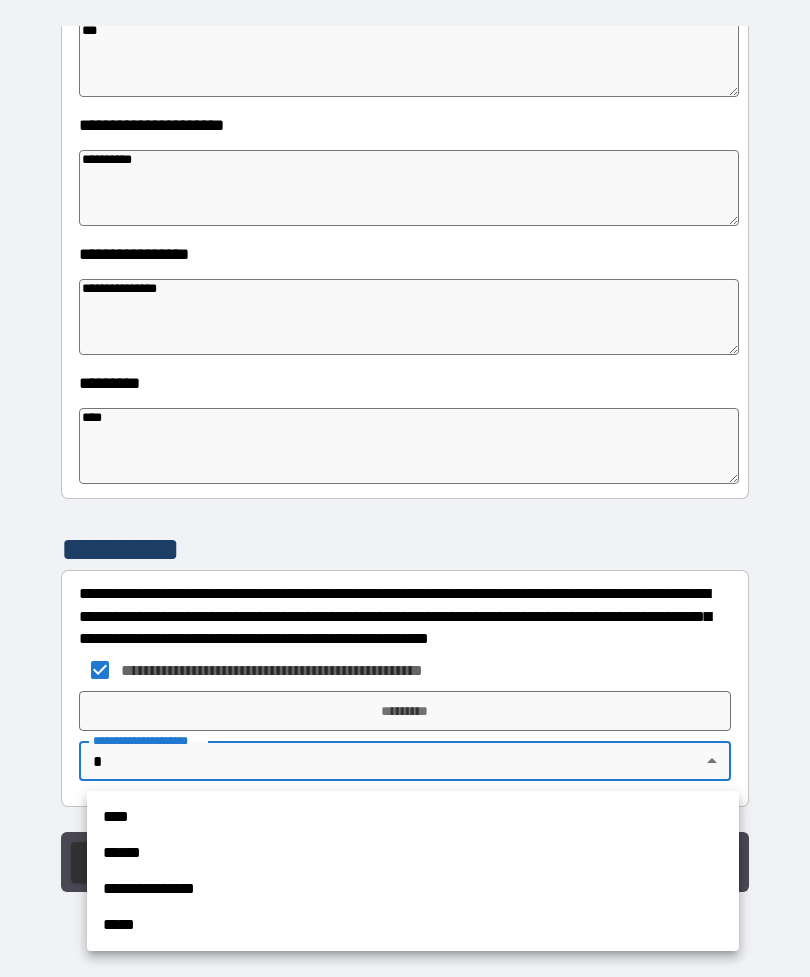 click on "**********" at bounding box center [413, 889] 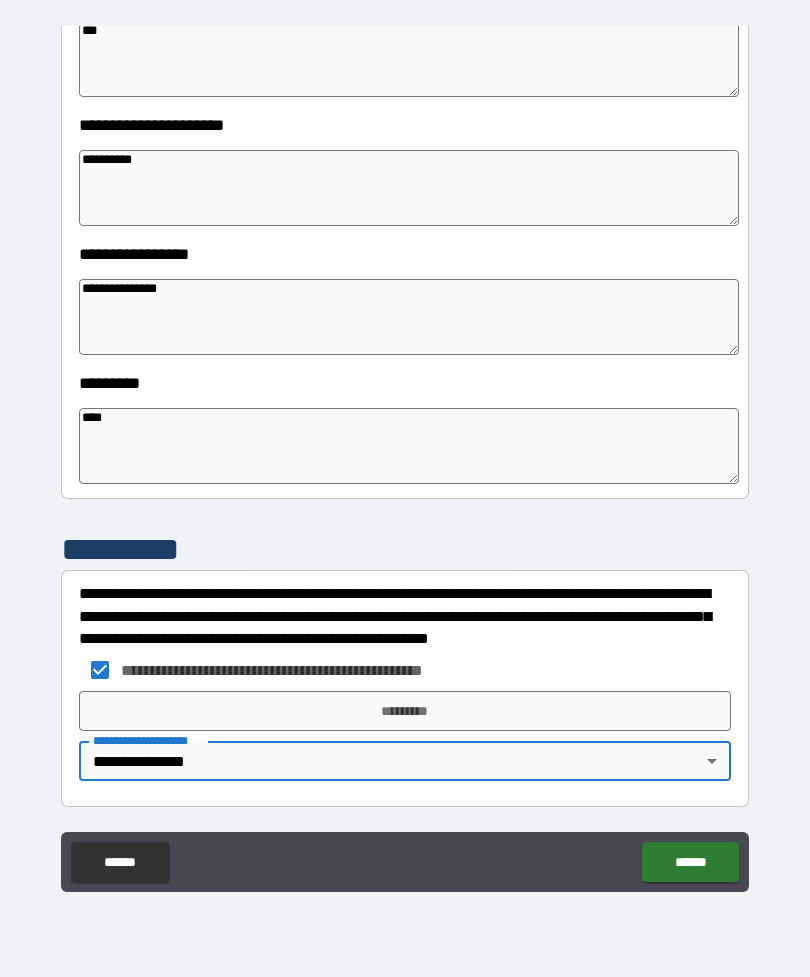 click on "*********" at bounding box center [405, 711] 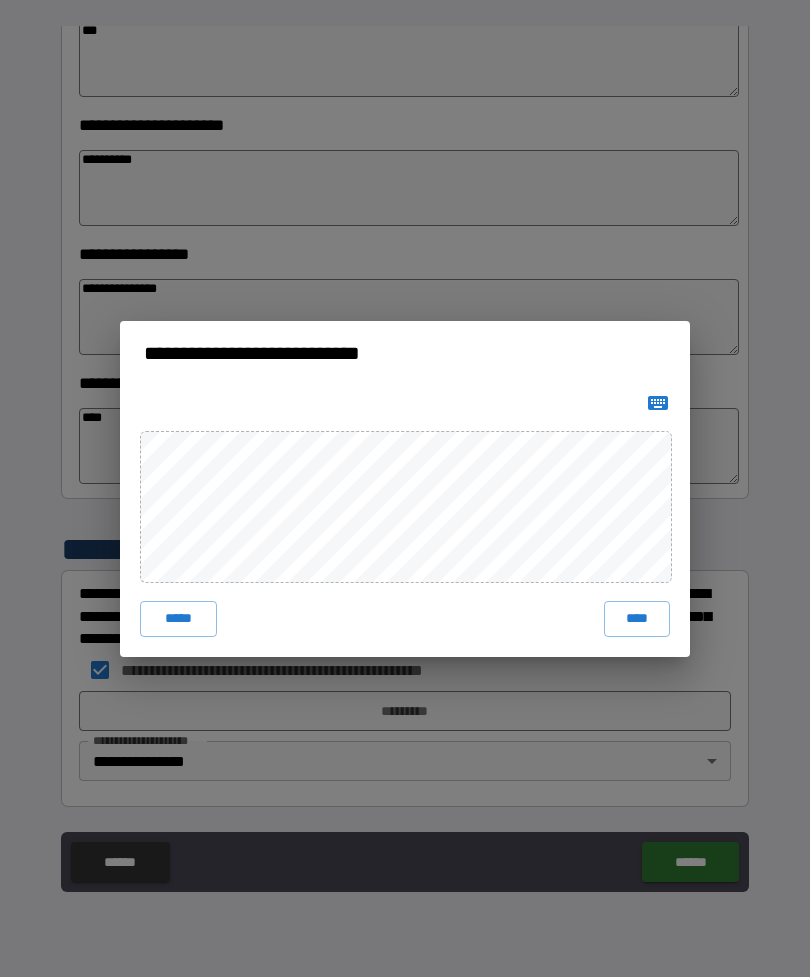 click on "****" at bounding box center [637, 619] 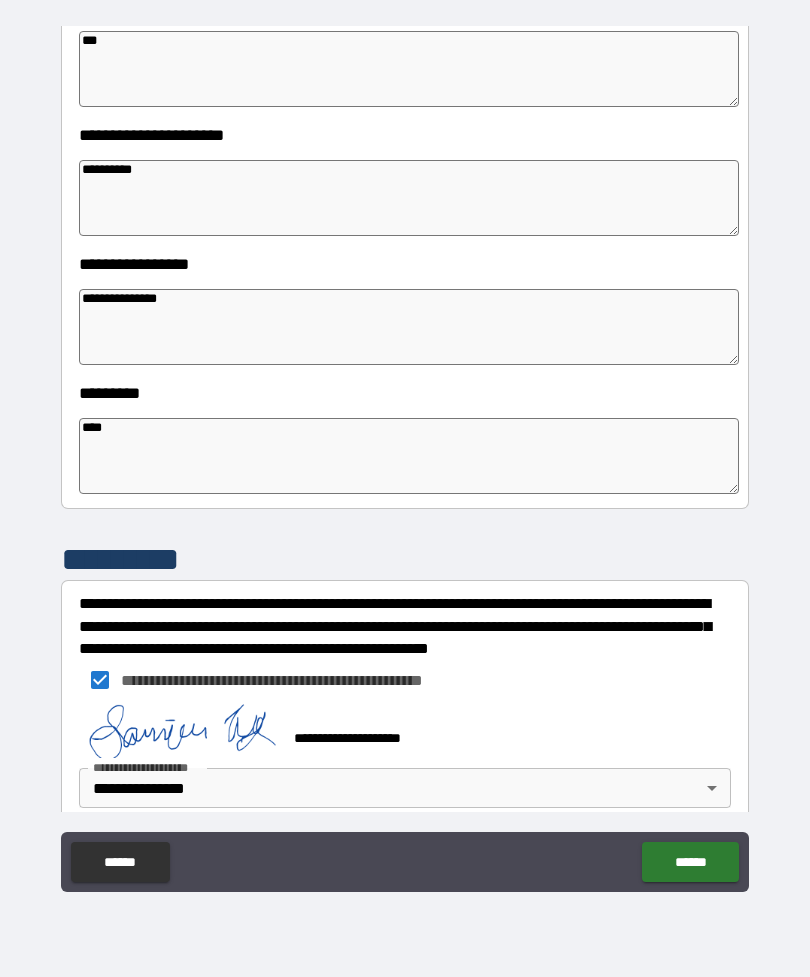 click on "******" at bounding box center (690, 862) 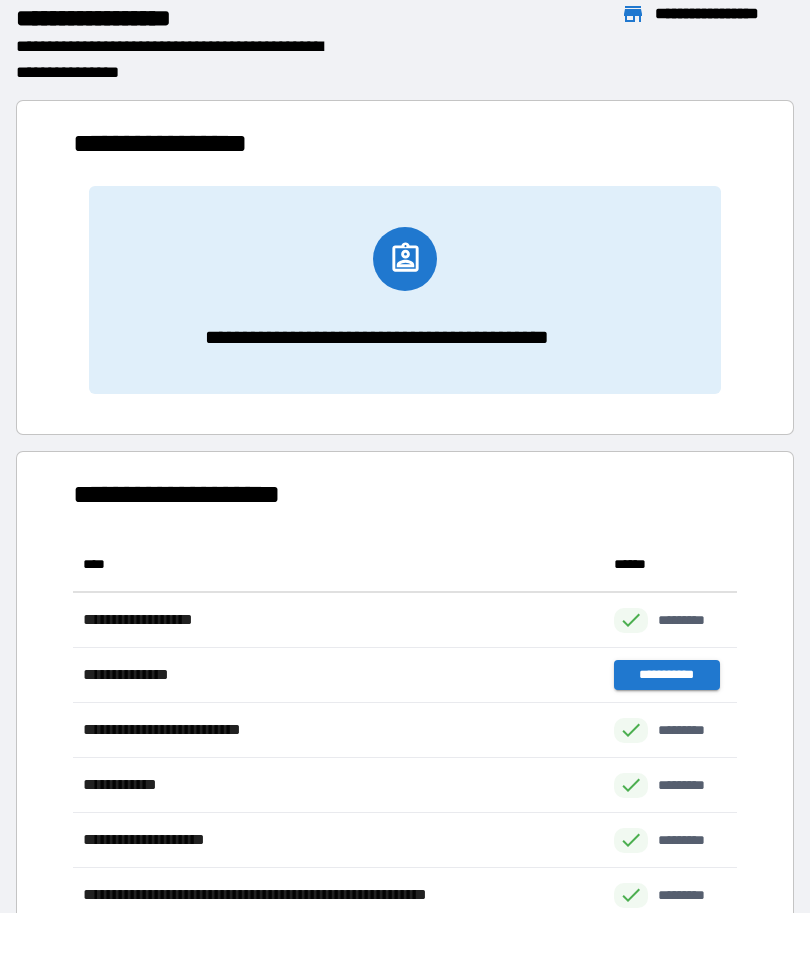 scroll, scrollTop: 441, scrollLeft: 664, axis: both 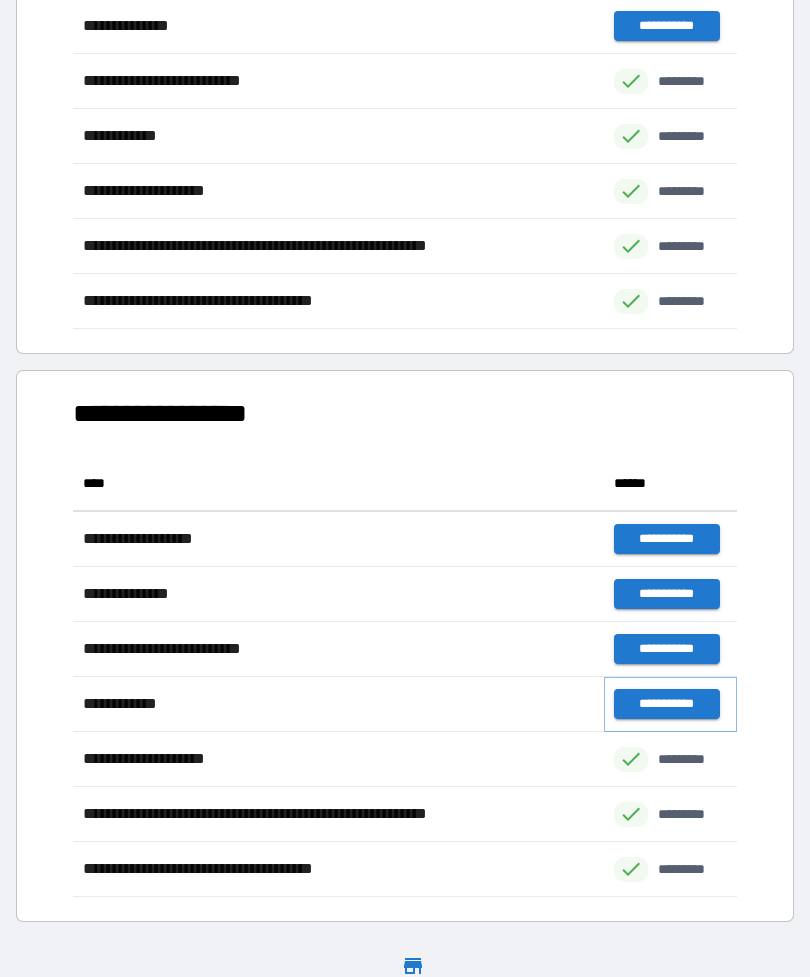 click on "**********" at bounding box center (666, 704) 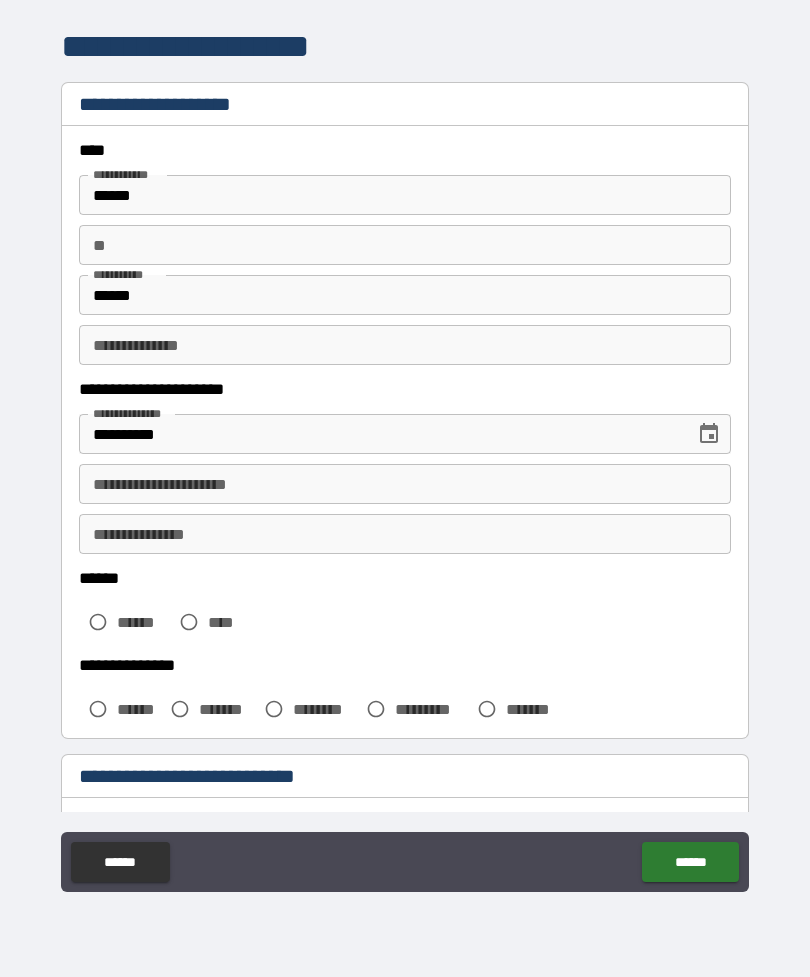 click on "**" at bounding box center (405, 245) 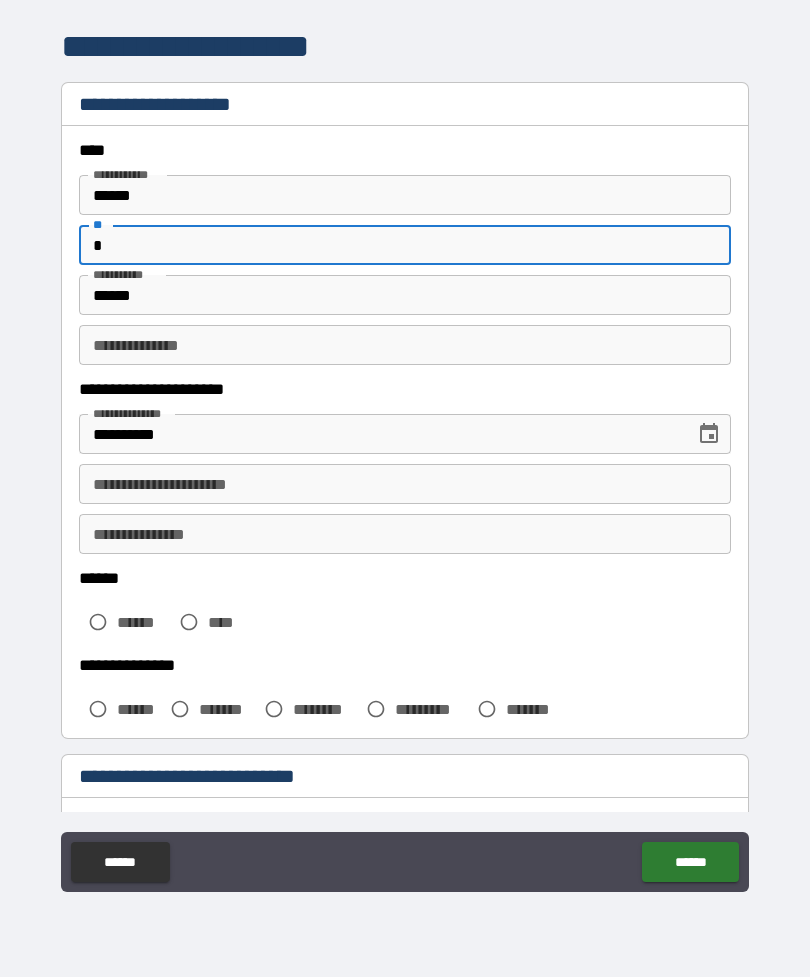 click on "**********" at bounding box center [405, 484] 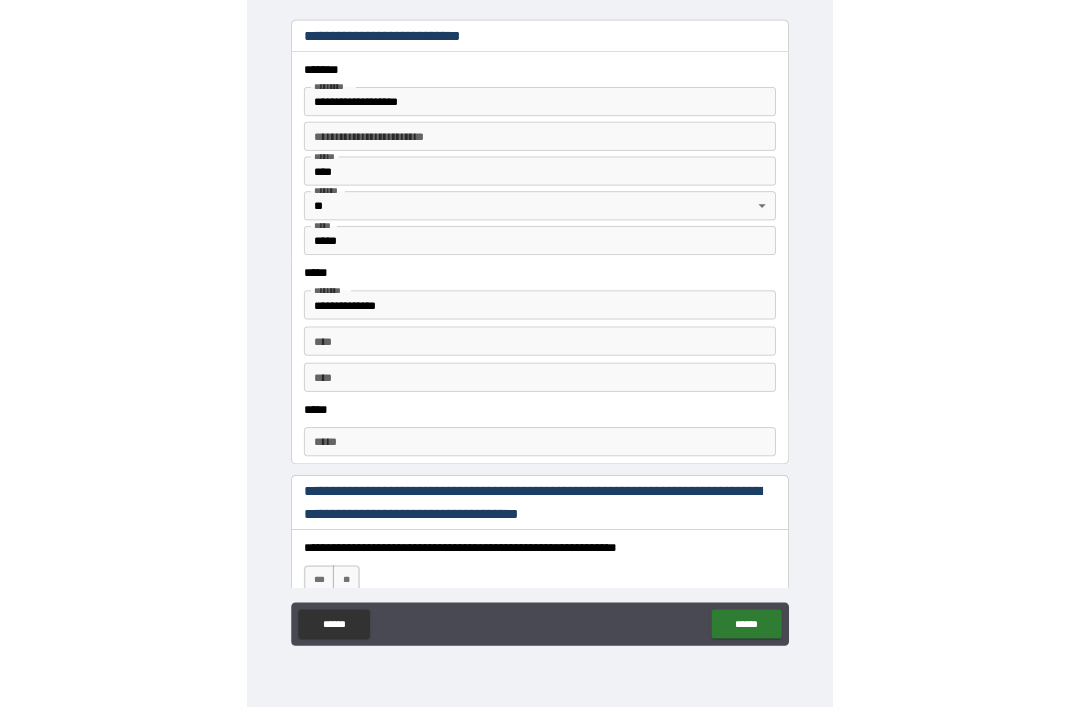 scroll, scrollTop: 726, scrollLeft: 0, axis: vertical 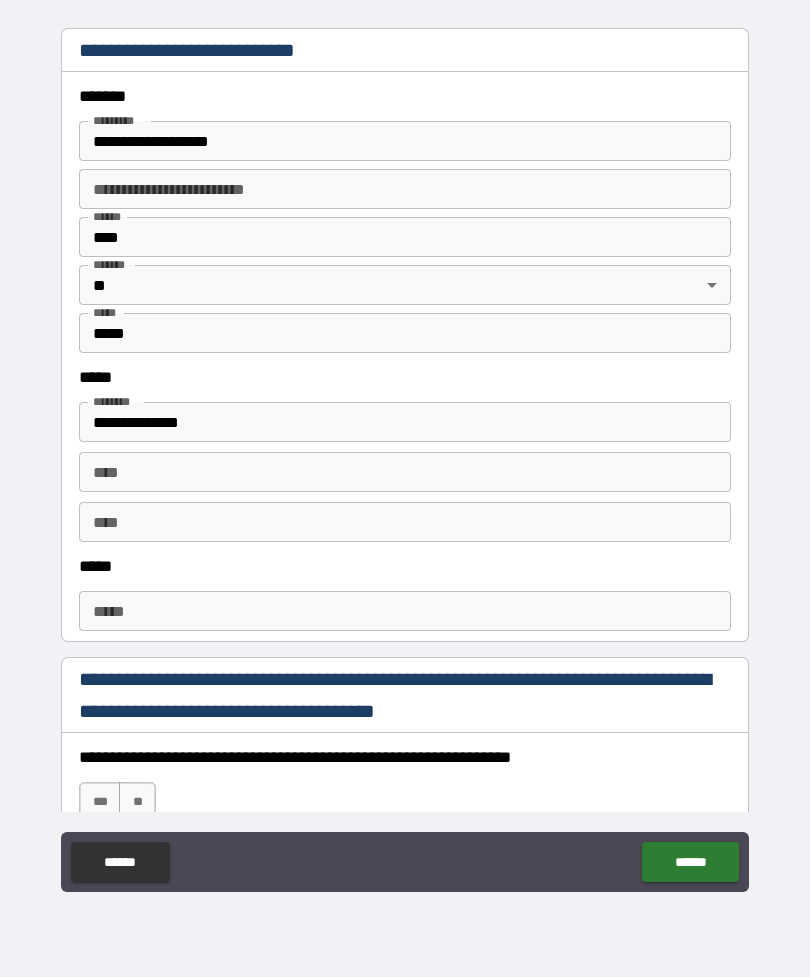 click on "***** *****" at bounding box center [405, 611] 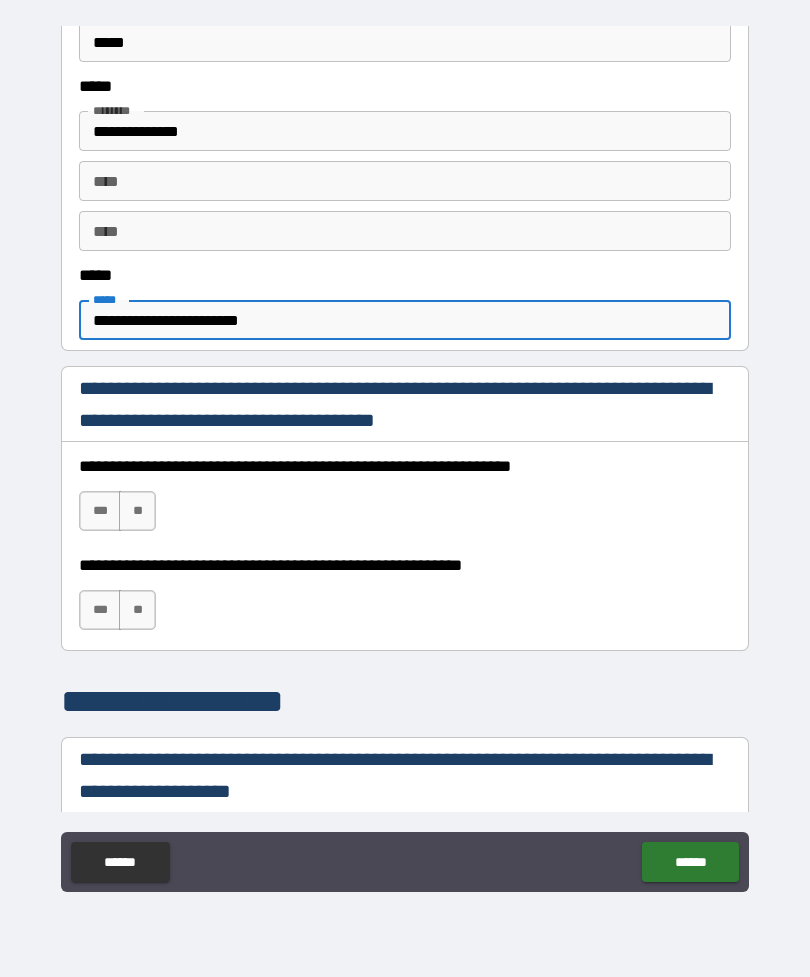 scroll, scrollTop: 1145, scrollLeft: 0, axis: vertical 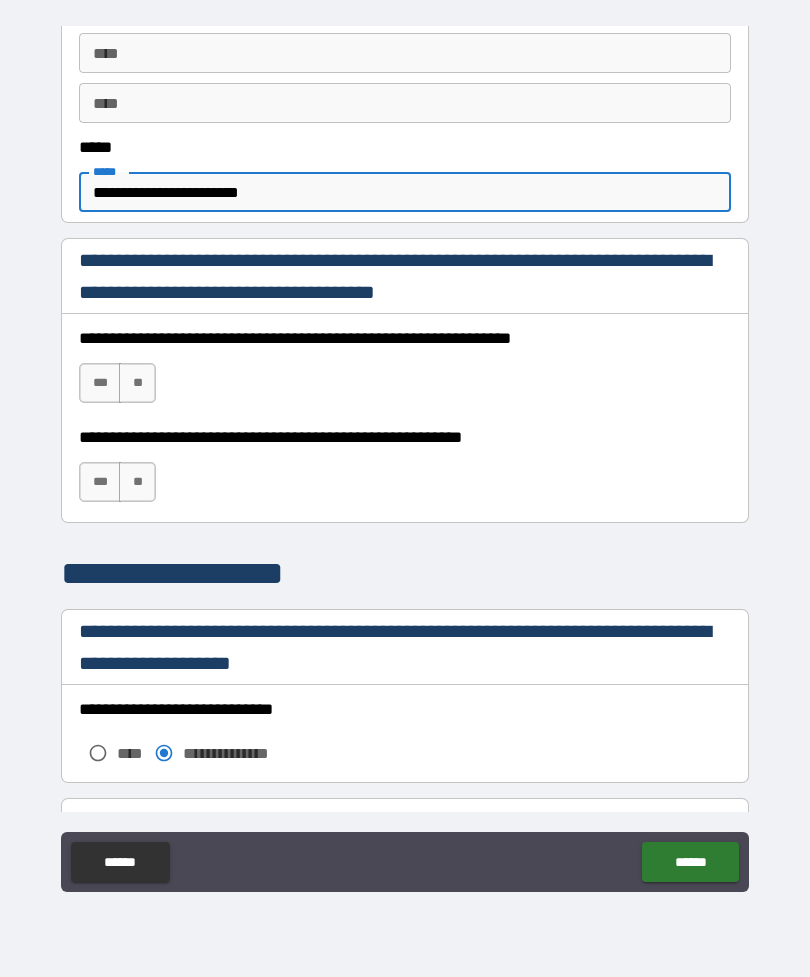 click on "***" at bounding box center (100, 383) 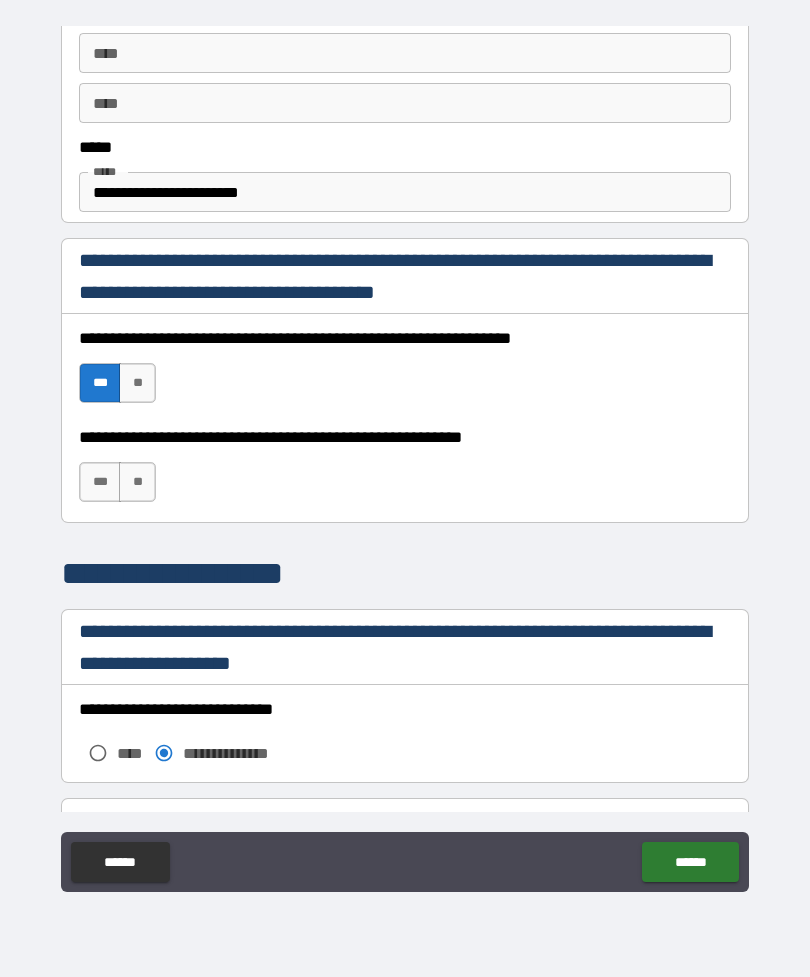 click on "***" at bounding box center (100, 482) 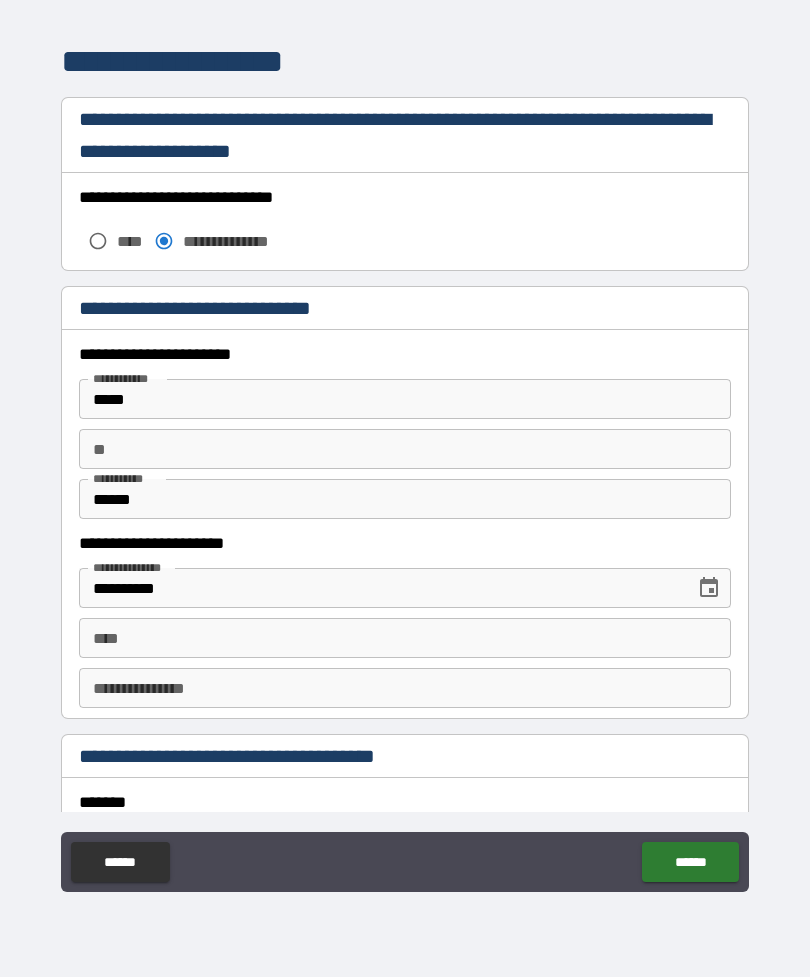 scroll, scrollTop: 1699, scrollLeft: 0, axis: vertical 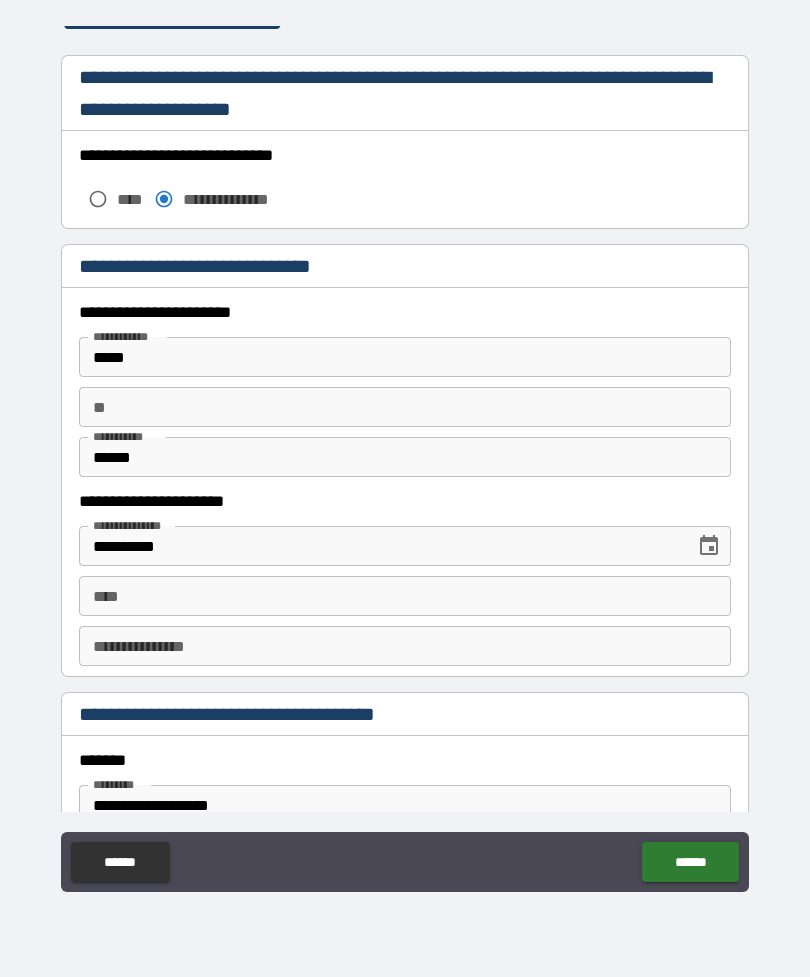 click on "*****" at bounding box center [405, 357] 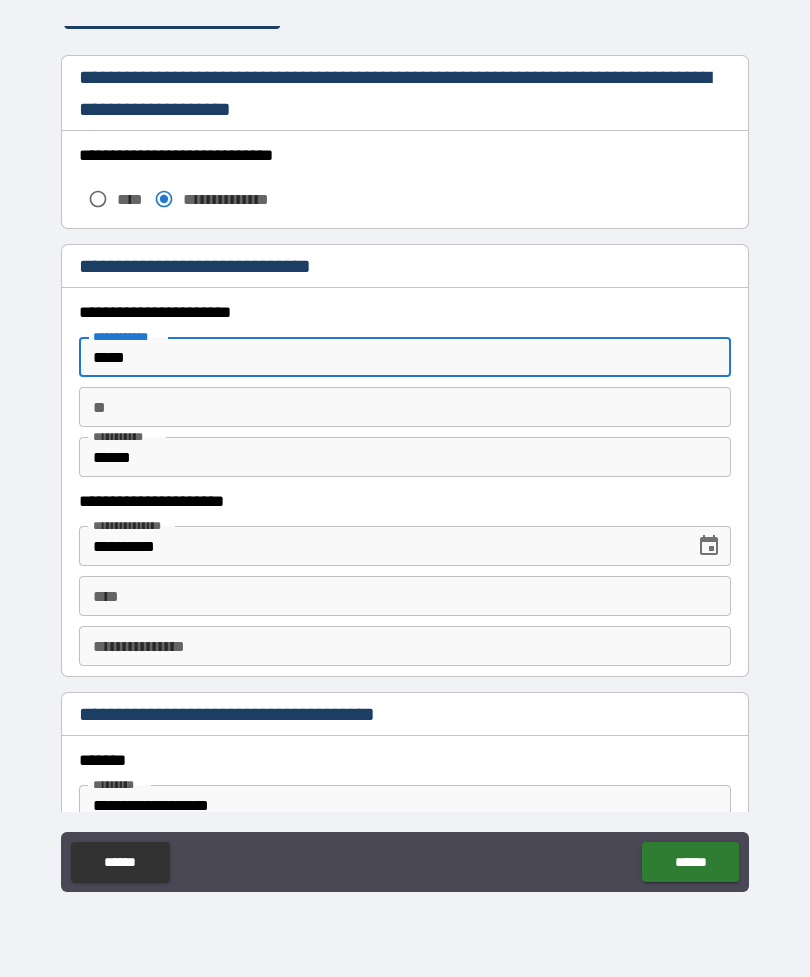 click on "*****" at bounding box center (405, 357) 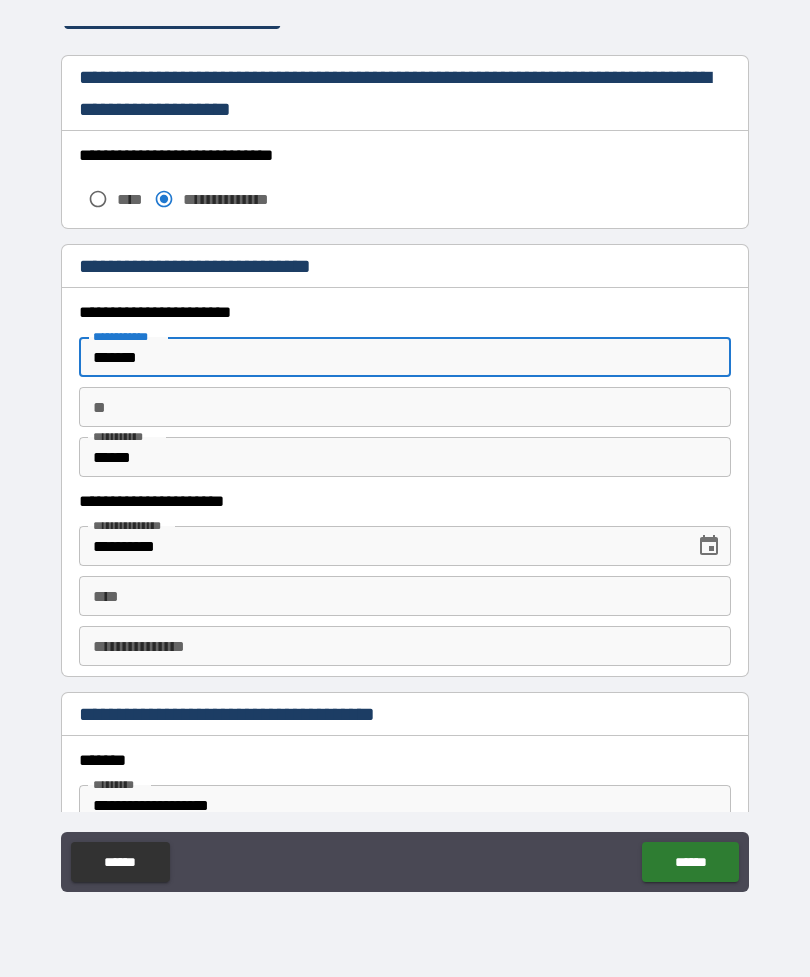 click on "**" at bounding box center [405, 407] 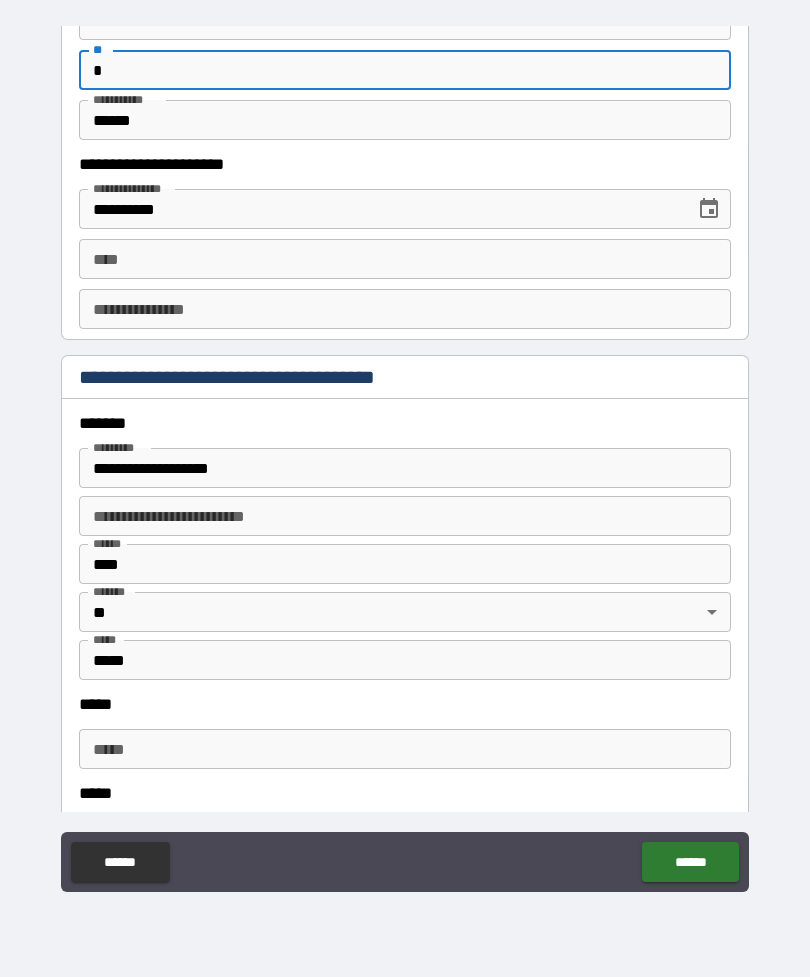 scroll, scrollTop: 2035, scrollLeft: 0, axis: vertical 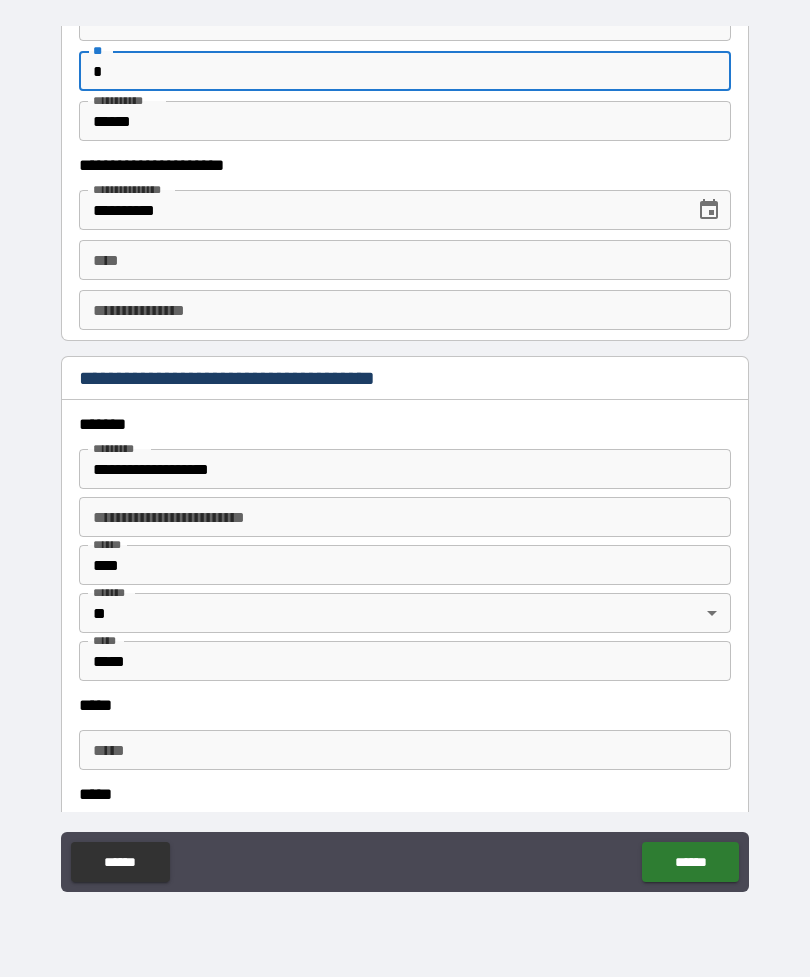click on "****" at bounding box center [405, 260] 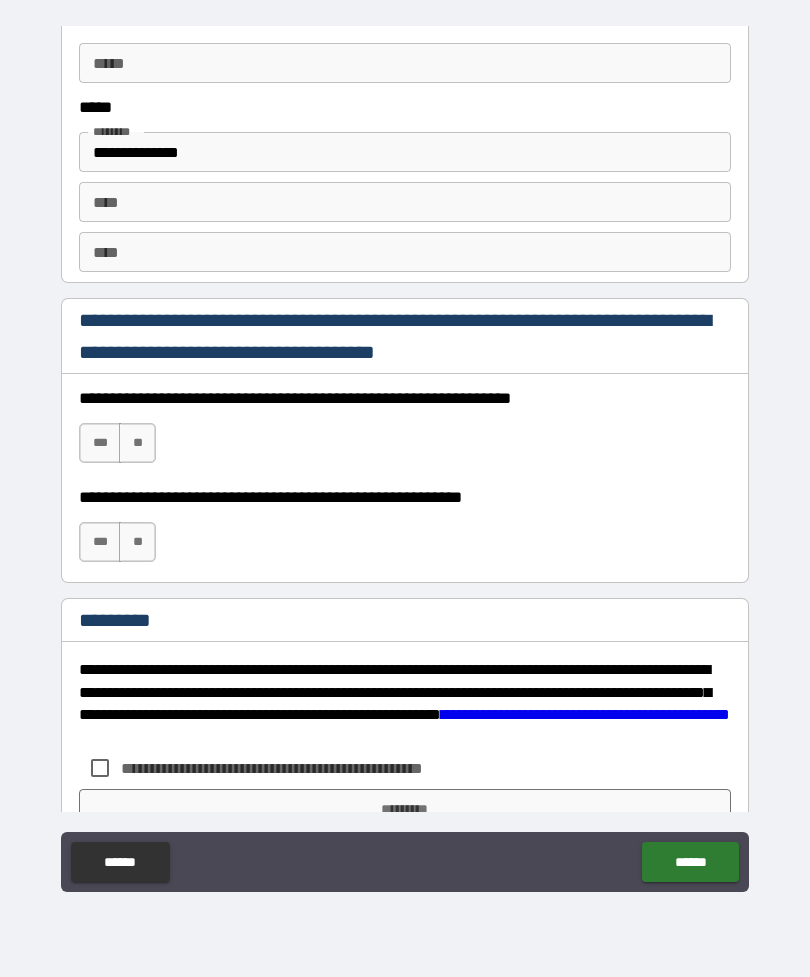 scroll, scrollTop: 2721, scrollLeft: 0, axis: vertical 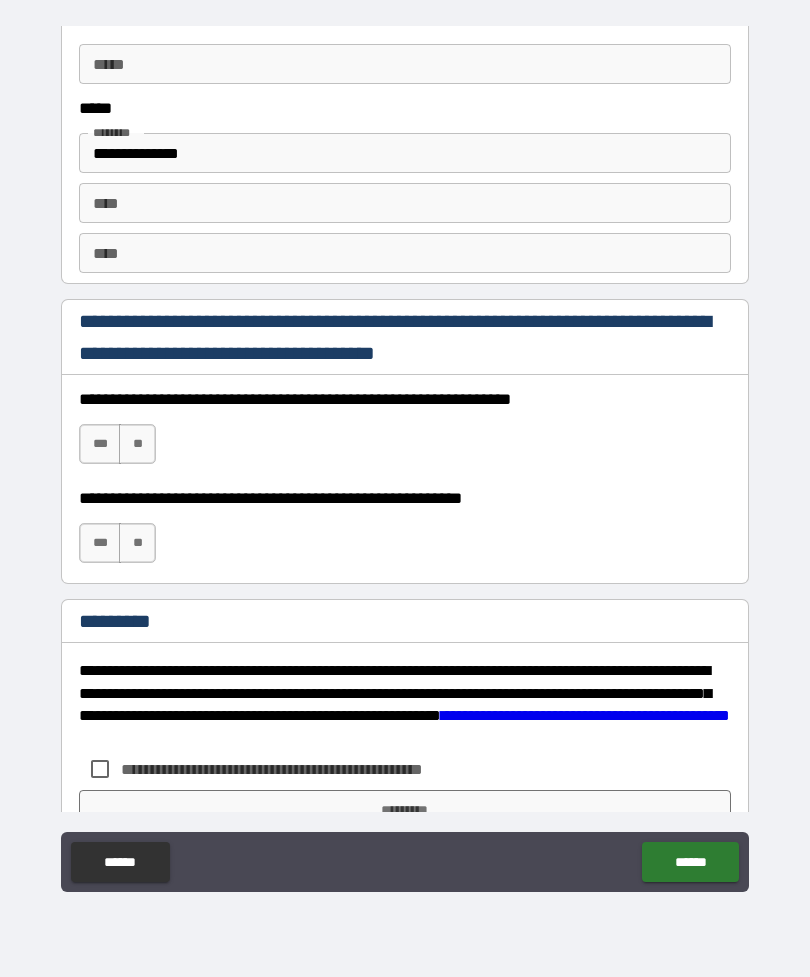 click on "***" at bounding box center (100, 444) 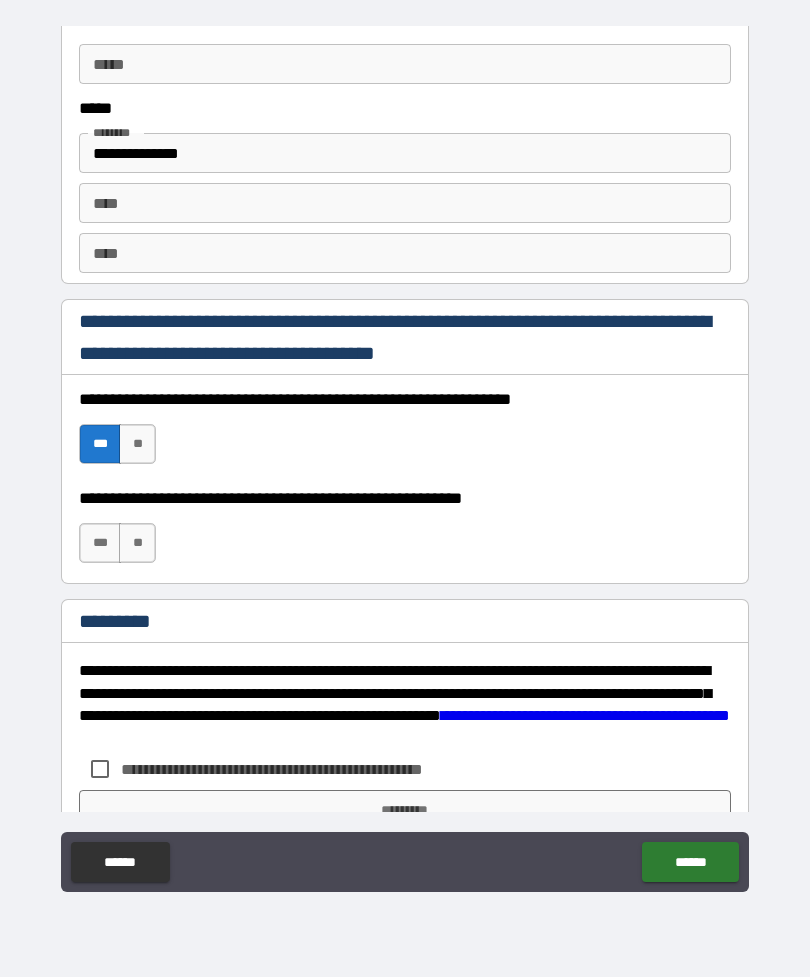 click on "**" at bounding box center (137, 543) 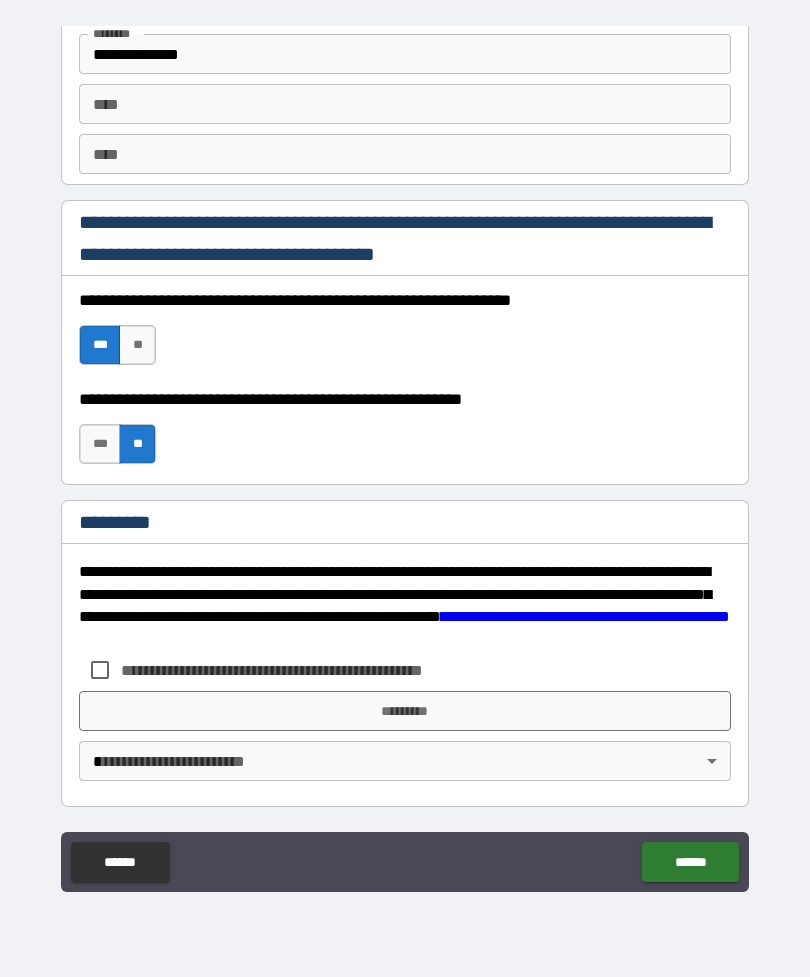 scroll, scrollTop: 2820, scrollLeft: 0, axis: vertical 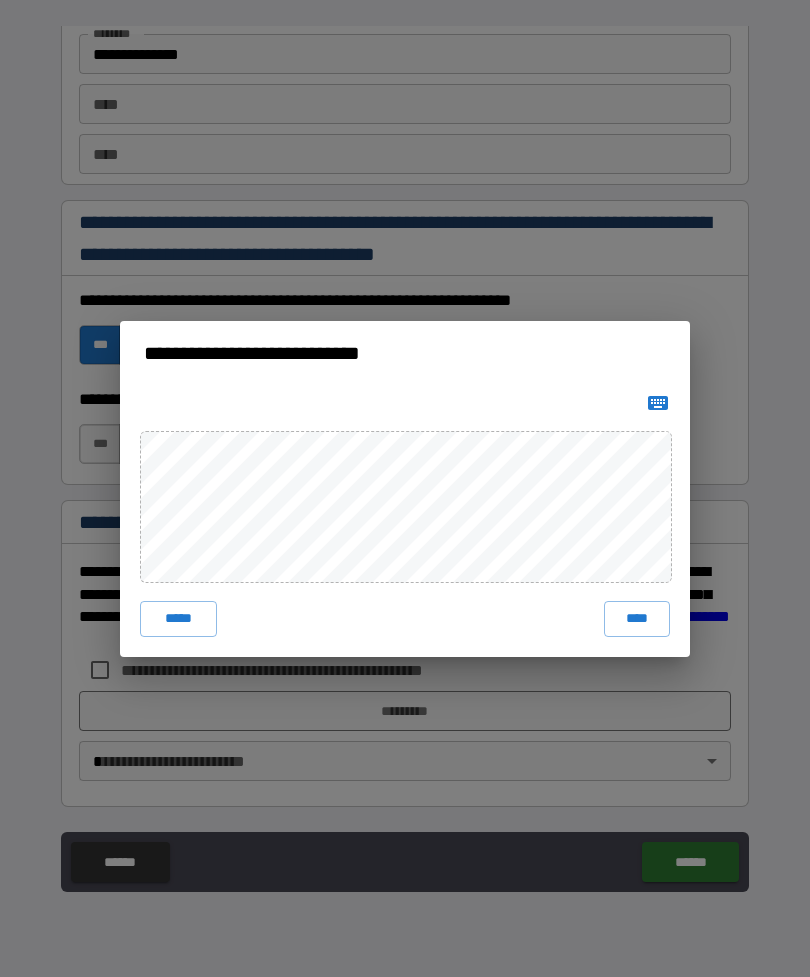 click on "****" at bounding box center (637, 619) 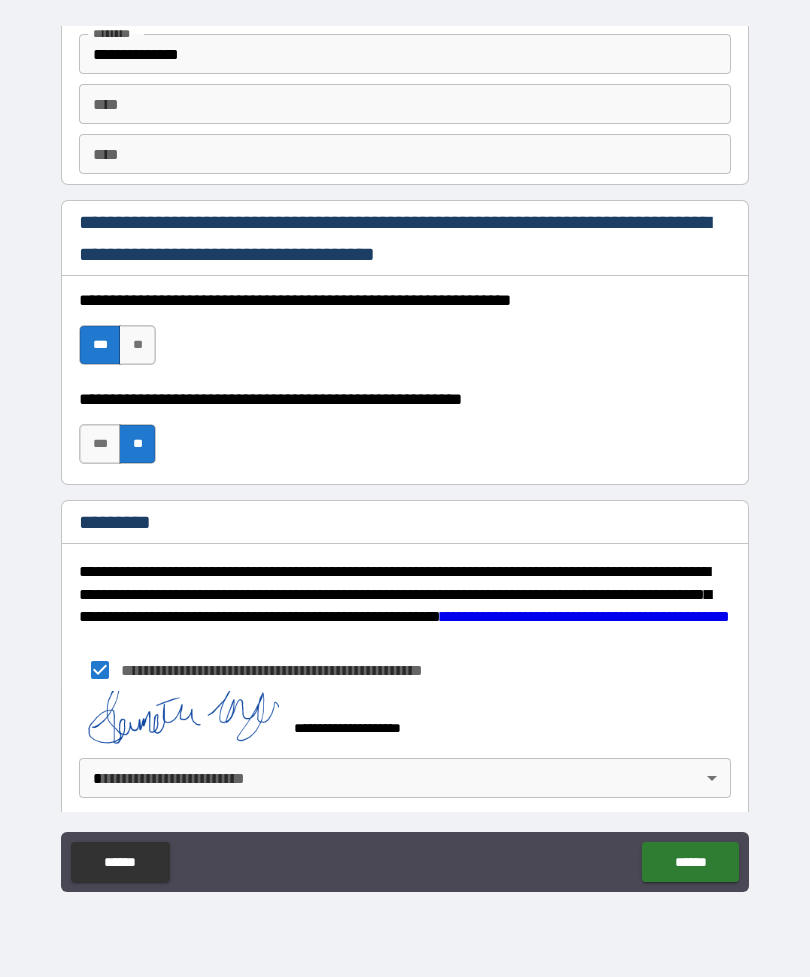 click on "******" at bounding box center [690, 862] 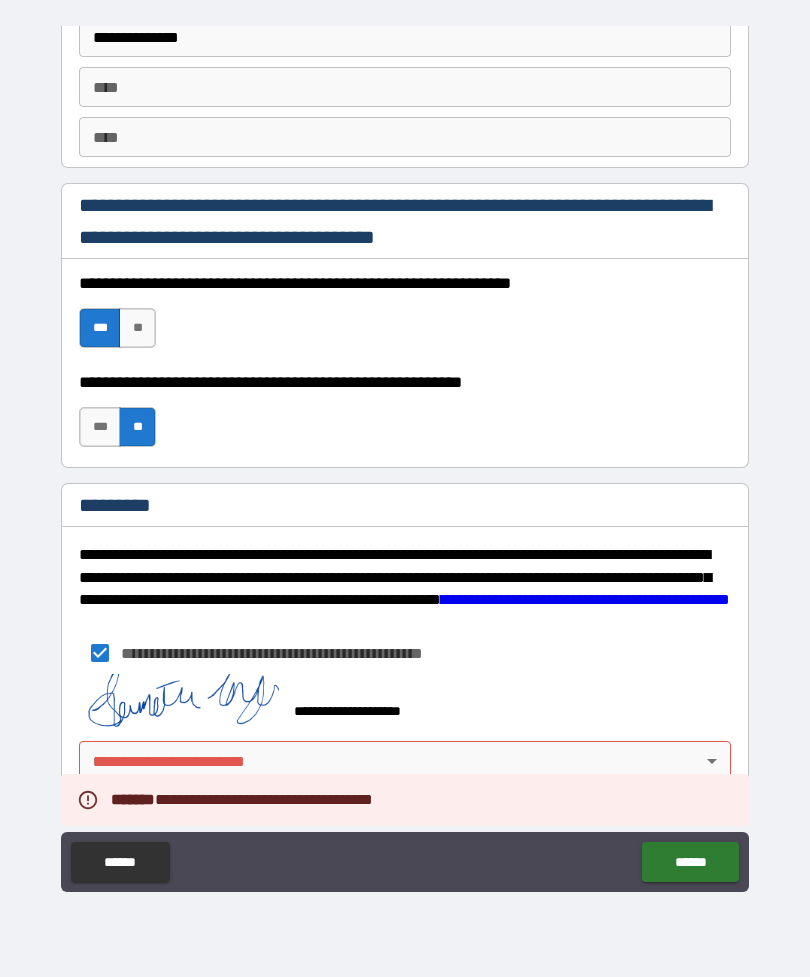 scroll, scrollTop: 2837, scrollLeft: 0, axis: vertical 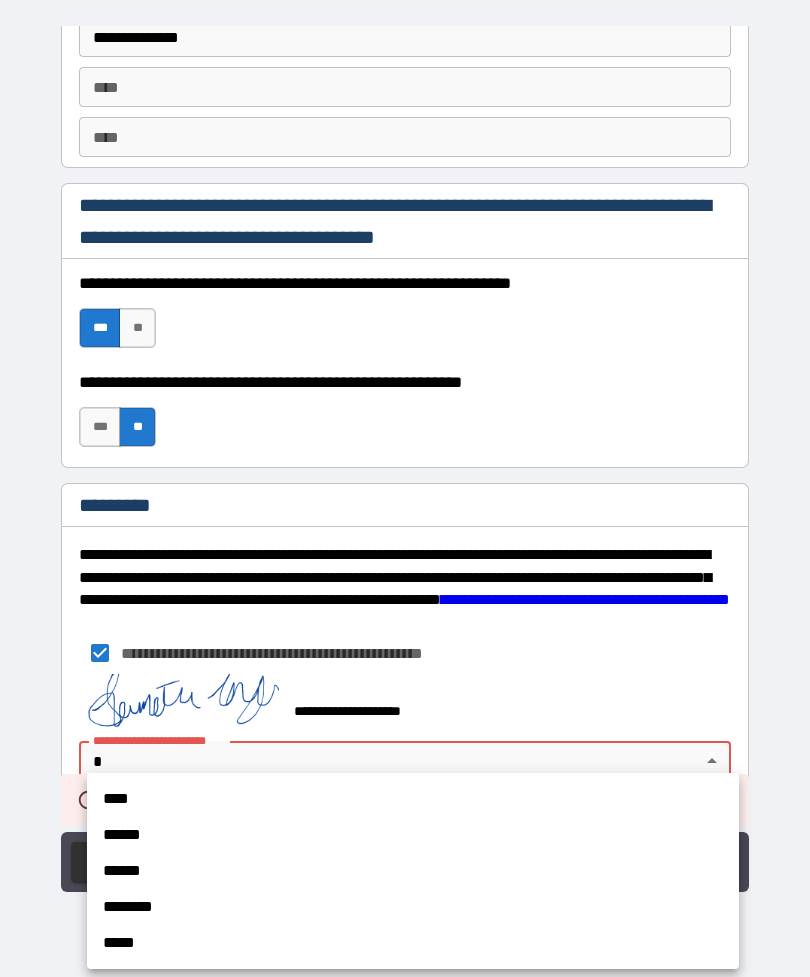 click on "********" at bounding box center [413, 907] 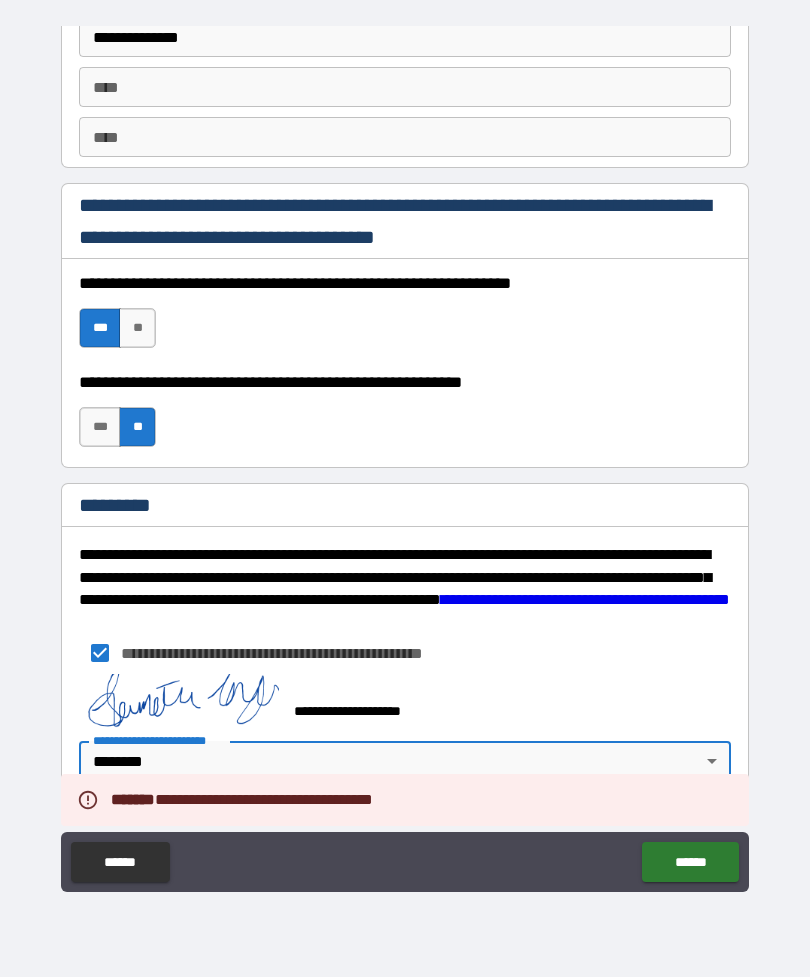 click on "**********" at bounding box center (405, 456) 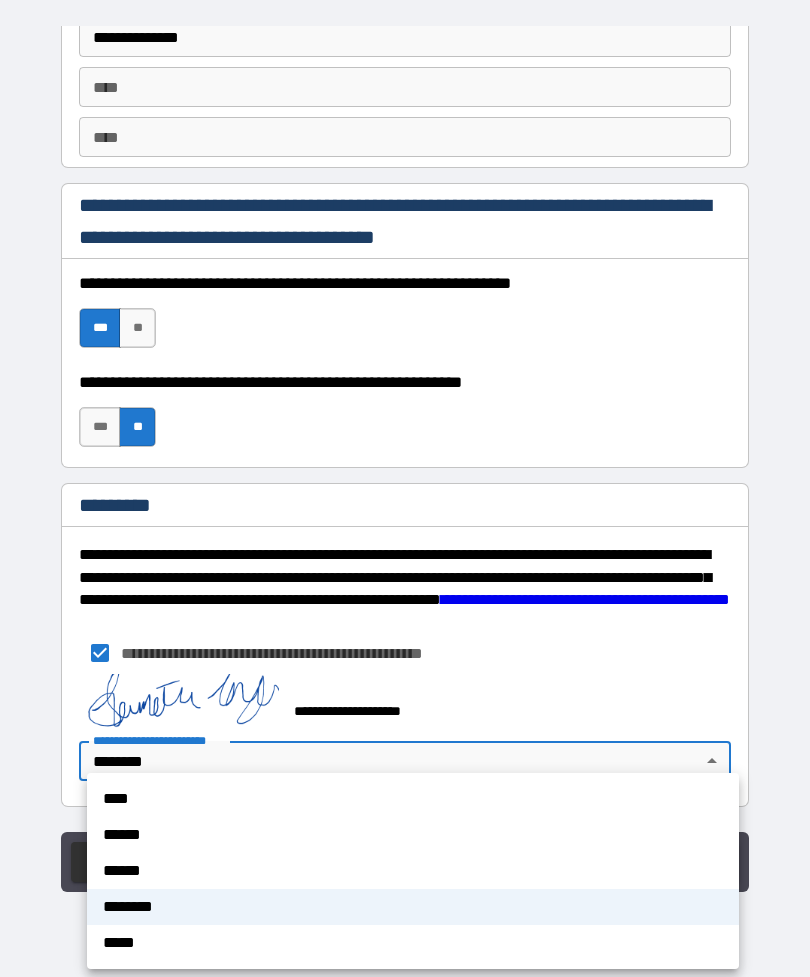 click on "******" at bounding box center [413, 835] 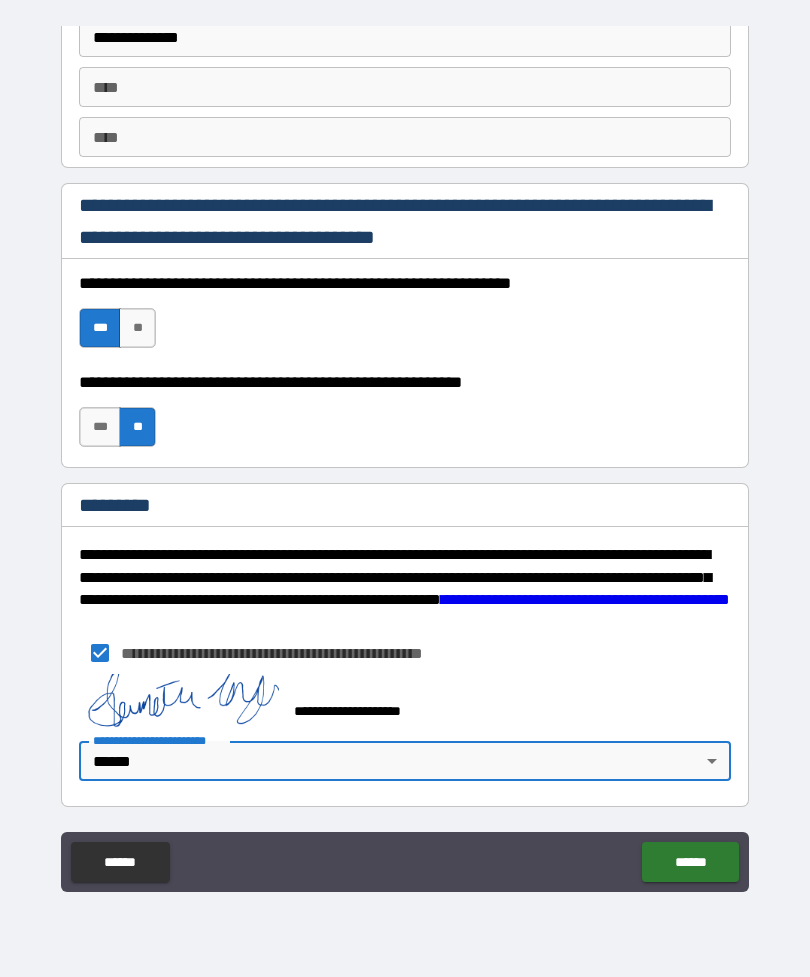 click on "******" at bounding box center [690, 862] 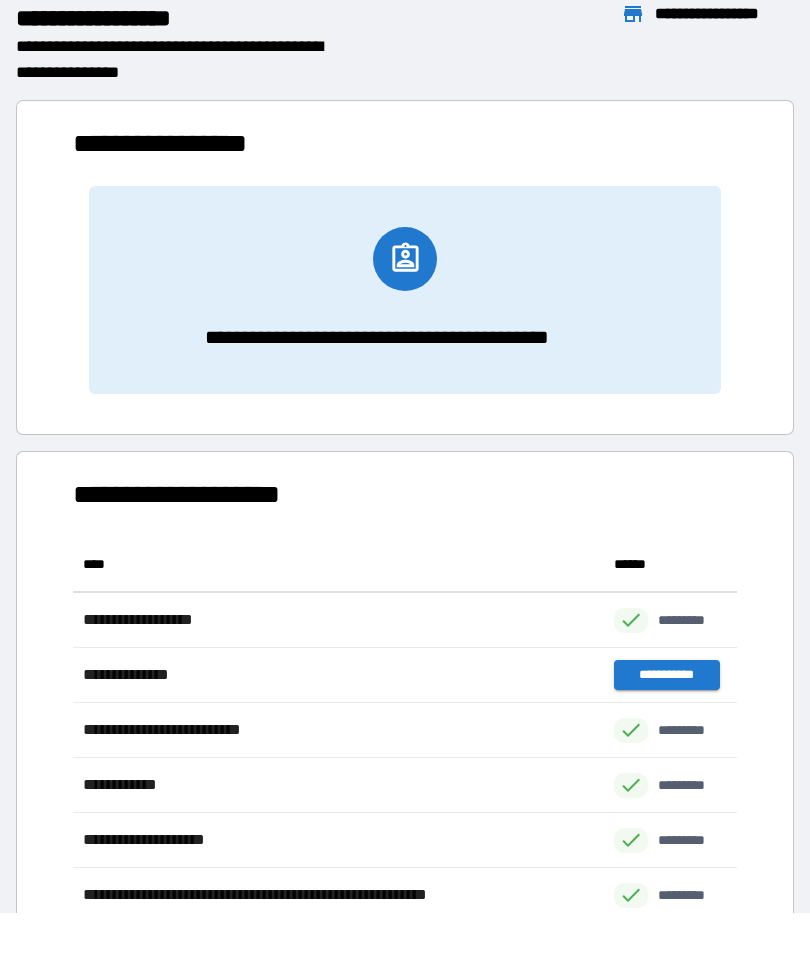 scroll, scrollTop: 1, scrollLeft: 1, axis: both 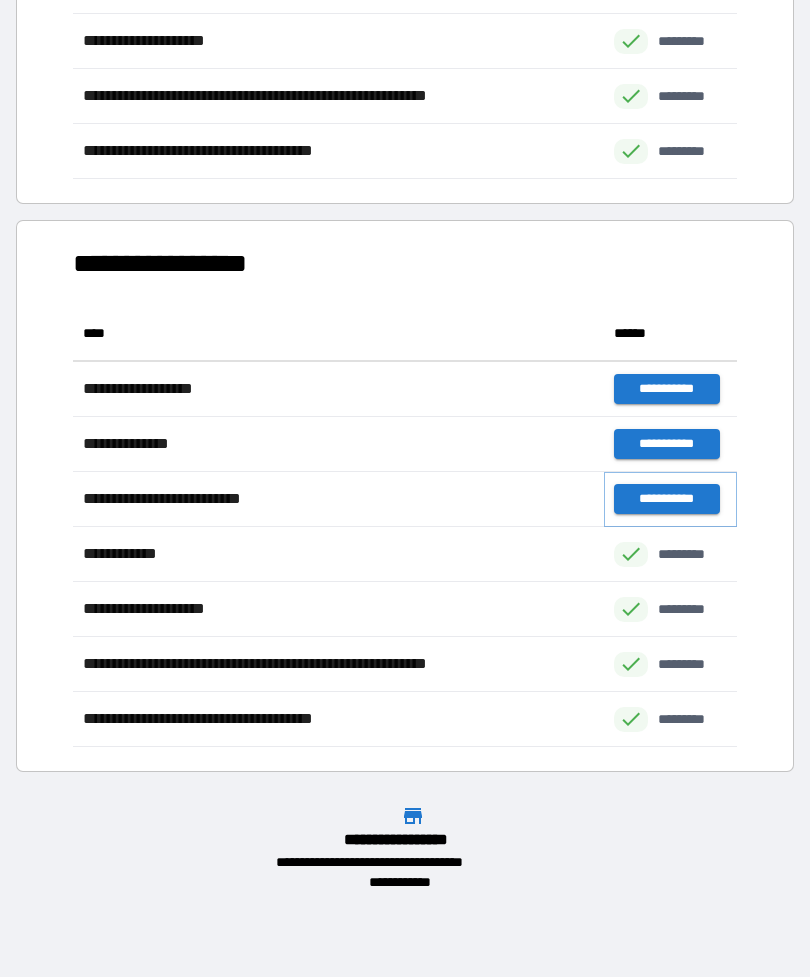 click on "**********" at bounding box center [666, 499] 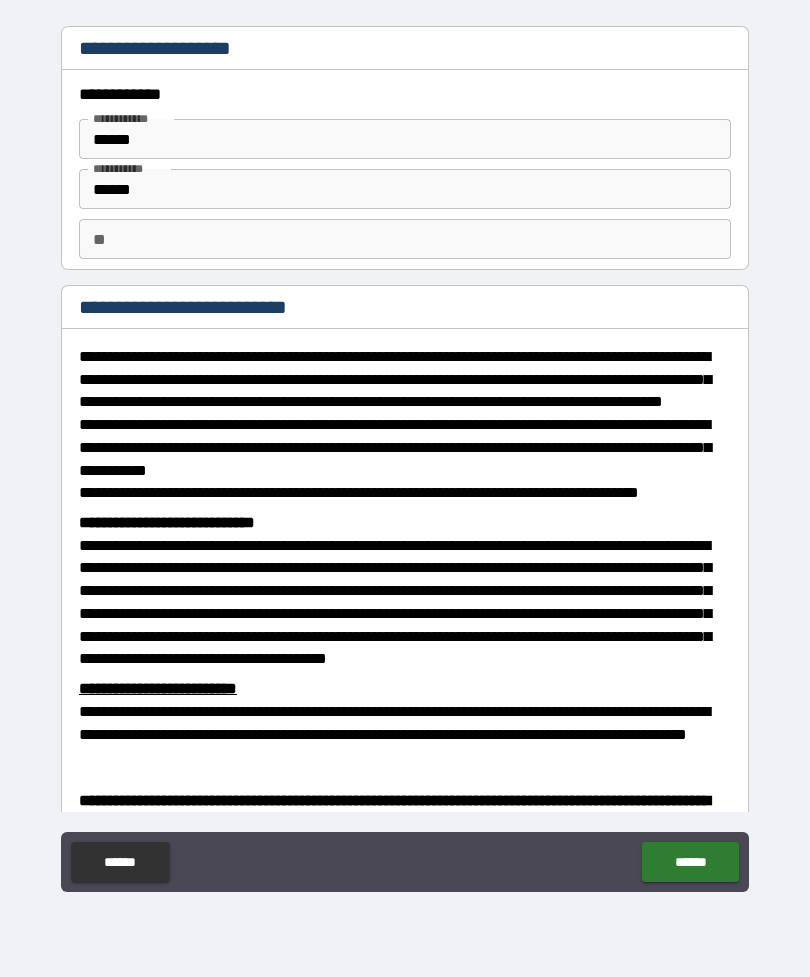 click on "**" at bounding box center [405, 239] 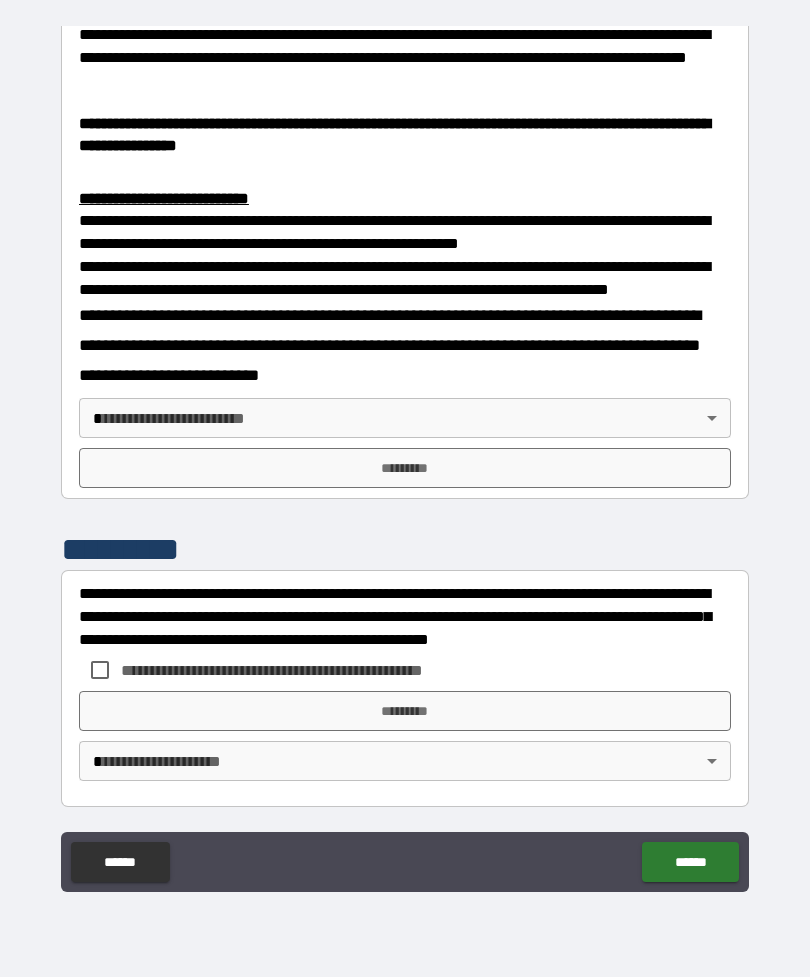 scroll, scrollTop: 748, scrollLeft: 0, axis: vertical 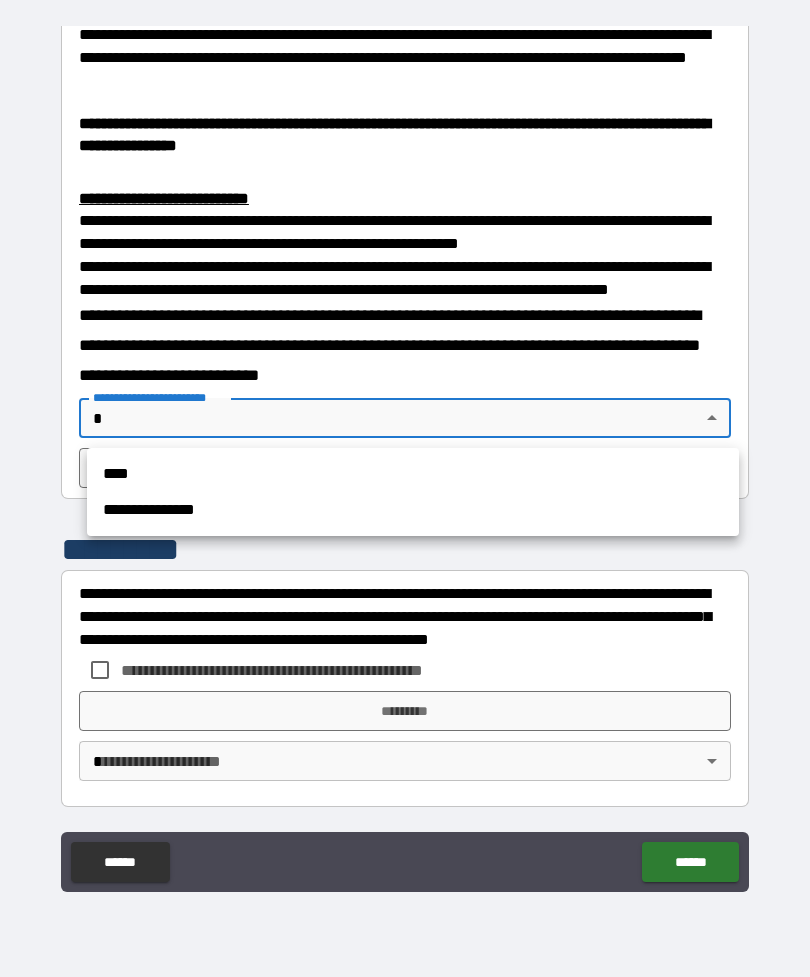 click on "**********" at bounding box center [413, 510] 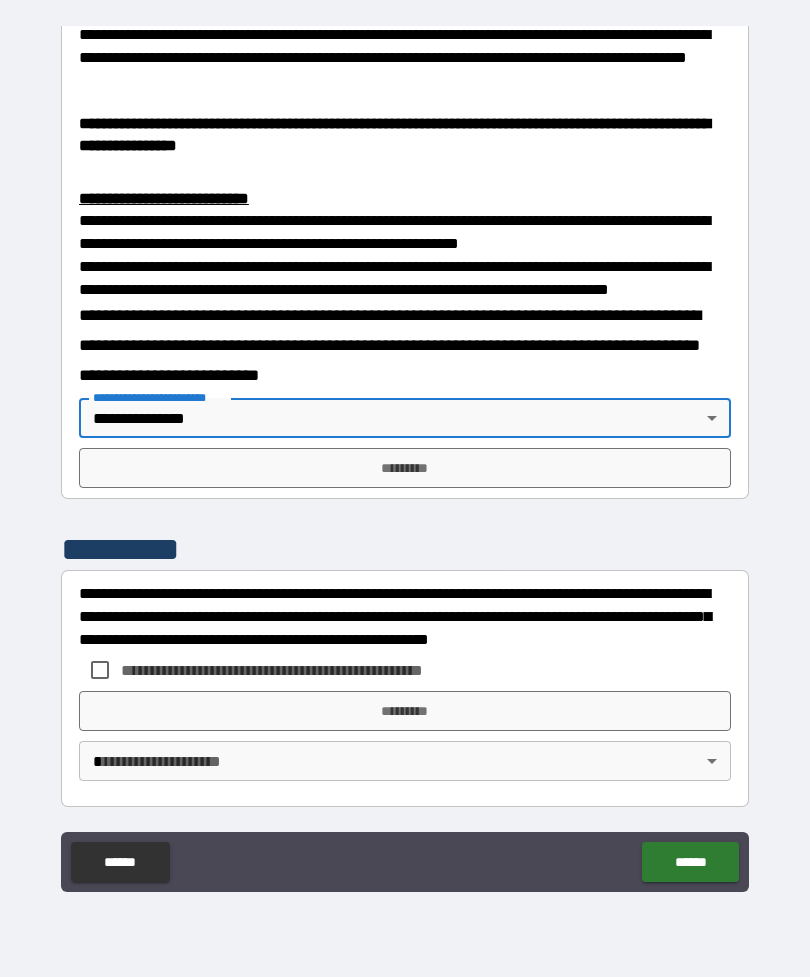 click on "*********" at bounding box center [405, 468] 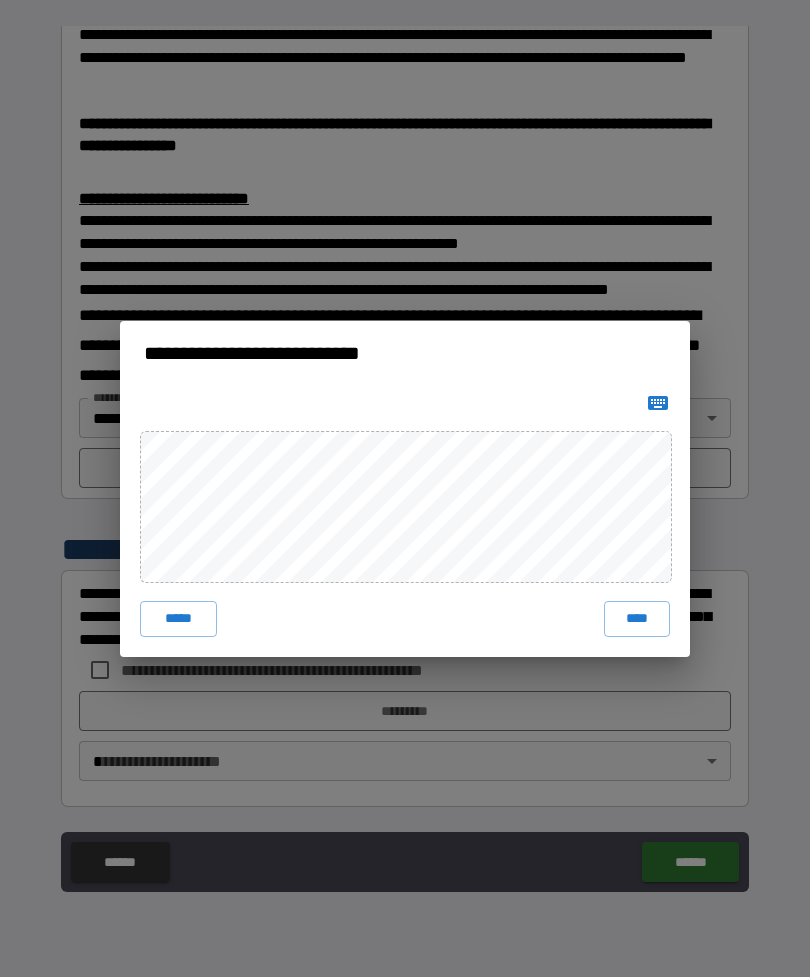 click on "****" at bounding box center [637, 619] 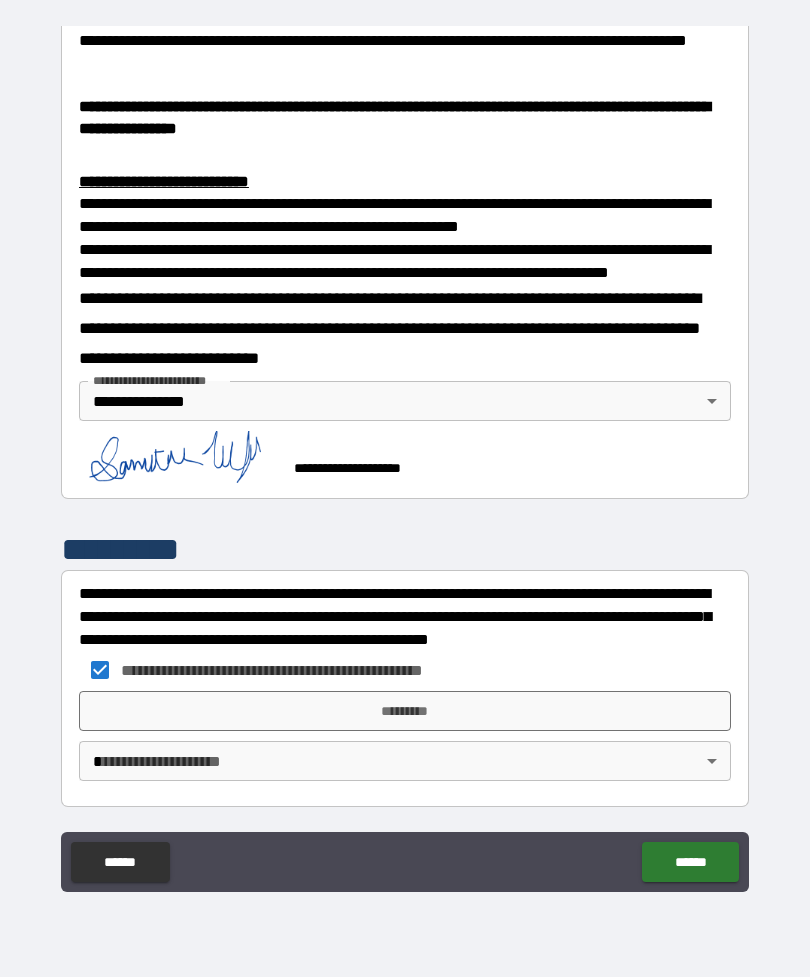 click on "*********" at bounding box center [405, 711] 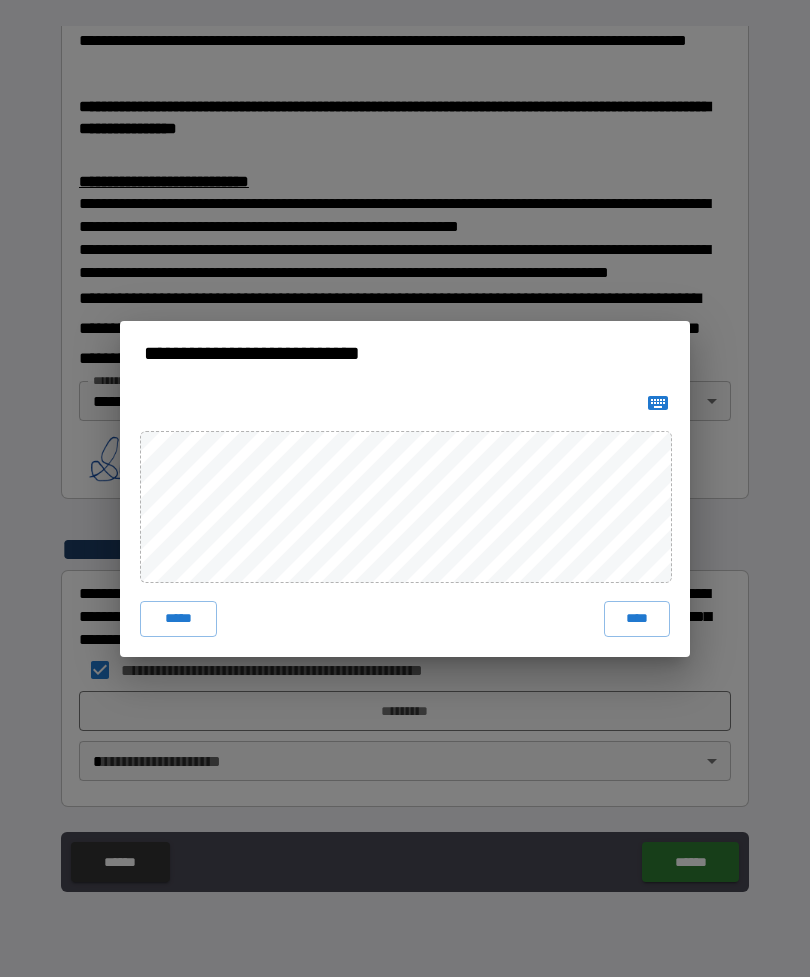 click on "****" at bounding box center (637, 619) 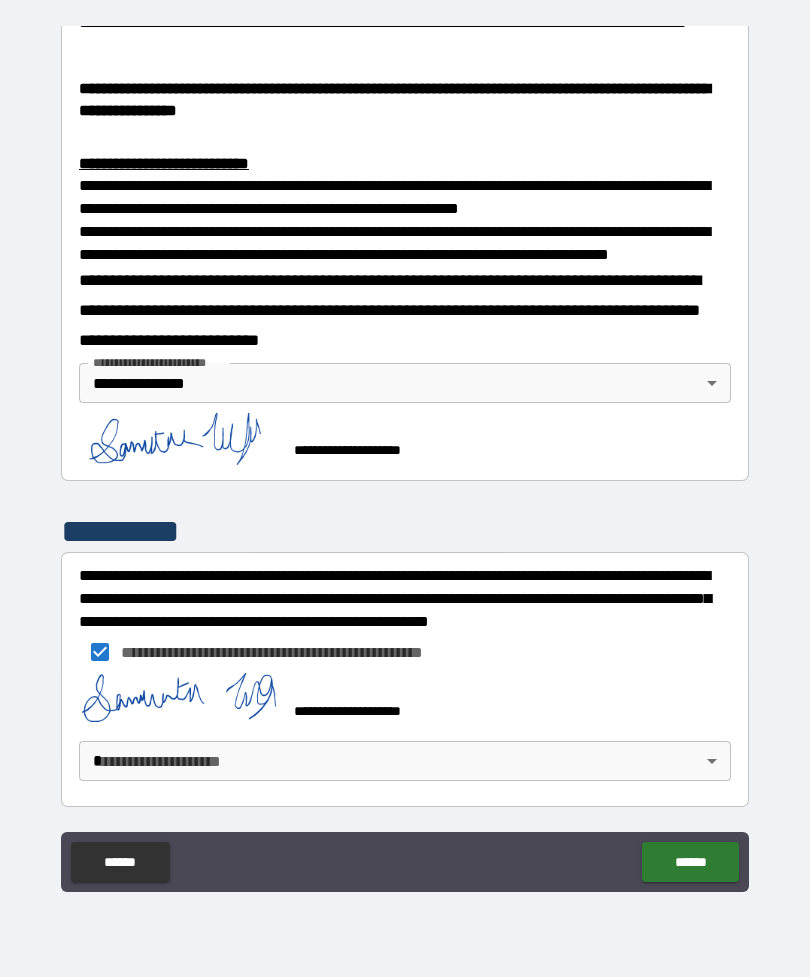scroll, scrollTop: 782, scrollLeft: 0, axis: vertical 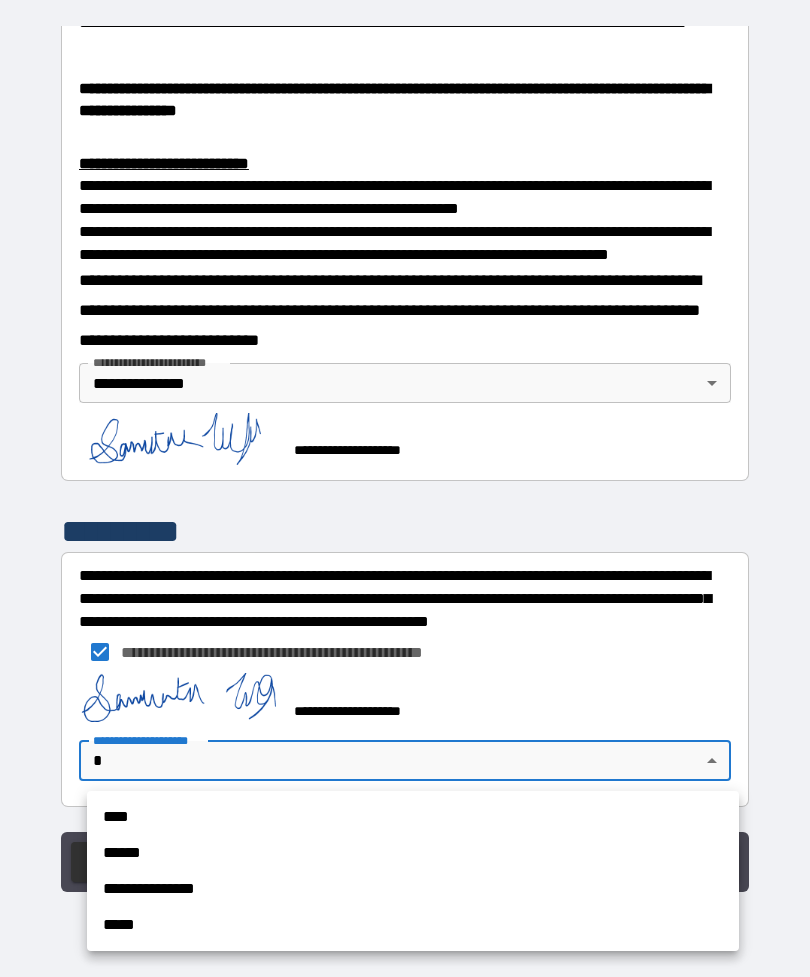 click on "**********" at bounding box center [413, 889] 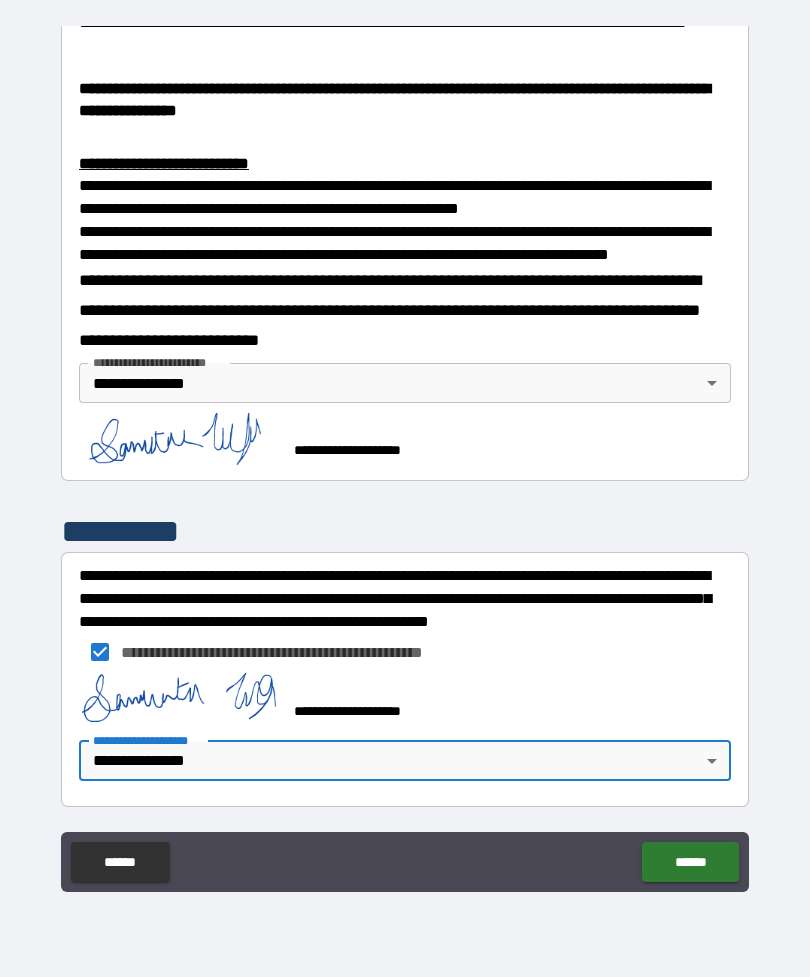 click on "******" at bounding box center (690, 862) 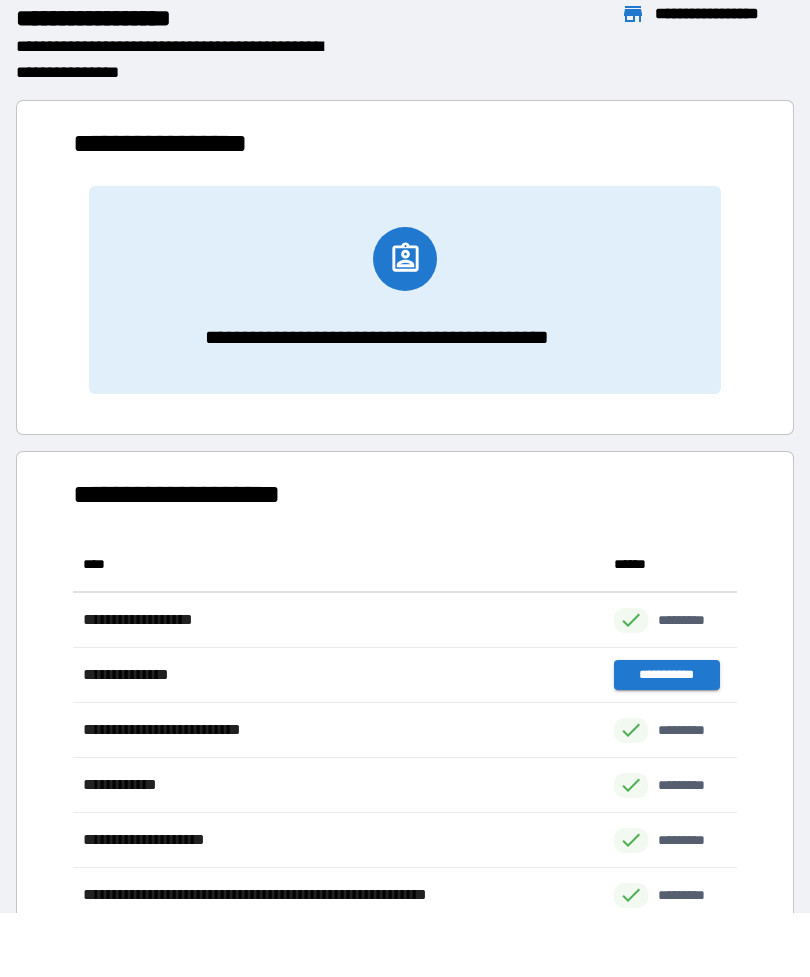 scroll, scrollTop: 1, scrollLeft: 1, axis: both 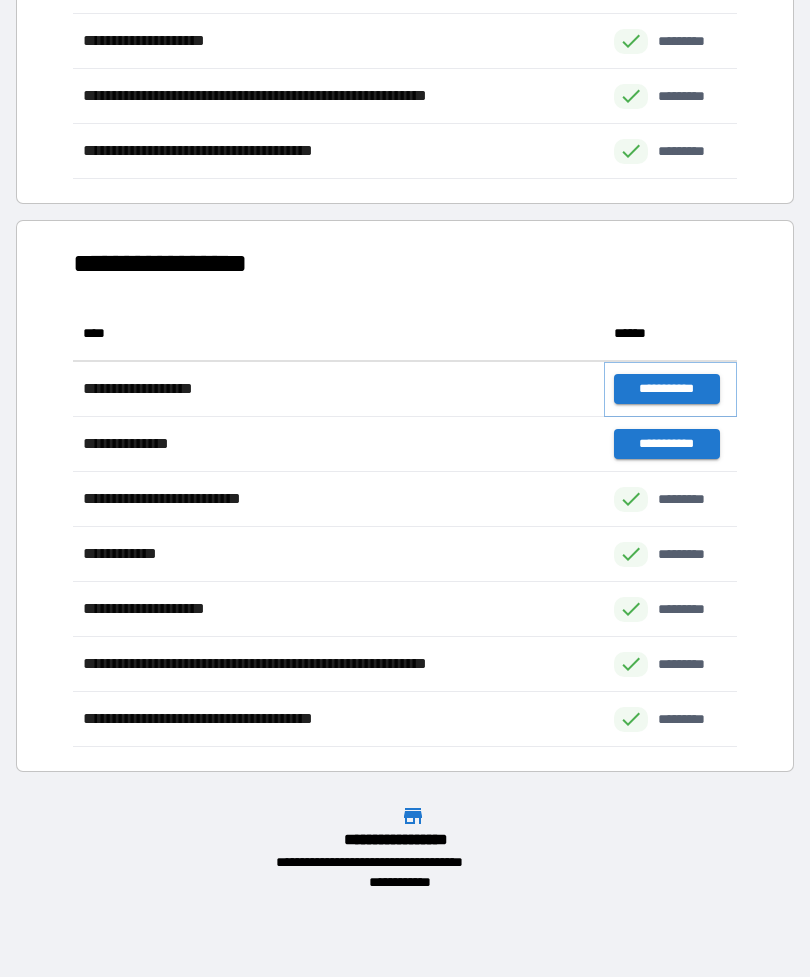 click on "**********" at bounding box center [666, 389] 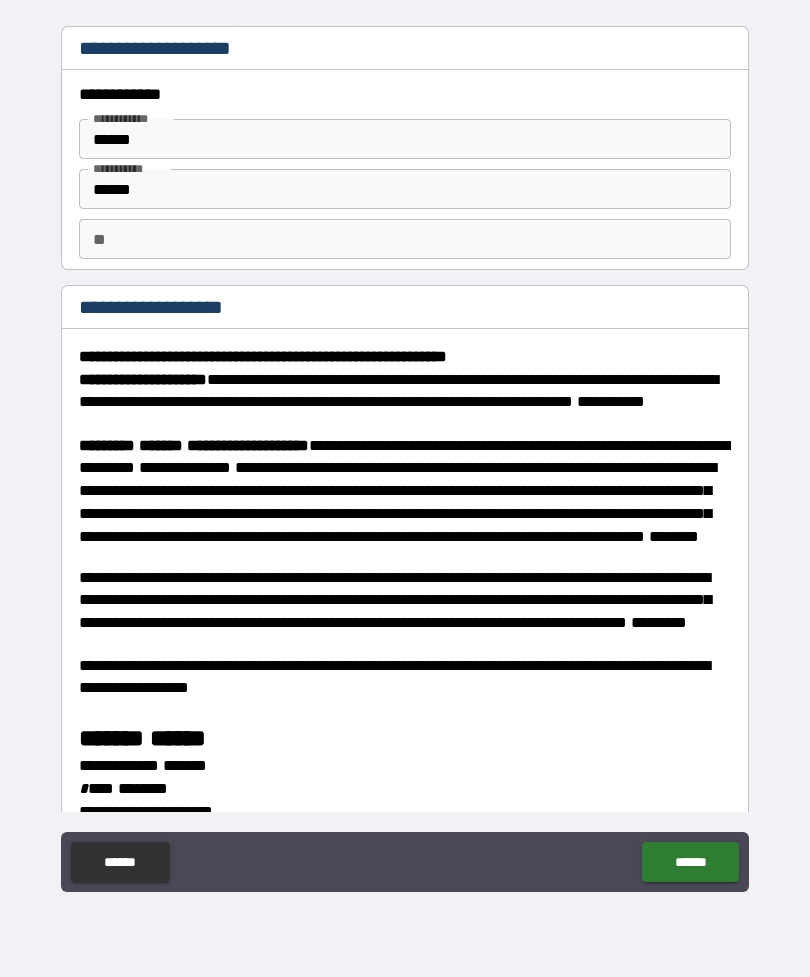 click on "**" at bounding box center (405, 239) 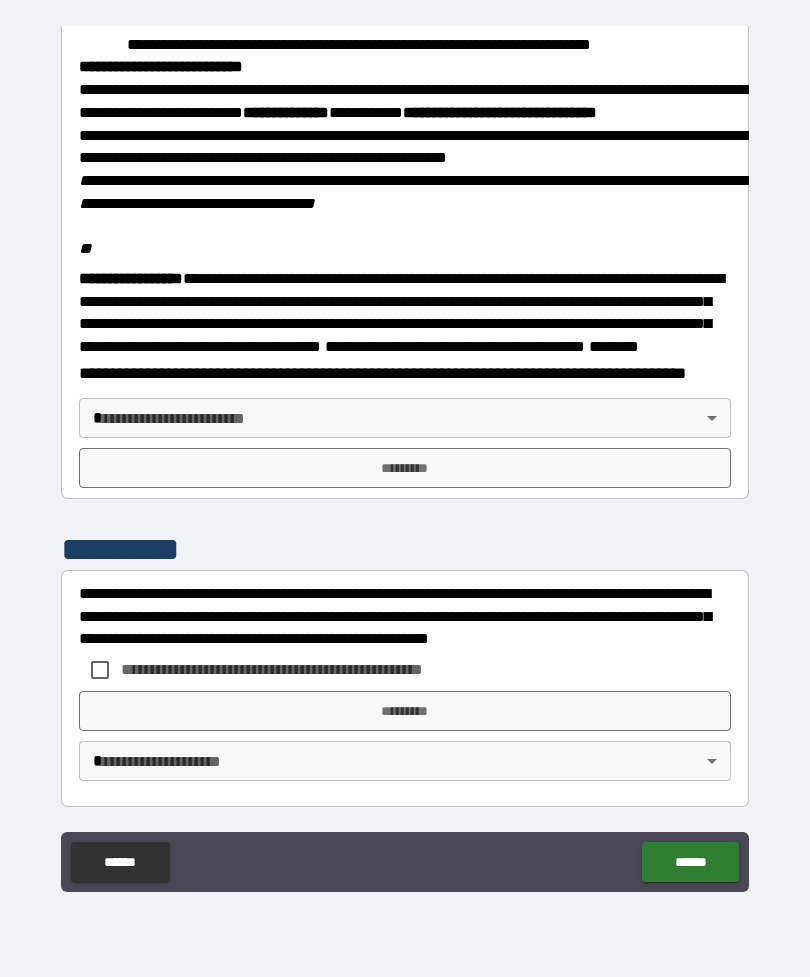 scroll, scrollTop: 2323, scrollLeft: 0, axis: vertical 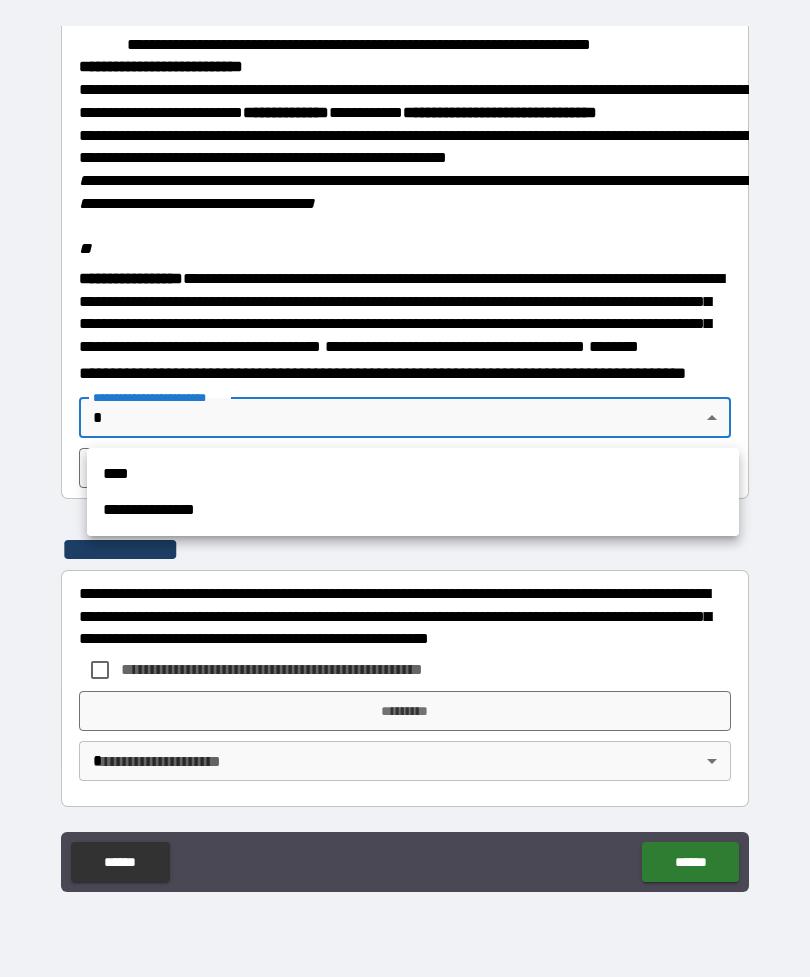 click on "**********" at bounding box center [413, 510] 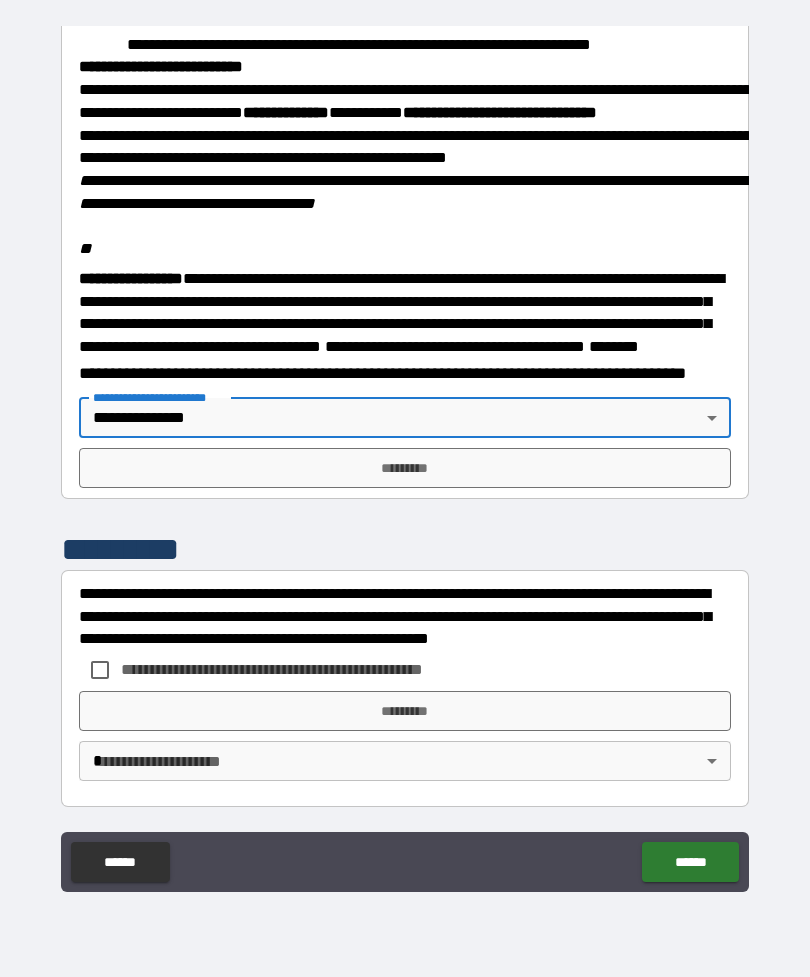 click on "*********" at bounding box center [405, 468] 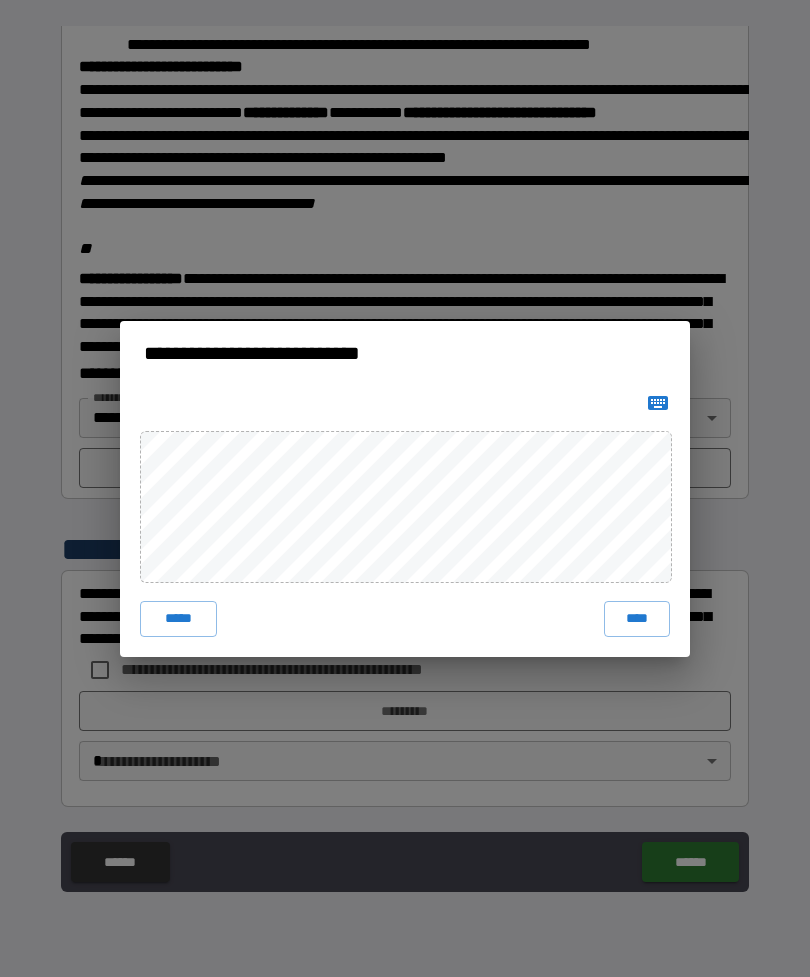click on "****" at bounding box center (637, 619) 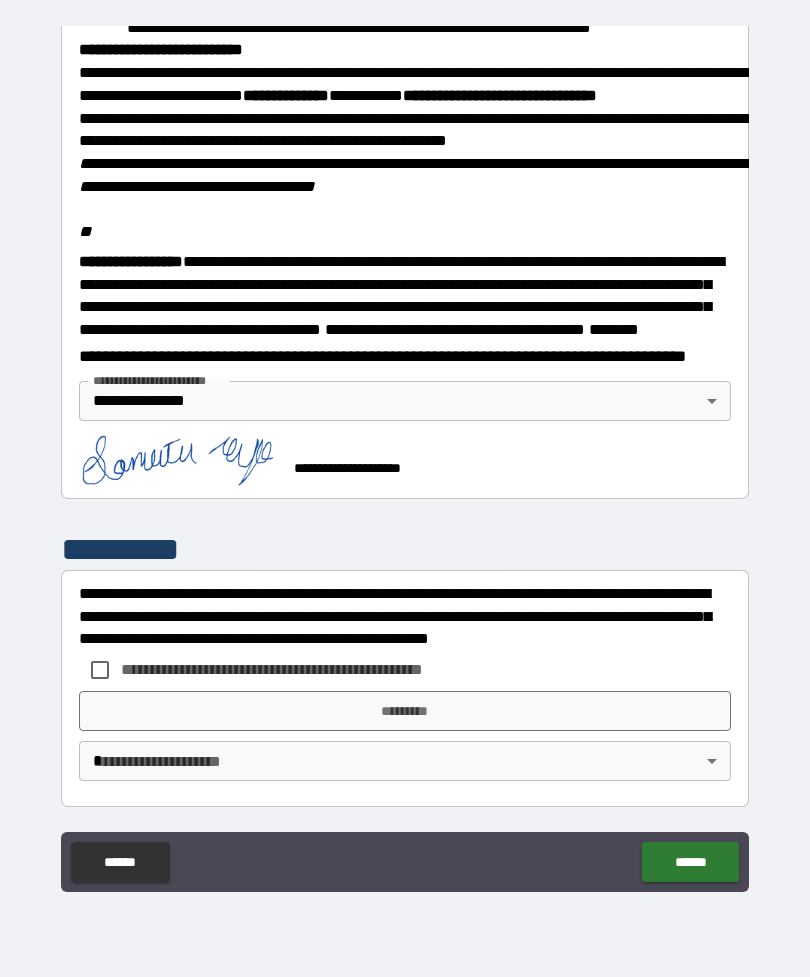 scroll, scrollTop: 2313, scrollLeft: 0, axis: vertical 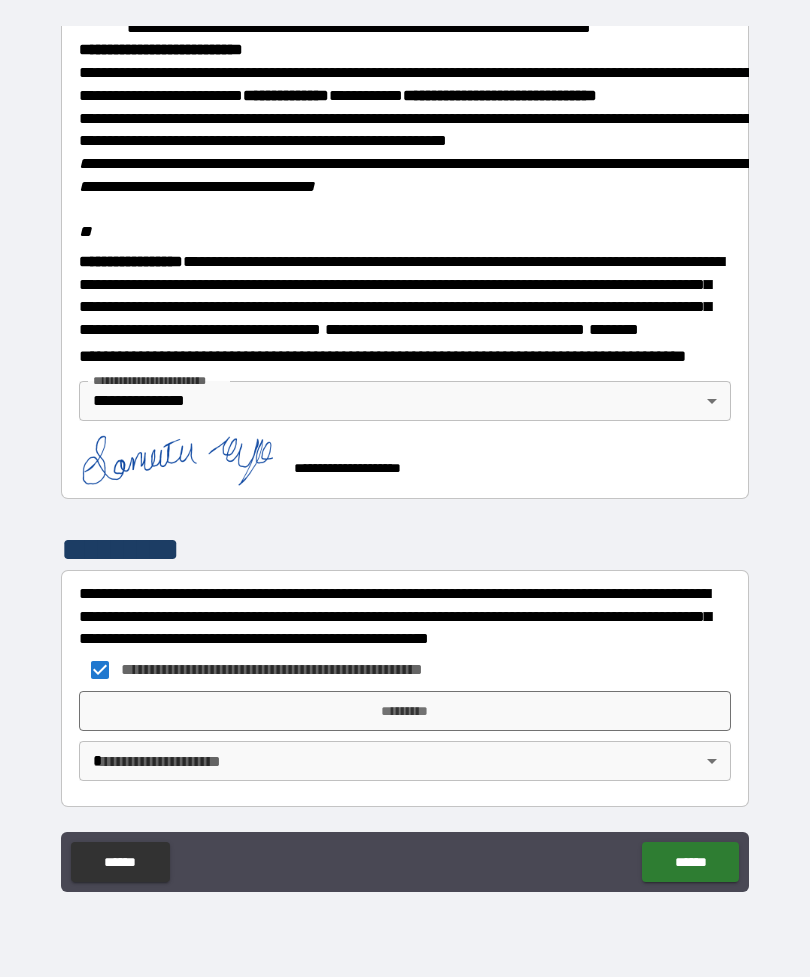 click on "*********" at bounding box center (405, 711) 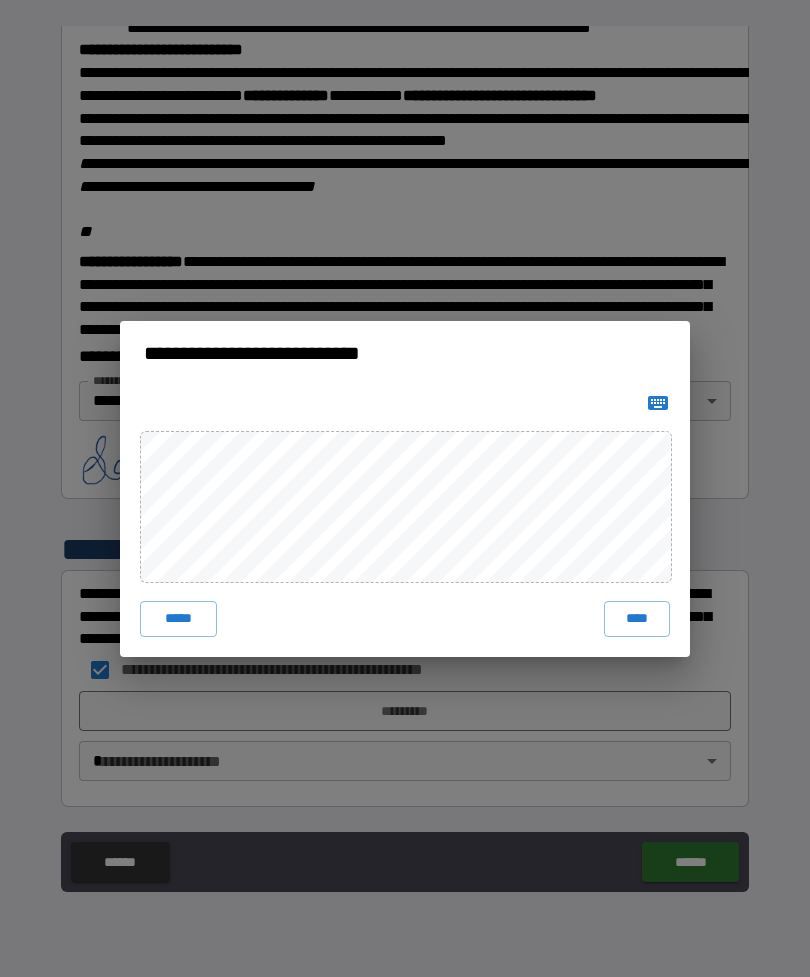 click on "****" at bounding box center (637, 619) 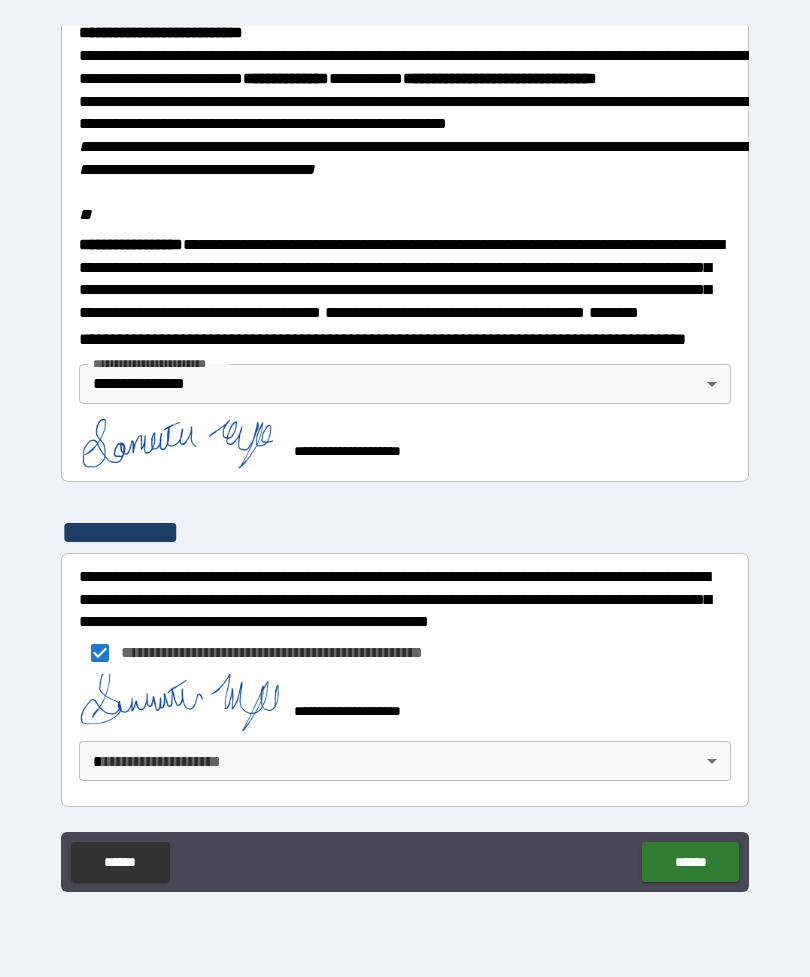 scroll, scrollTop: 2357, scrollLeft: 0, axis: vertical 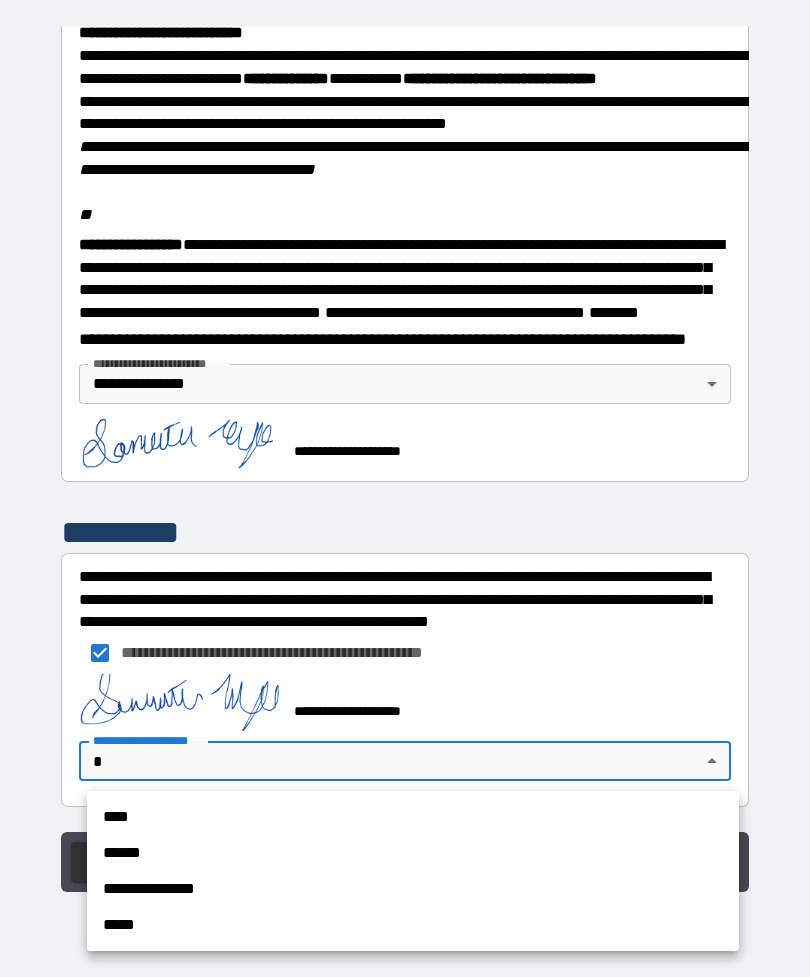 click on "**********" at bounding box center [413, 889] 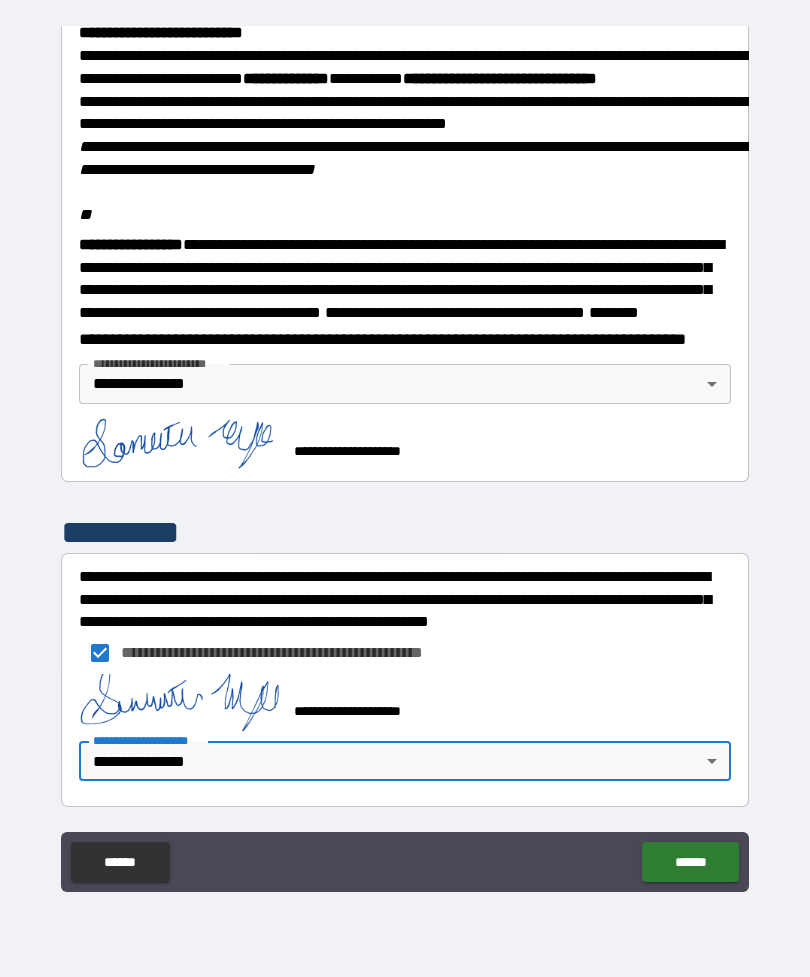click on "******" at bounding box center [690, 862] 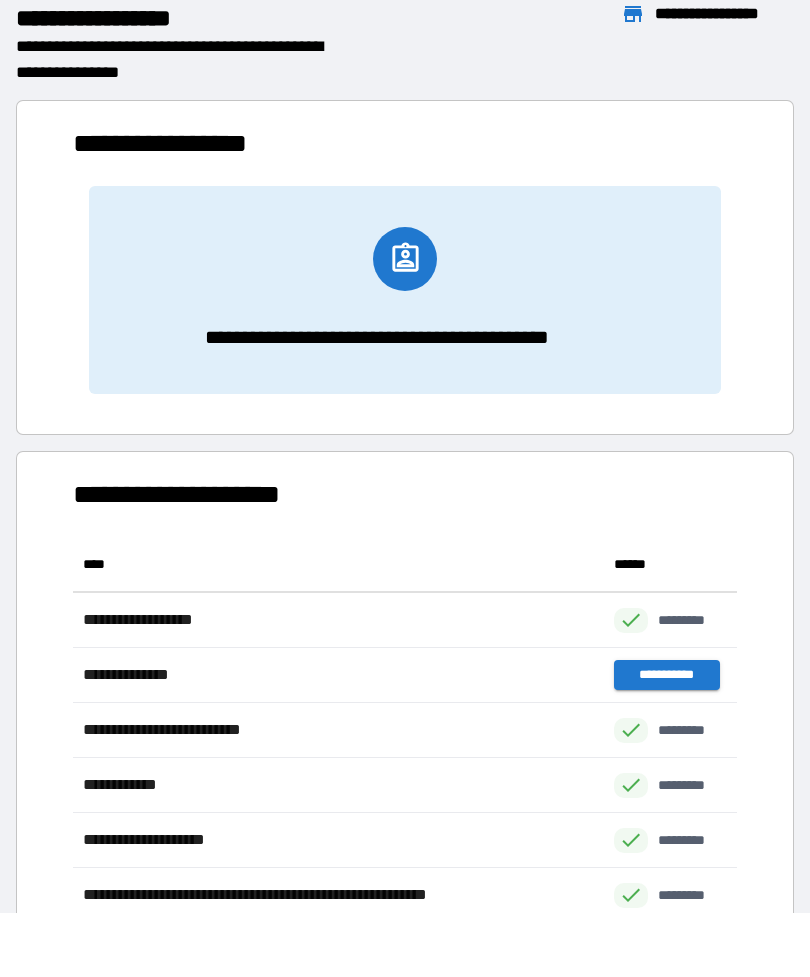 scroll, scrollTop: 1, scrollLeft: 1, axis: both 